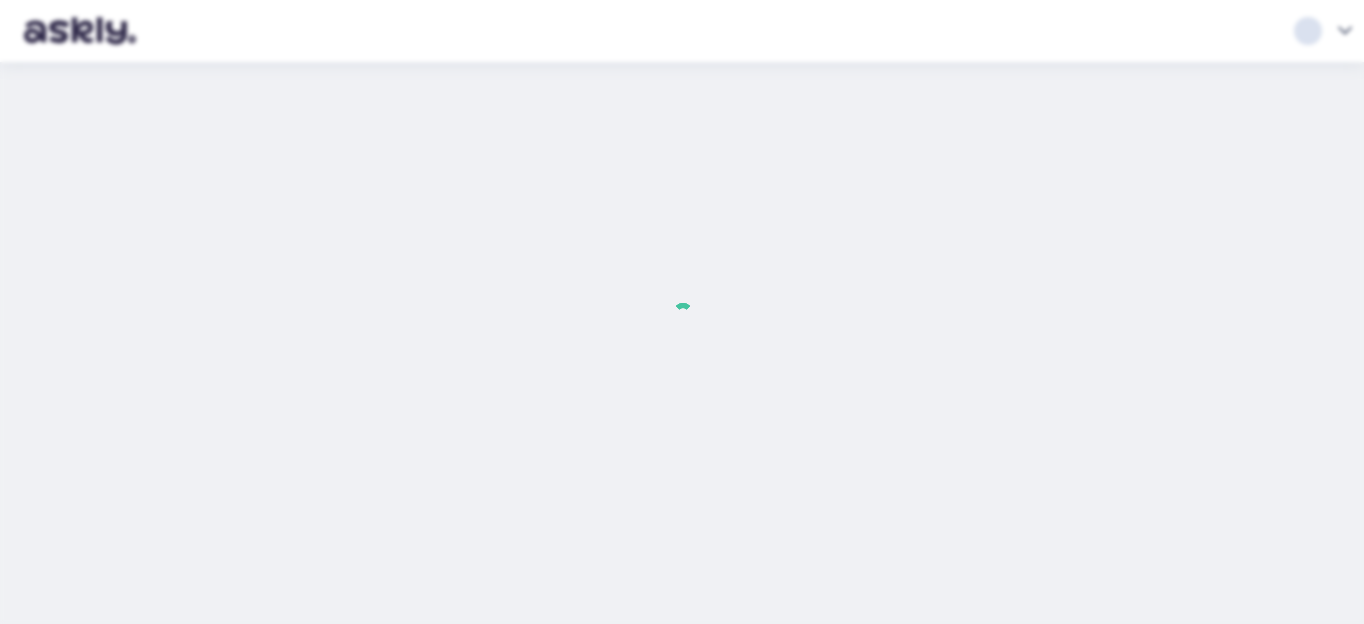scroll, scrollTop: 0, scrollLeft: 0, axis: both 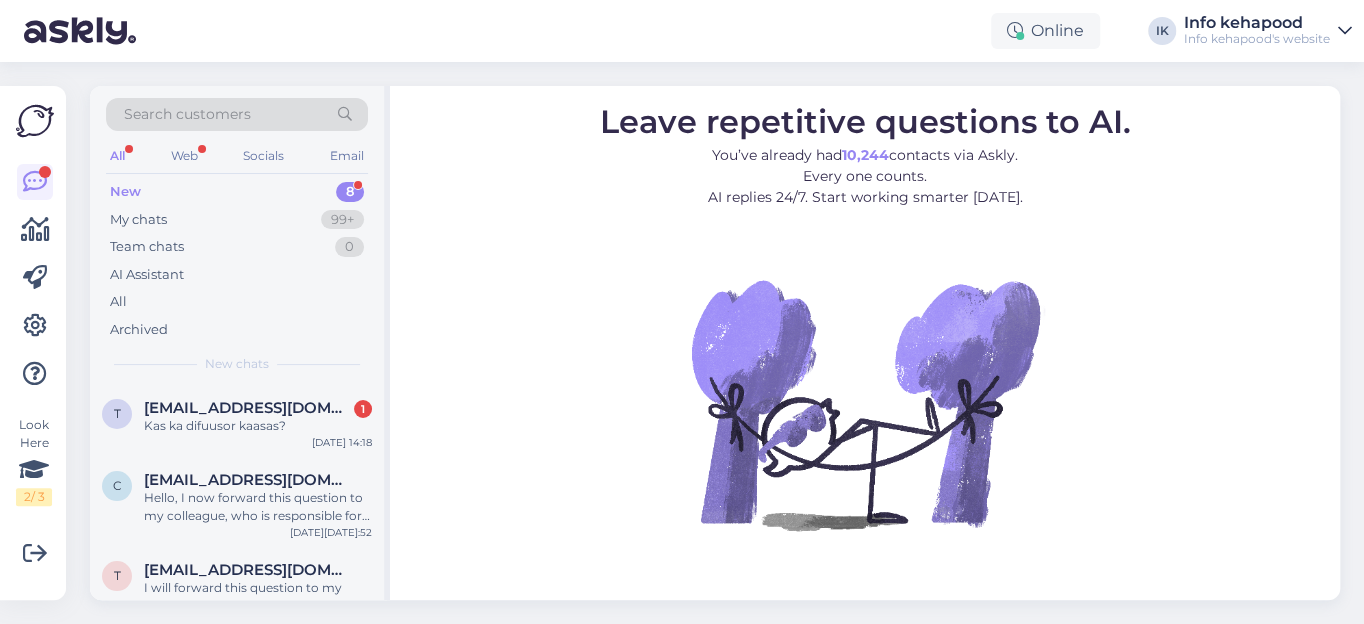 click on "New" at bounding box center [125, 192] 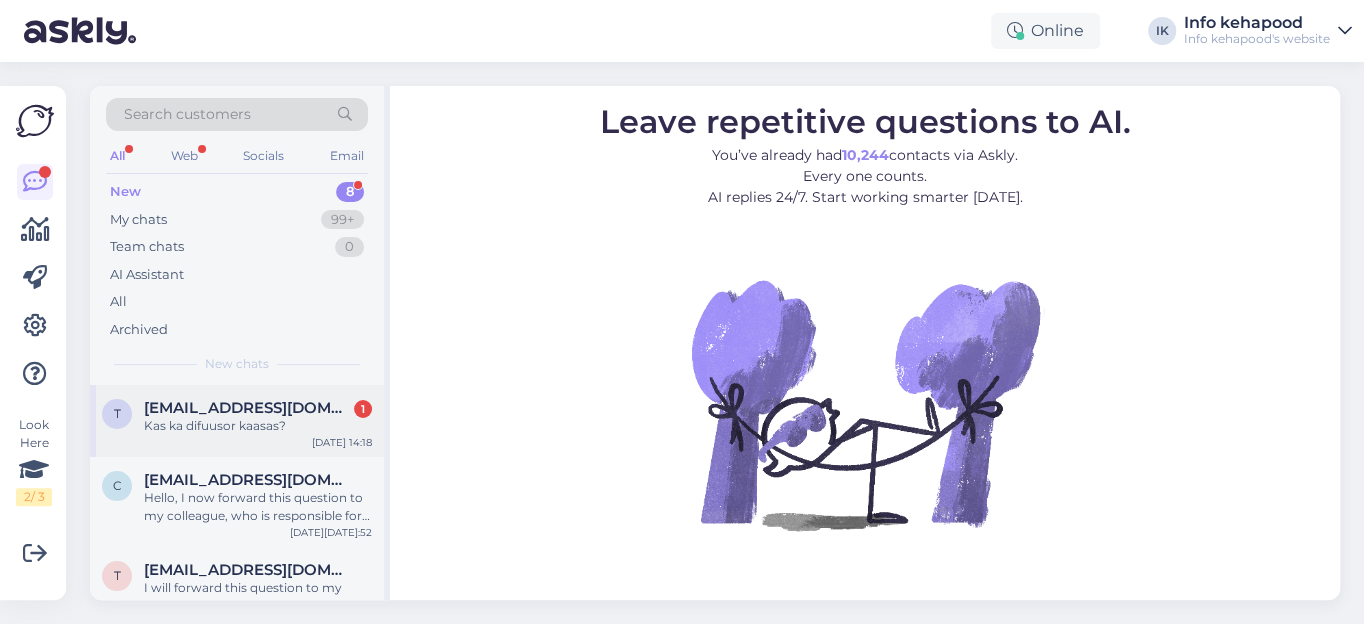 click on "[EMAIL_ADDRESS][DOMAIN_NAME]" at bounding box center (248, 408) 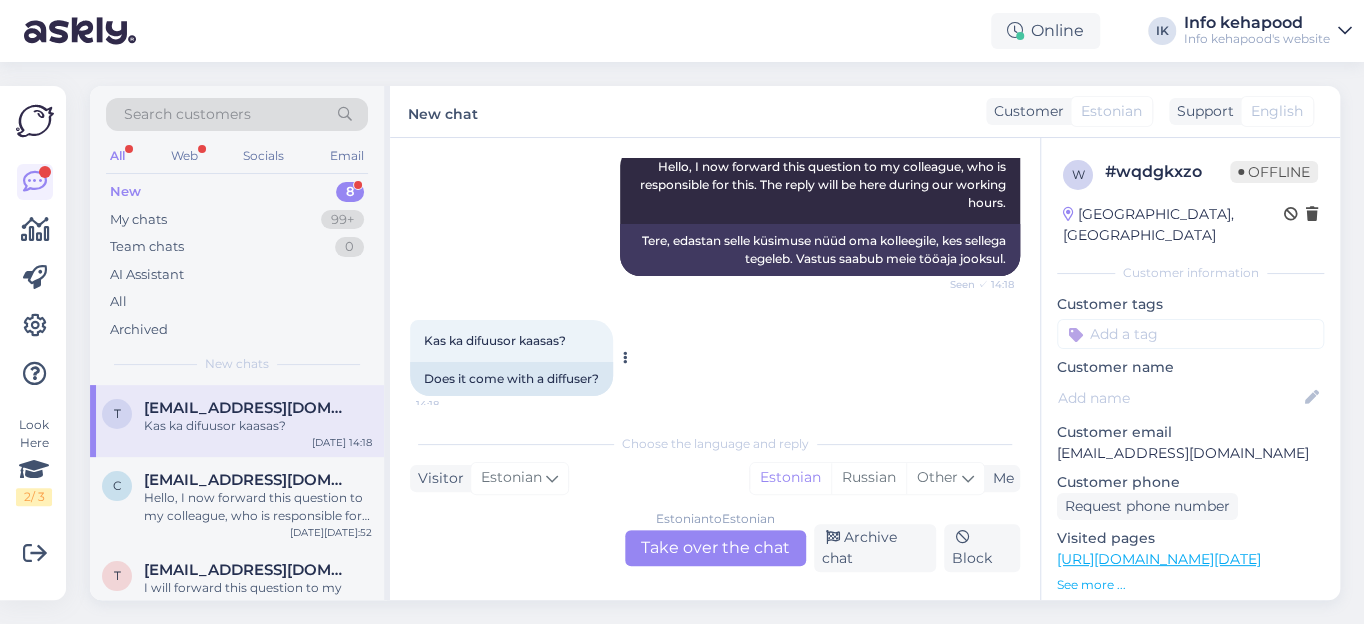 scroll, scrollTop: 0, scrollLeft: 0, axis: both 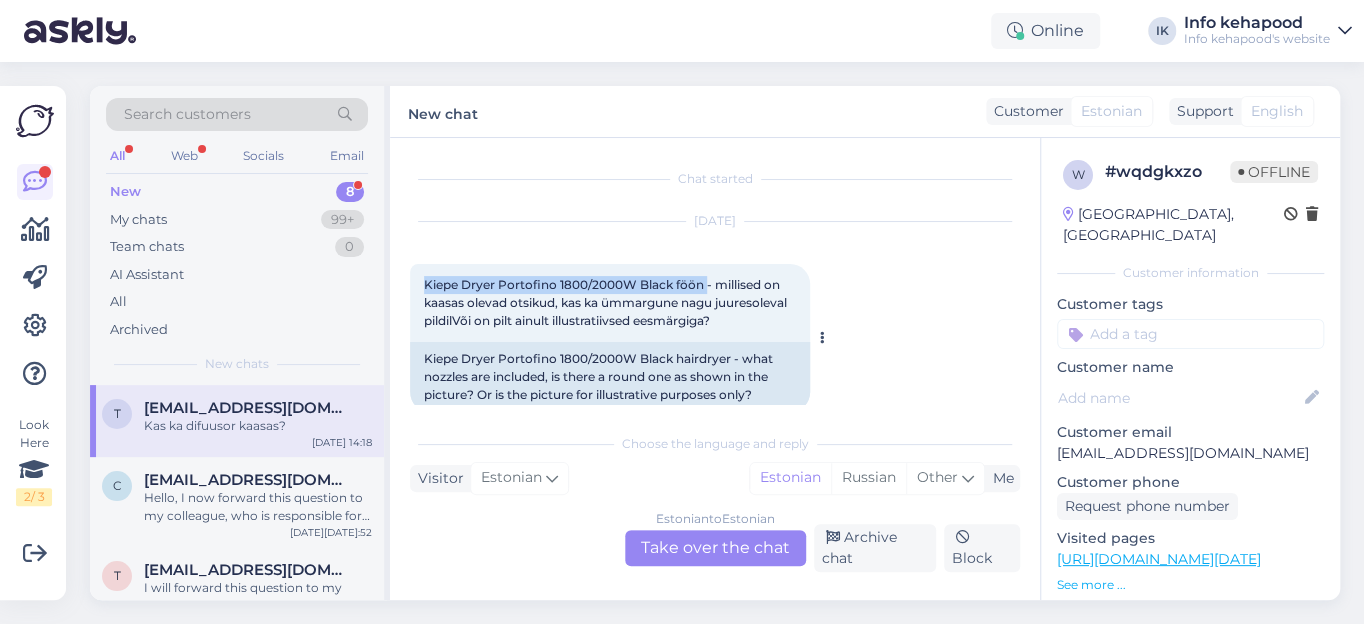 drag, startPoint x: 421, startPoint y: 283, endPoint x: 705, endPoint y: 279, distance: 284.02817 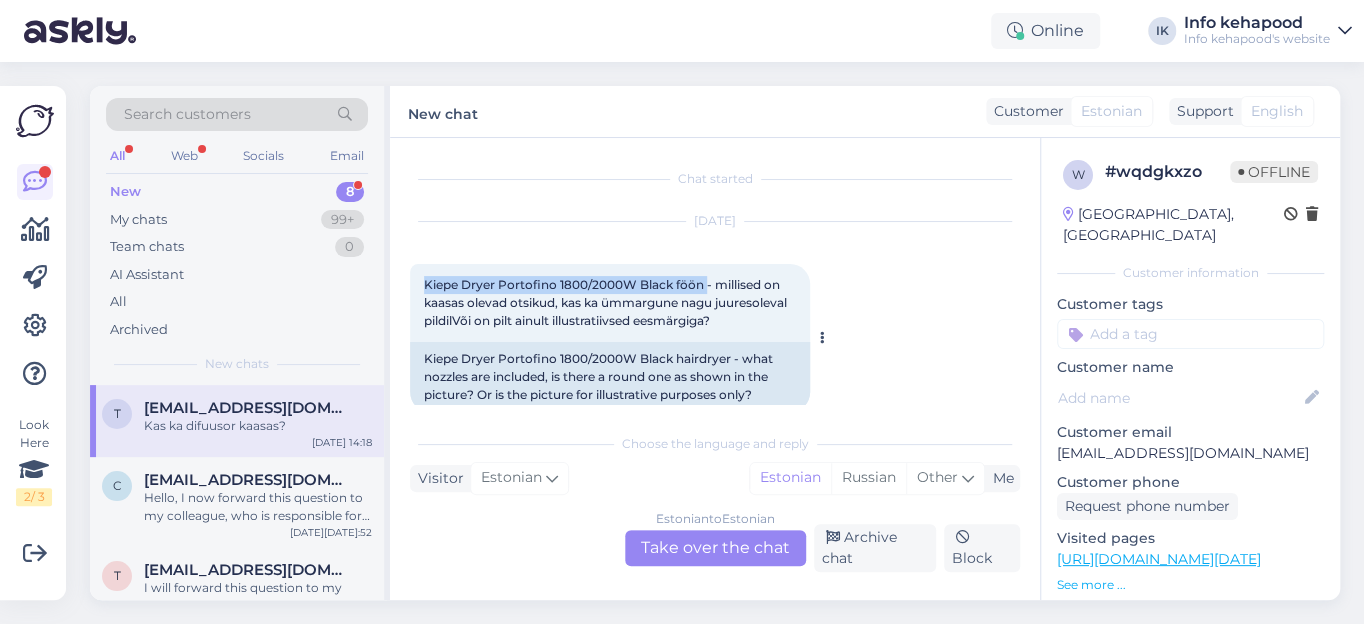 click on "Kiepe Dryer Portofino 1800/2000W Black föön - millised on kaasas olevad otsikud, kas ka ümmargune nagu juuresoleval pildilVõi on pilt ainult illustratiivsed eesmärgiga? 14:18" at bounding box center (610, 303) 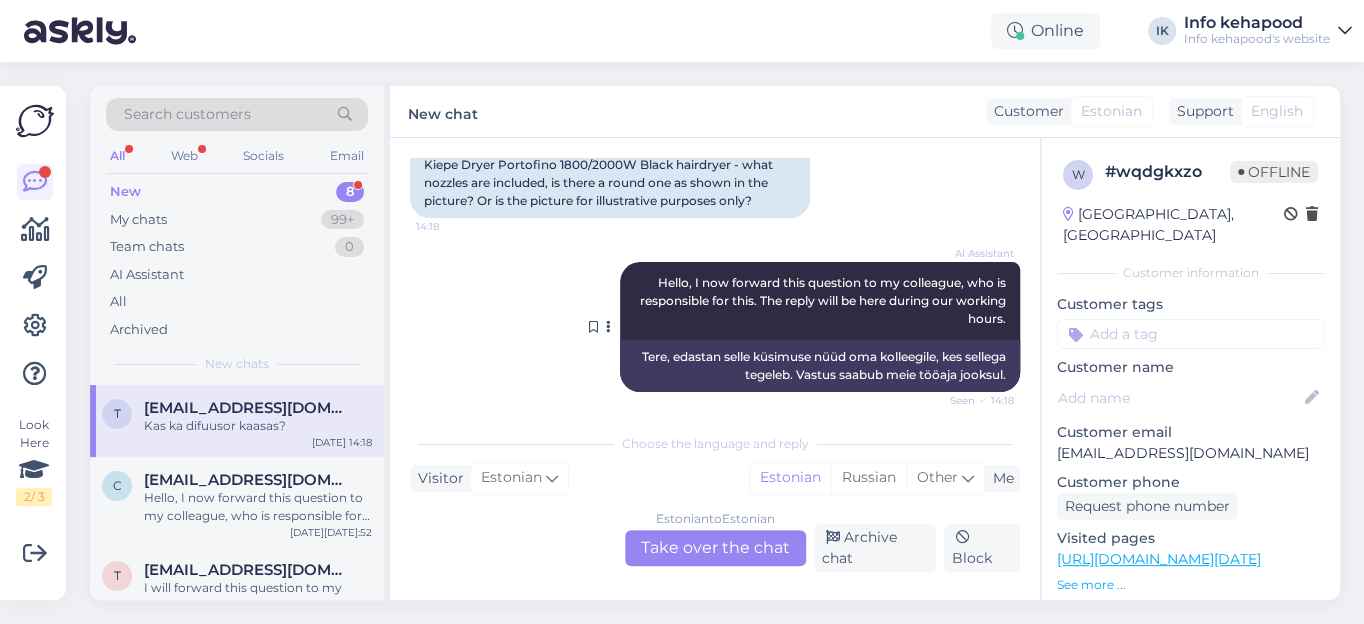 scroll, scrollTop: 322, scrollLeft: 0, axis: vertical 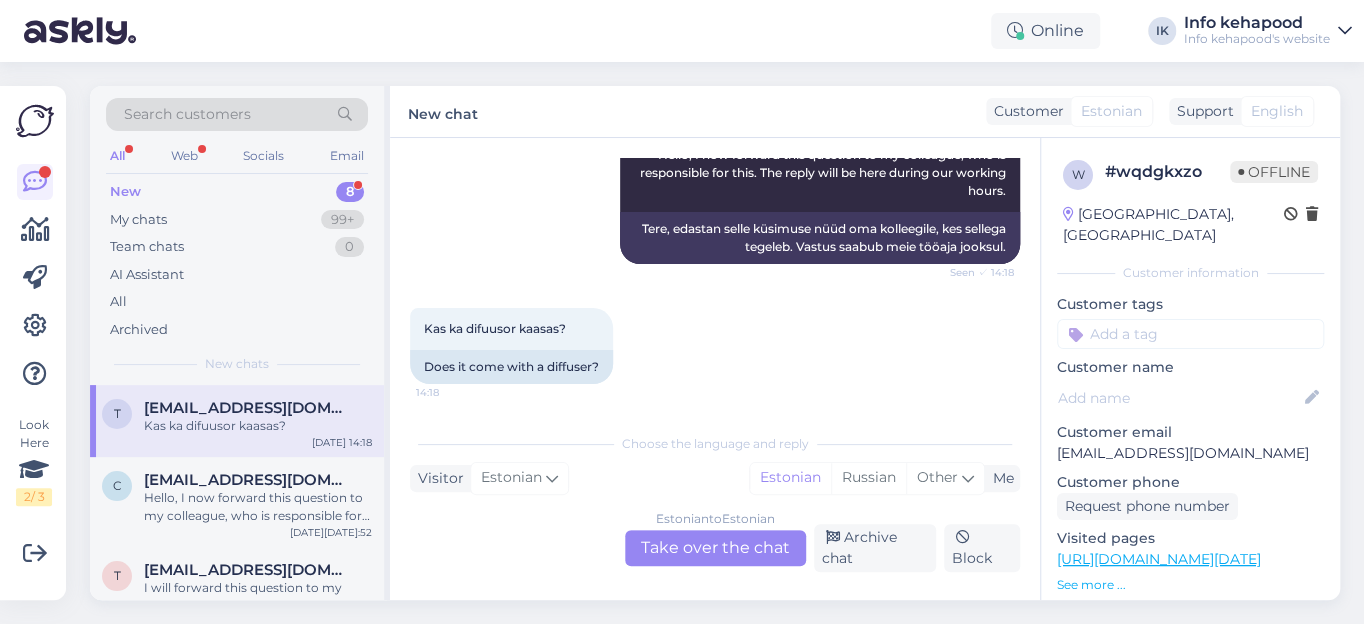 click on "[URL][DOMAIN_NAME][DATE]" at bounding box center (1159, 559) 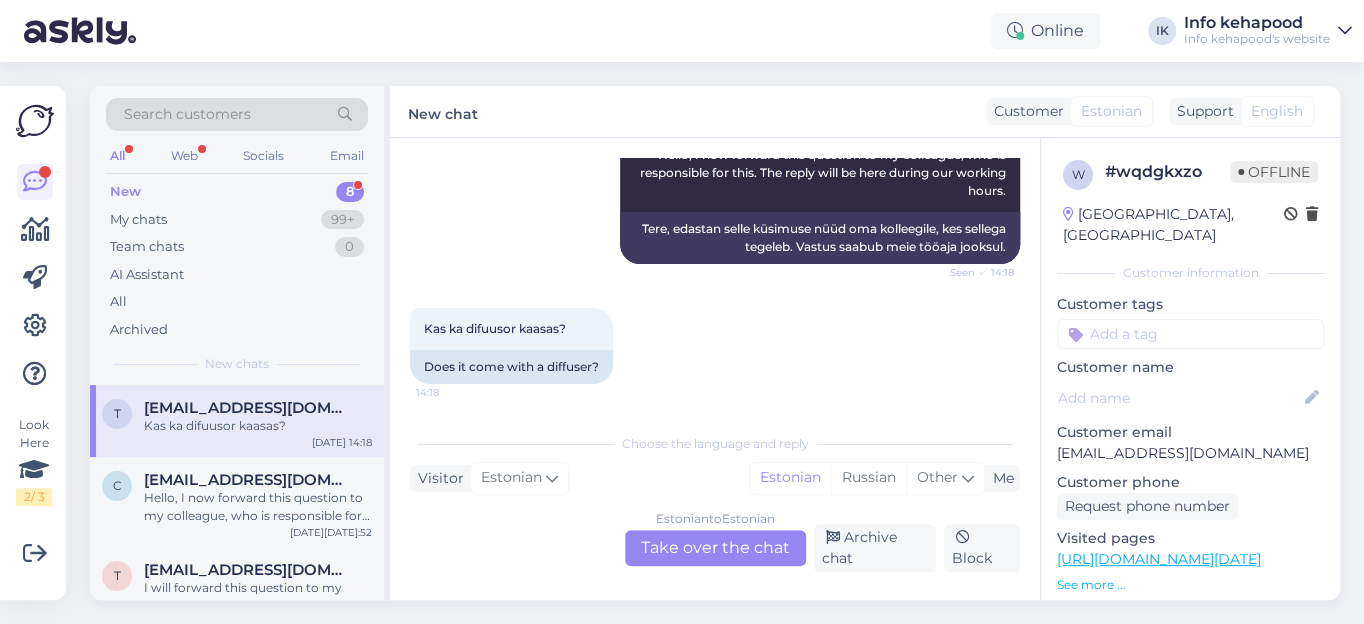 scroll, scrollTop: 90, scrollLeft: 0, axis: vertical 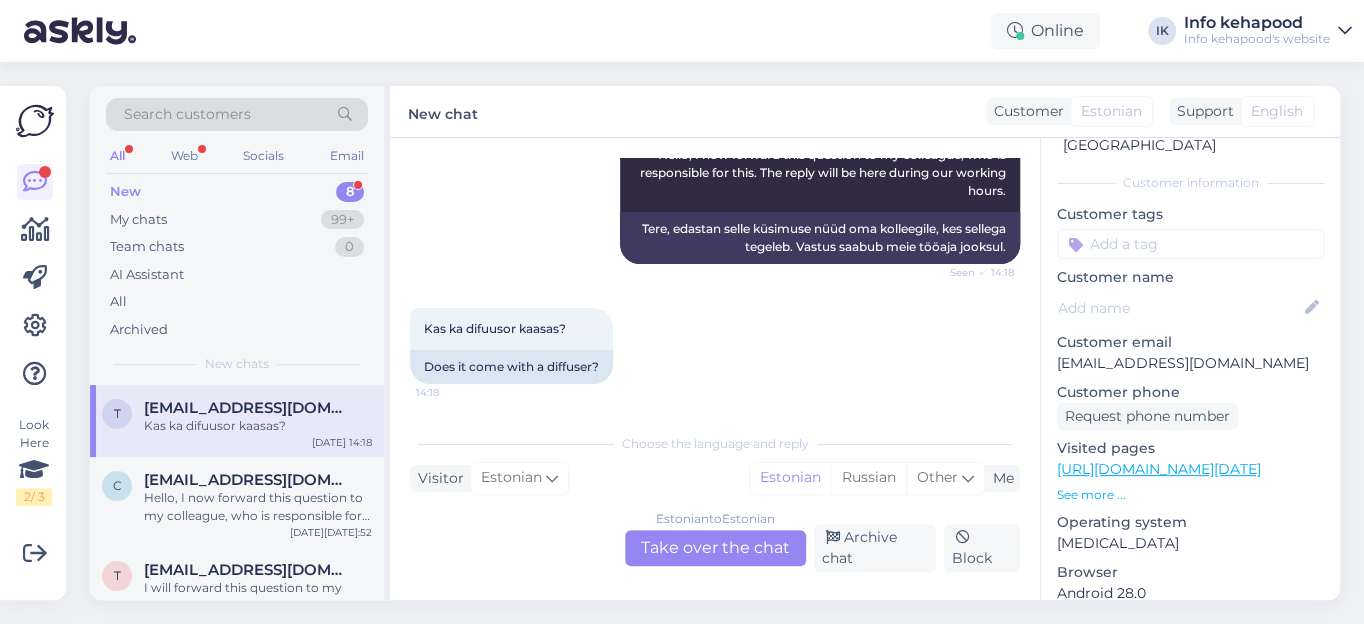 click on "Estonian  to  Estonian Take over the chat" at bounding box center [715, 548] 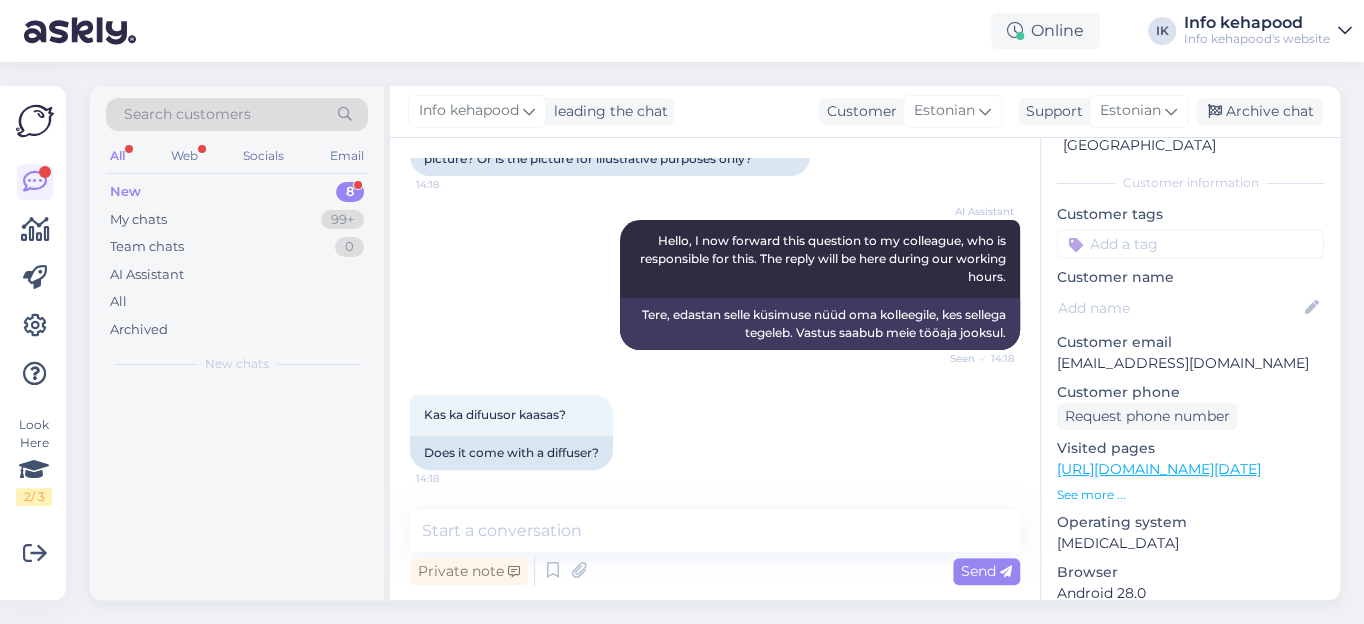 scroll, scrollTop: 235, scrollLeft: 0, axis: vertical 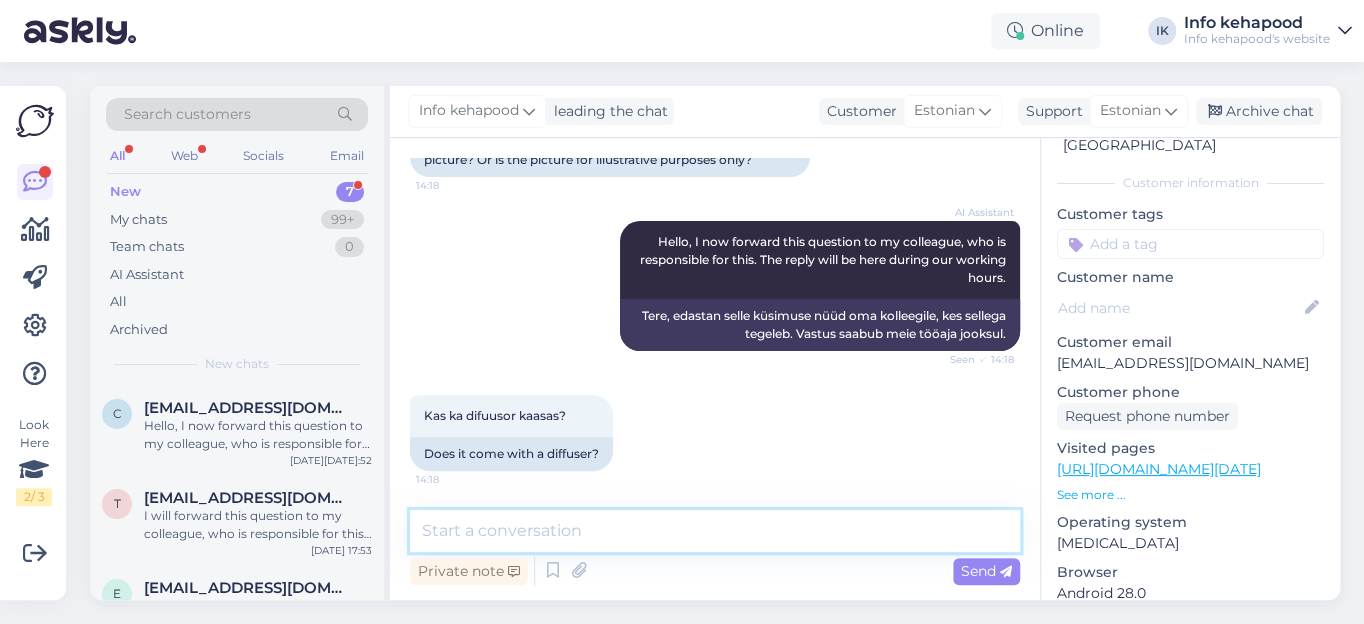 click at bounding box center [715, 531] 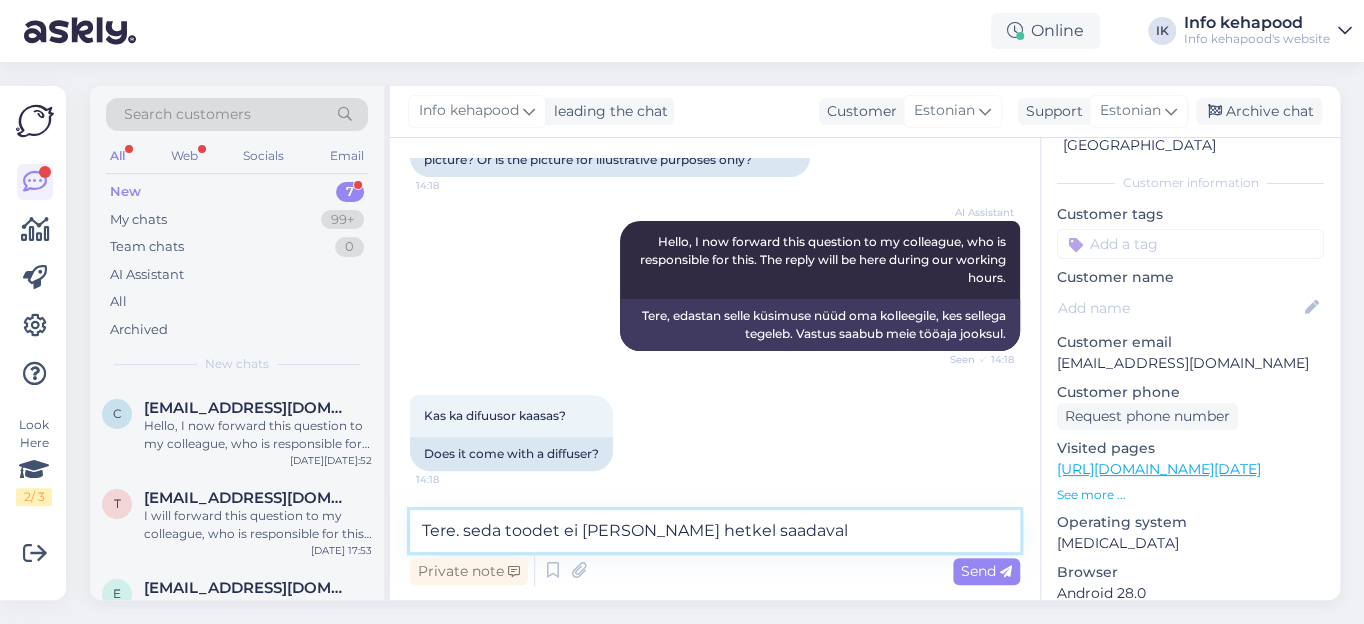 paste on "[URL][DOMAIN_NAME]" 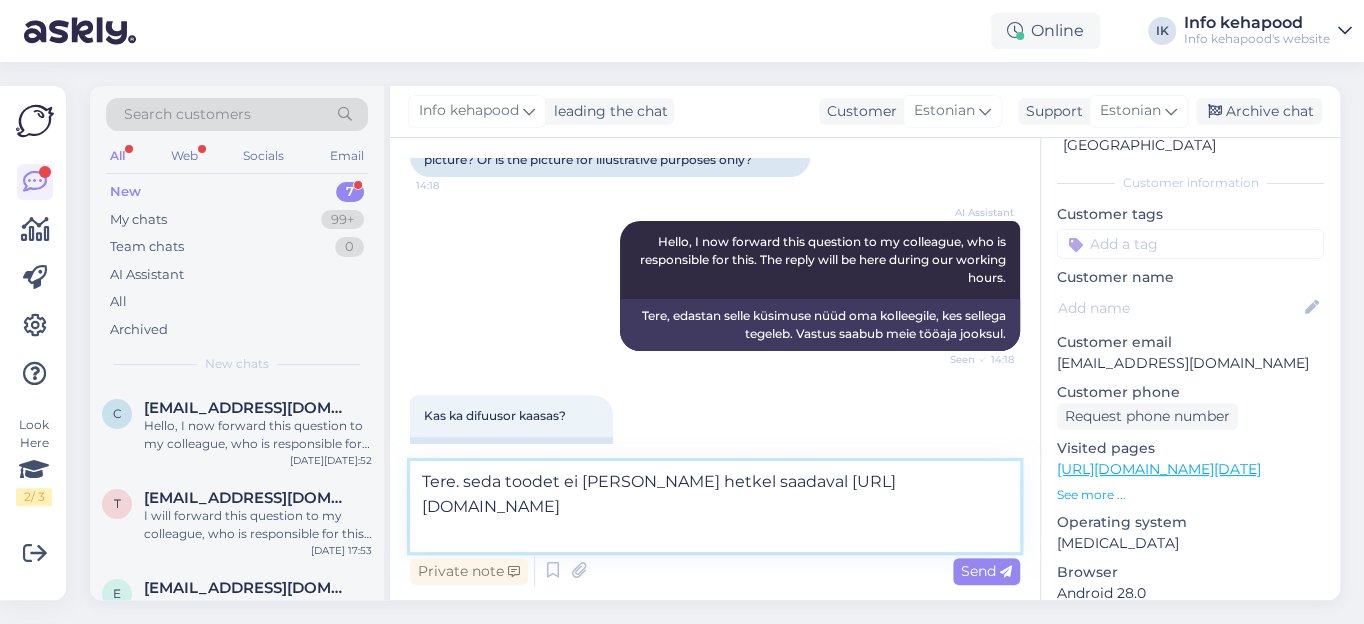 scroll, scrollTop: 284, scrollLeft: 0, axis: vertical 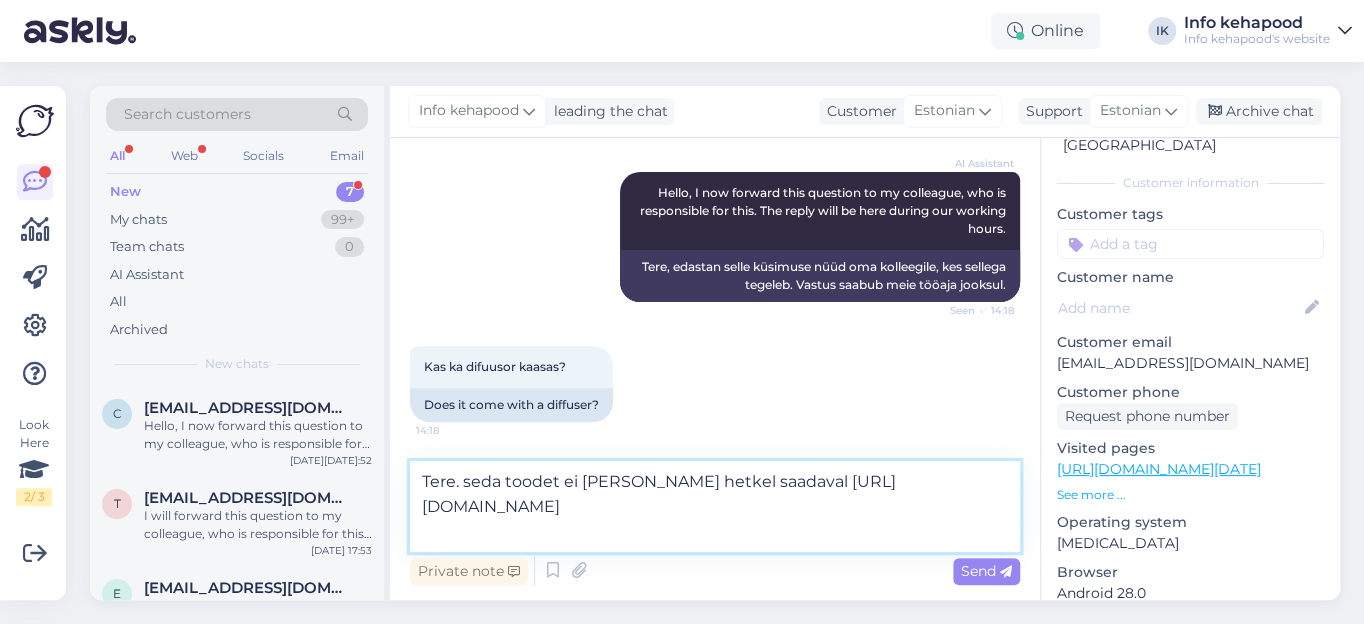 drag, startPoint x: 1004, startPoint y: 504, endPoint x: 425, endPoint y: 522, distance: 579.2797 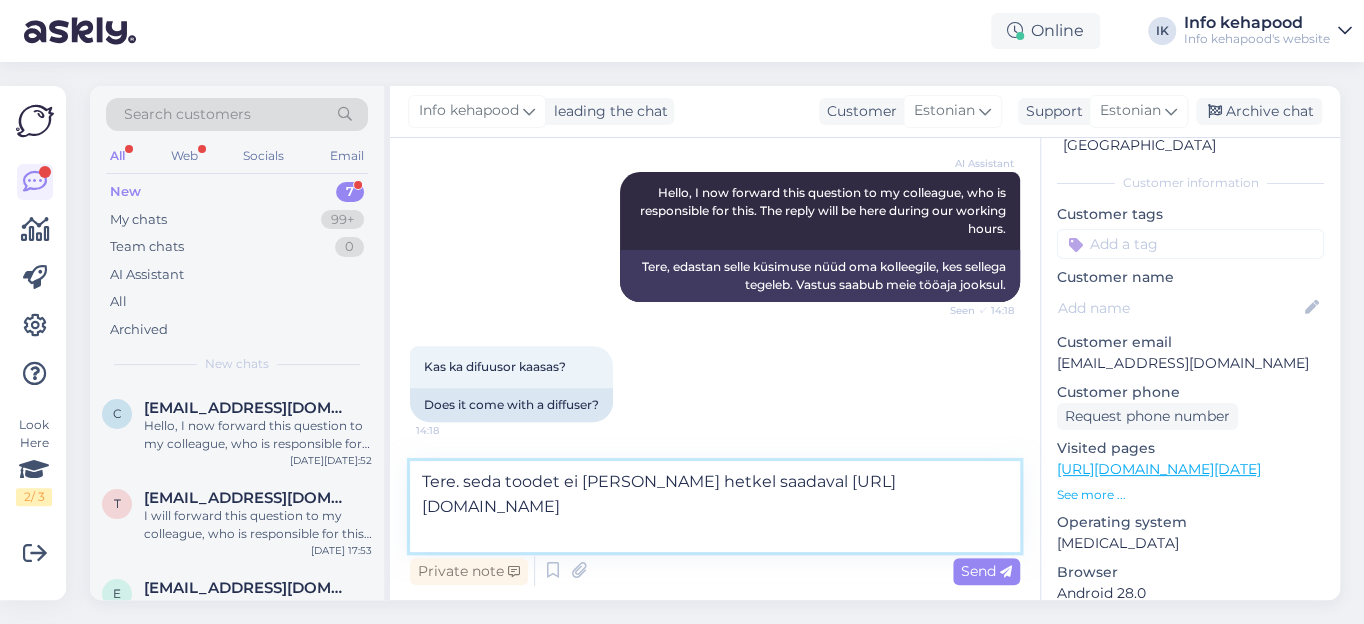 click on "Tere. seda toodet ei [PERSON_NAME] hetkel saadaval [URL][DOMAIN_NAME]" at bounding box center (715, 506) 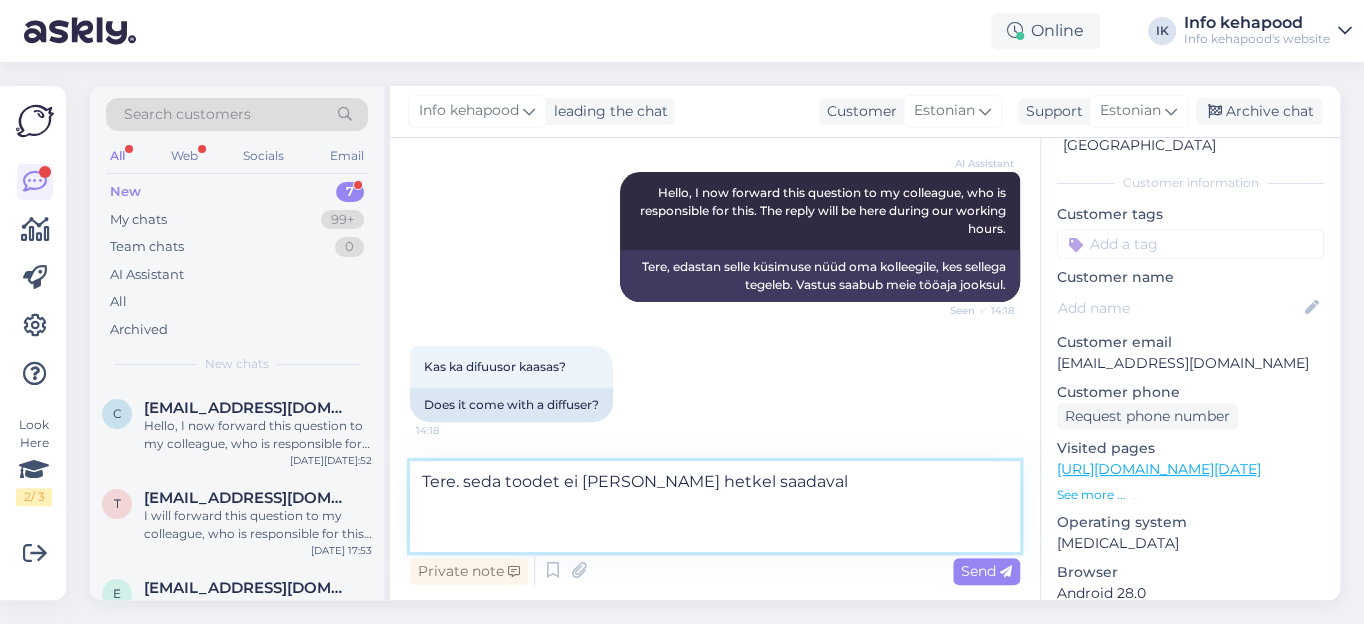 scroll, scrollTop: 235, scrollLeft: 0, axis: vertical 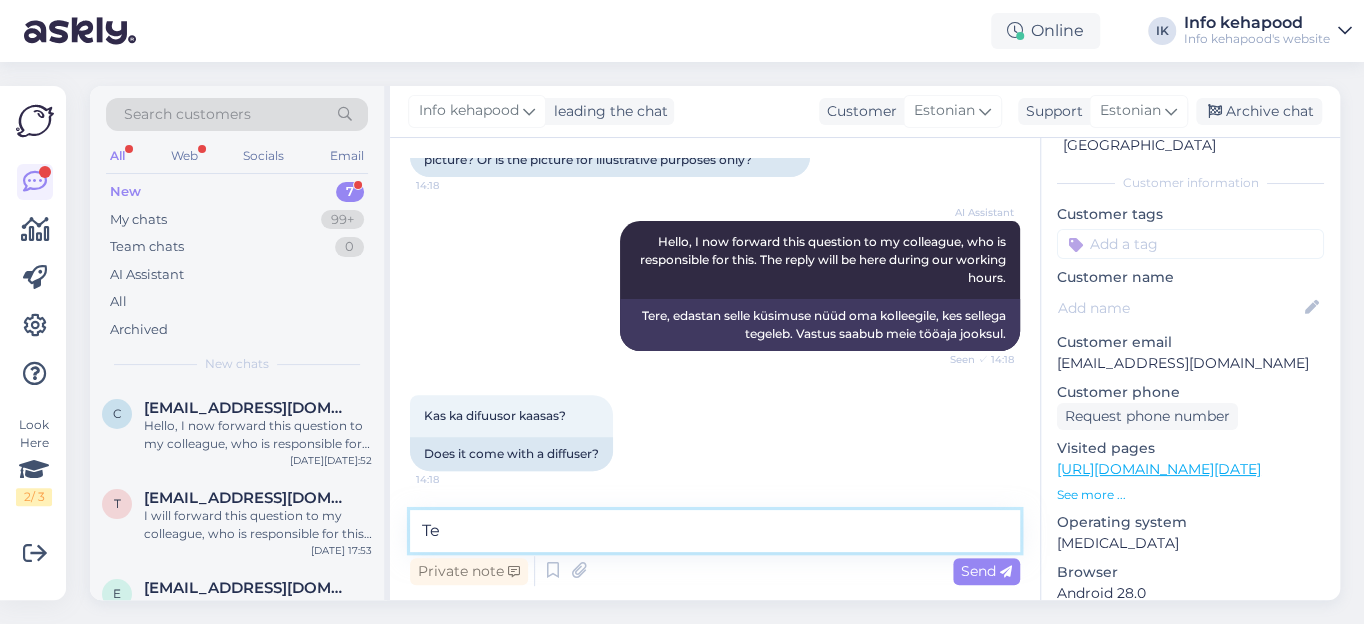 type on "T" 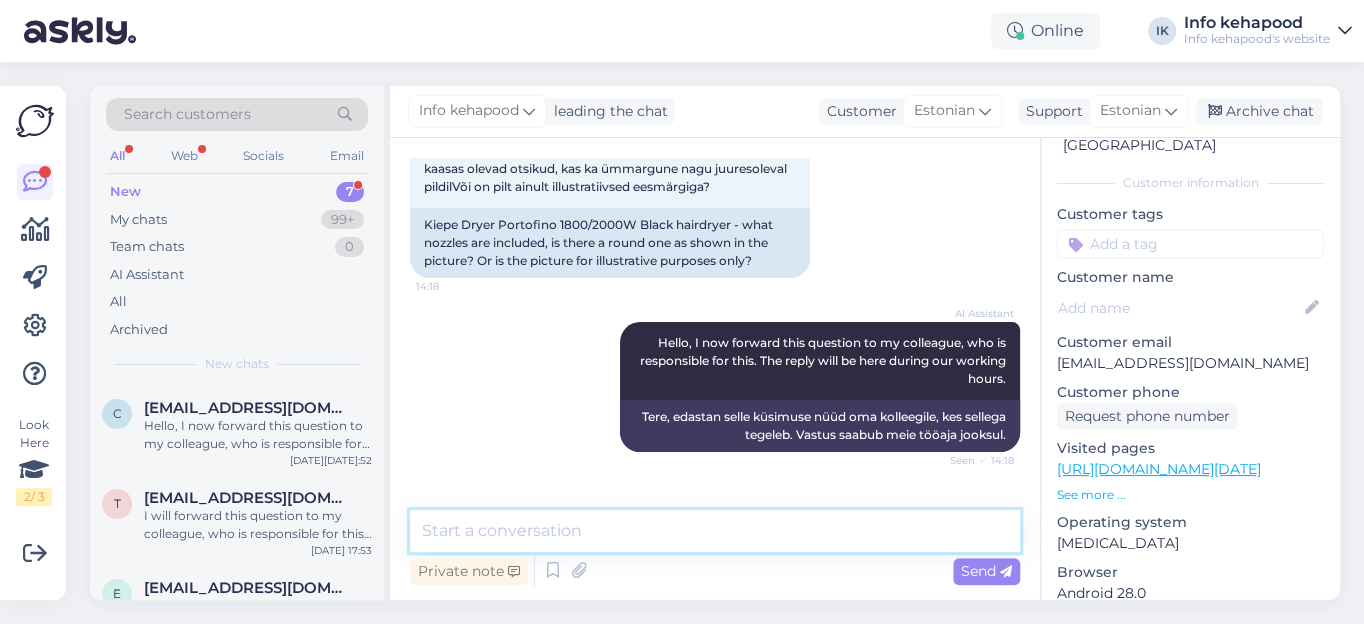 scroll, scrollTop: 0, scrollLeft: 0, axis: both 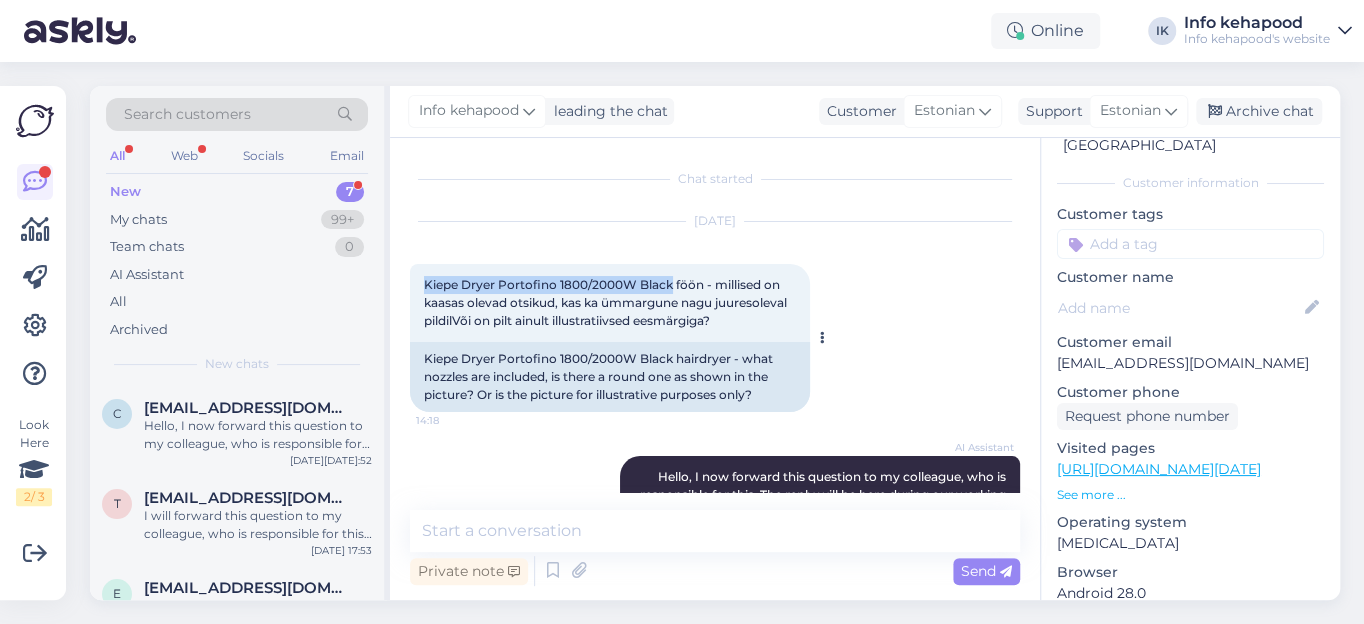 drag, startPoint x: 421, startPoint y: 283, endPoint x: 670, endPoint y: 274, distance: 249.1626 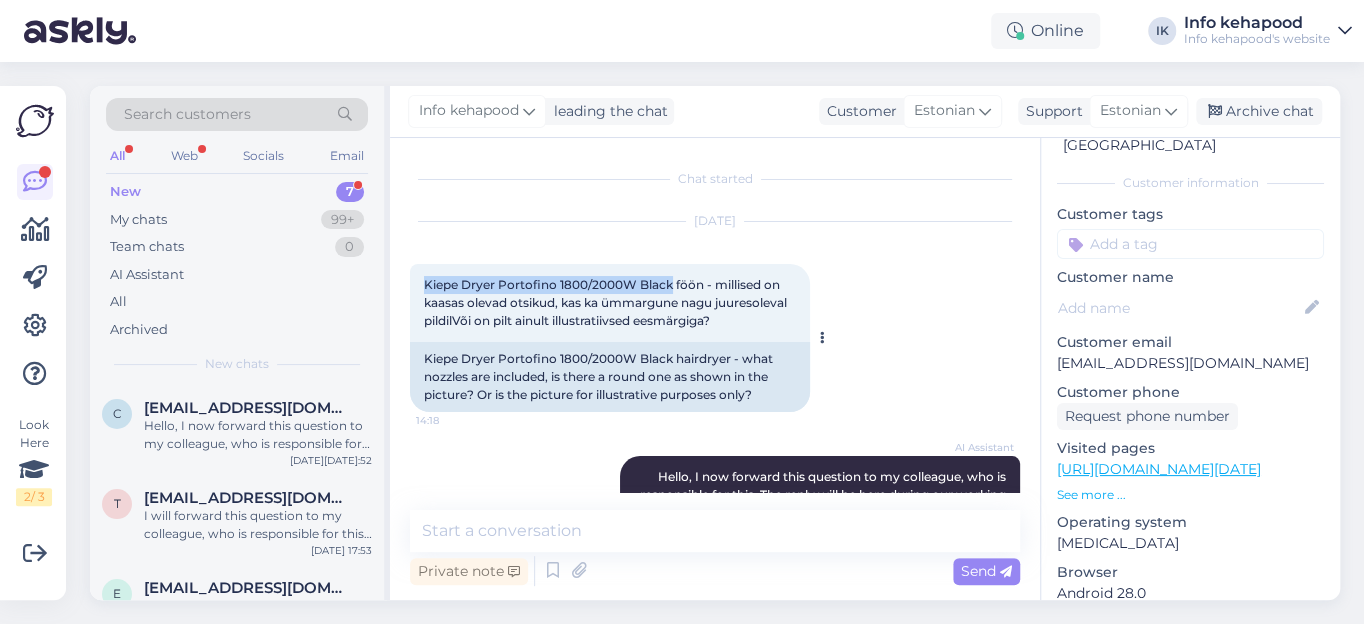 click on "Kiepe Dryer Portofino 1800/2000W Black föön - millised on kaasas olevad otsikud, kas ka ümmargune nagu juuresoleval pildilVõi on pilt ainult illustratiivsed eesmärgiga? 14:18" at bounding box center [610, 303] 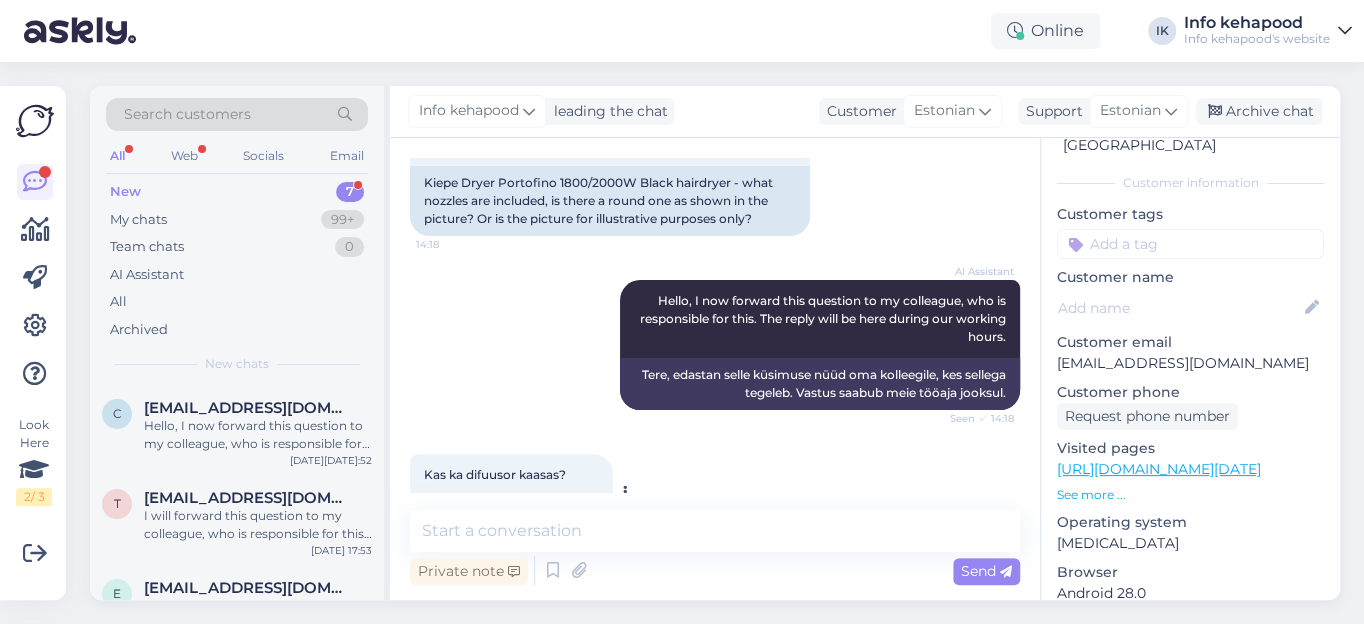 scroll, scrollTop: 235, scrollLeft: 0, axis: vertical 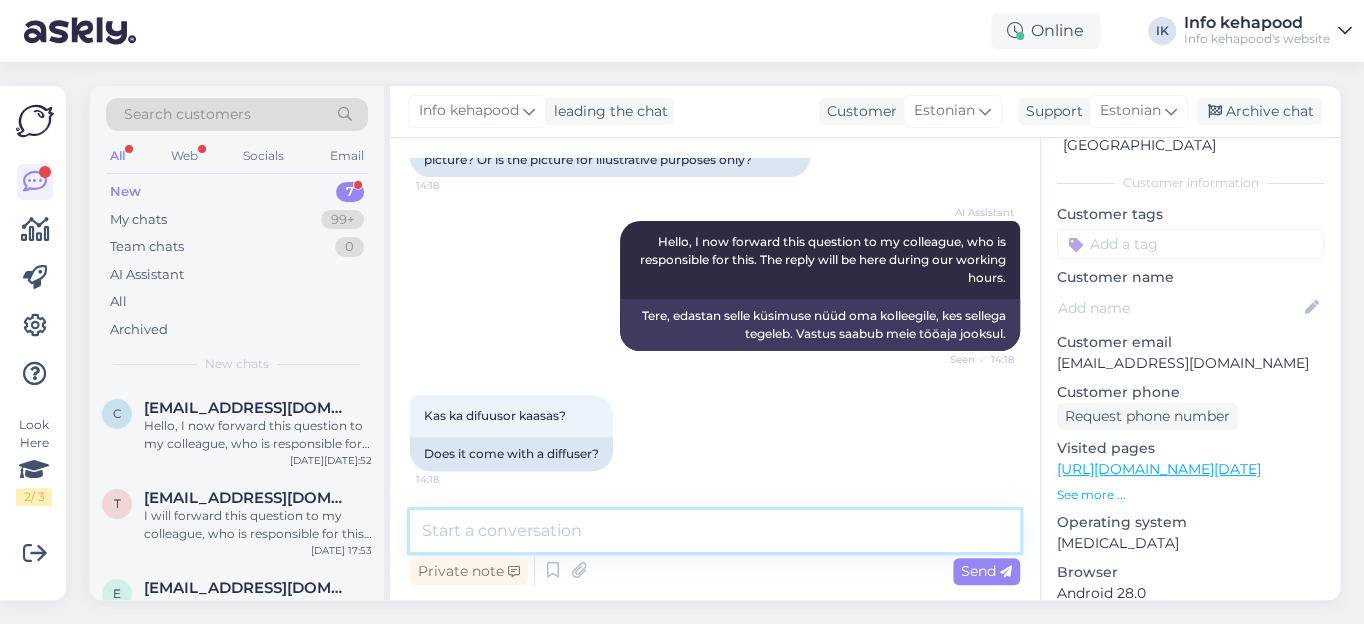 click at bounding box center [715, 531] 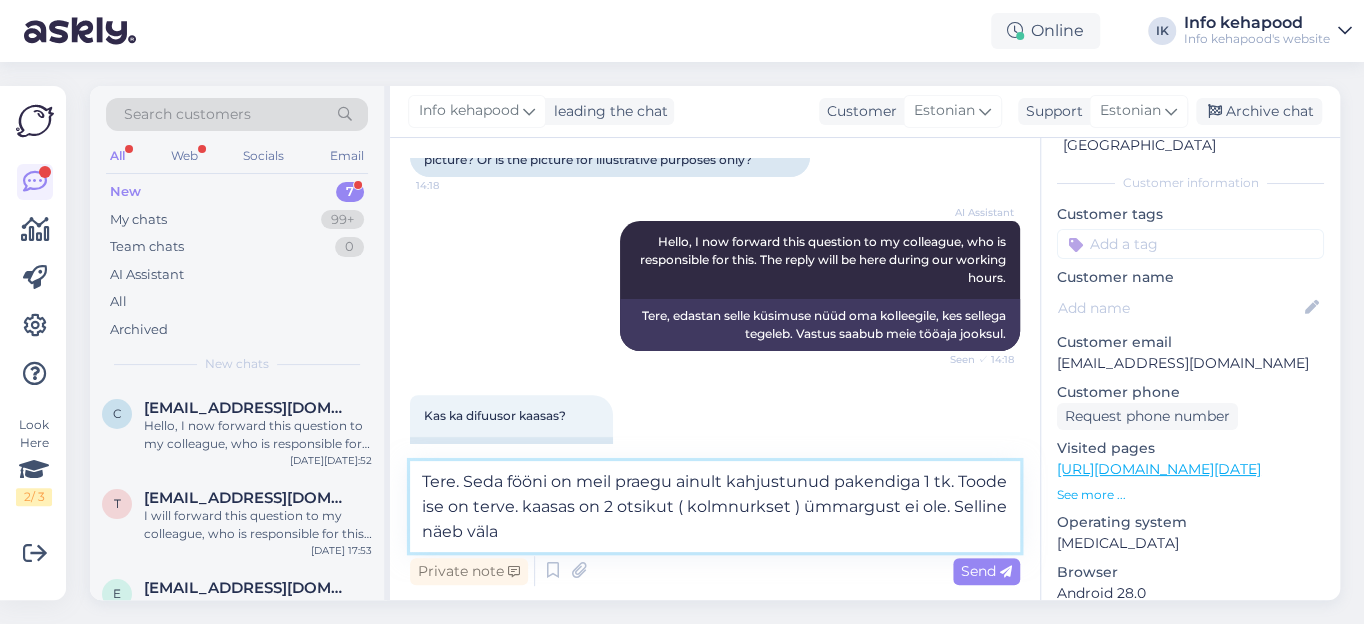 click on "Tere. Seda fööni on meil praegu ainult kahjustunud pakendiga 1 tk. Toode ise on terve. kaasas on 2 otsikut ( kolmnurkset ) ümmargust ei ole. Selline näeb väla" at bounding box center (715, 506) 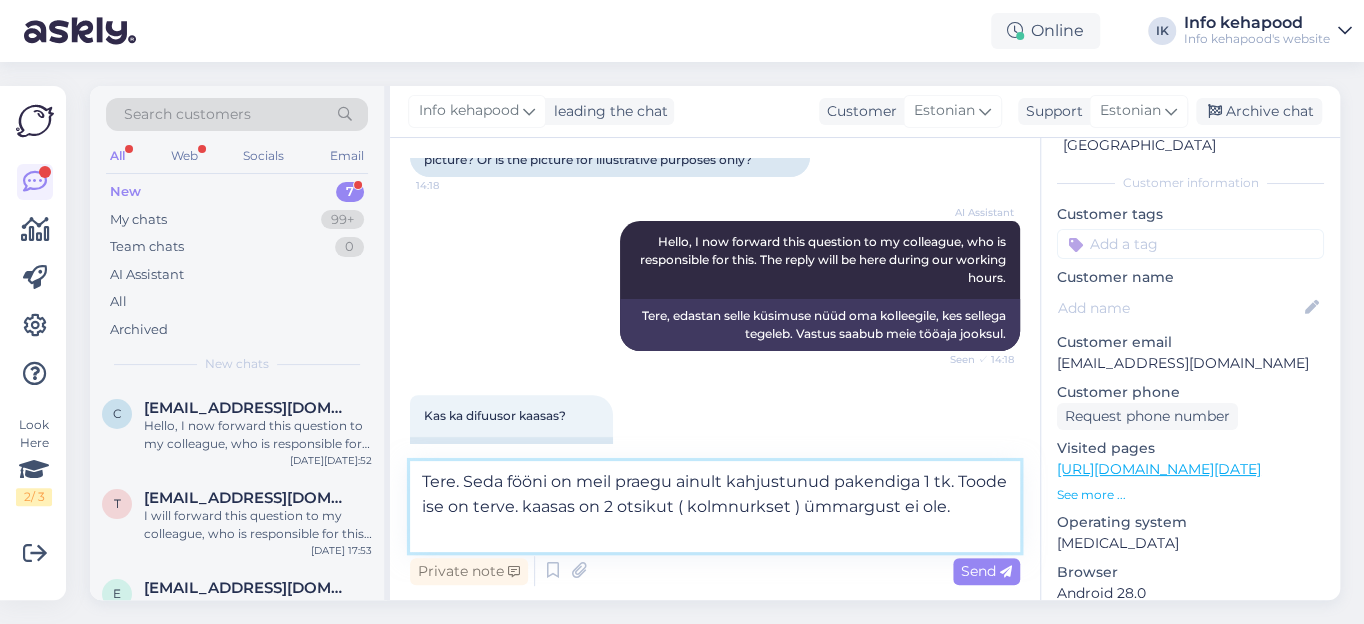 click on "Tere. Seda fööni on meil praegu ainult kahjustunud pakendiga 1 tk. Toode ise on terve. kaasas on 2 otsikut ( kolmnurkset ) ümmargust ei ole." at bounding box center (715, 506) 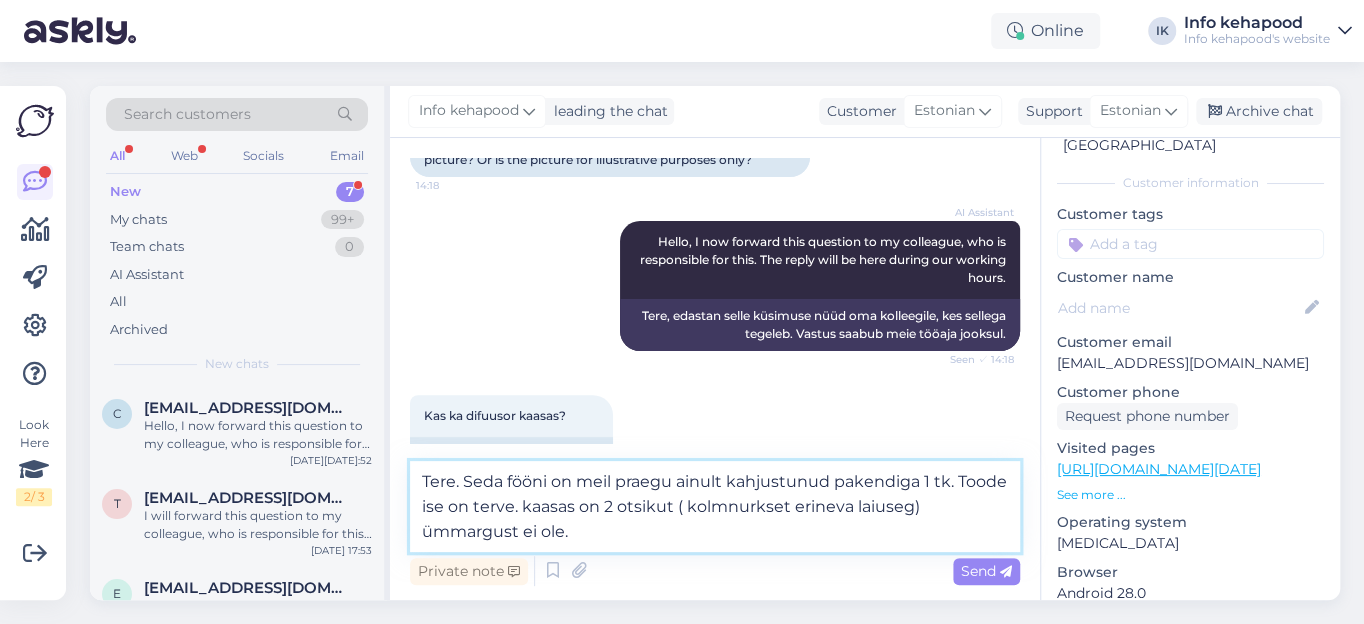 type on "Tere. Seda fööni on meil praegu ainult kahjustunud pakendiga 1 tk. Toode ise on terve. kaasas on 2 otsikut ( kolmnurkset erineva laiusega) ümmargust ei ole." 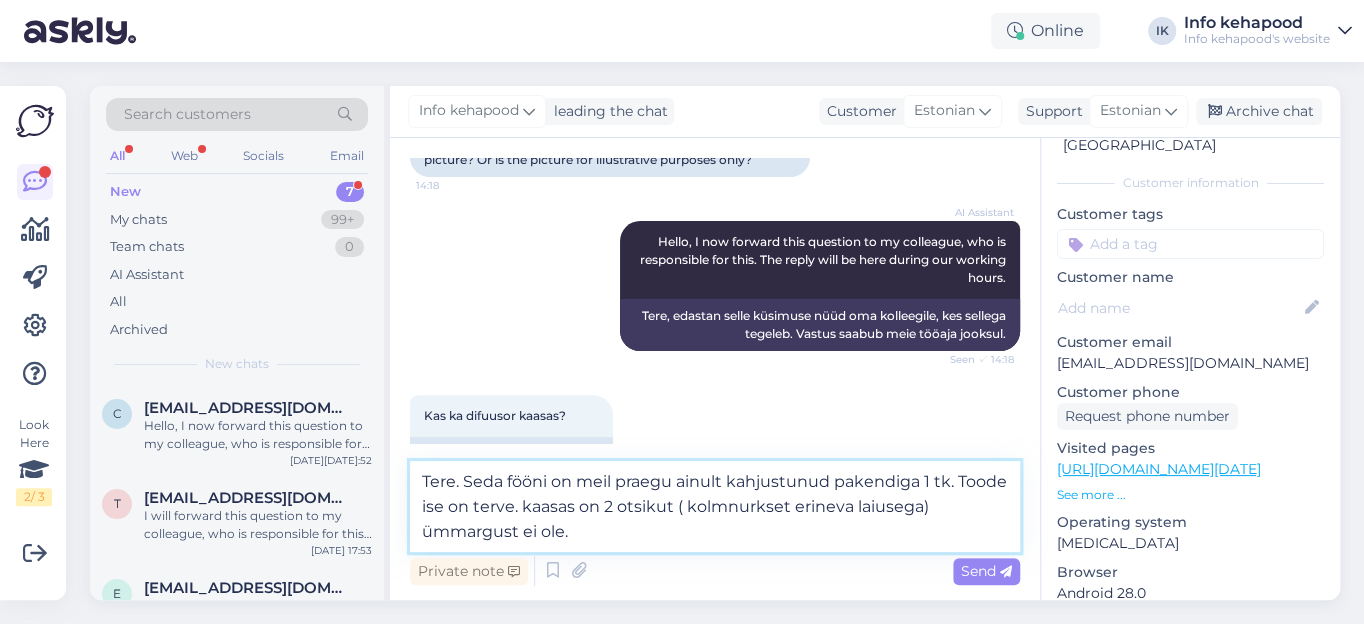 click on "Tere. Seda fööni on meil praegu ainult kahjustunud pakendiga 1 tk. Toode ise on terve. kaasas on 2 otsikut ( kolmnurkset erineva laiusega) ümmargust ei ole." at bounding box center (715, 506) 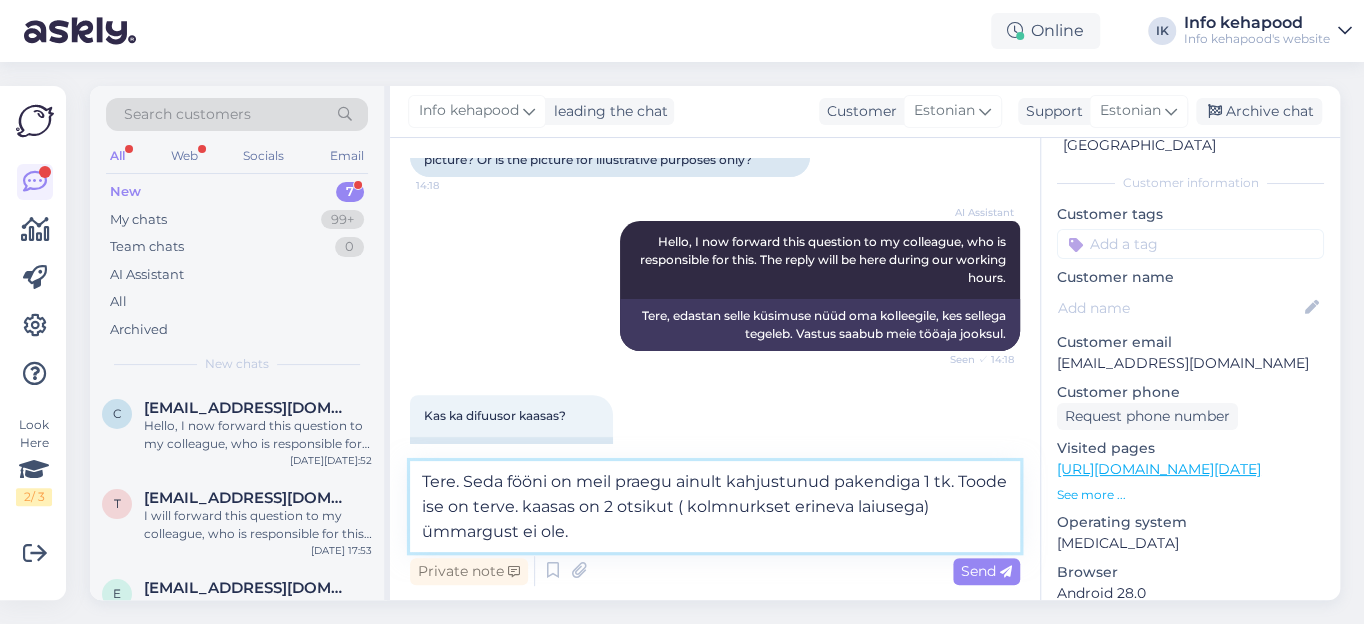 paste 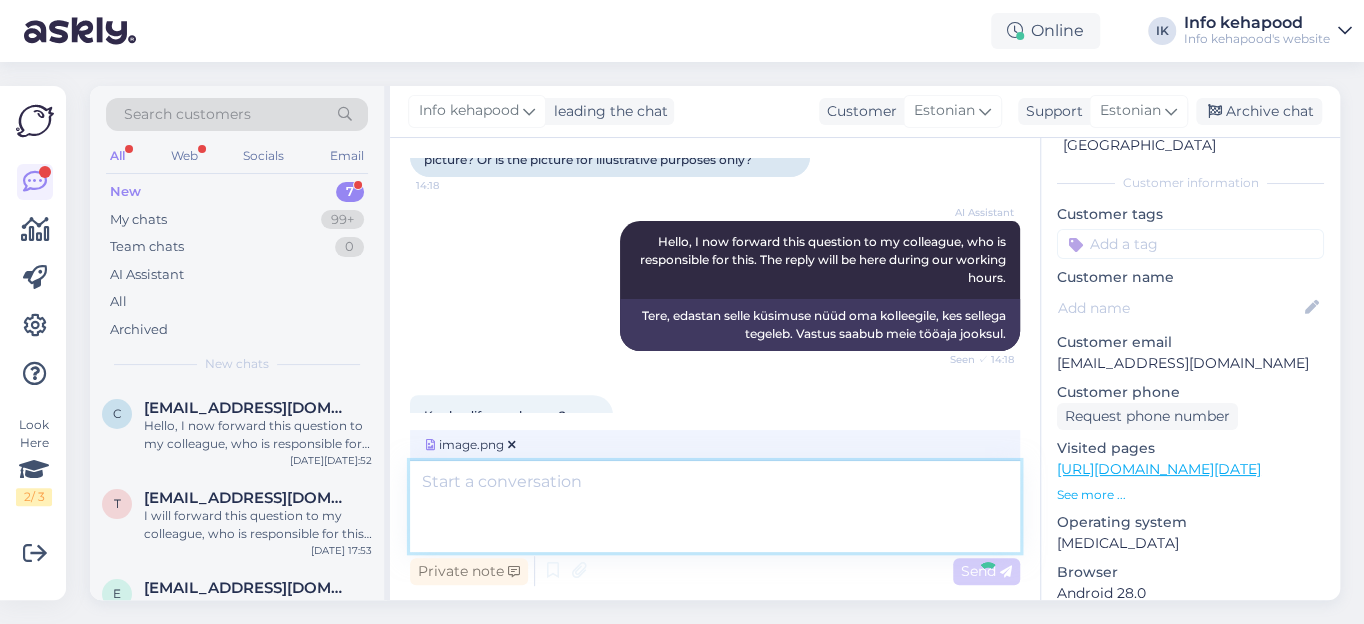 scroll, scrollTop: 524, scrollLeft: 0, axis: vertical 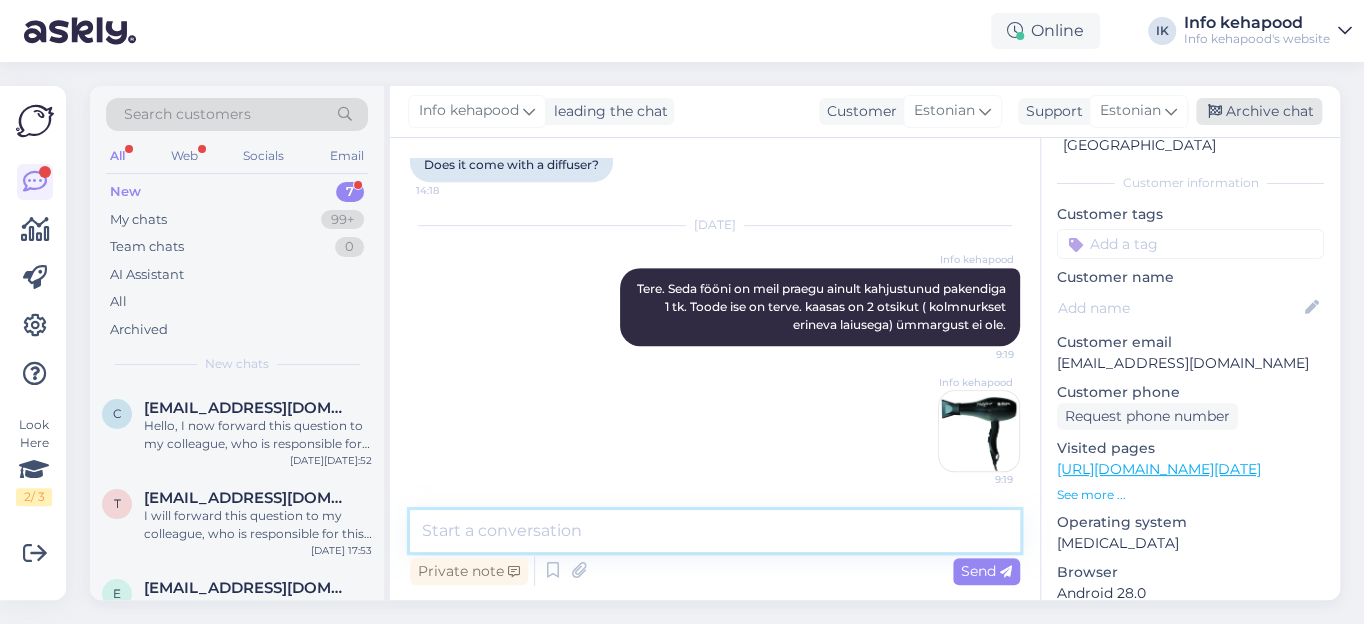 type 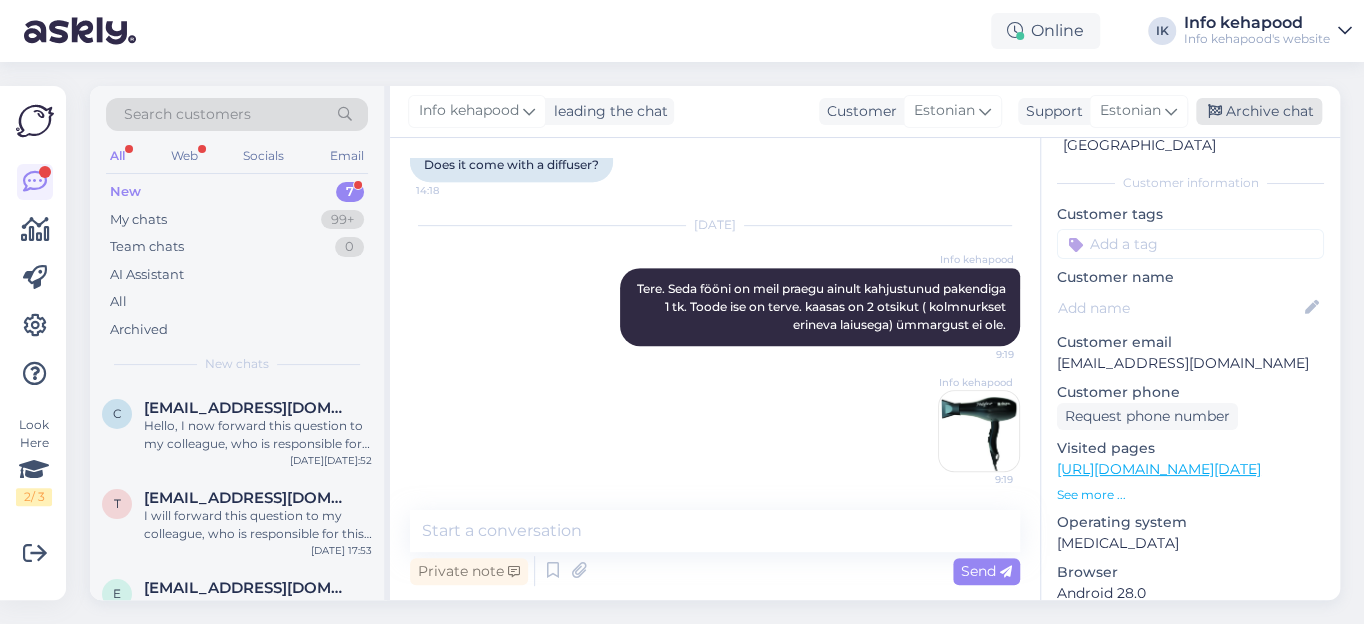 click on "Archive chat" at bounding box center (1259, 111) 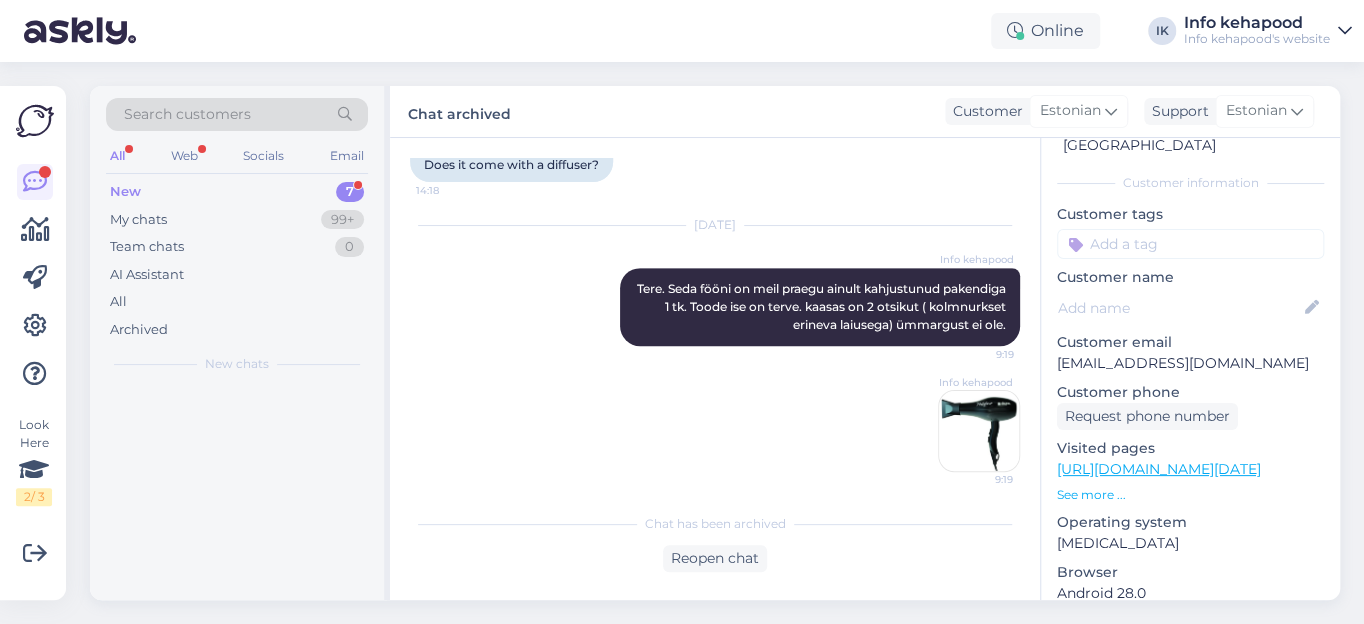 scroll, scrollTop: 531, scrollLeft: 0, axis: vertical 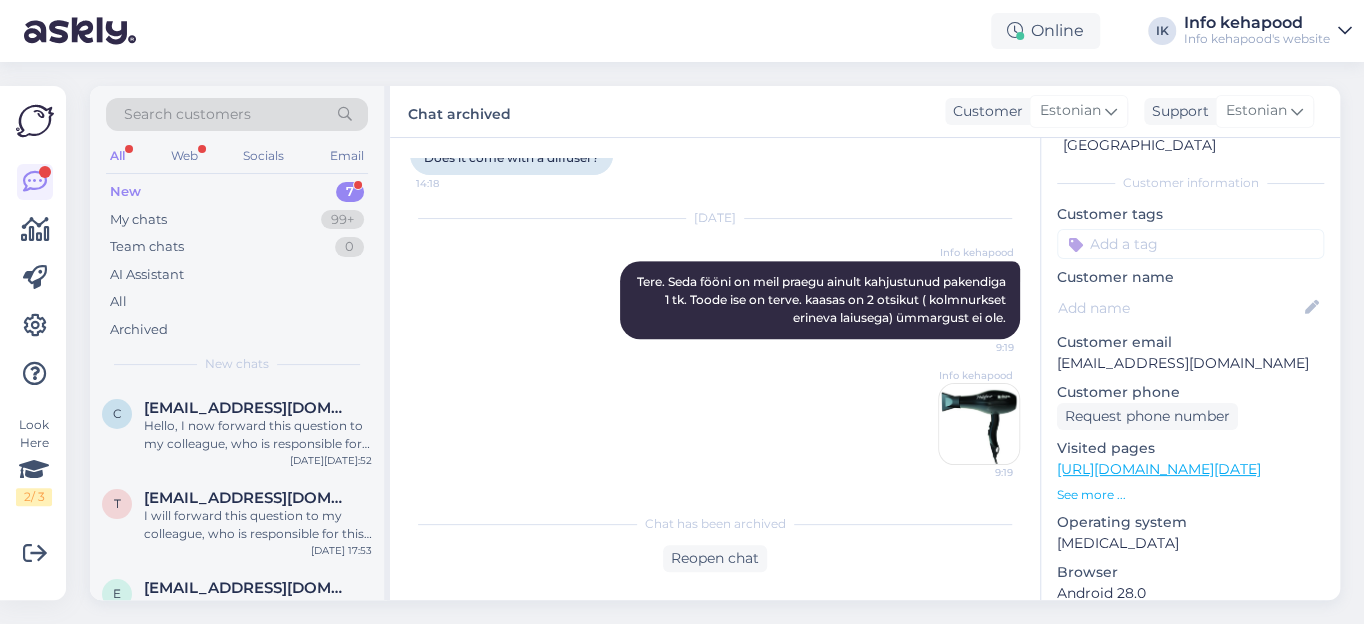 click on "New" at bounding box center (125, 192) 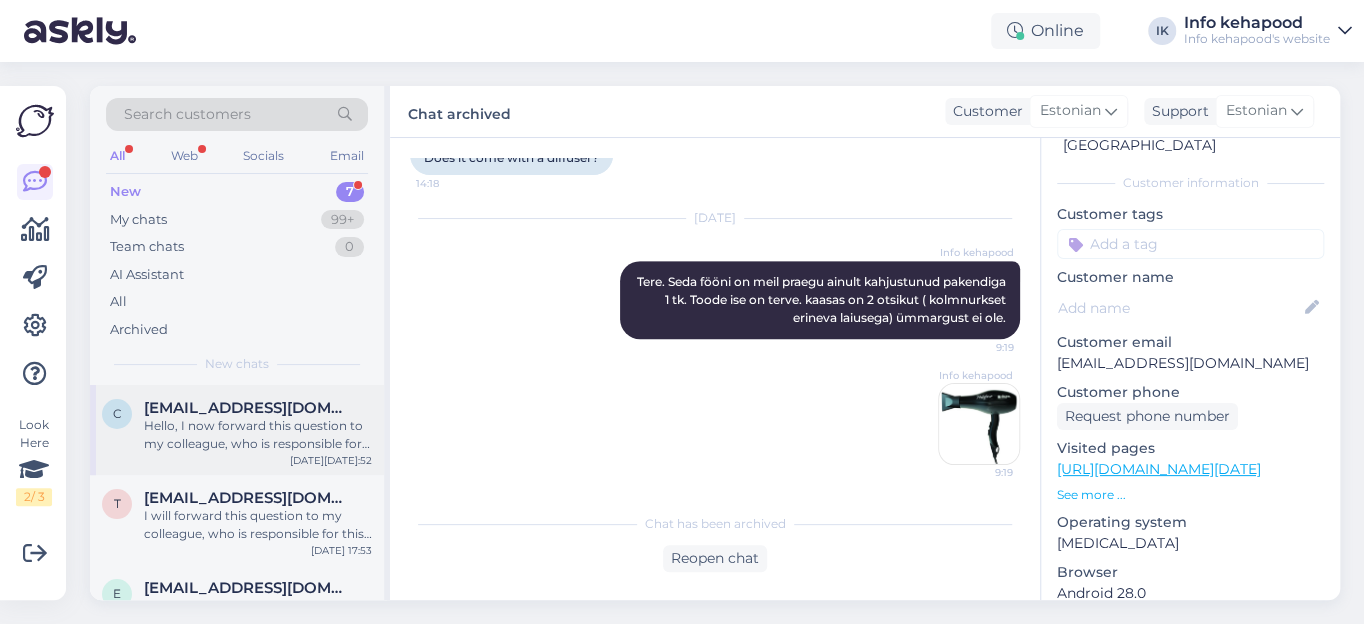 drag, startPoint x: 219, startPoint y: 419, endPoint x: 262, endPoint y: 409, distance: 44.14748 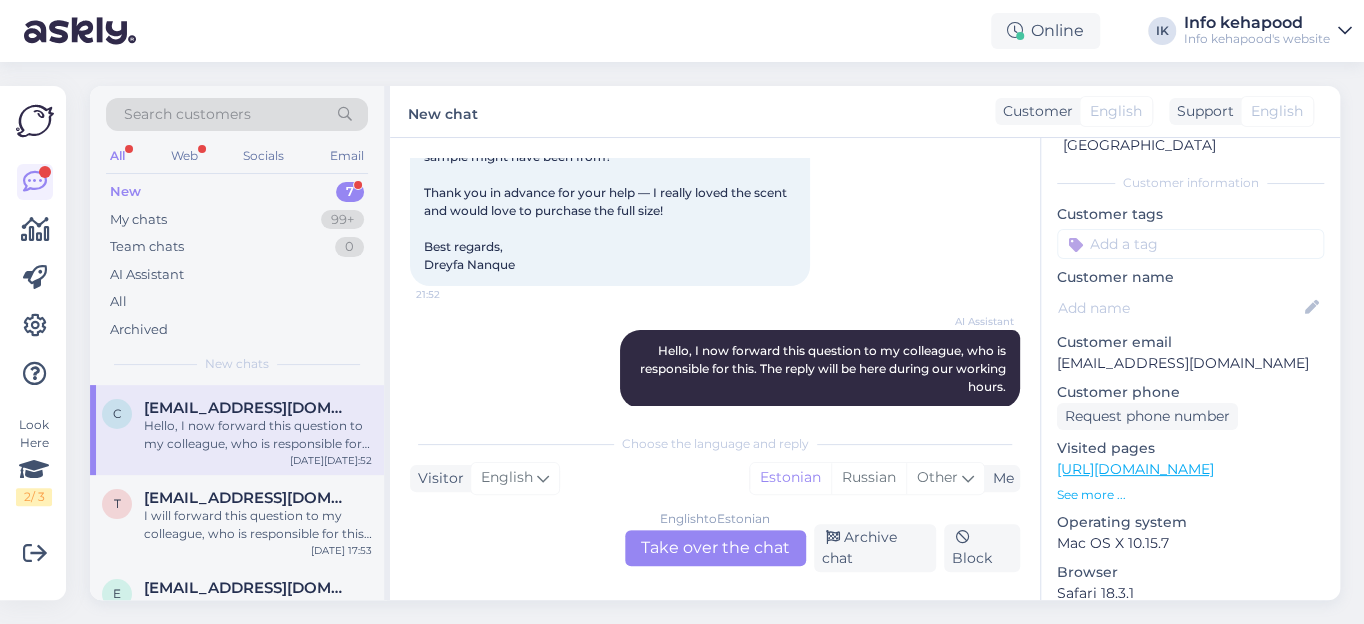 scroll, scrollTop: 296, scrollLeft: 0, axis: vertical 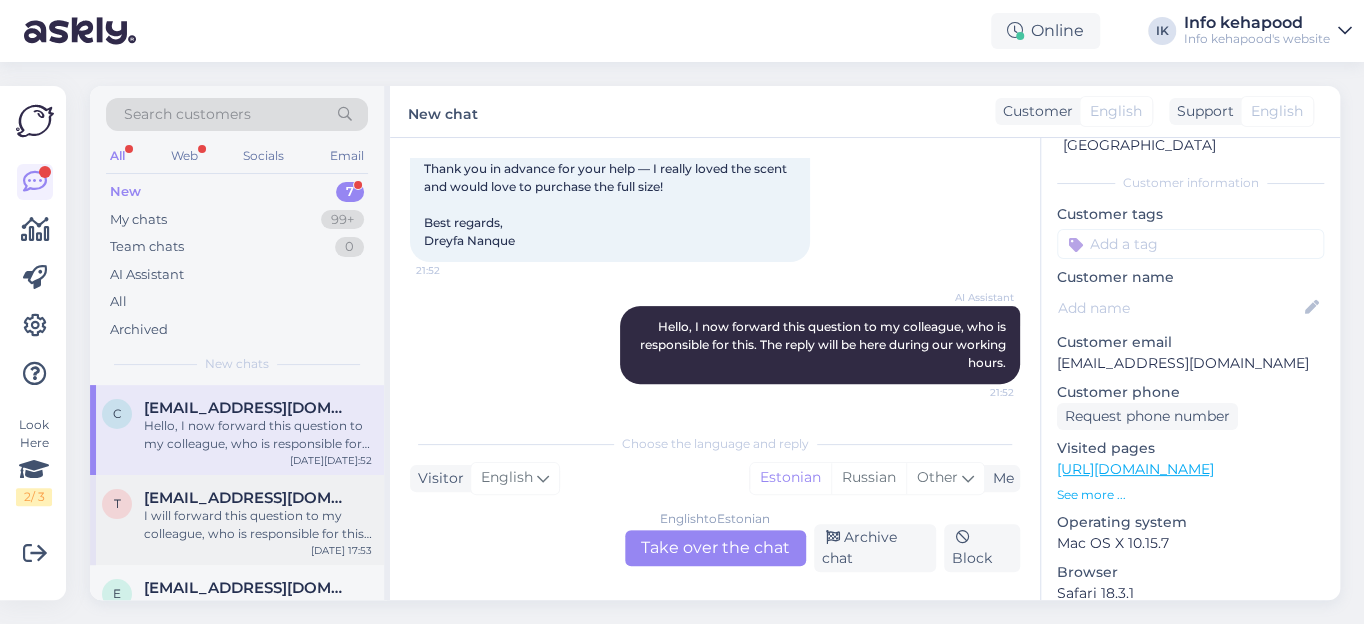 click on "I will forward this question to my colleague, who is responsible for this. The reply will be here during our working hours." at bounding box center (258, 525) 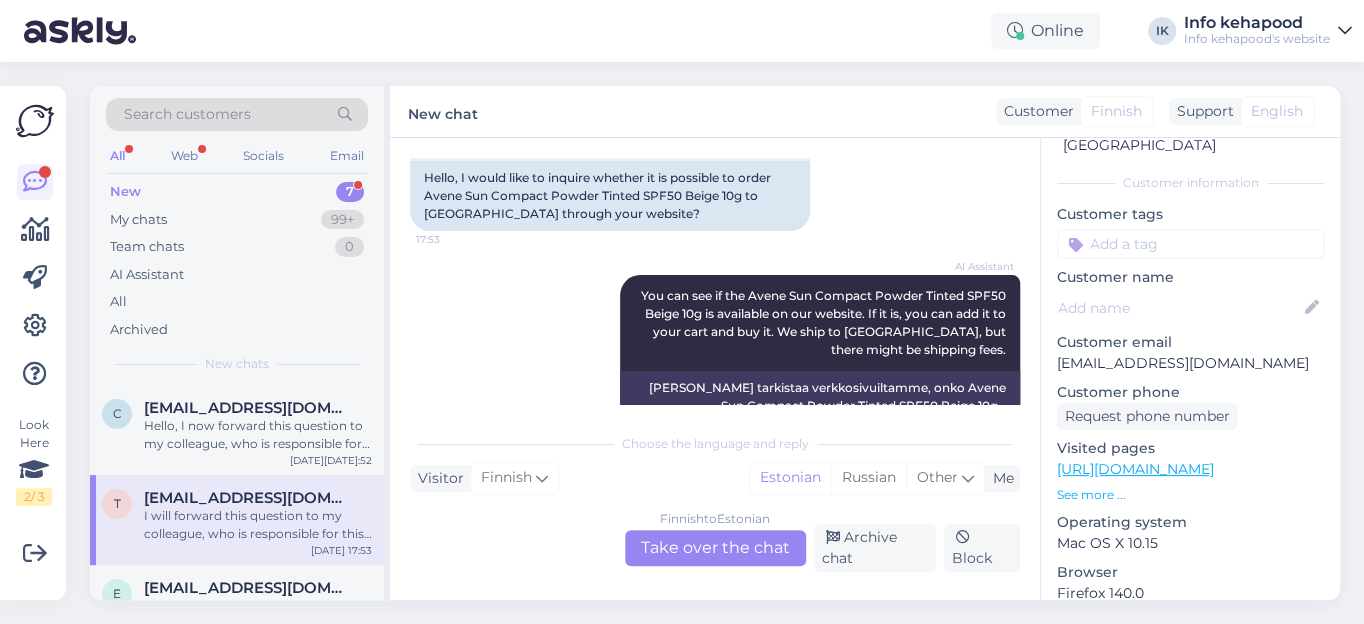scroll, scrollTop: 90, scrollLeft: 0, axis: vertical 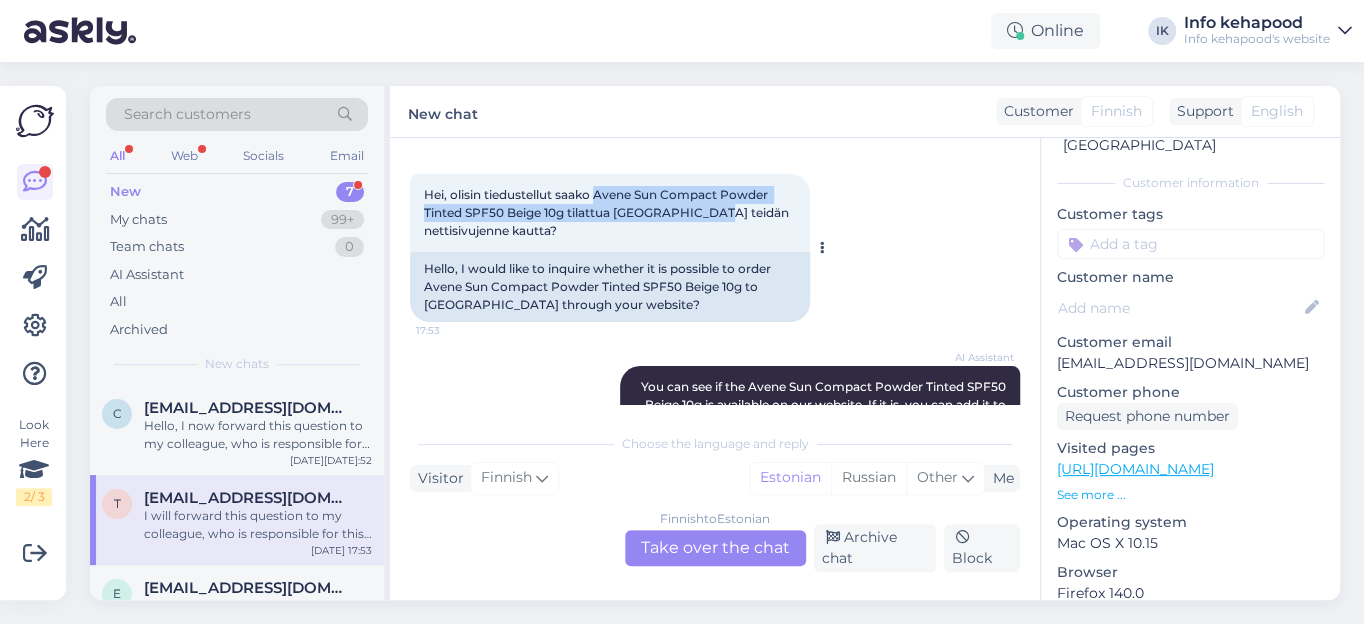 drag, startPoint x: 599, startPoint y: 190, endPoint x: 773, endPoint y: 209, distance: 175.03429 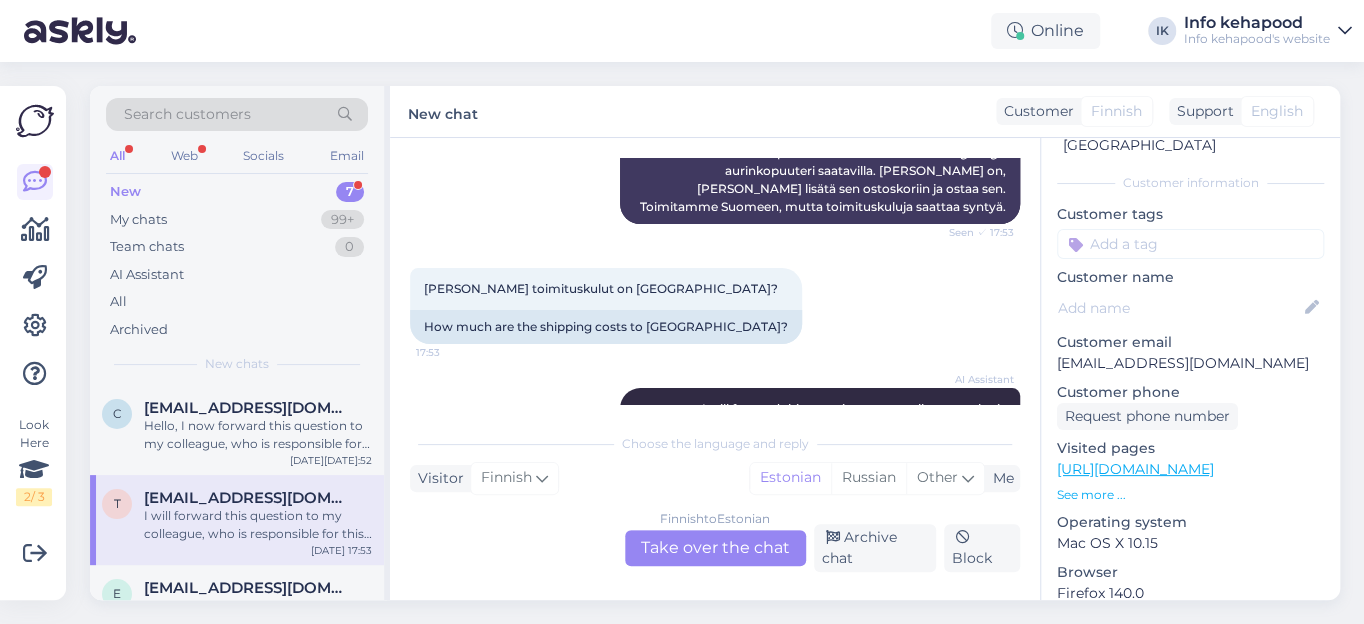 scroll, scrollTop: 549, scrollLeft: 0, axis: vertical 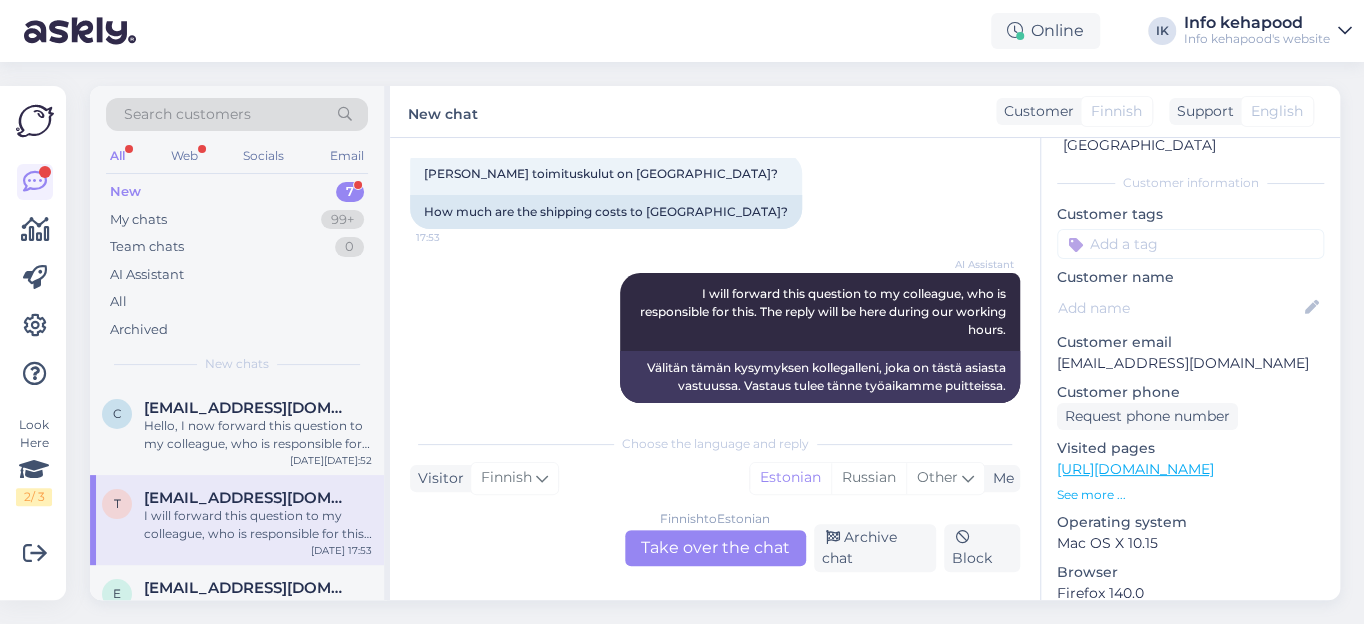 click on "Finnish  to  Estonian Take over the chat" at bounding box center [715, 548] 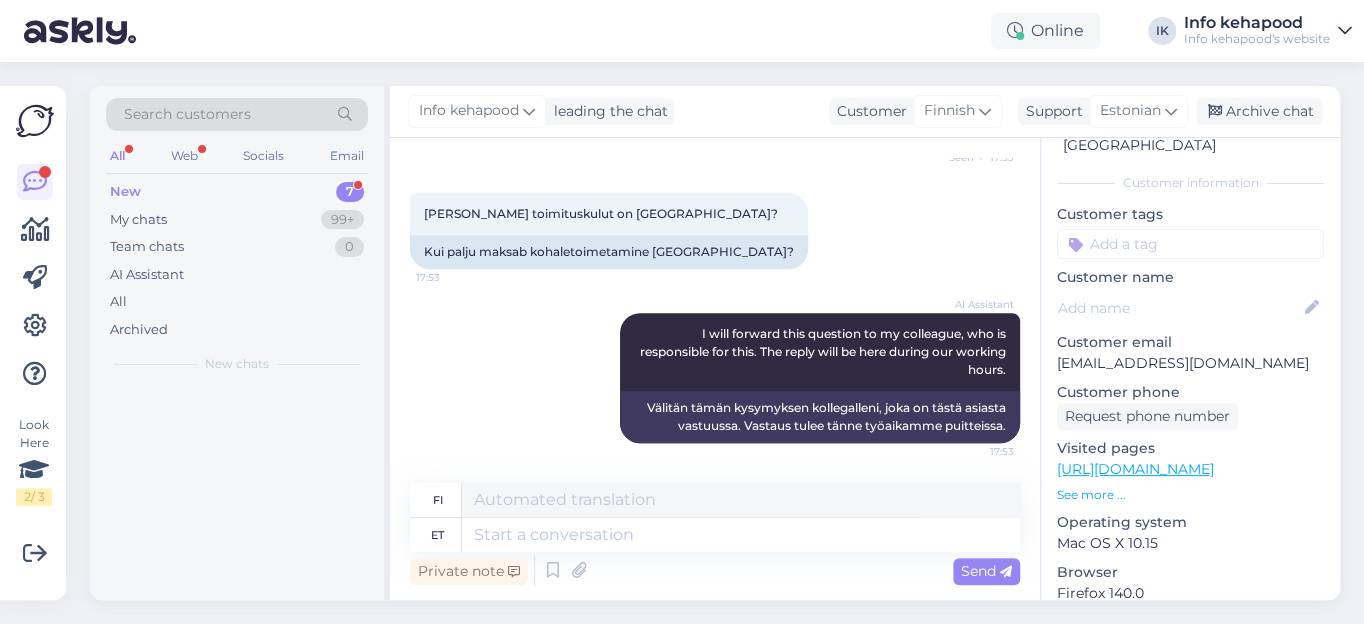 scroll, scrollTop: 490, scrollLeft: 0, axis: vertical 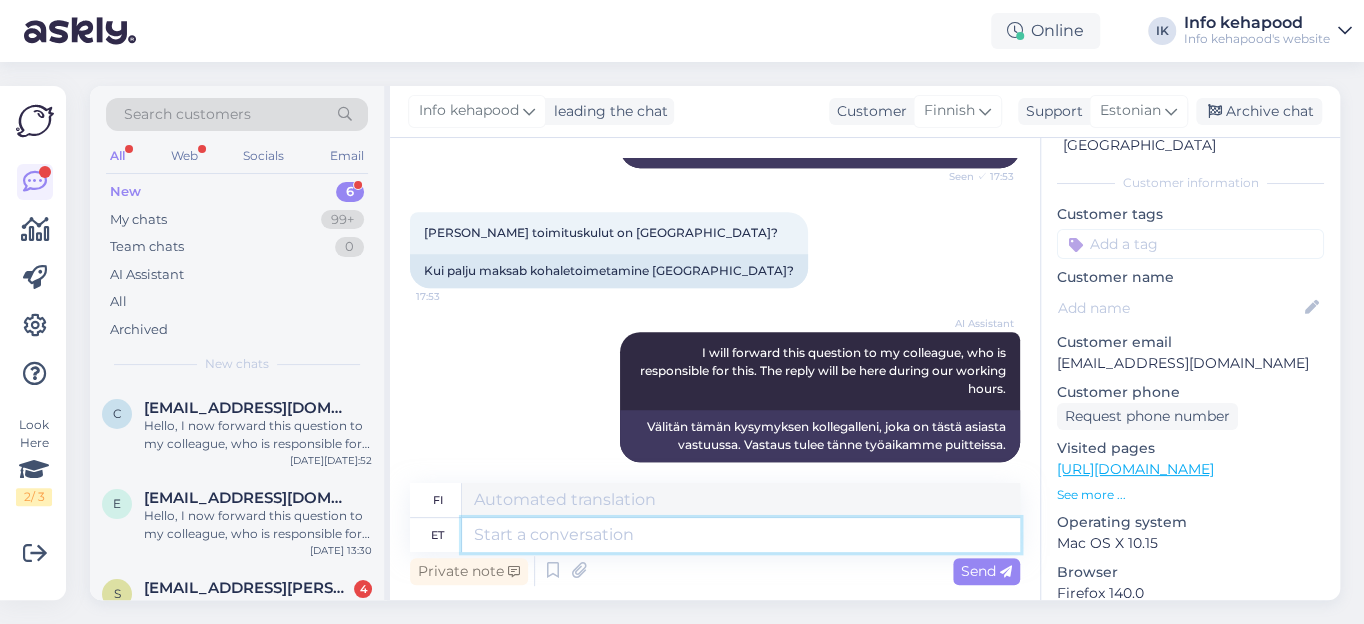 click at bounding box center (741, 535) 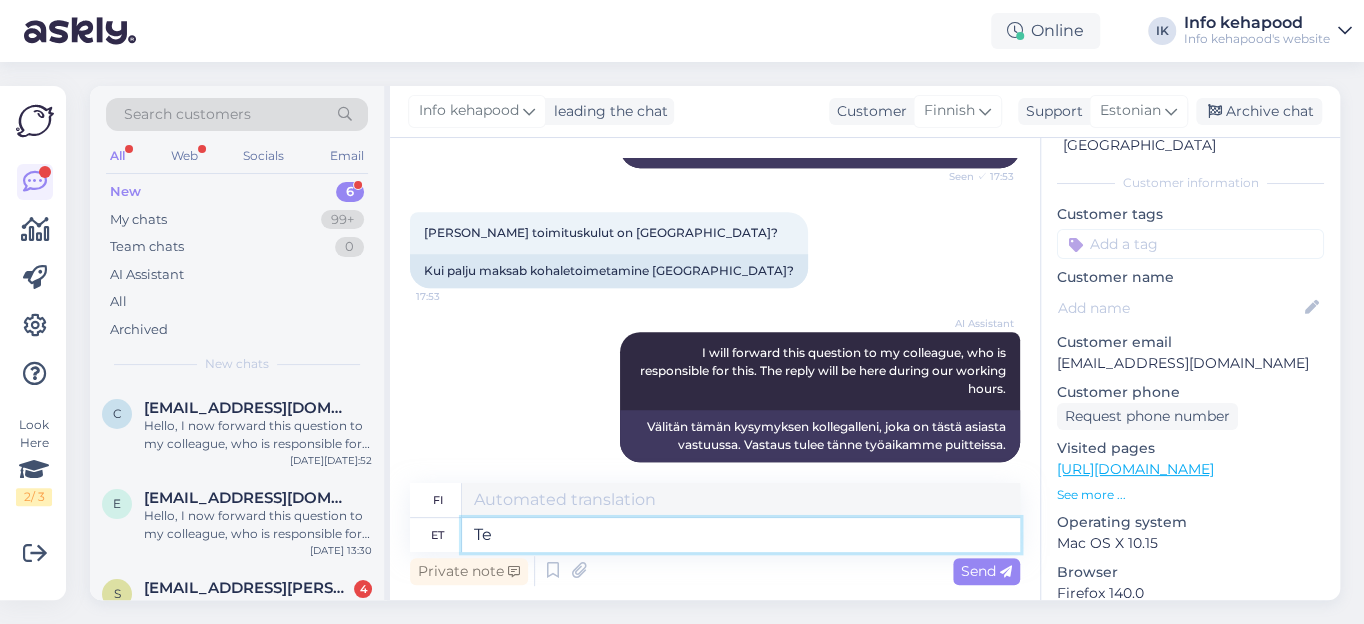 type on "[PERSON_NAME]" 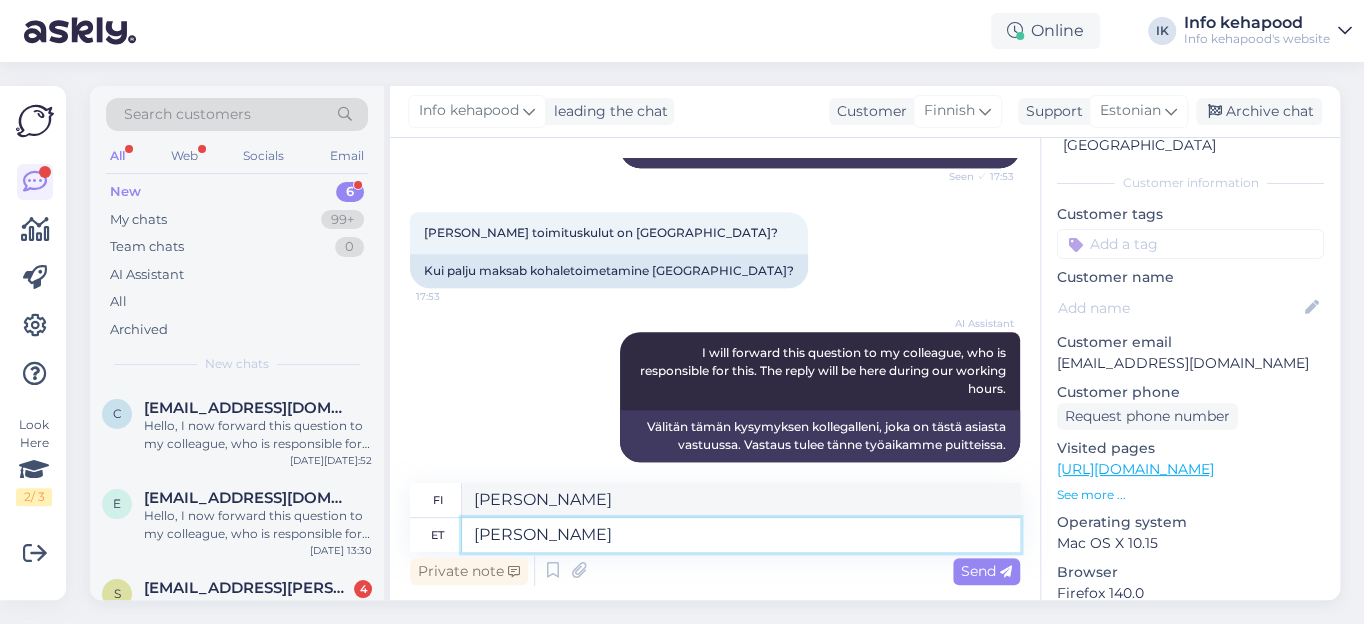 type on "[PERSON_NAME]" 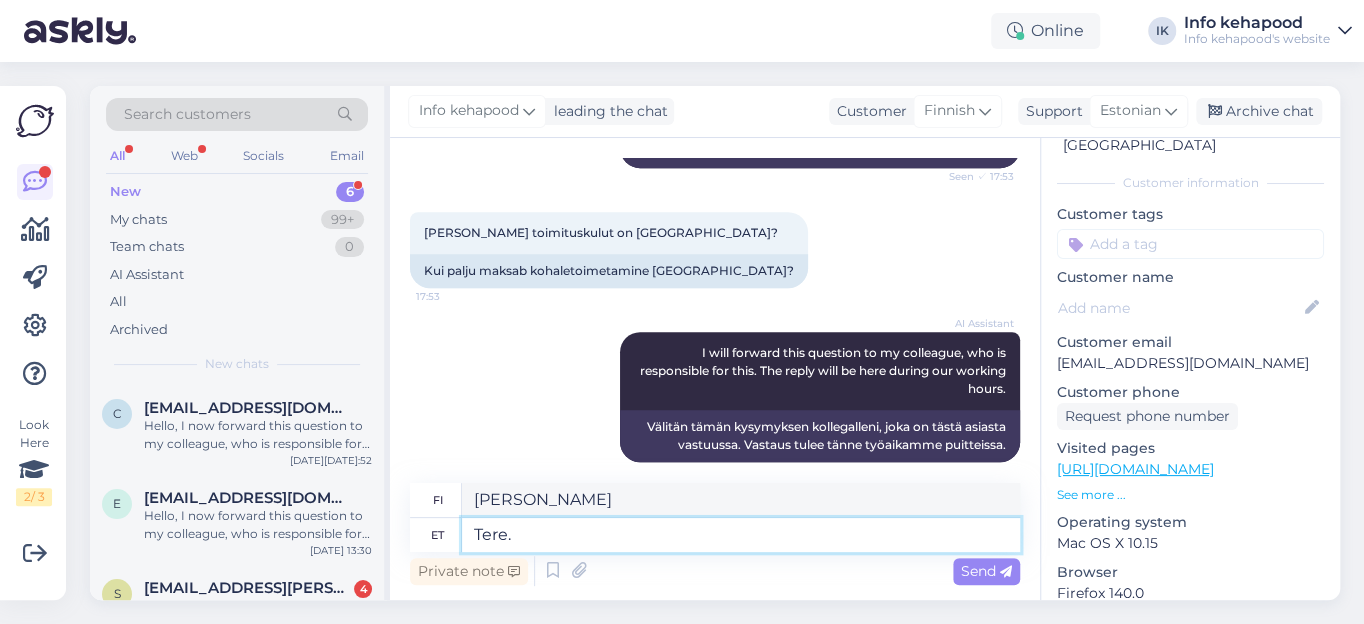 type on "Tere." 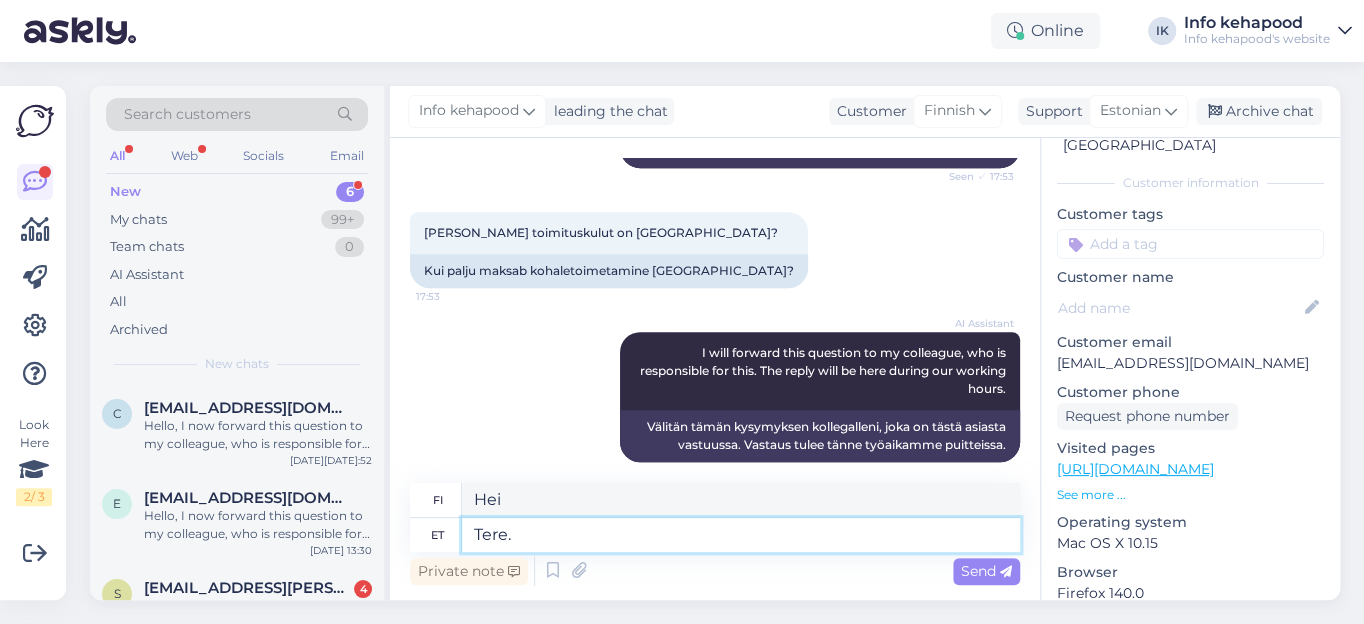 type on "Hei." 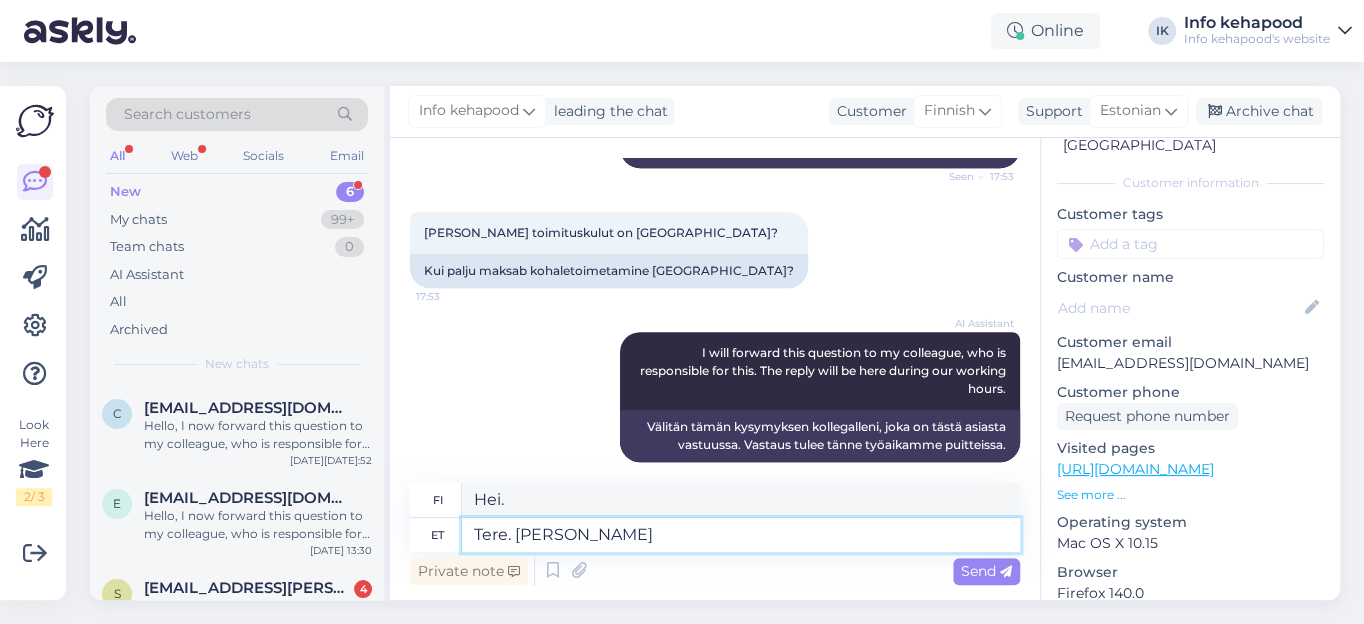 type on "Tere. Kui s" 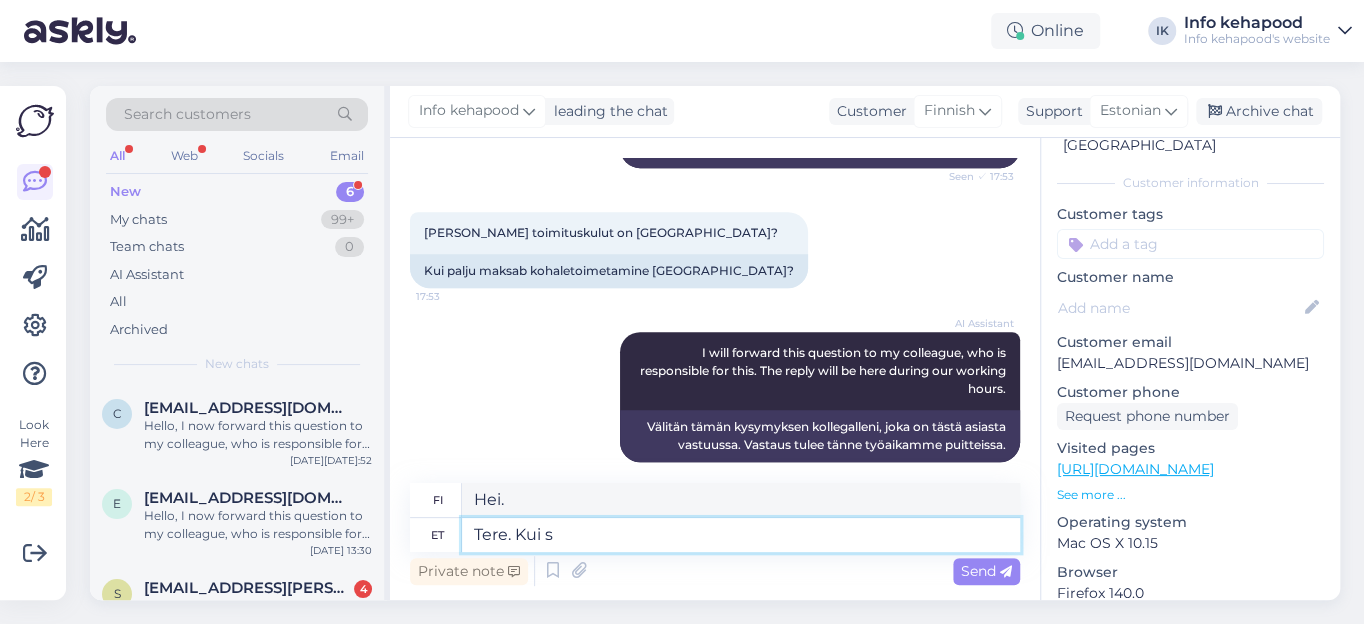 type on "Hei. [PERSON_NAME]" 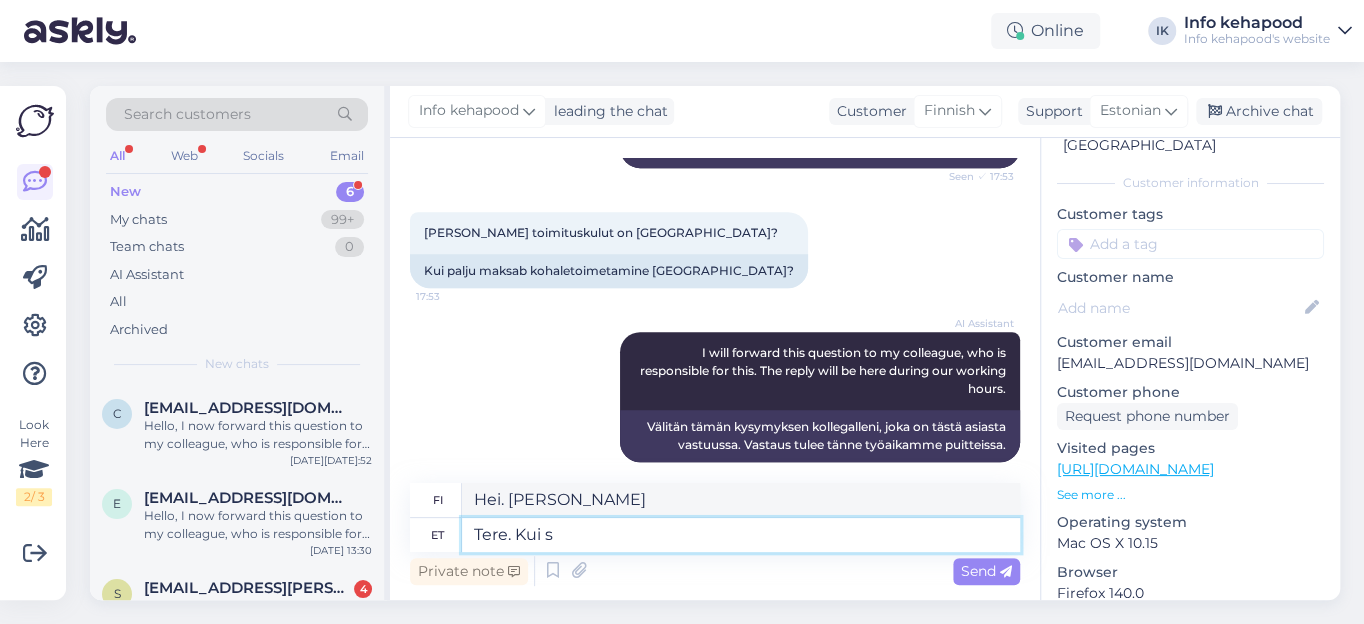 type on "Tere. Kui so" 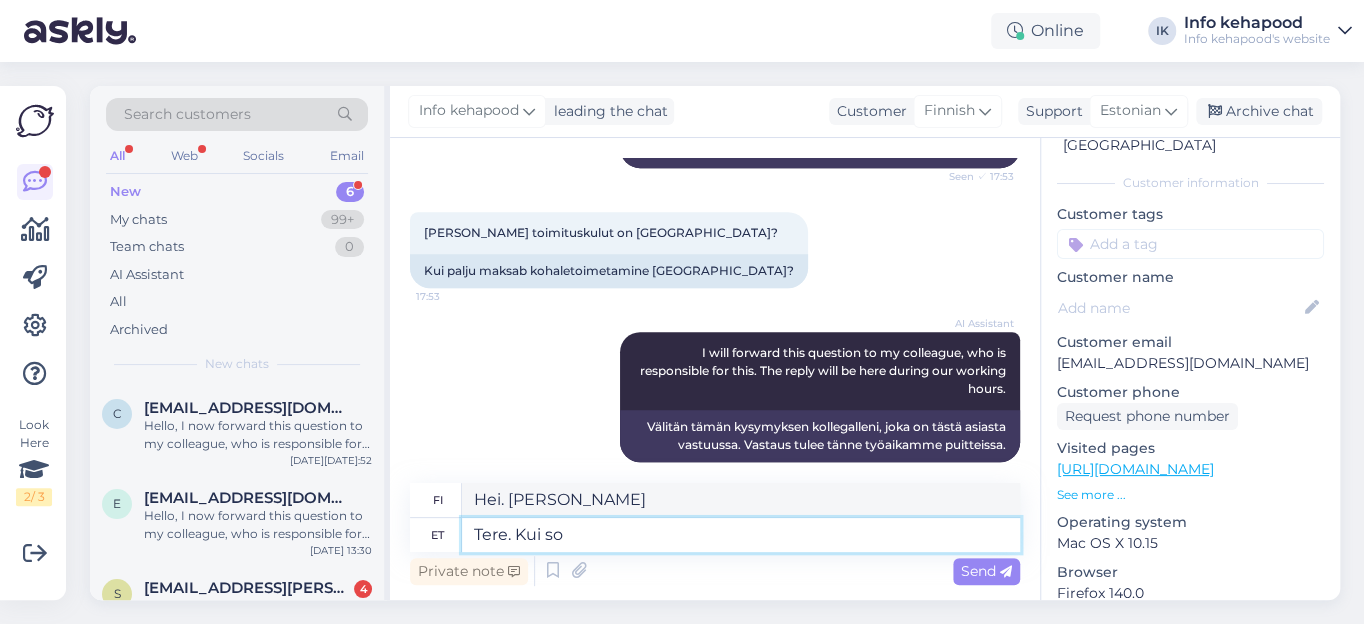 type on "Hei. [PERSON_NAME] s" 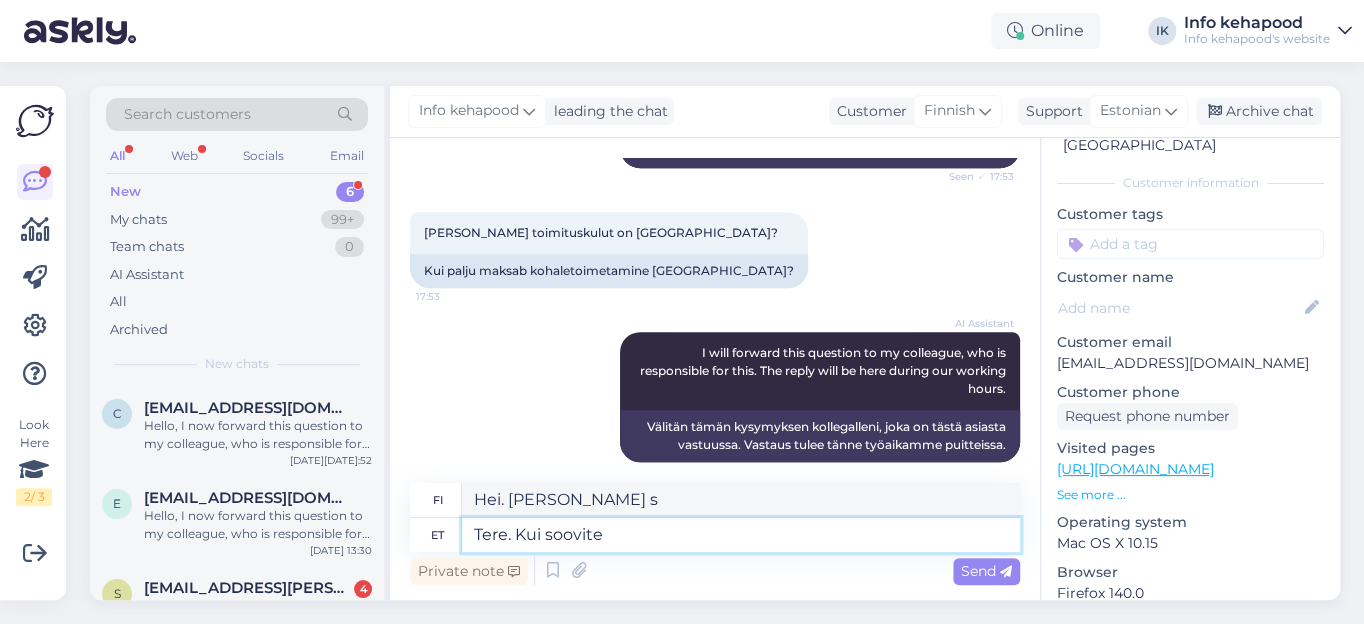 type on "Tere. Kui soovite s" 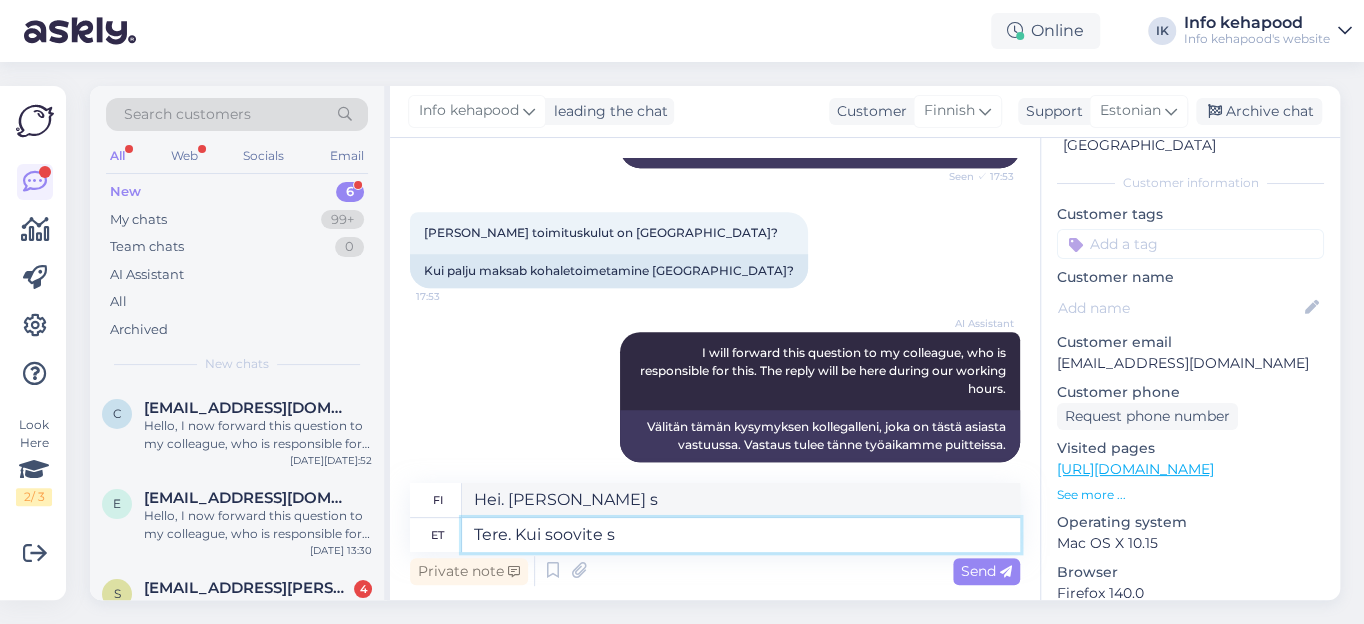 type on "Hei. [PERSON_NAME] haluat" 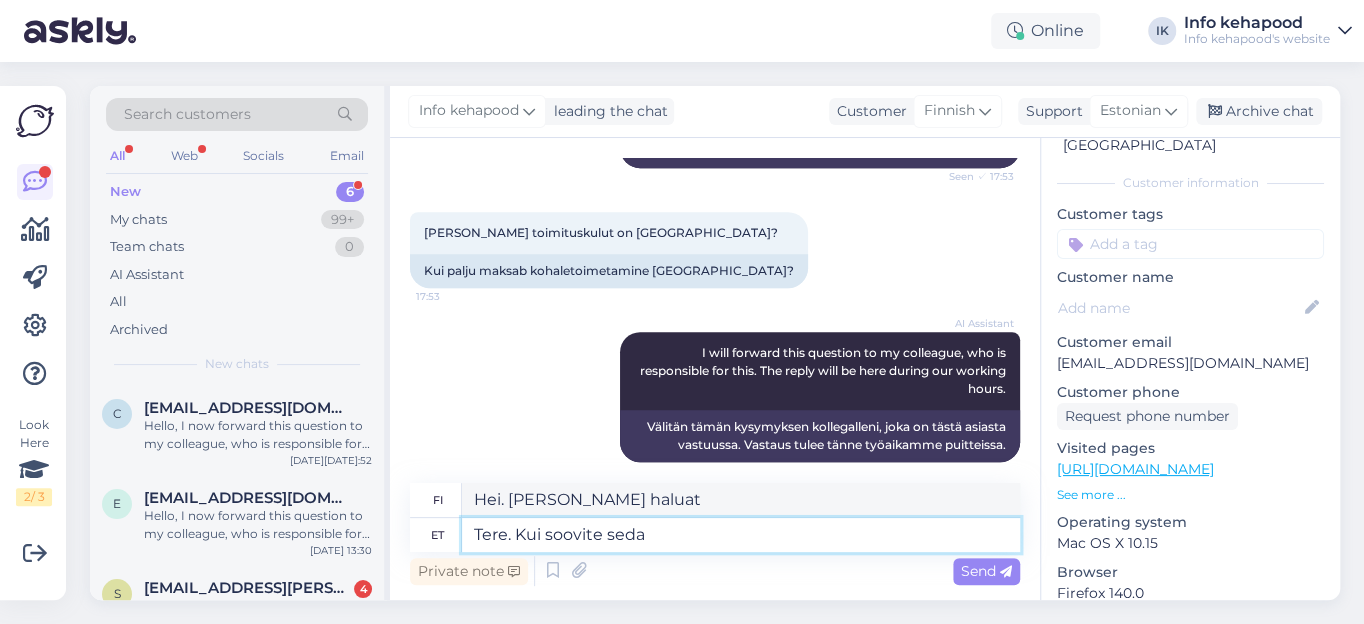 type on "Tere. Kui soovite seda t" 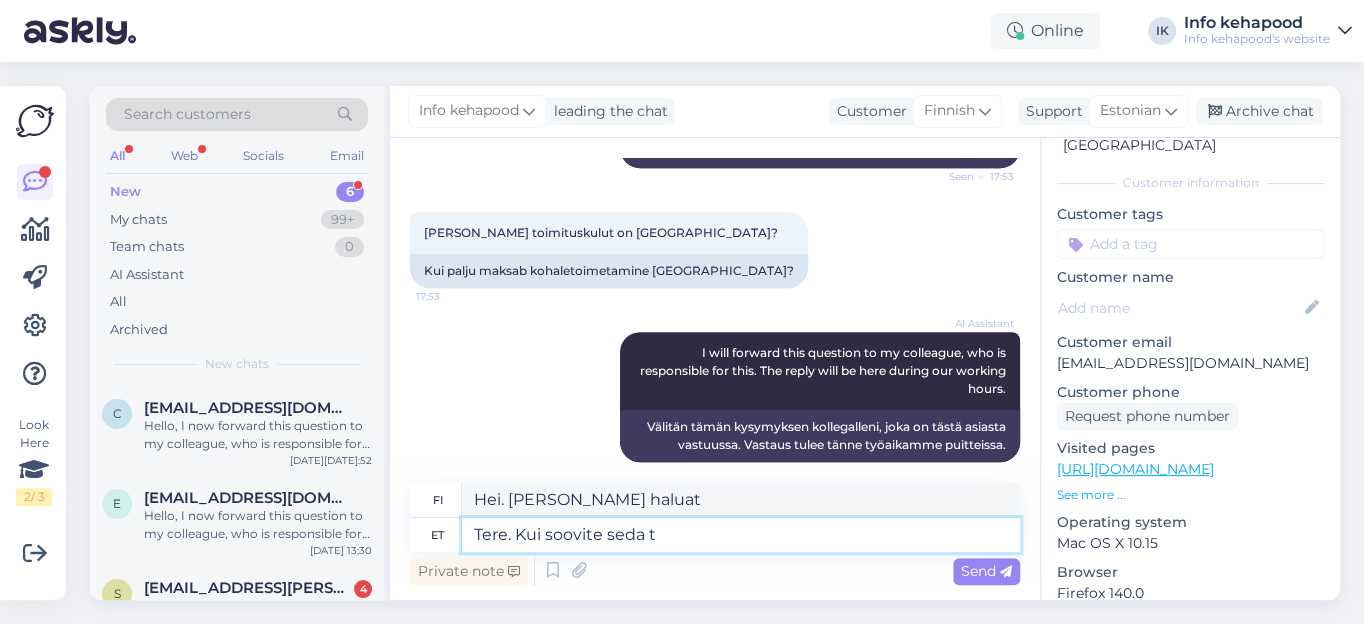 type on "Hei. [PERSON_NAME] haluatte tämän" 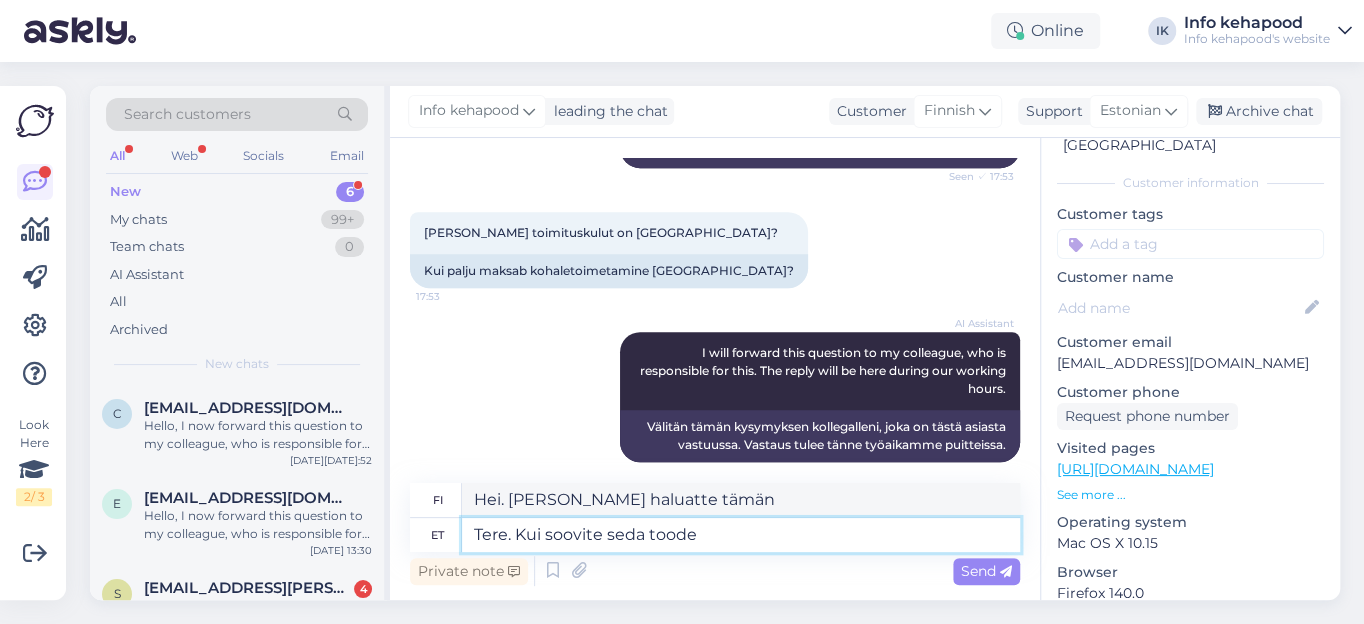 type on "Tere. Kui soovite seda toodet" 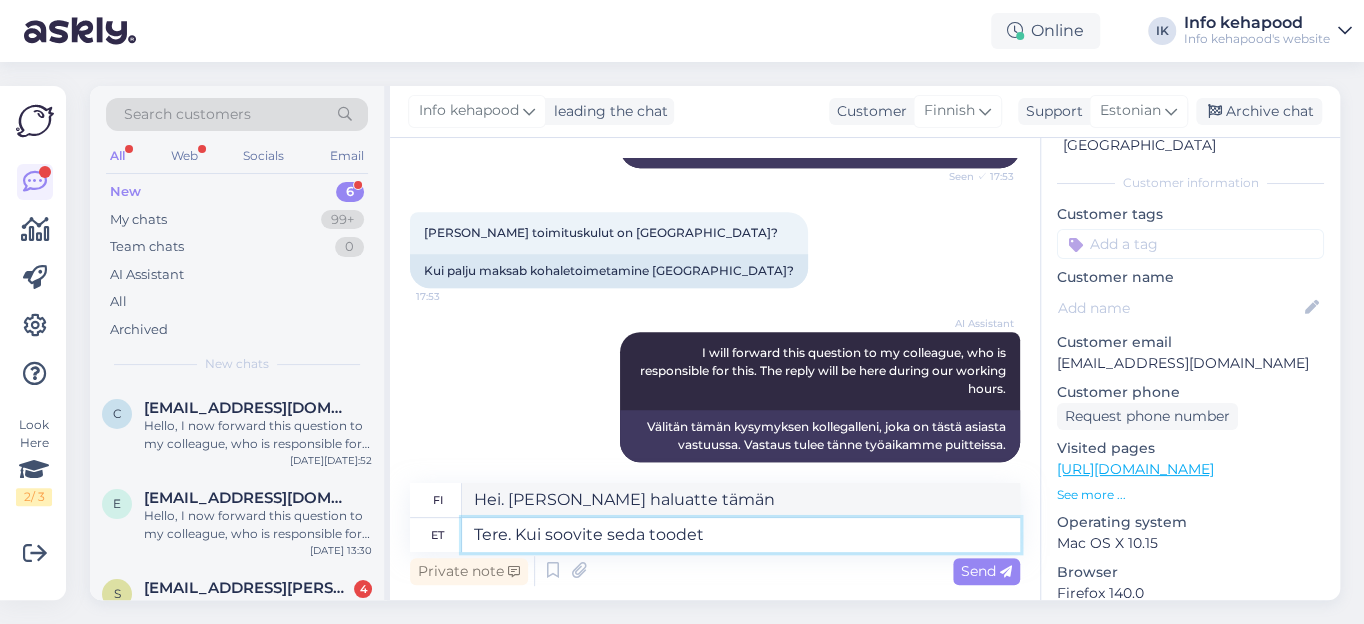 type on "Hei. [PERSON_NAME] haluatte tämän tuotteen" 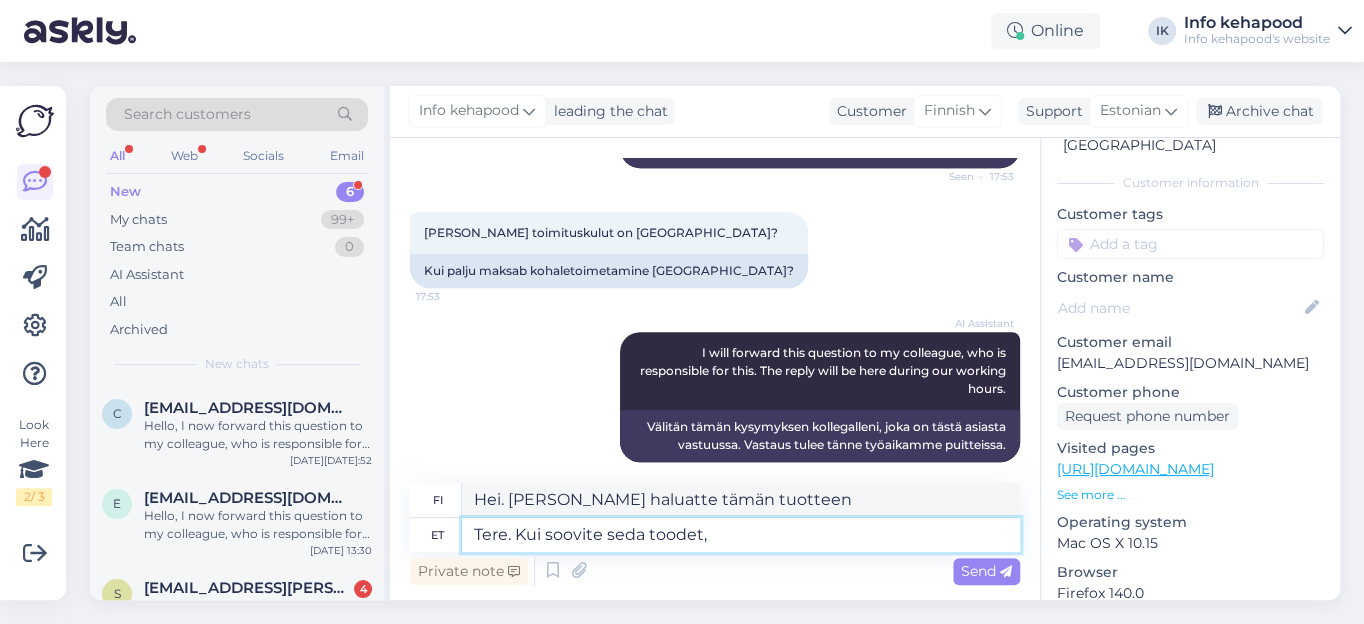 type on "Tere. Kui soovite seda toodet, s" 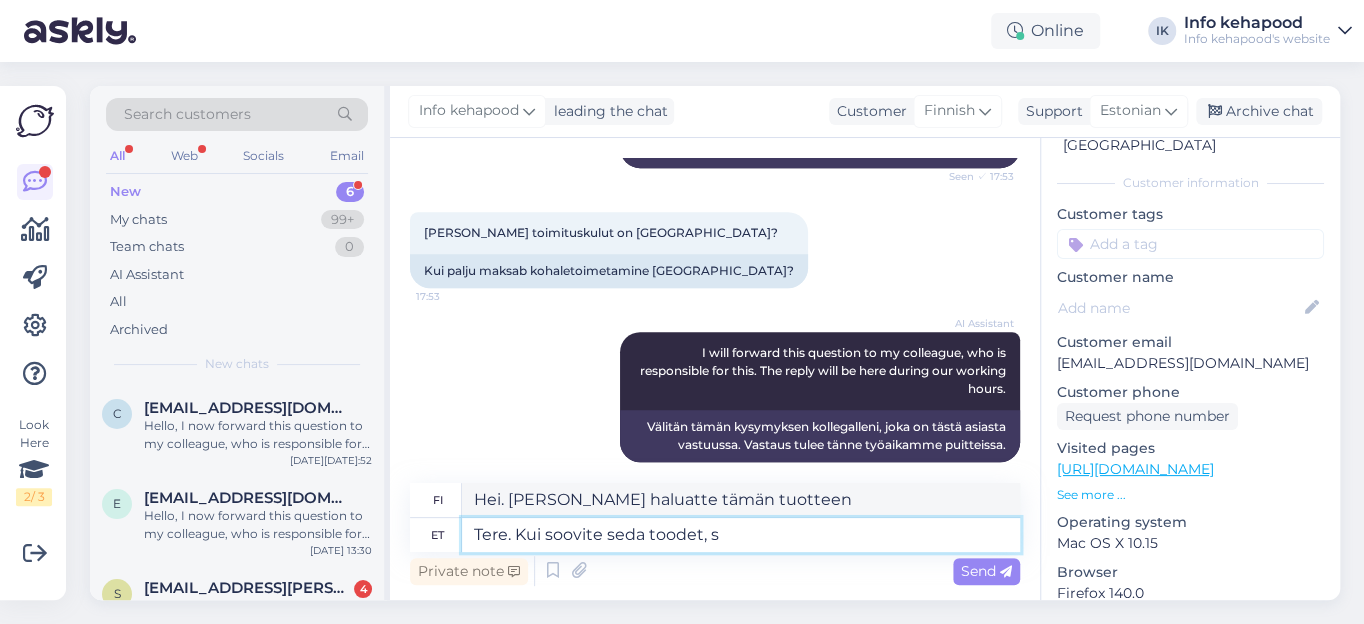 type on "Hei. [PERSON_NAME] haluatte tämän tuotteen," 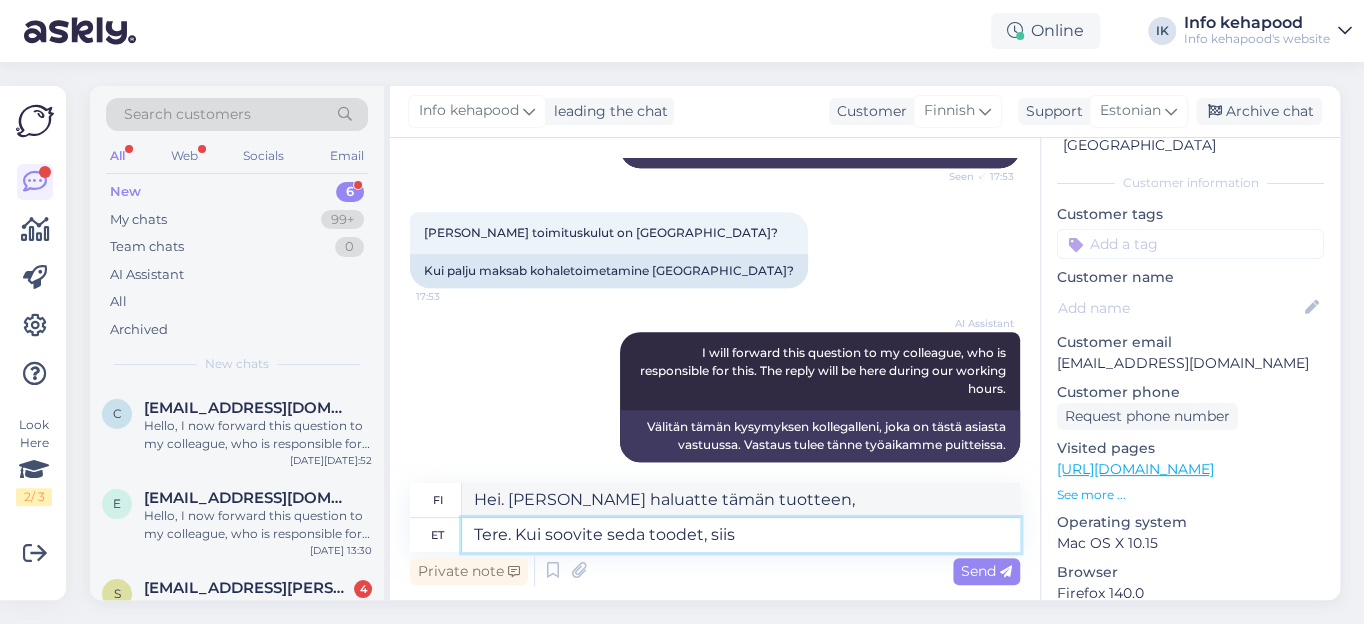 type on "Tere. Kui soovite seda toodet, siis" 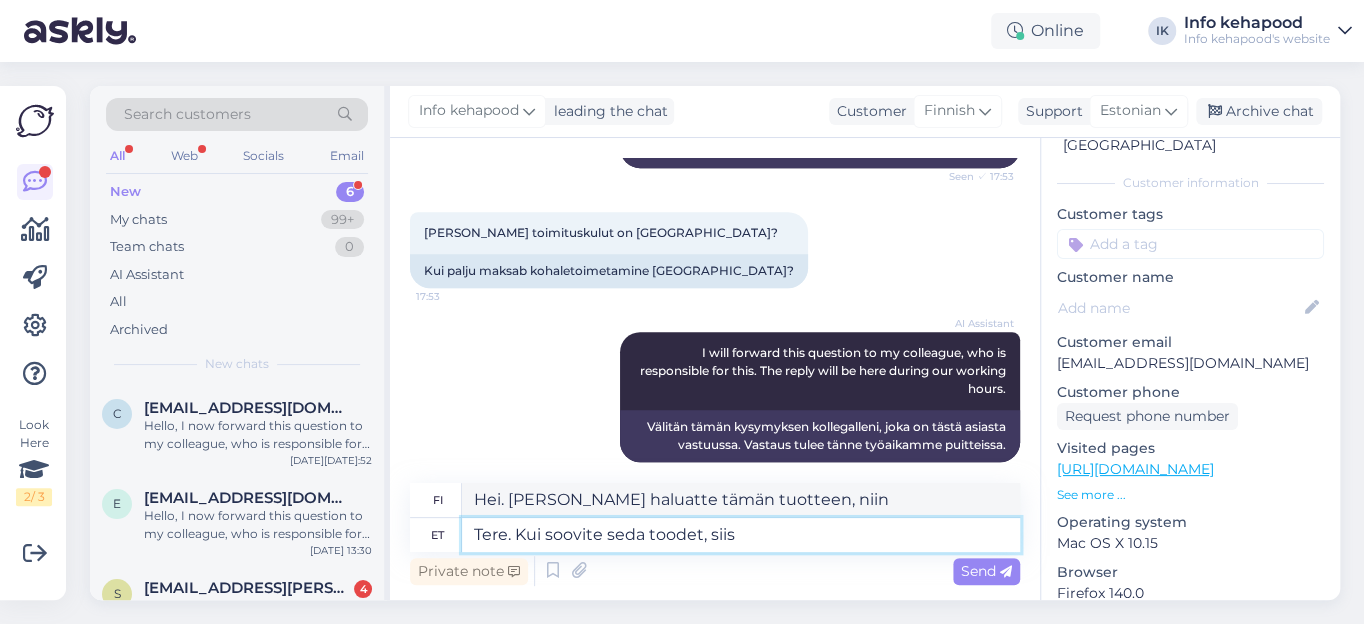 type on "Tere. Kui soovite seda toodet, siis h" 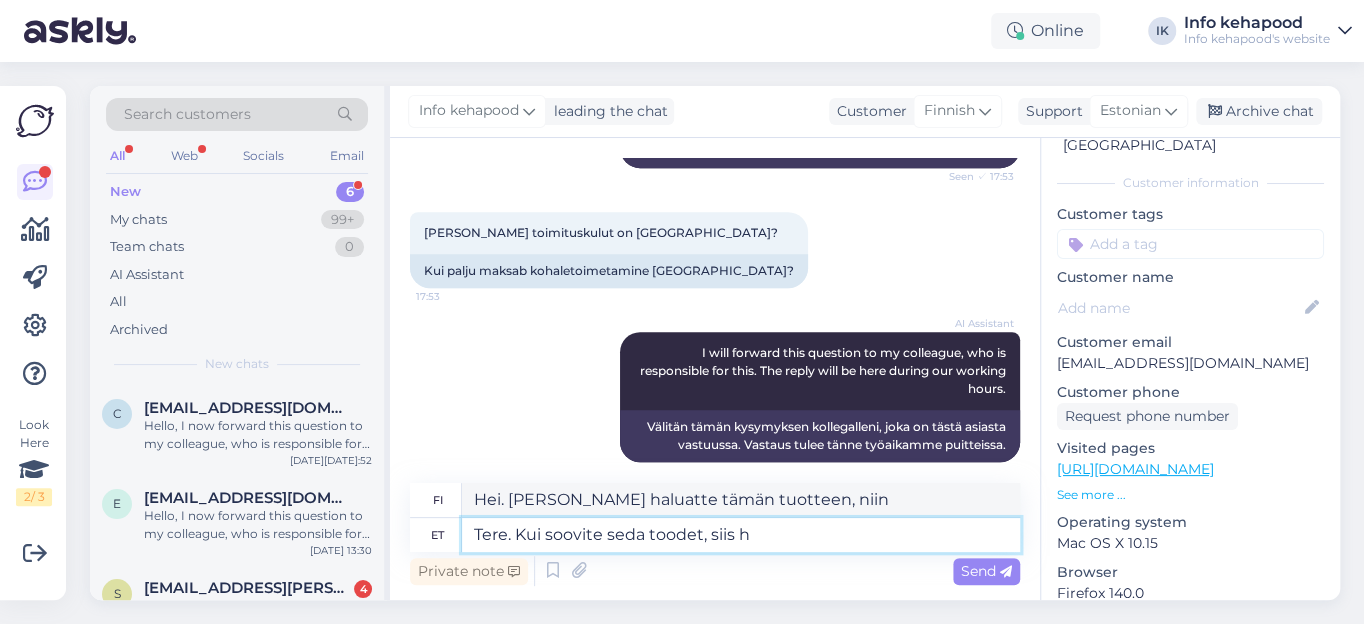 type on "Hei. [PERSON_NAME] haluatte tämän tuotteen, niin h" 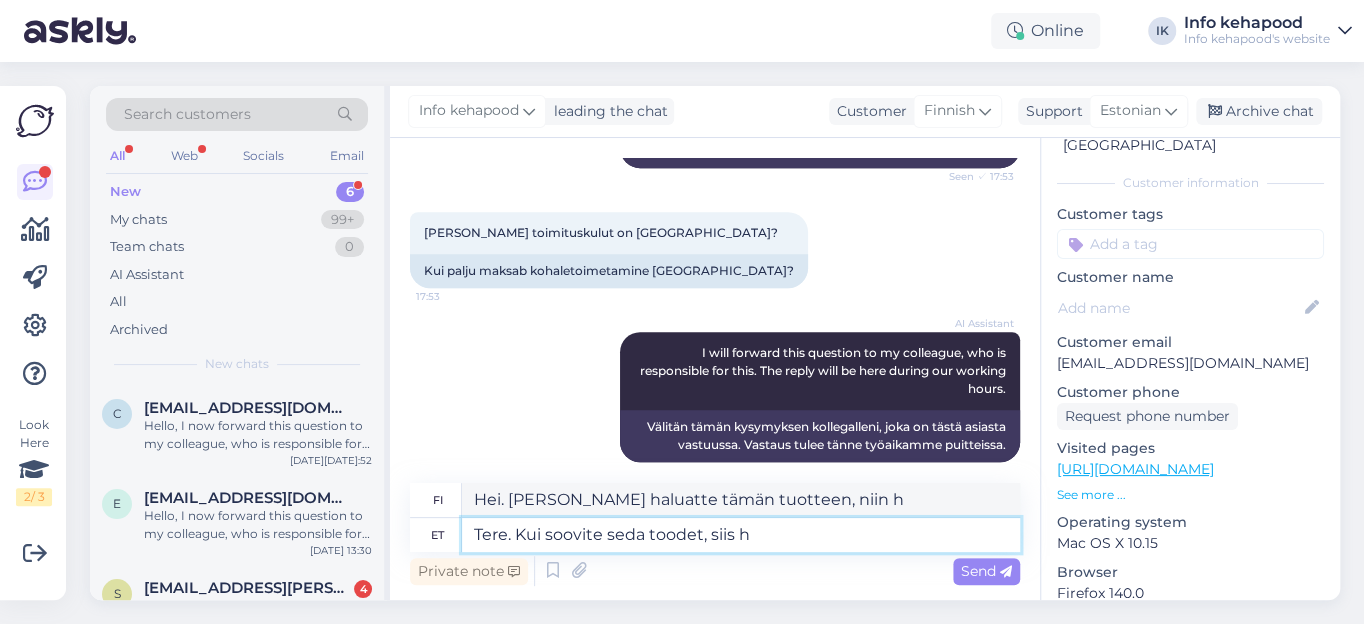type on "Tere. Kui soovite seda toodet, siis" 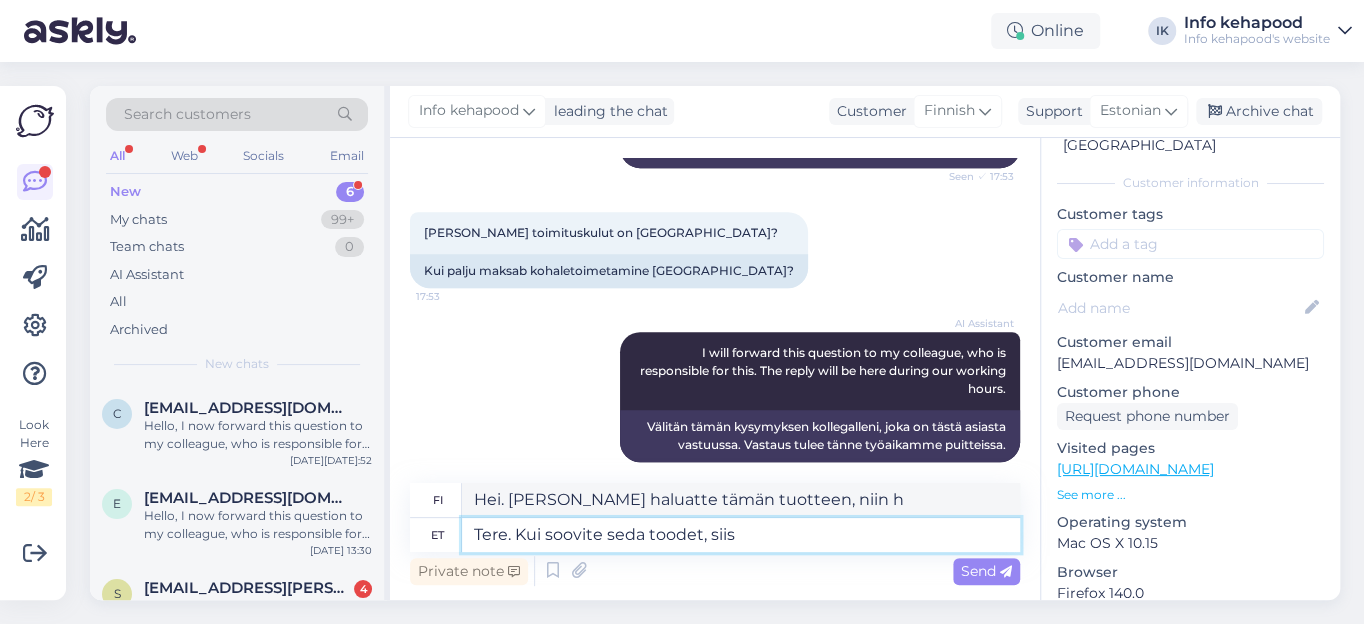 type on "Hei. [PERSON_NAME] haluatte tämän tuotteen, niin" 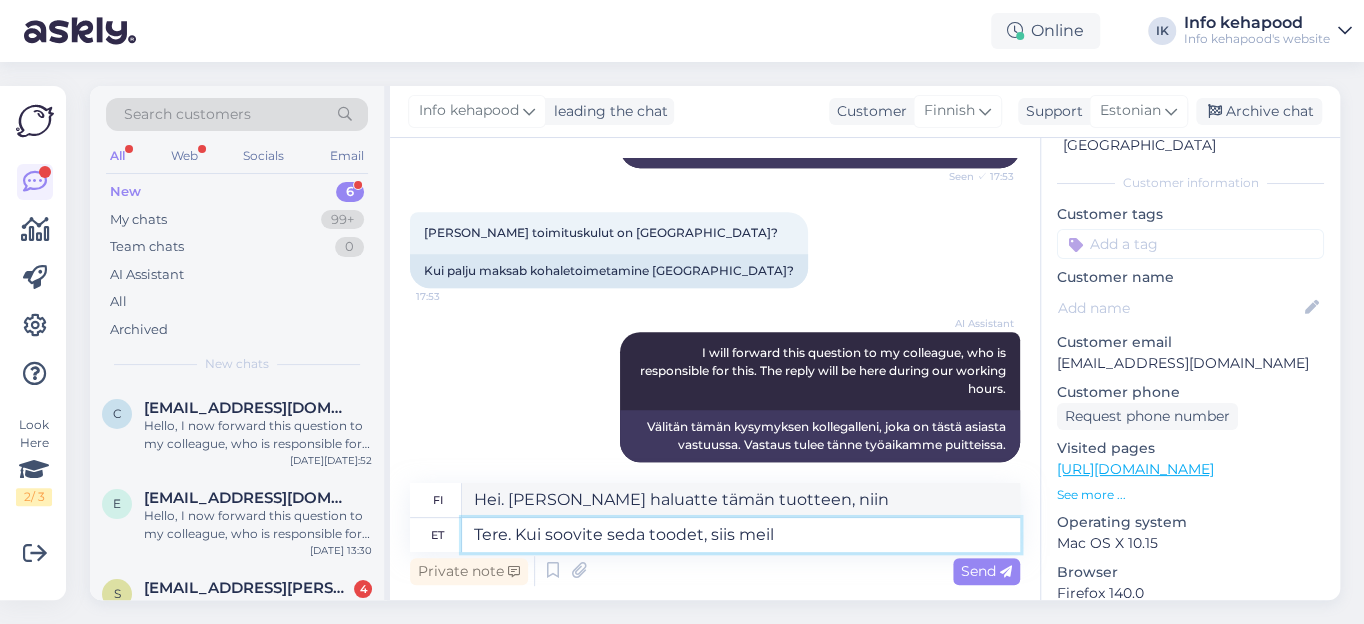 type on "Tere. Kui soovite seda toodet, siis meil o" 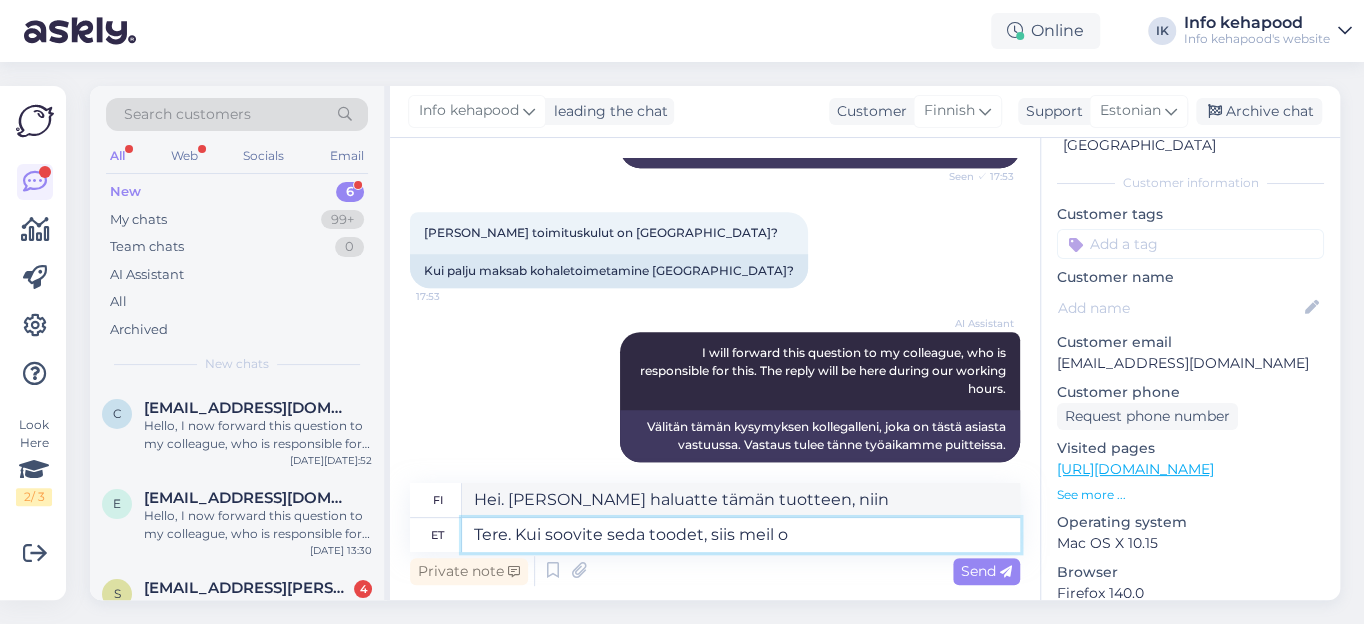 type on "Hei. [PERSON_NAME] haluatte tämän tuotteen, niin meillä..." 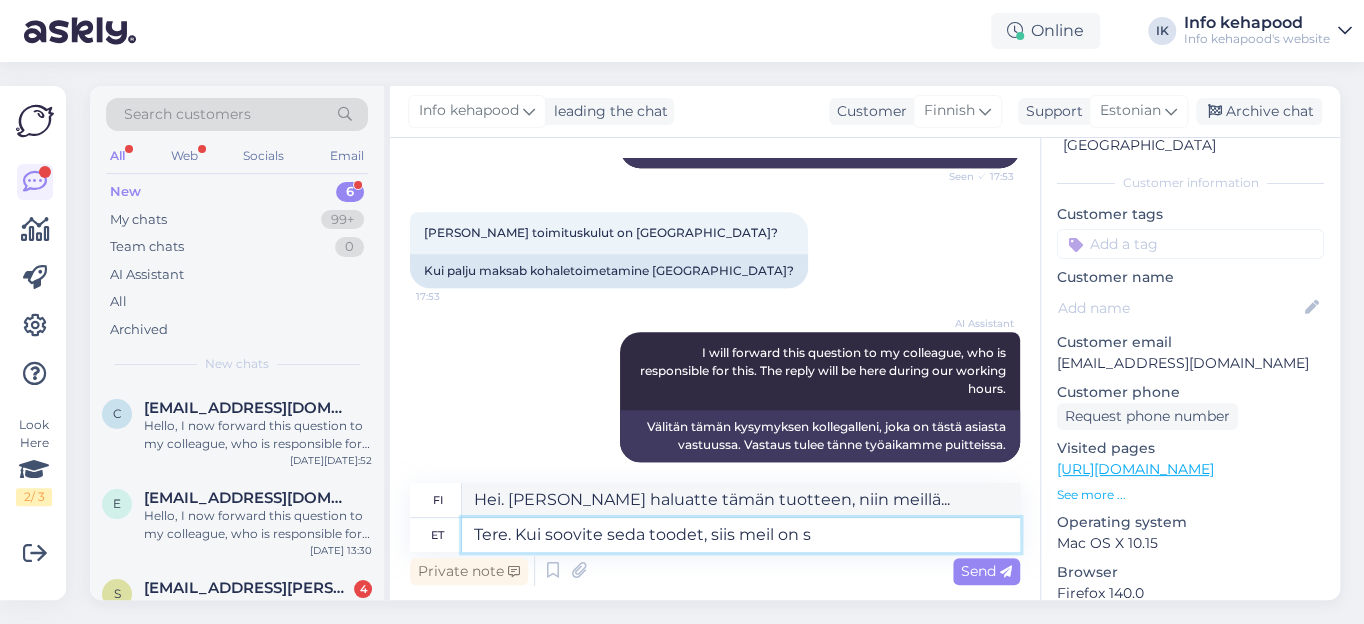 type on "Tere. Kui soovite seda toodet, siis meil on se" 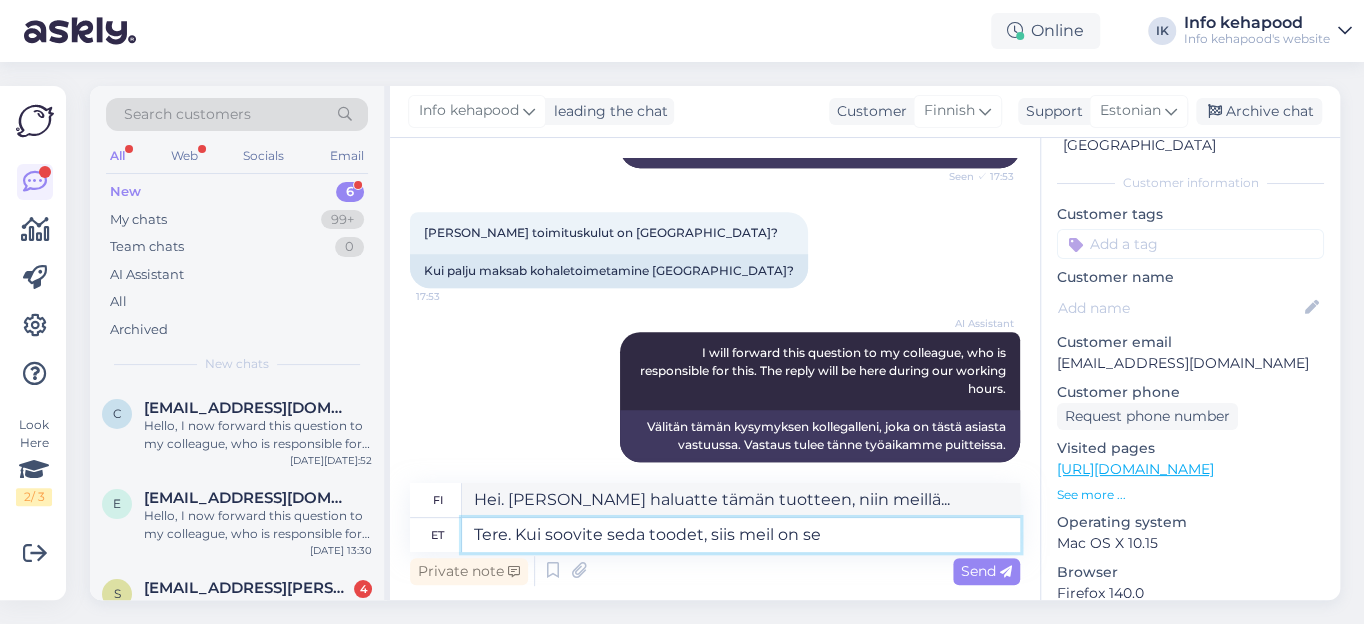 type on "Hei. [PERSON_NAME] haluatte tämän tuotteen, niin meillä on..." 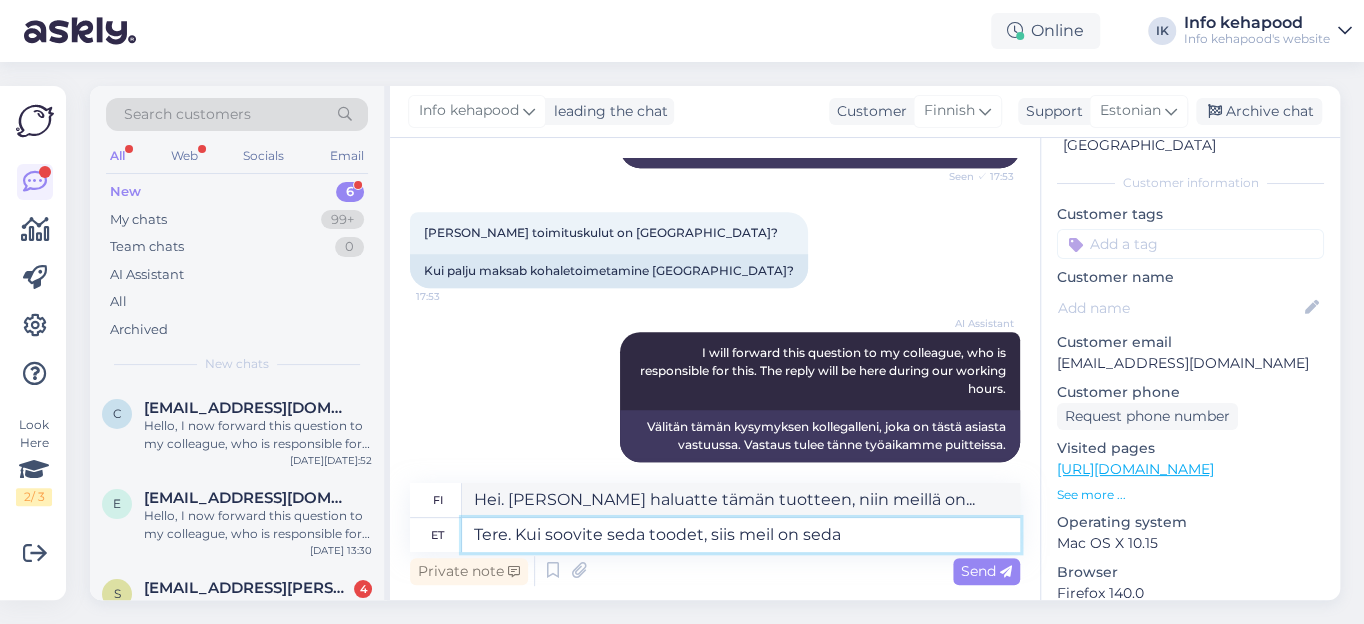 type on "Tere. Kui soovite seda toodet, siis meil on seda" 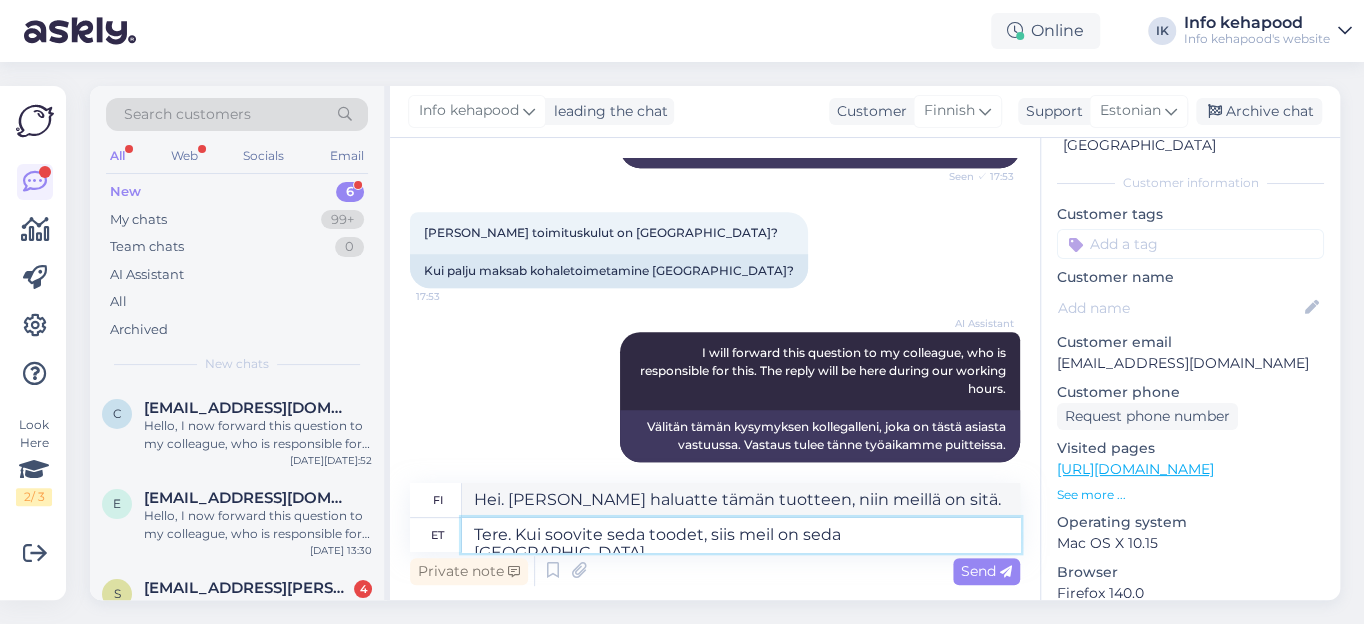 type on "Tere. Kui soovite seda toodet, siis meil on seda [GEOGRAPHIC_DATA]" 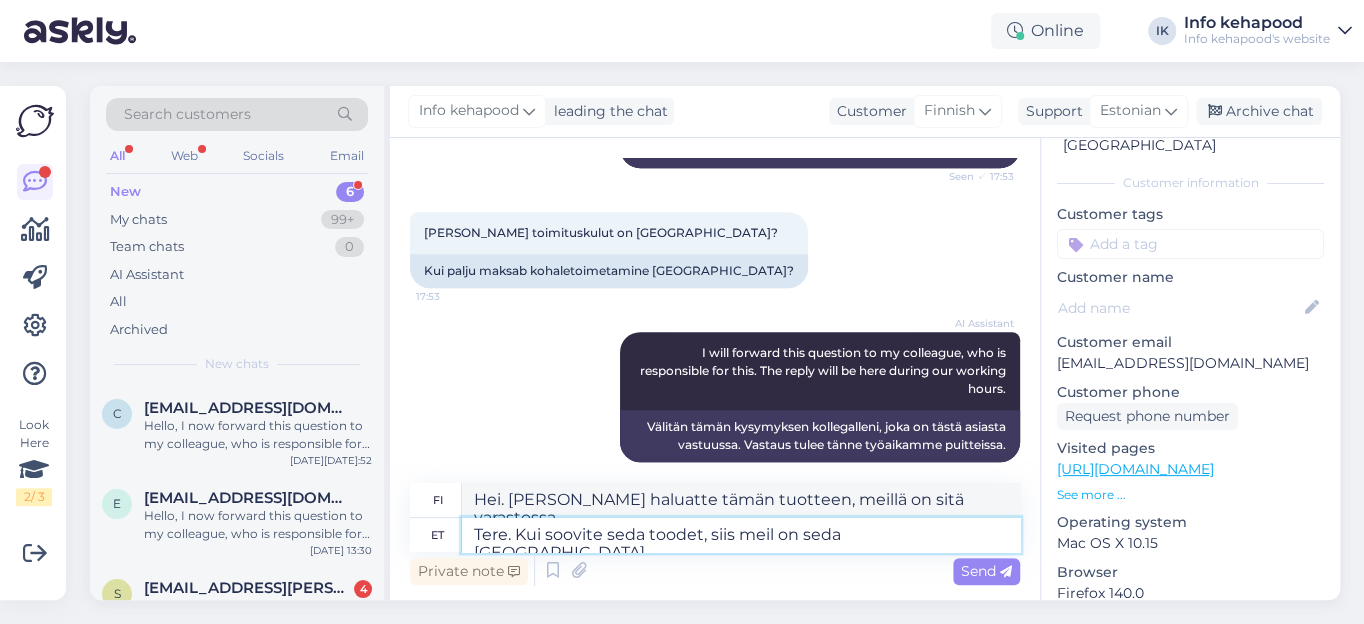click on "Tere. Kui soovite seda toodet, siis meil on seda [GEOGRAPHIC_DATA]" at bounding box center (741, 535) 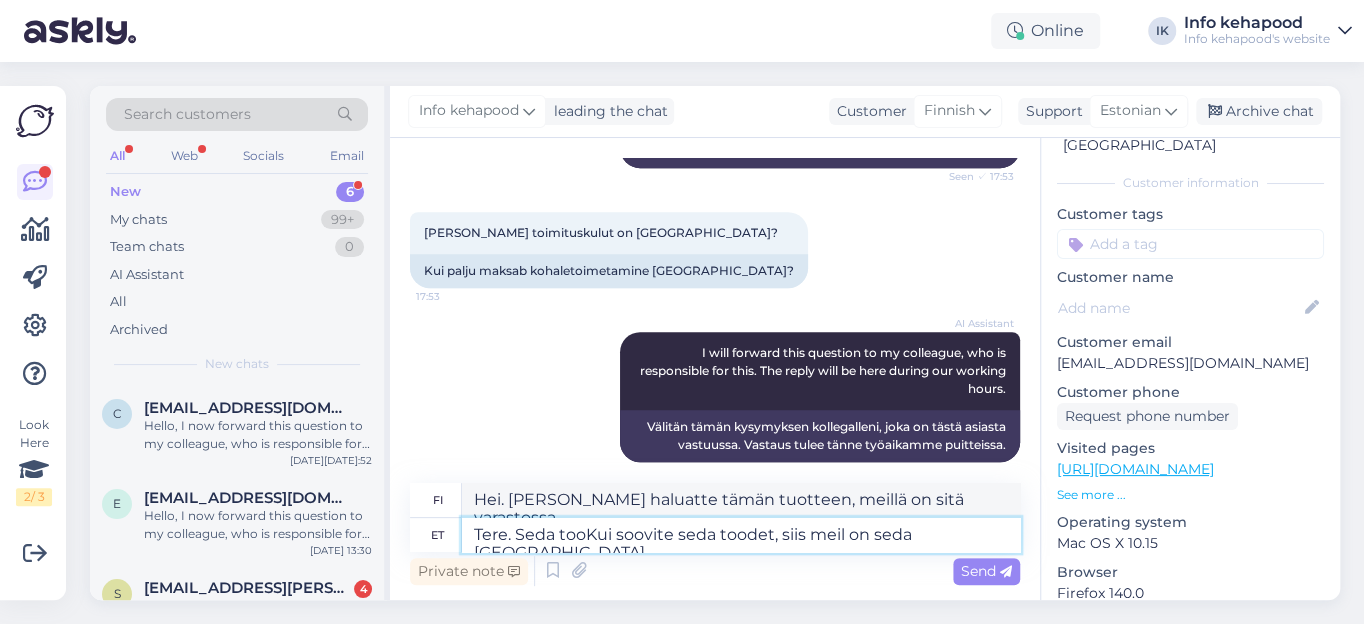 type on "Tere. Seda toodKui soovite seda toodet, siis meil on seda [GEOGRAPHIC_DATA]" 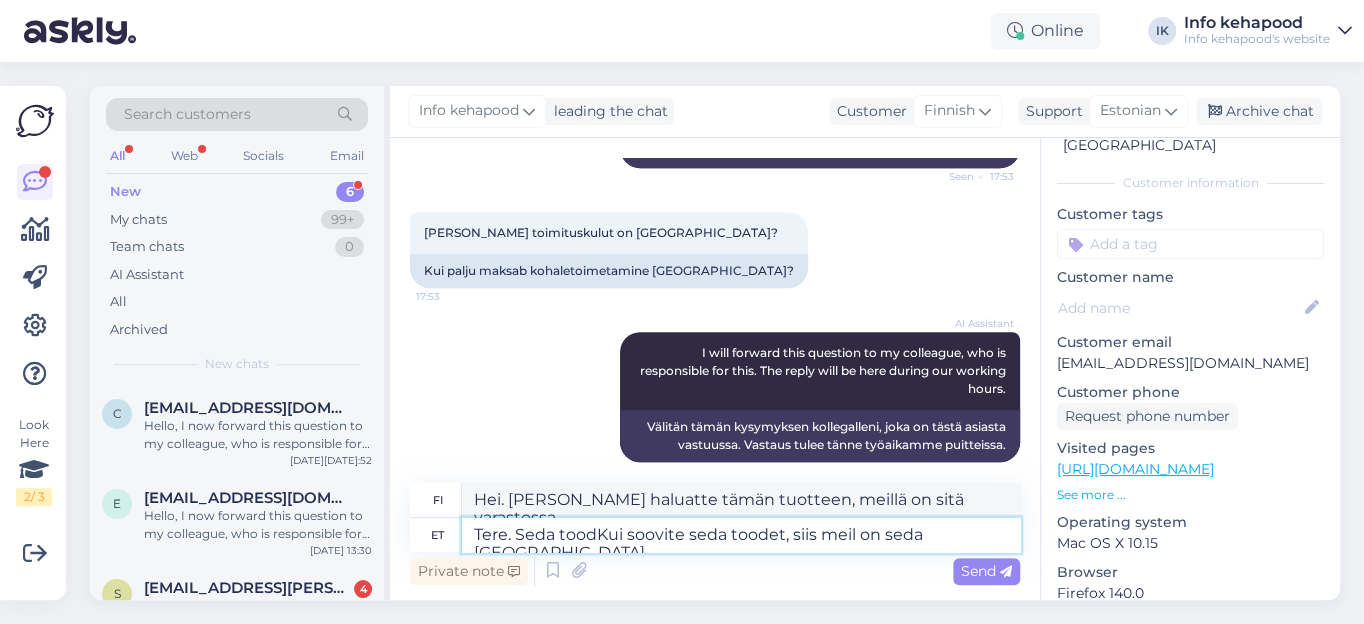 type on "Hei. Tätä tuotetta on varastossa, [PERSON_NAME] haluatte sen." 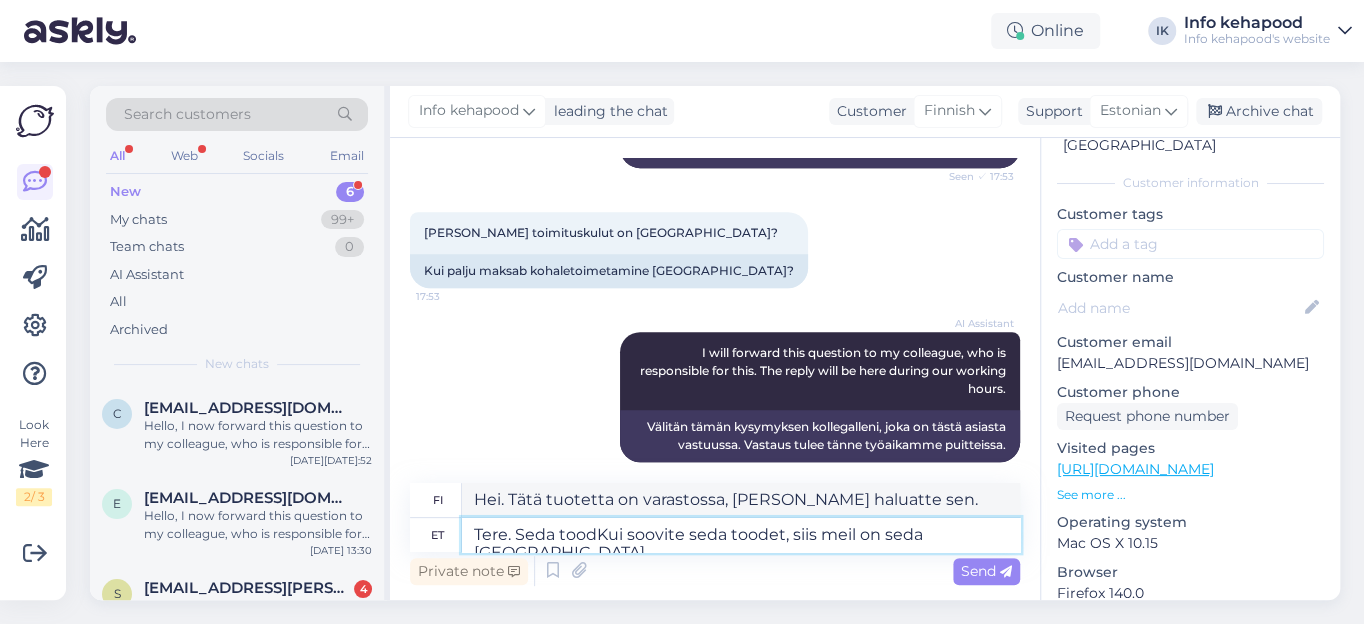 type on "Tere. Seda toodeKui soovite seda toodet, siis meil on seda [GEOGRAPHIC_DATA]" 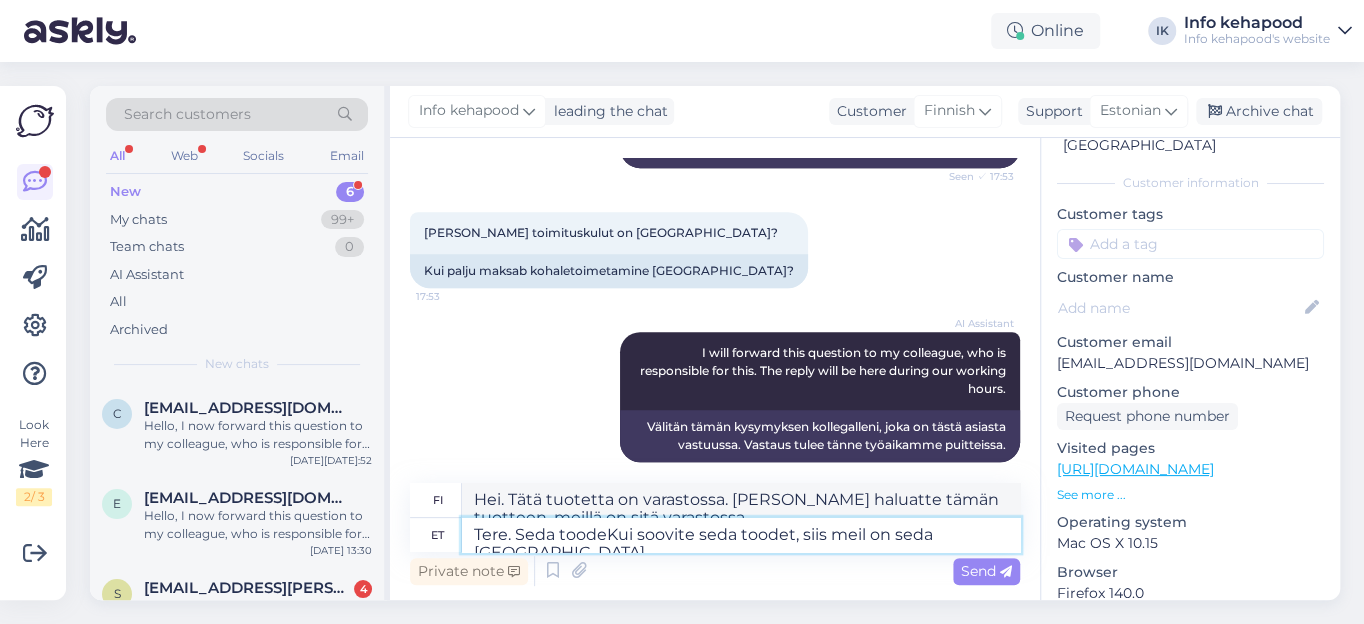 type on "Hei. Tätä tuotetta on varastossa, [PERSON_NAME] haluatte sen." 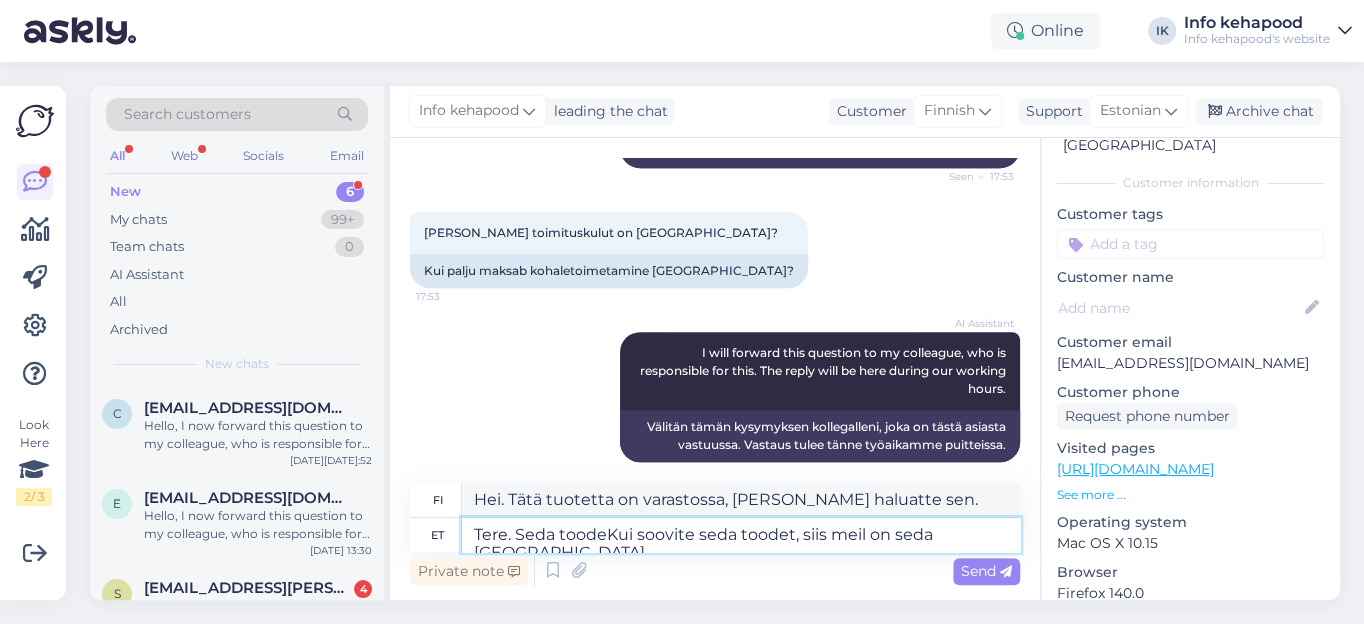 scroll, scrollTop: 490, scrollLeft: 0, axis: vertical 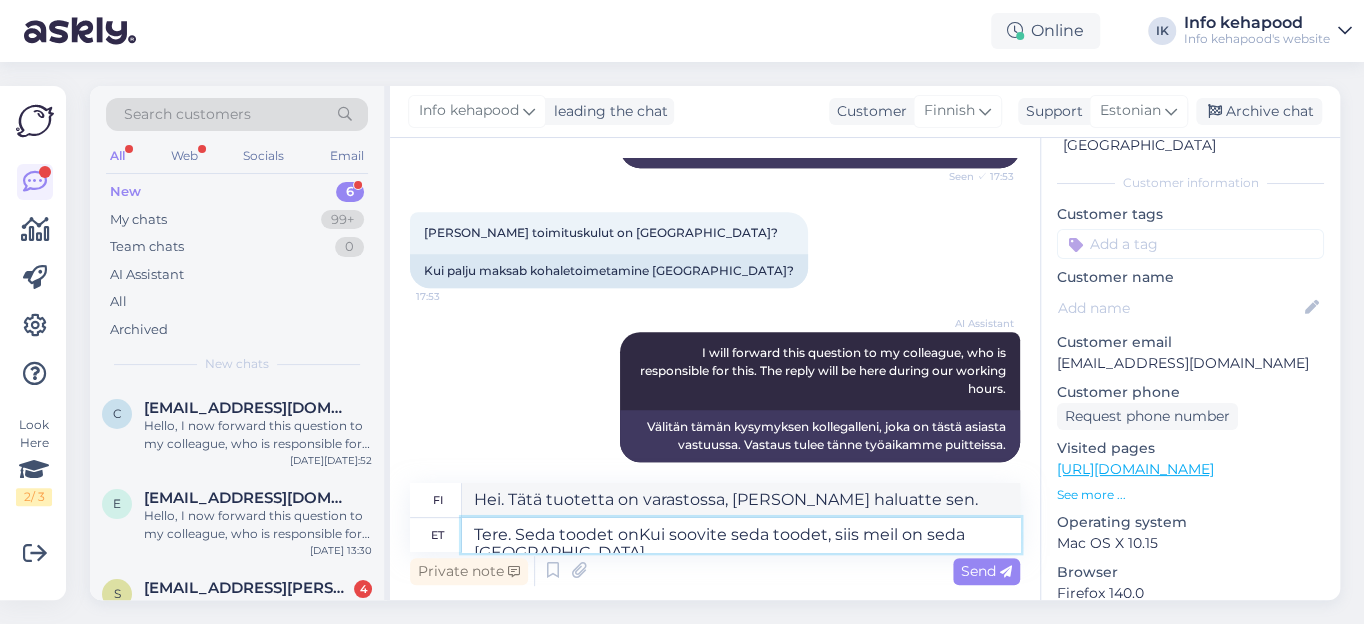 type on "Tere. Seda toodet on Kui soovite seda toodet, siis meil on seda [GEOGRAPHIC_DATA]" 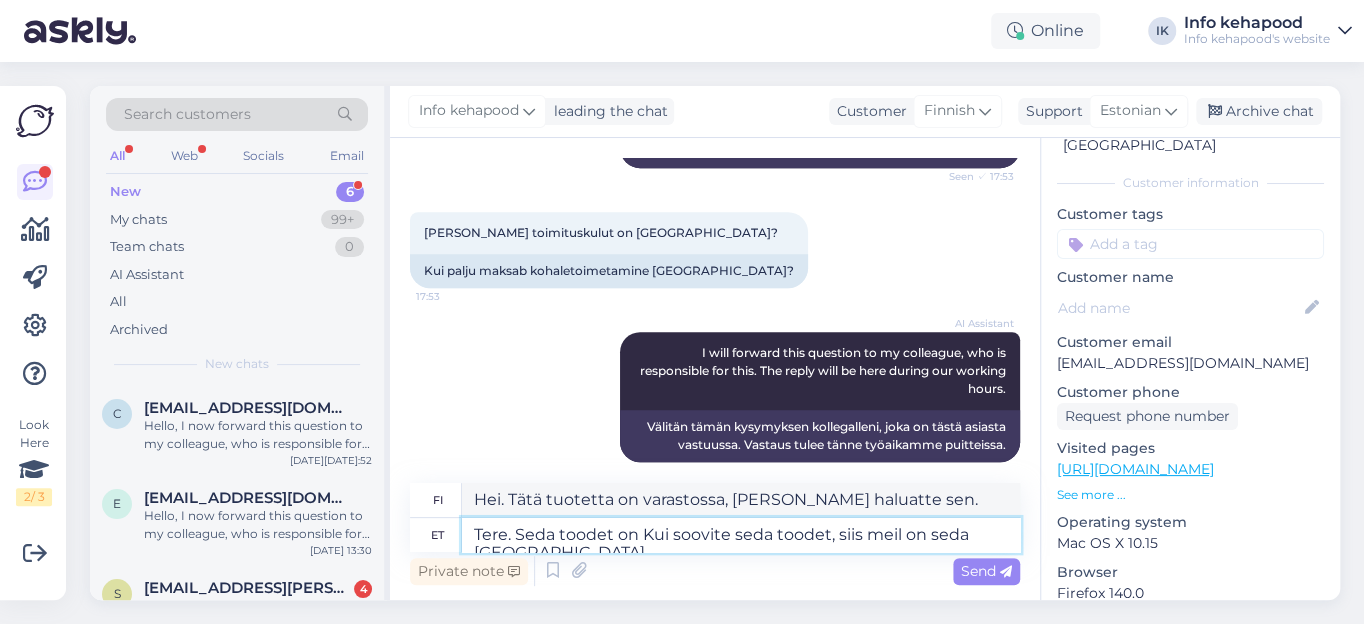 type on "Hei. Tätä tuotetta on varastossa. [PERSON_NAME] haluatte tämän tuotteen, meillä on sitä varastossa." 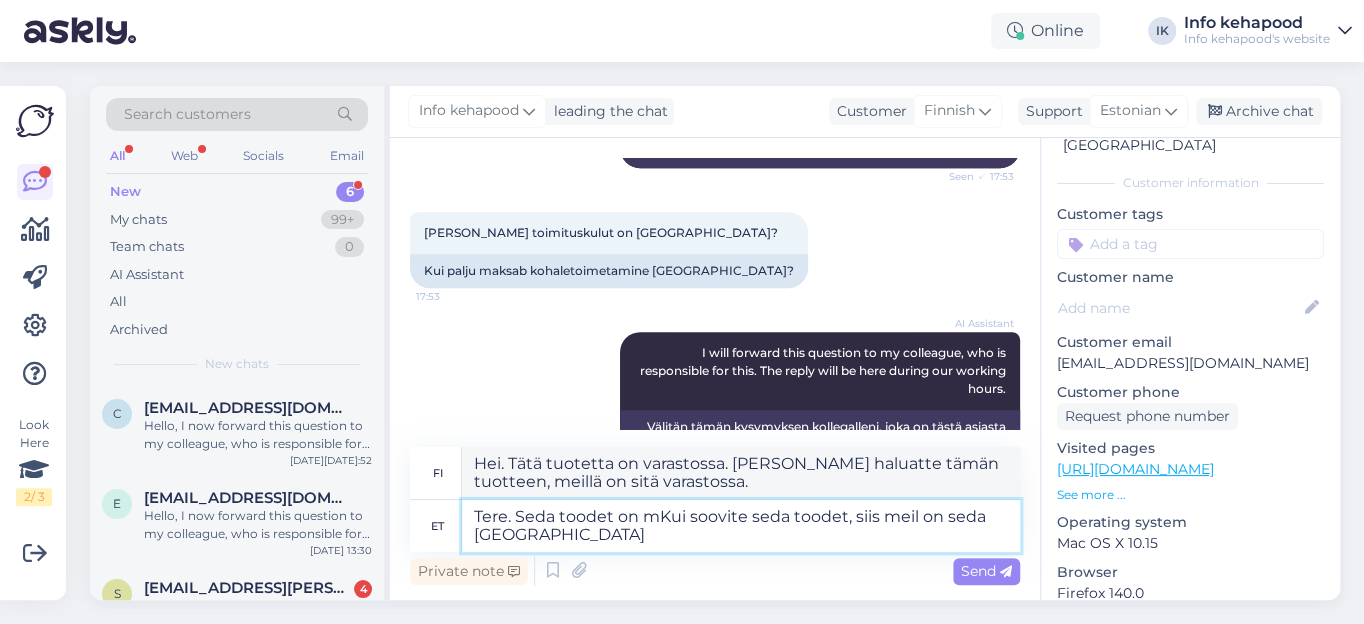 scroll, scrollTop: 526, scrollLeft: 0, axis: vertical 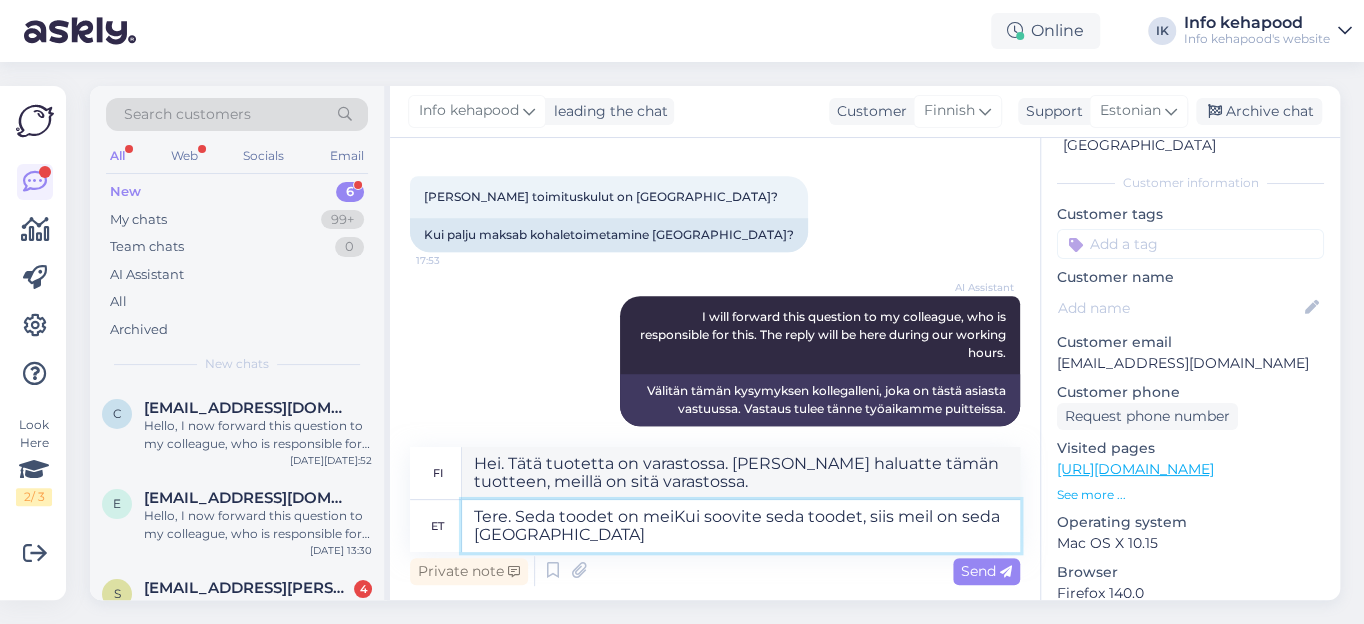 type on "Tere. Seda toodet on meilKui soovite seda toodet, siis meil on seda [GEOGRAPHIC_DATA]" 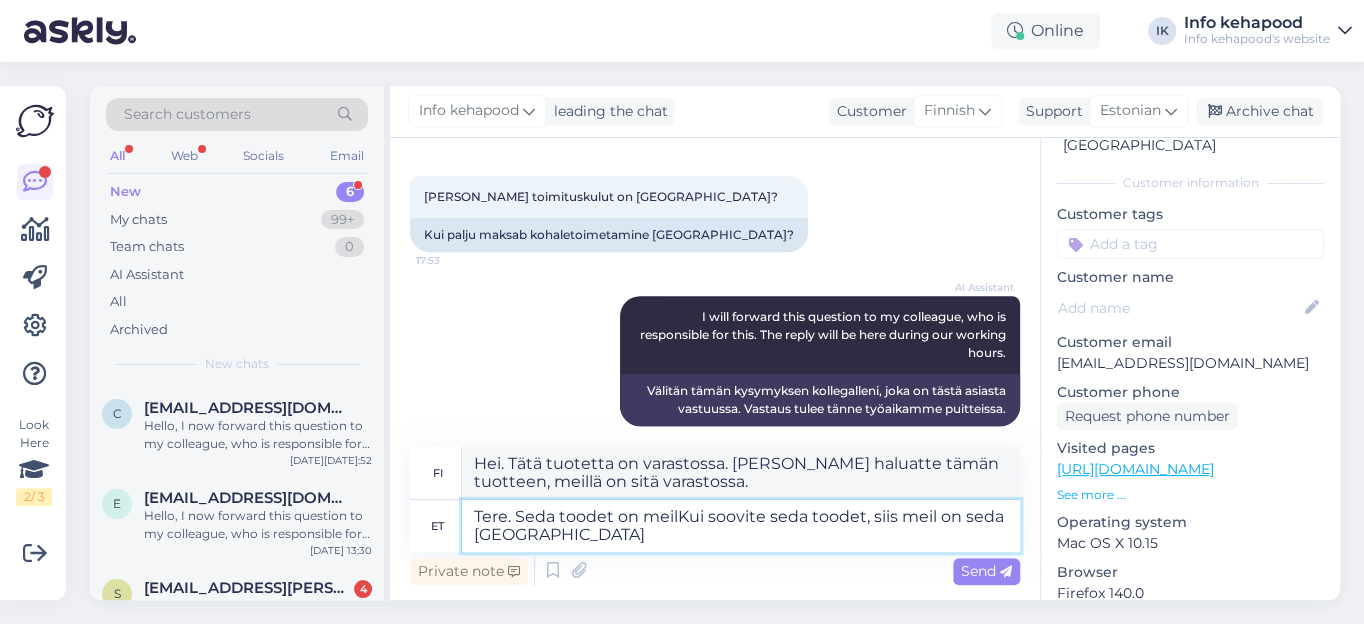 type on "Hei. Tätä tuotetta on meillä varastossa. [PERSON_NAME] haluatte tämän tuotteen, niin meillä on sitä varastossa." 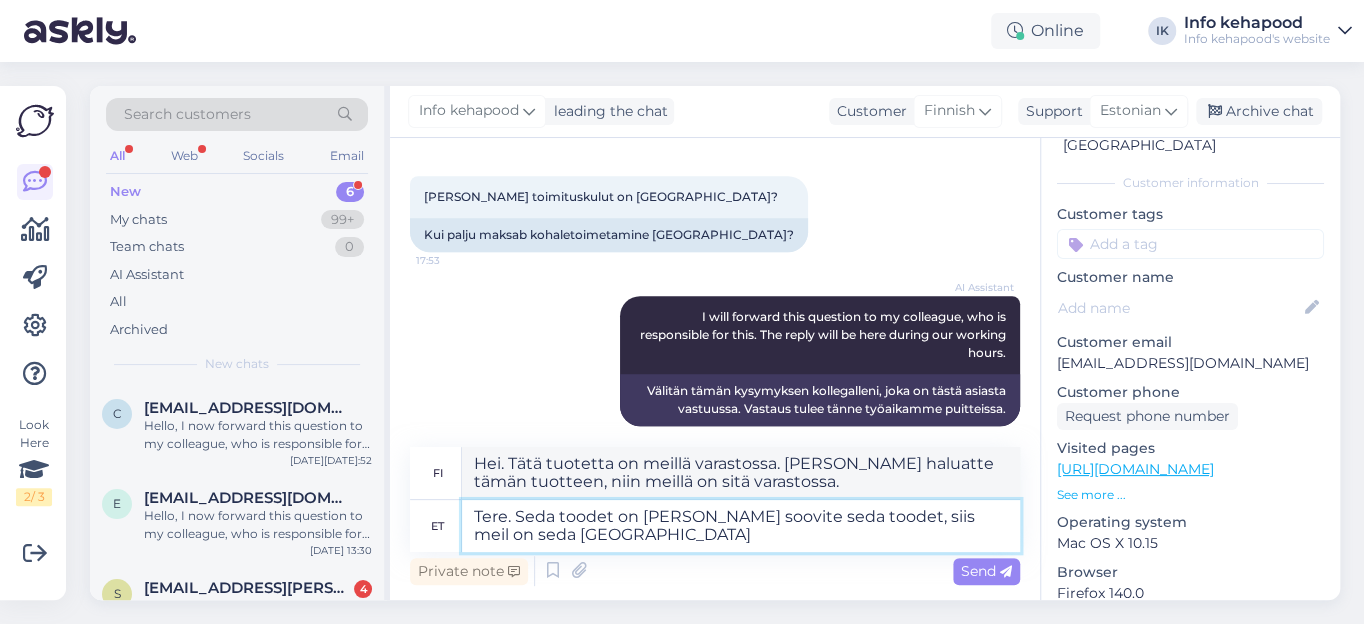 type on "Tere. Seda toodet on meil lKui soovite seda toodet, siis meil on seda [GEOGRAPHIC_DATA]" 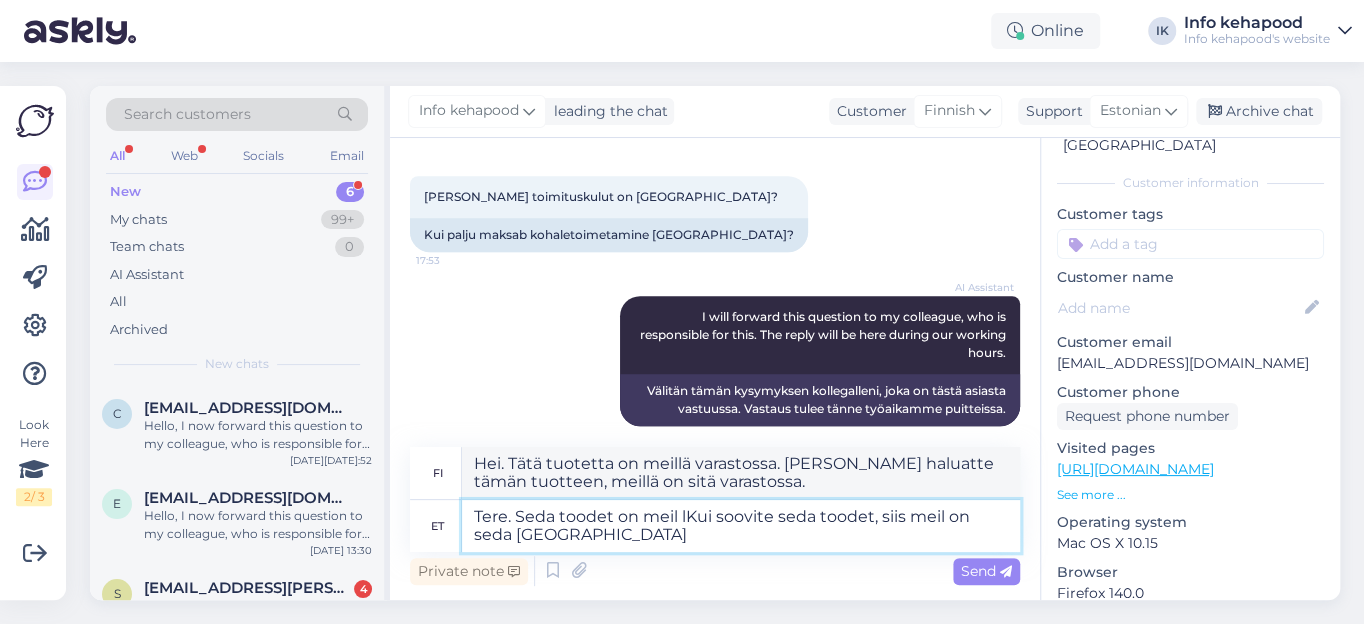 type on "Hei. Tätä tuotetta on meillä varastossa. [PERSON_NAME] haluatte tämän tuotteen, niin meillä on sitä varastossa." 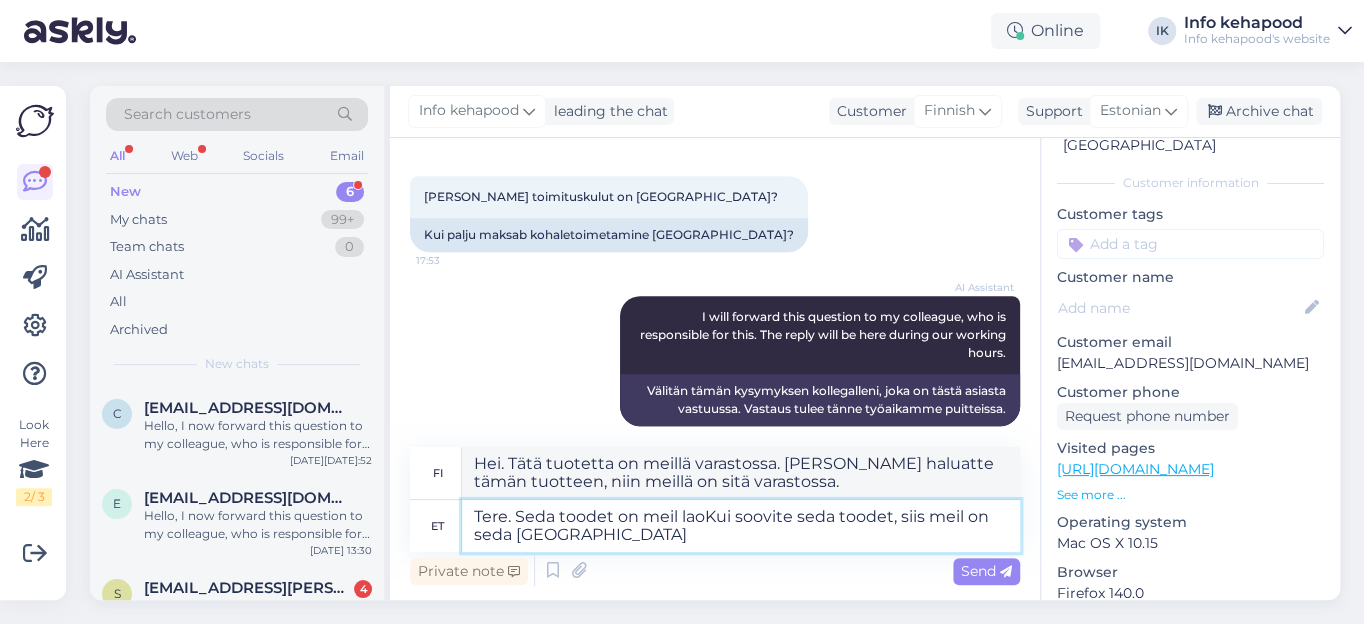 type on "Tere. Seda toodet on meil laosKui soovite seda toodet, siis meil on seda [GEOGRAPHIC_DATA]" 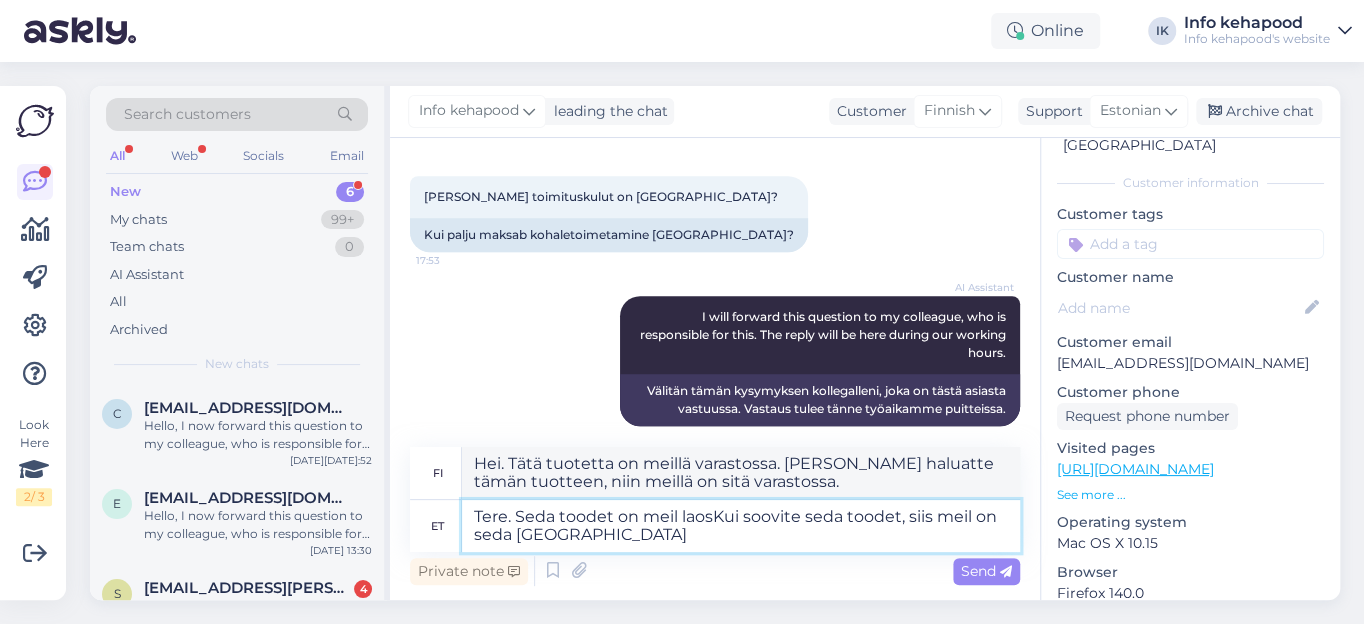 type on "Hei. Tätä tuotetta meillä on varastossa. [PERSON_NAME] haluatte tätä tuotetta, niin meillä on sitä varastossa." 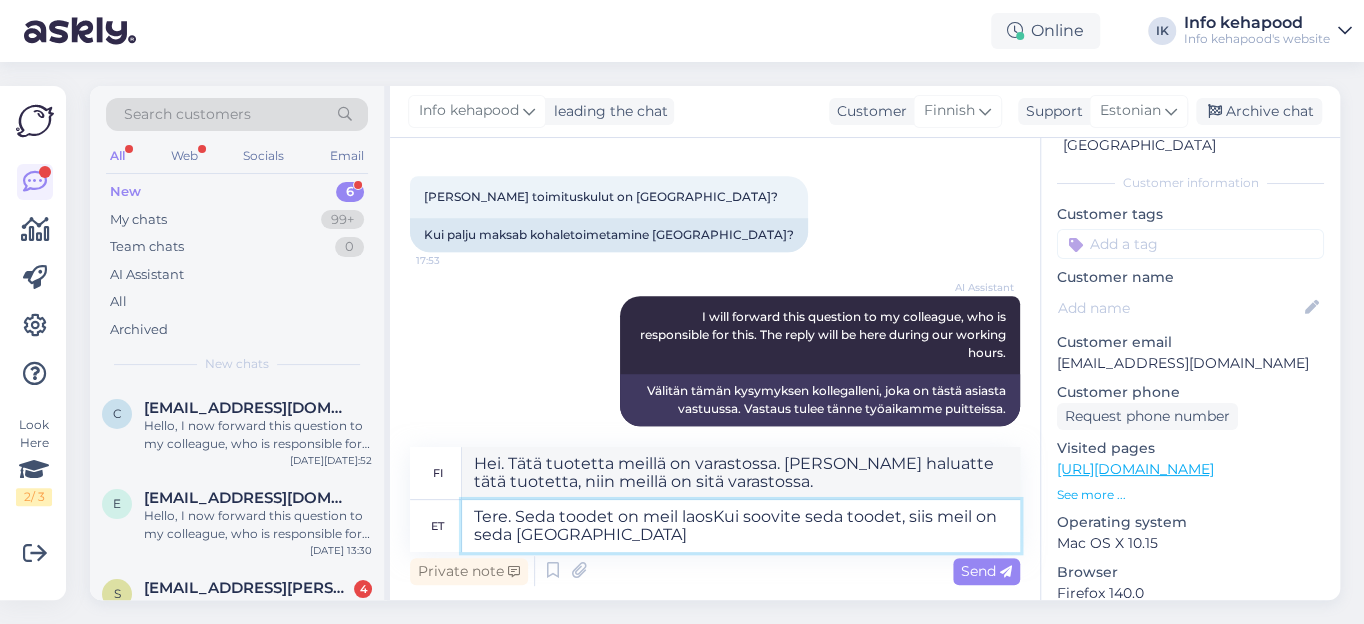 type on "Tere. Seda toodet on meil laos Kui soovite seda toodet, siis meil on seda [GEOGRAPHIC_DATA]" 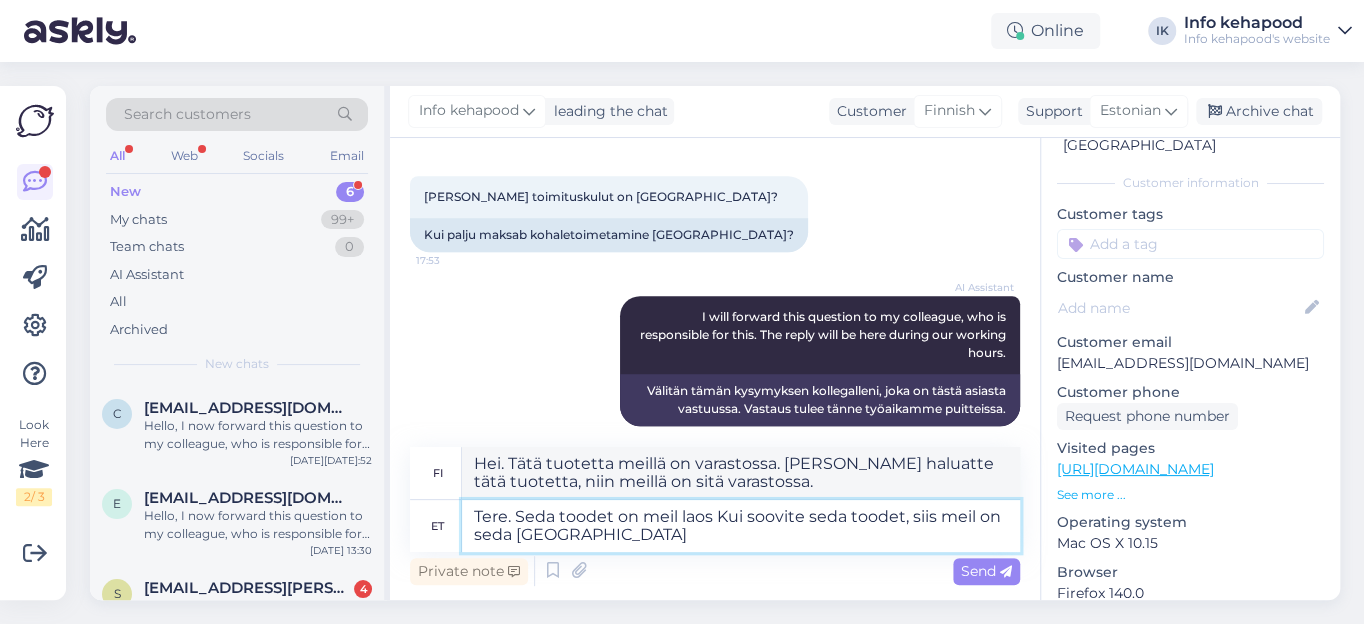 type on "Hei. Tätä tuotetta on meillä varastossa. [PERSON_NAME] haluatte tämän tuotteen, meillä on sitä varastossa." 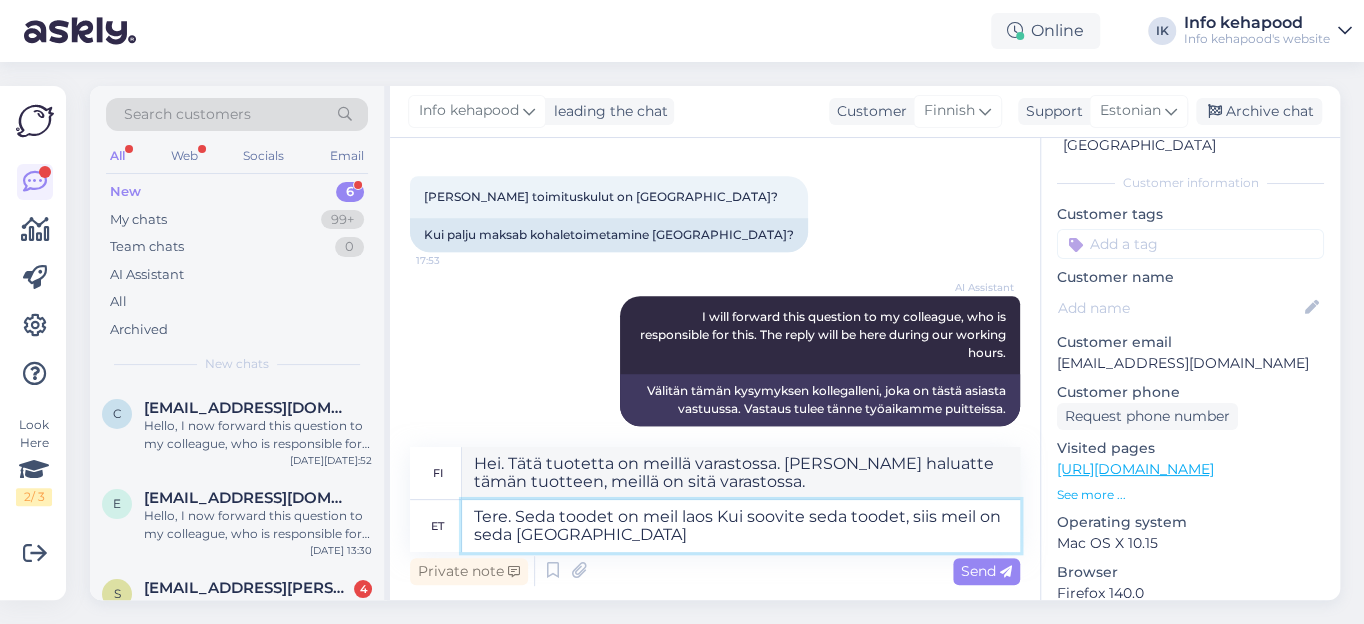 type on "Tere. Seda toodet on meil laos aKui soovite seda toodet, siis meil on seda [GEOGRAPHIC_DATA]" 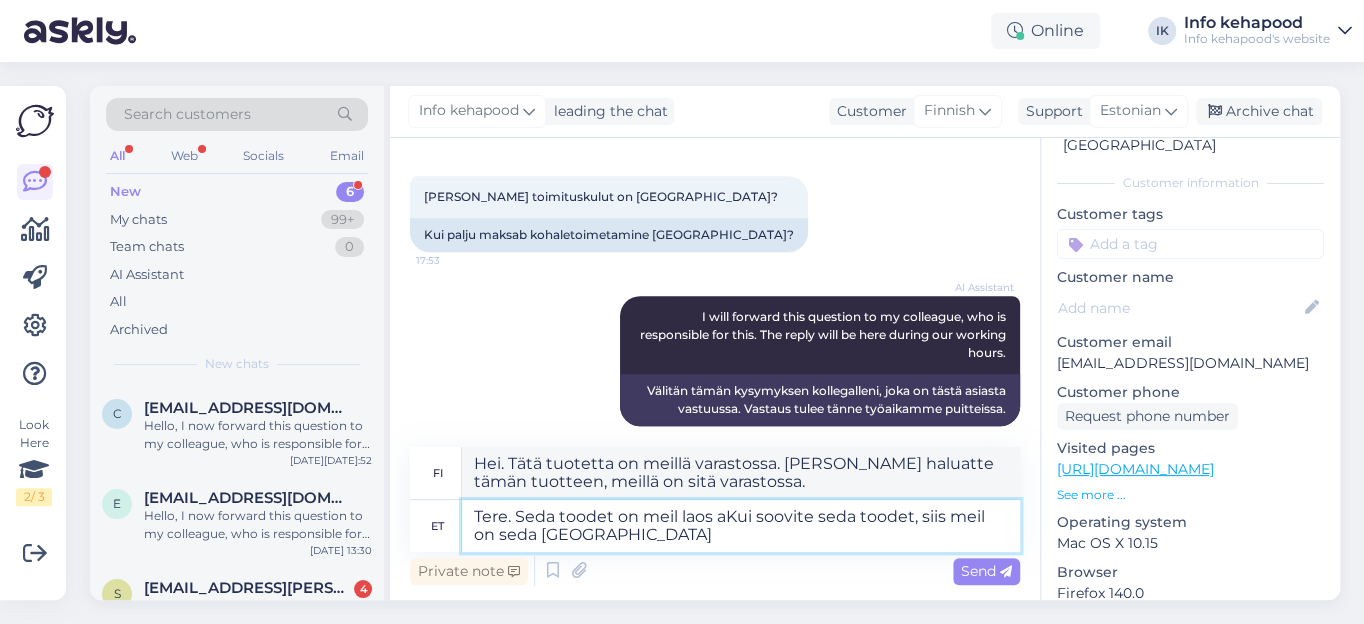 type on "Hei. Tätä tuotetta on meillä varastossa. [PERSON_NAME] haluatte tätä tuotetta, niin meillä on sitä varastossa." 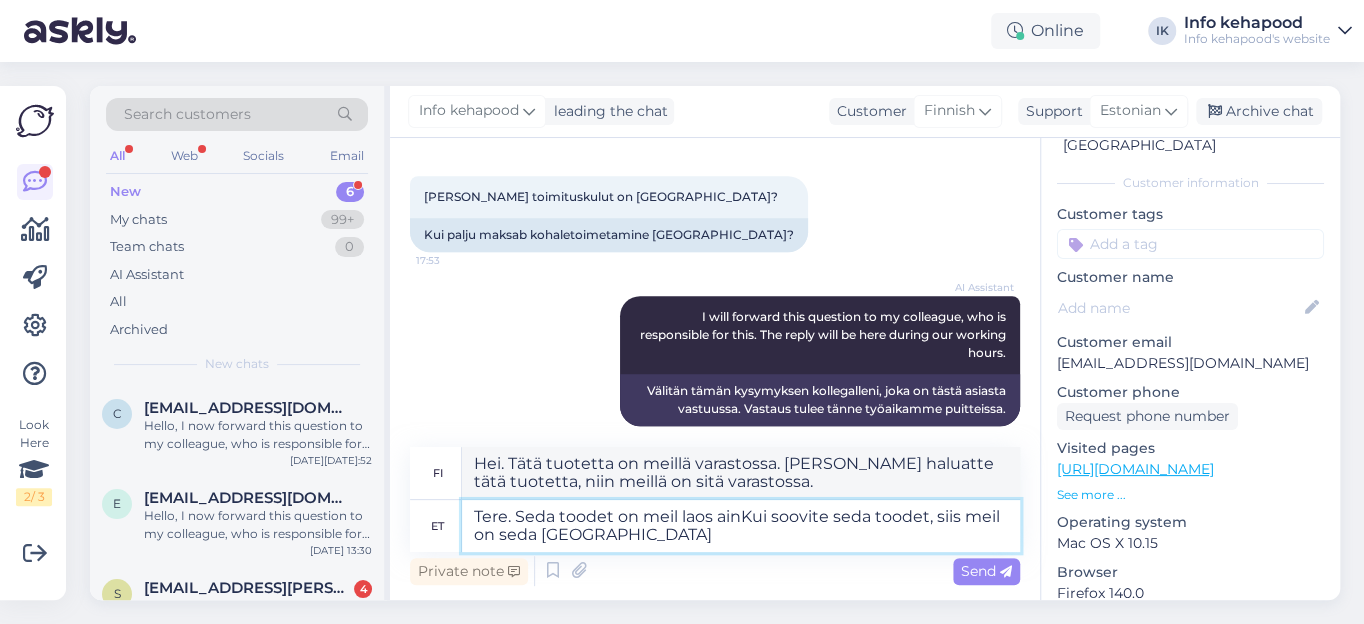 type on "Tere. Seda toodet on meil laos ainuKui soovite seda toodet, siis meil on seda [GEOGRAPHIC_DATA]" 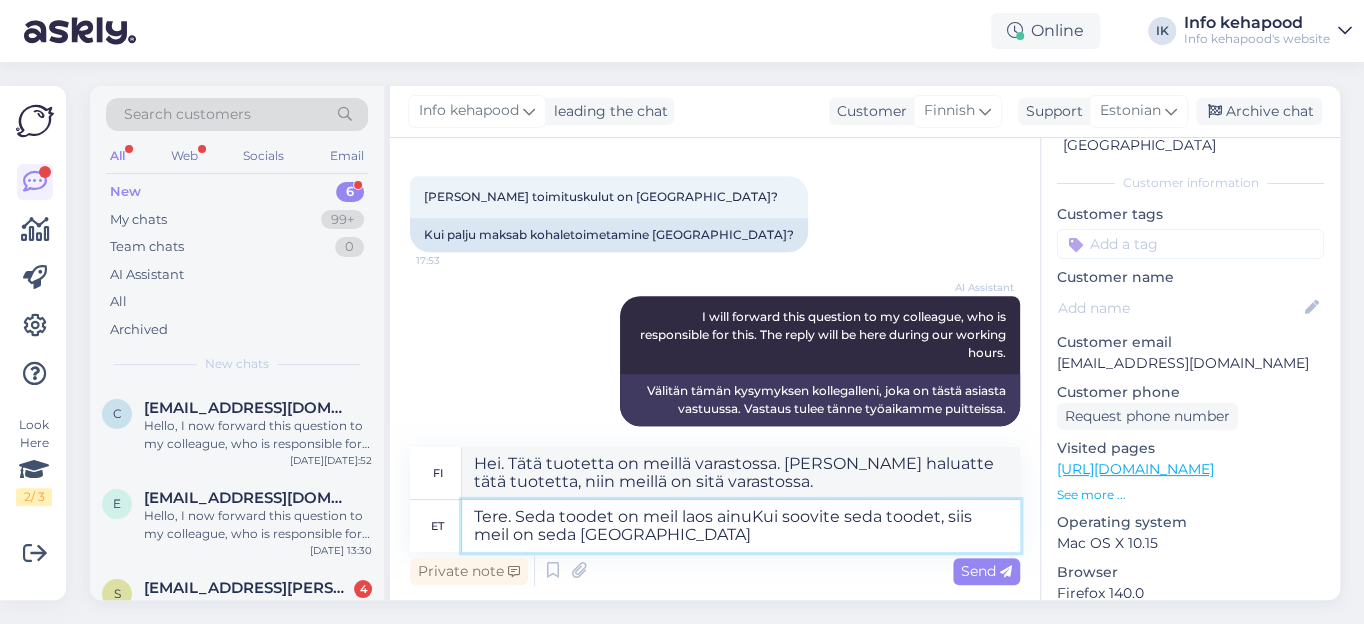 type on "Hei. Tätä tuotetta on meillä varastossa vain [PERSON_NAME]. [PERSON_NAME] haluatte tätä tuotetta, meillä on sitä varastossa." 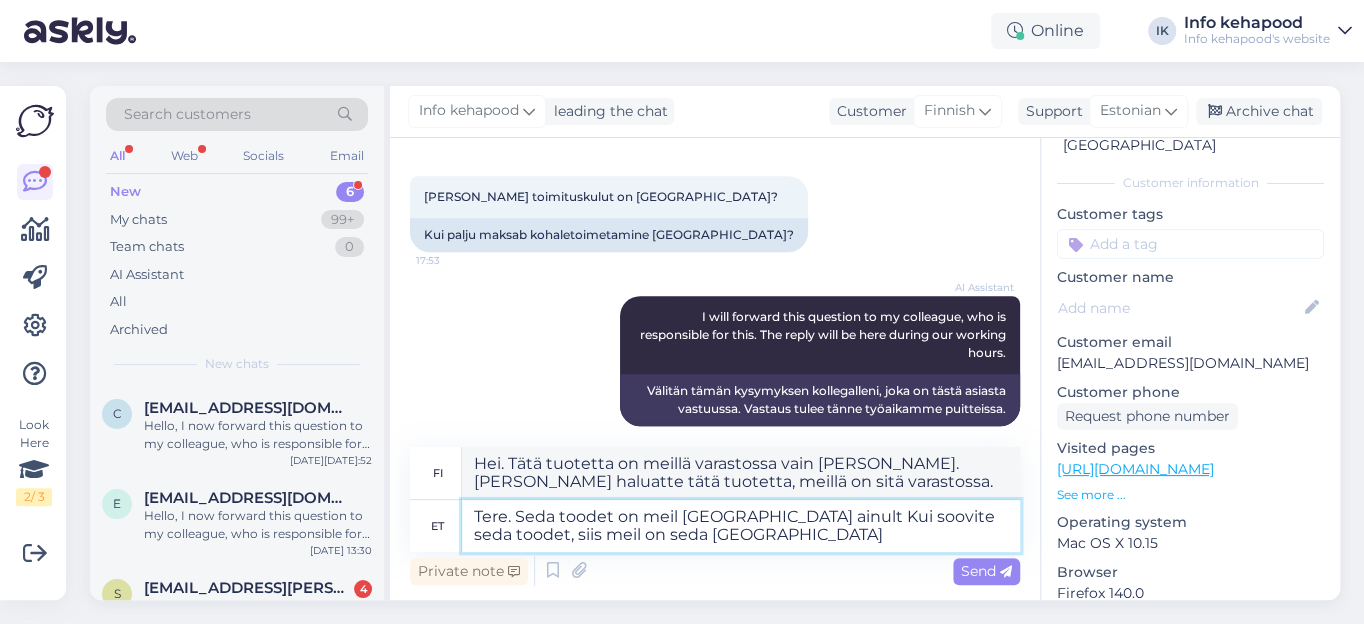 type on "Tere. Seda toodet on meil [GEOGRAPHIC_DATA] ainult 1Kui soovite seda toodet, siis meil on seda [GEOGRAPHIC_DATA]" 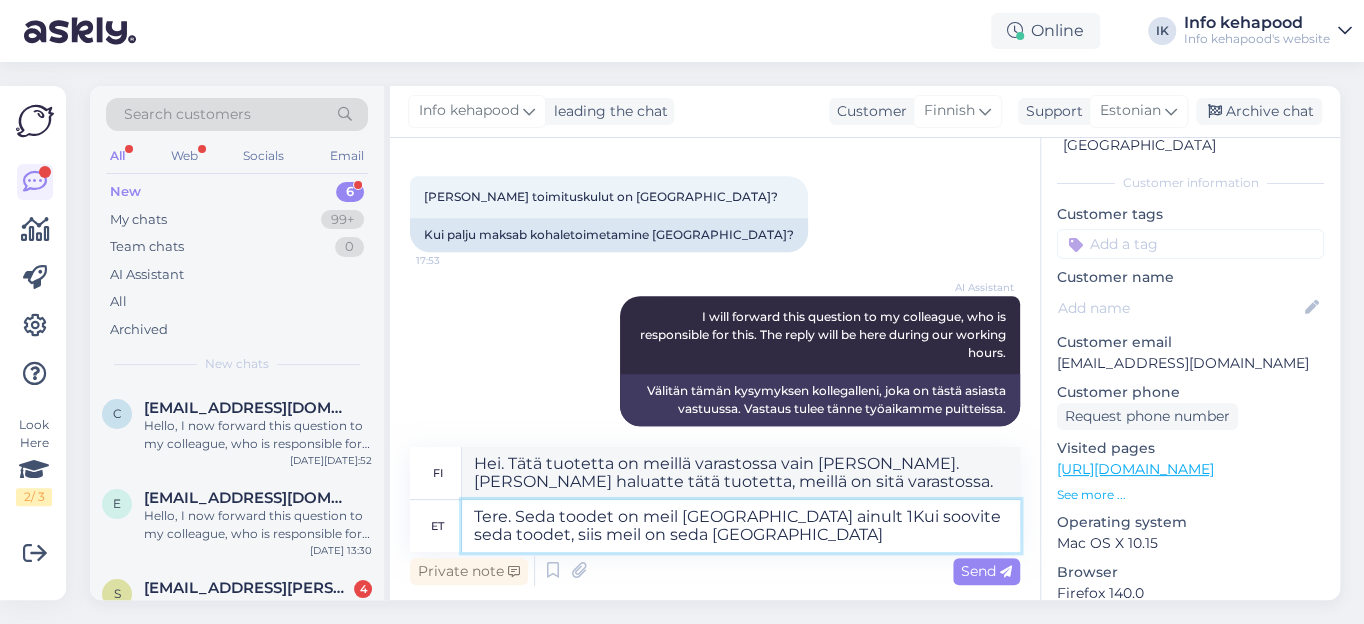 type on "Hei. Tätä tuotetta on meillä varastossa vain 1 kpl. [PERSON_NAME] haluatte tämän tuotteen, meillä on sitä varastossa." 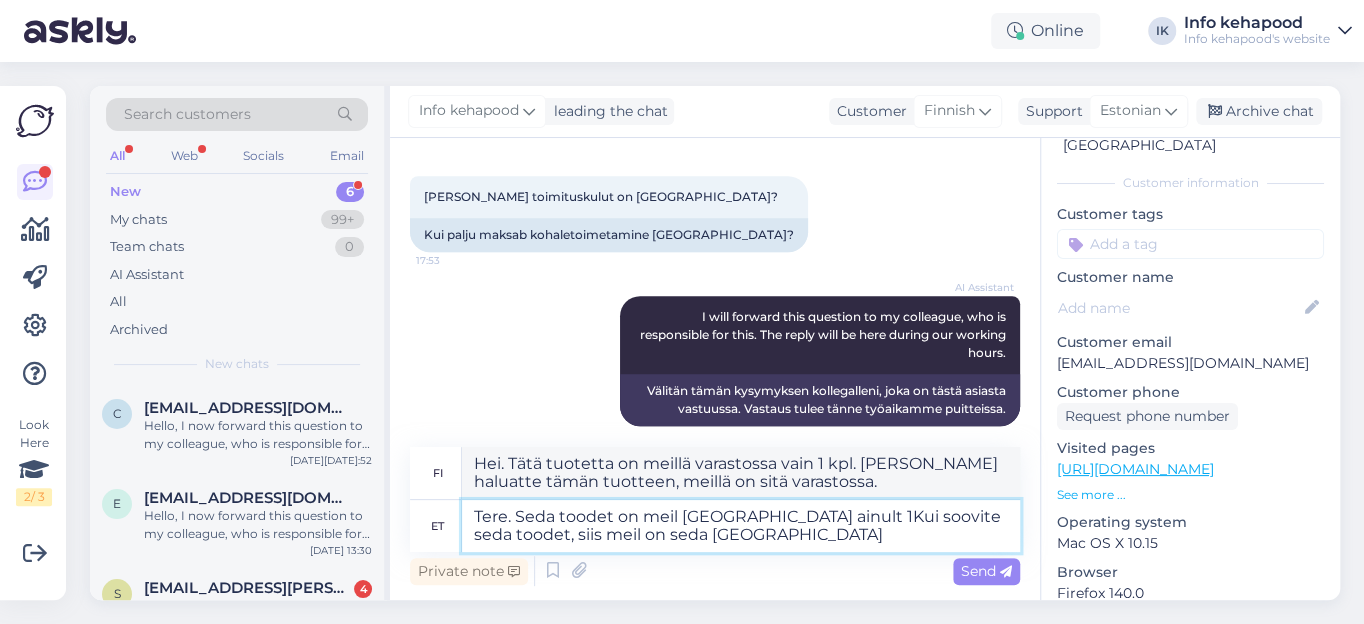 type on "Tere. Seda toodet on meil [GEOGRAPHIC_DATA] ainult 1tKui soovite seda toodet, siis meil on seda [GEOGRAPHIC_DATA]" 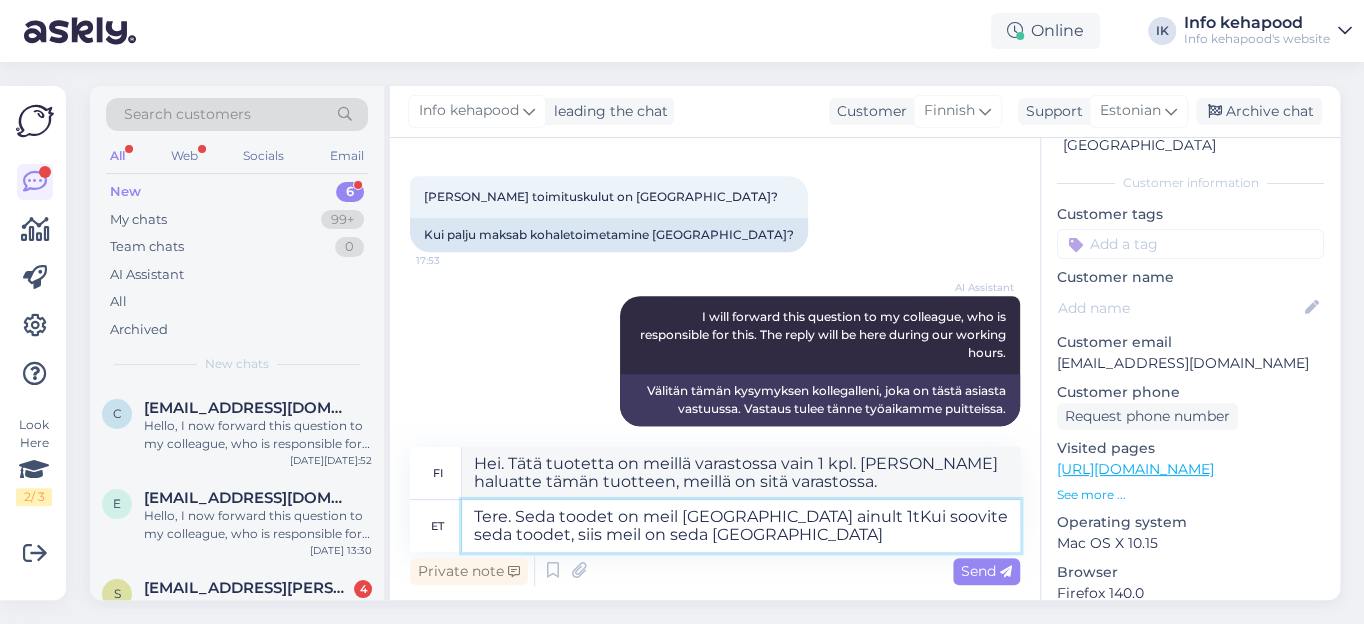 type on "Hei. Tätä tuotetta on meillä varastossa vain 1 kpl. [PERSON_NAME] haluatte tätä tuotetta, meillä on sitä varastossa." 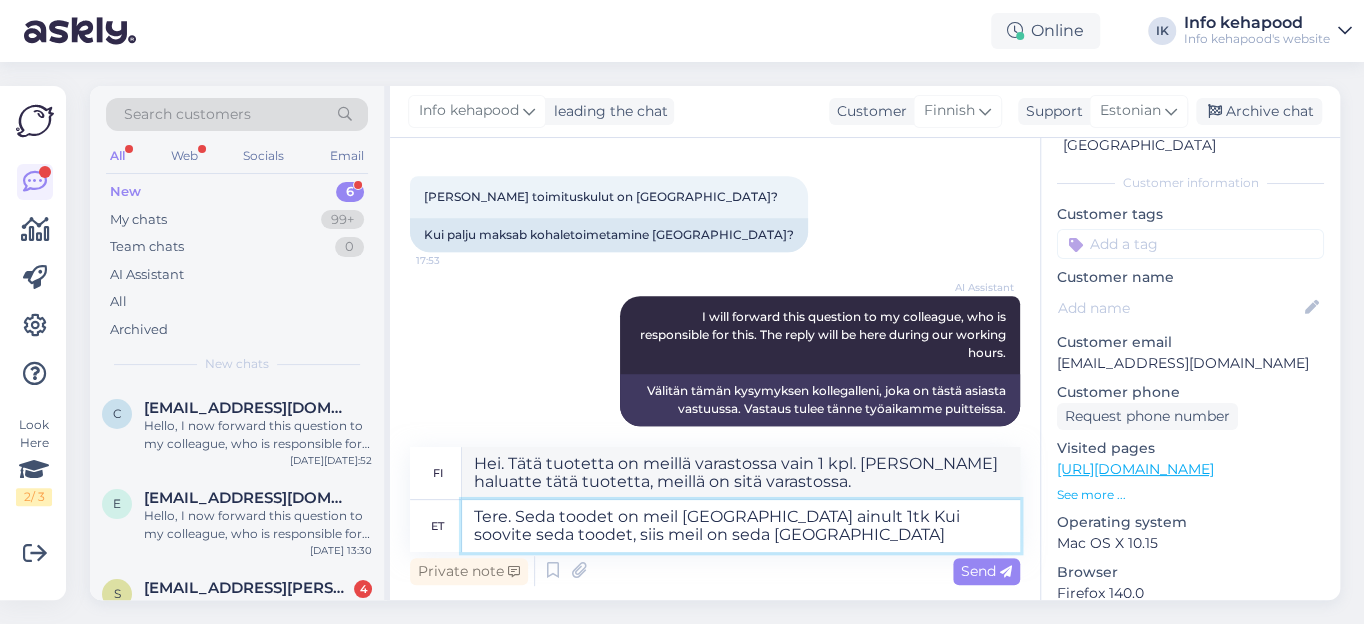 type on "Tere. Seda toodet on meil laos ainult 1tk jKui soovite seda toodet, siis meil on seda [GEOGRAPHIC_DATA]" 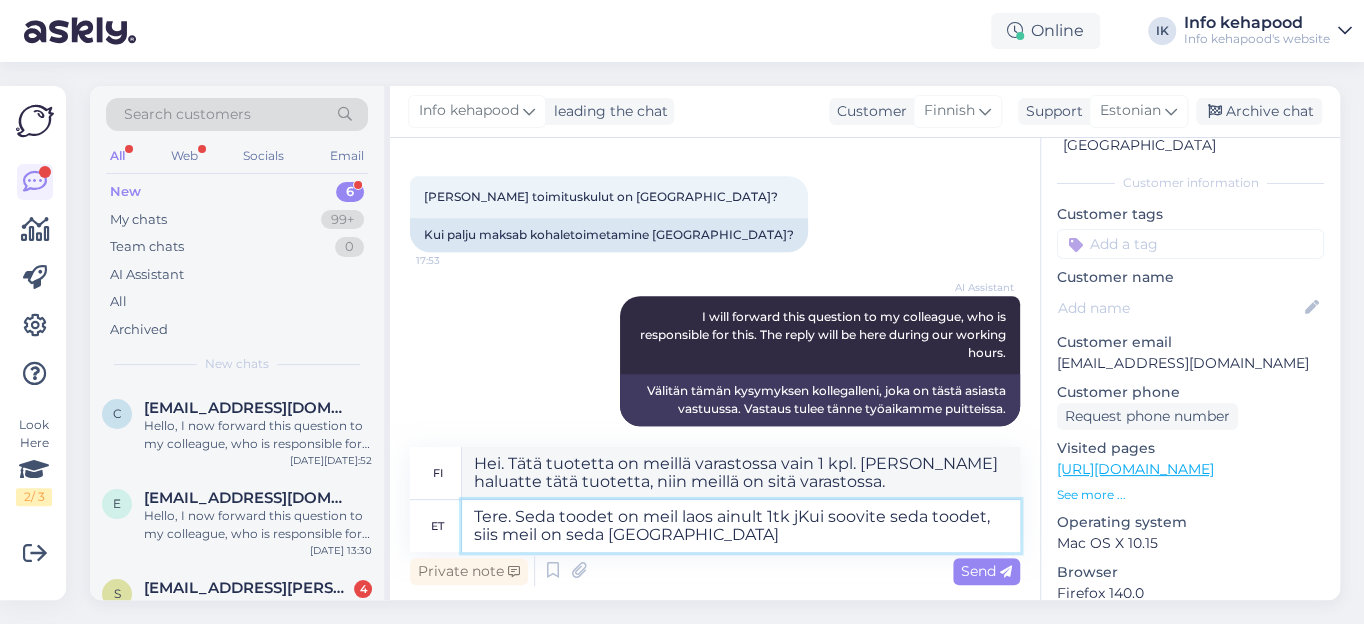type on "Hei. Tätä tuotetta on meillä varastossa vain 1 kpl. [PERSON_NAME] haluatte tämän tuotteen, niin meillä on sitä varastossa." 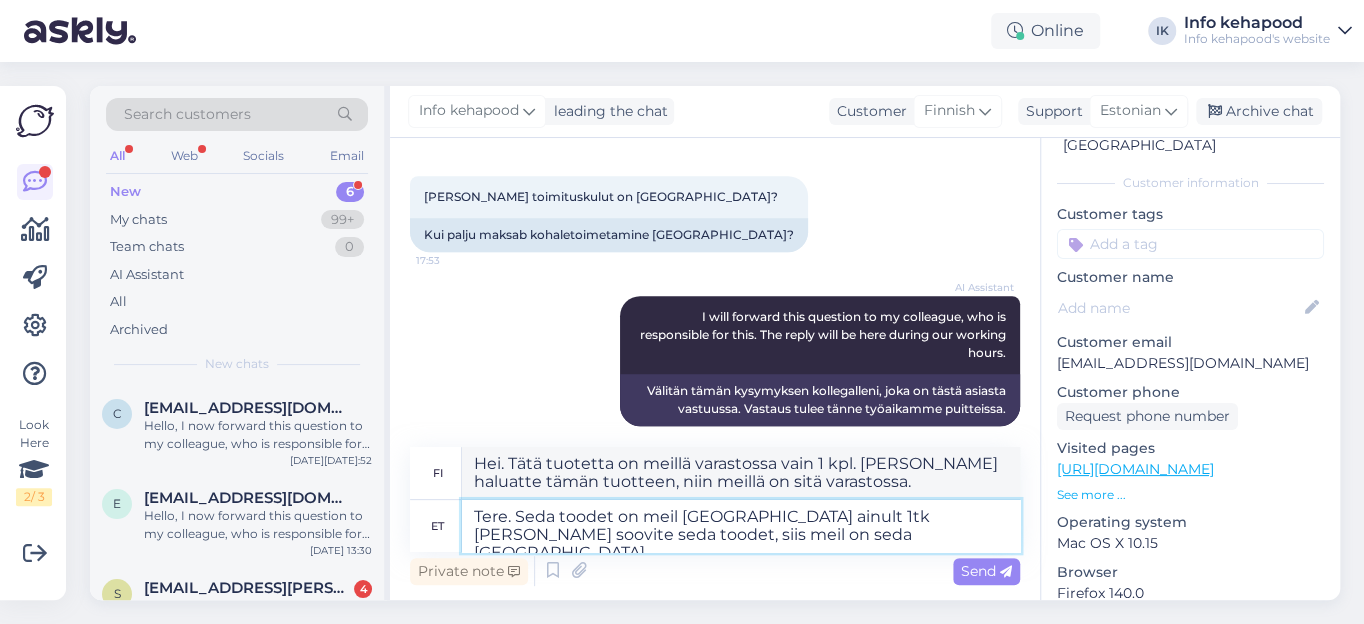 type on "Tere. Seda toodet on meil laos ainult 1tk ja sKui soovite seda toodet, siis meil on seda [GEOGRAPHIC_DATA]" 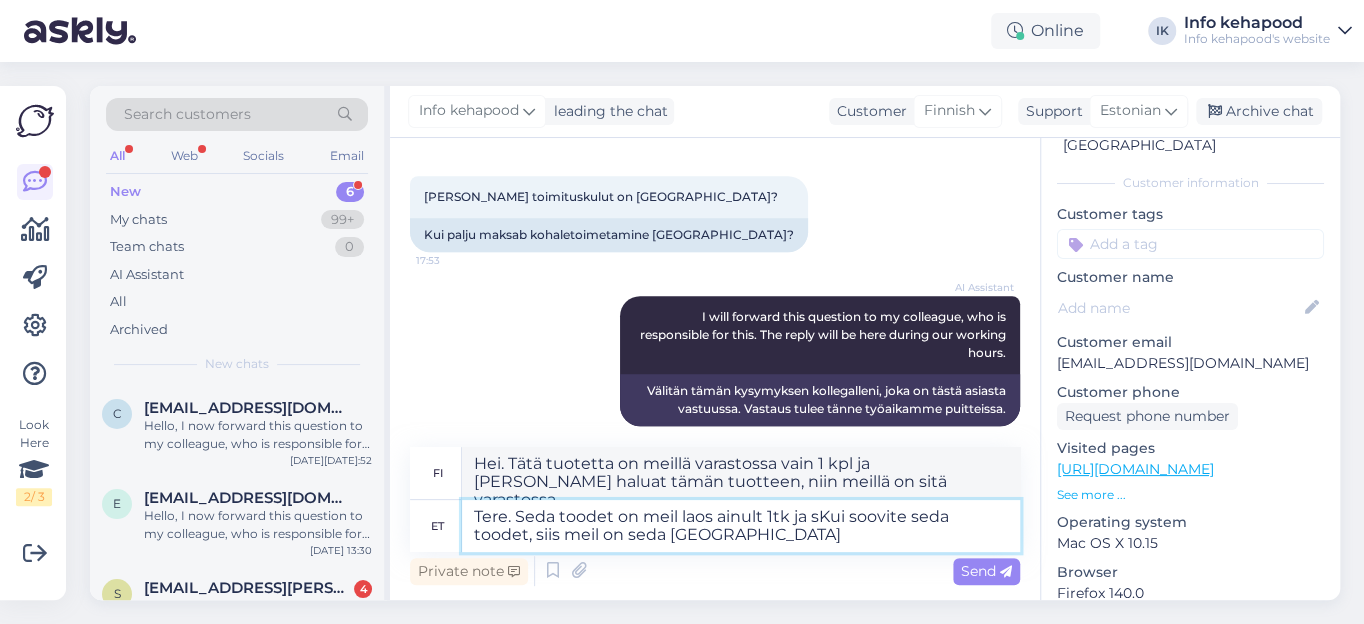 type on "Hei. Tätä tuotetta on meillä varastossa vain 1 kpl, ja [PERSON_NAME] haluatte tätä tuotetta, niin meillä on sitä varastossa." 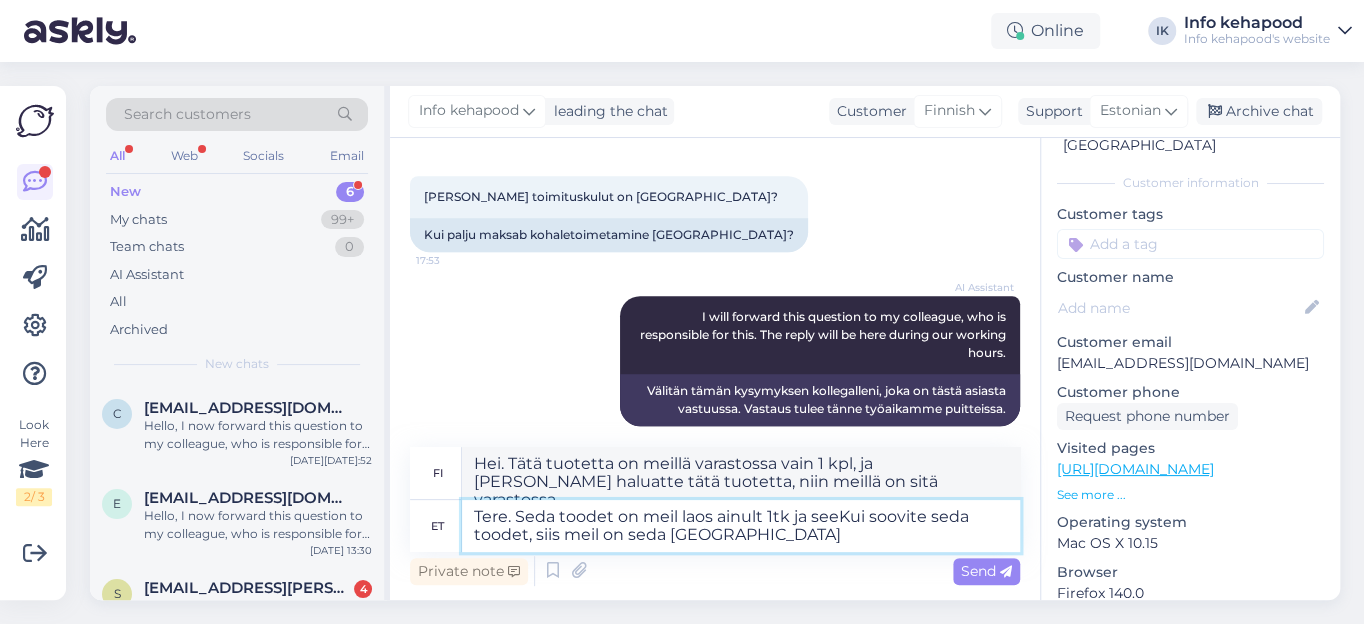 type on "Tere. Seda toodet on meil laos ainult 1tk ja see Kui soovite seda toodet, siis meil on seda [GEOGRAPHIC_DATA]" 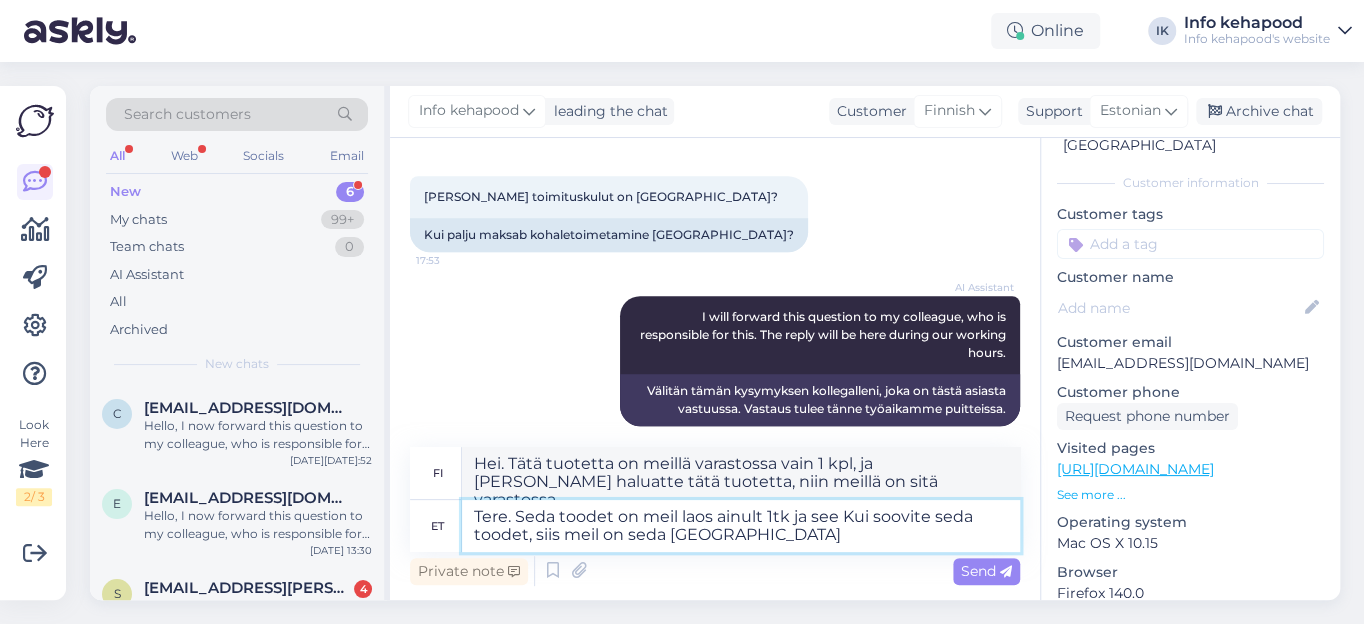 type on "Hei. Tätä tuotetta on meillä varastossa vain 1 kpl ja [PERSON_NAME] haluatte tätä tuotetta, niin meillä on sitä varastossa." 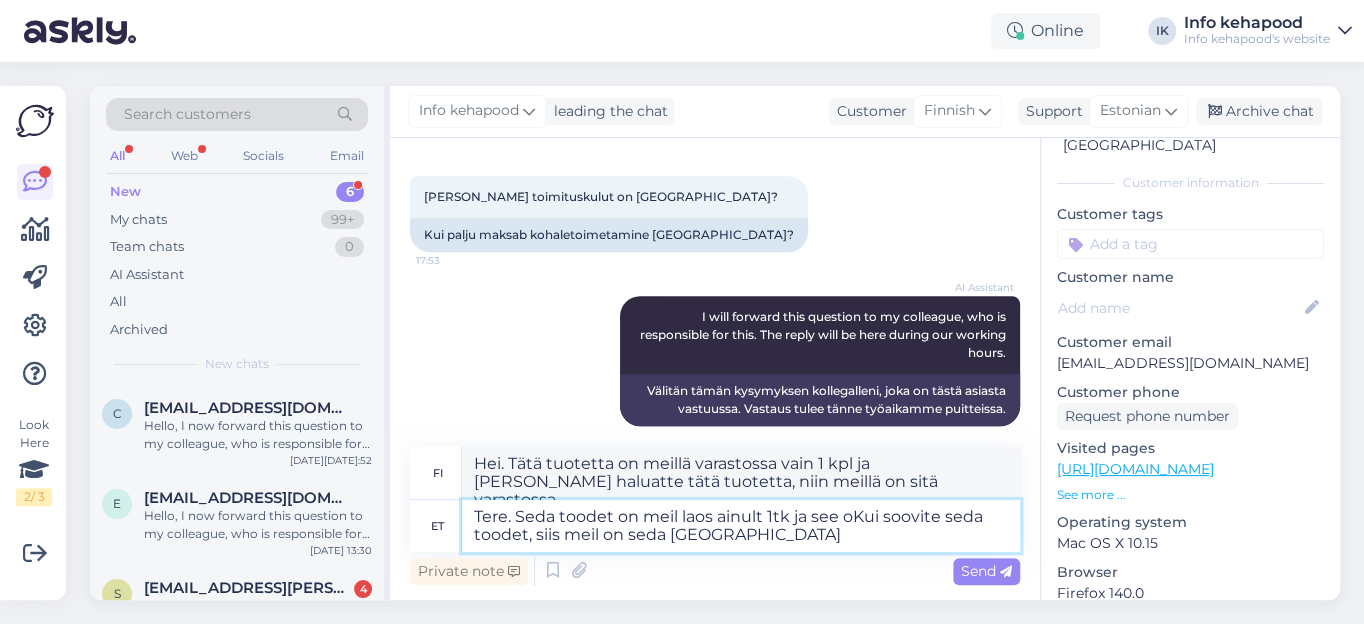 type on "Tere. Seda toodet on meil laos ainult 1tk ja see onKui soovite seda toodet, siis meil on seda [GEOGRAPHIC_DATA]" 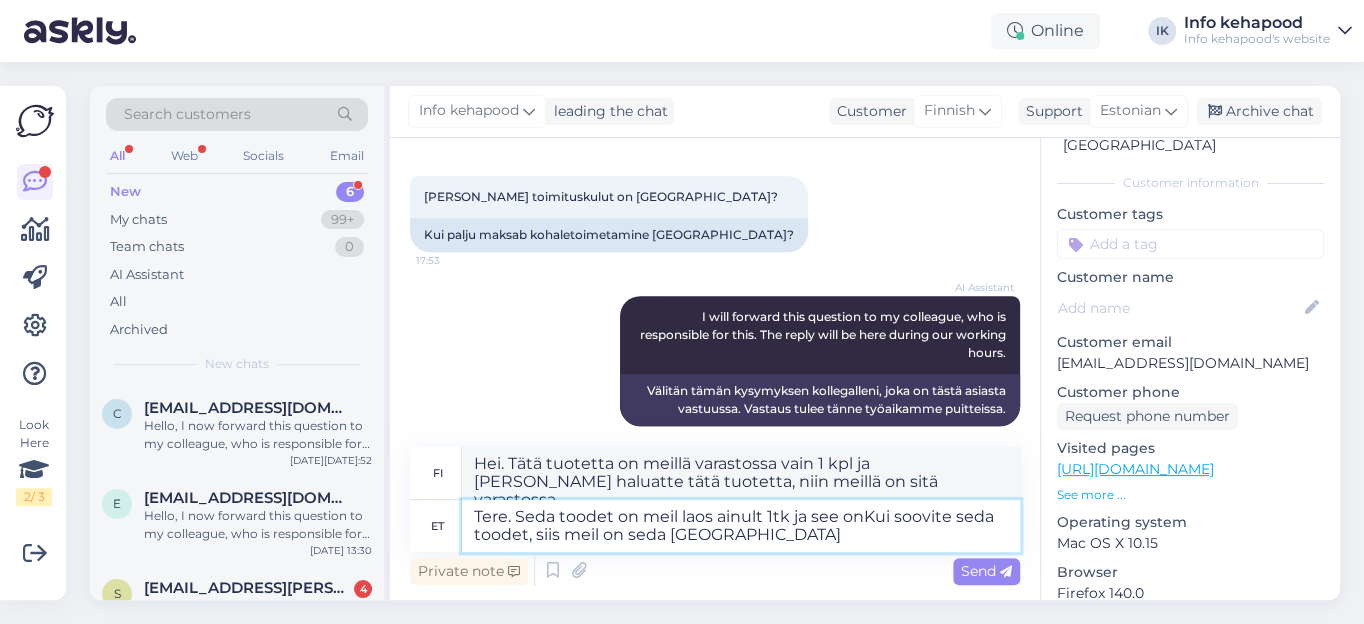 type on "Hei. Tätä tuotetta on meillä varastossa vain 1 kpl ja [PERSON_NAME] haluatte tämän tuotteen, niin meillä on sitä varastossa." 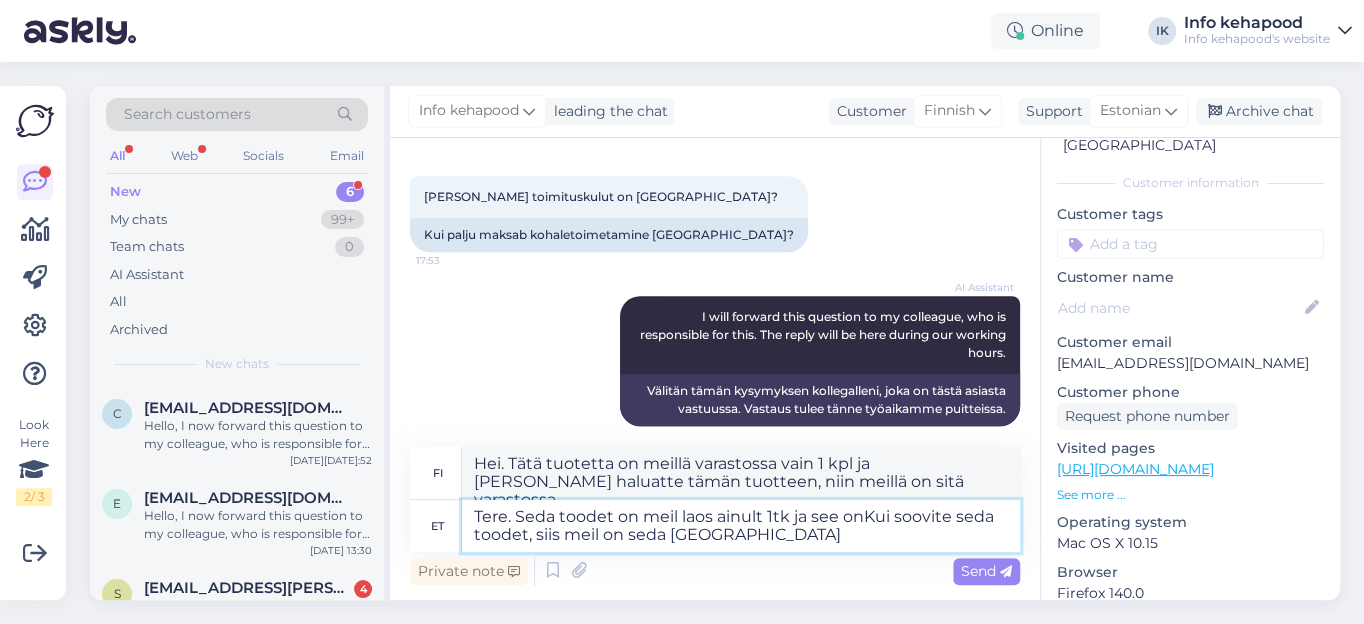 type on "Tere. Seda toodet on meil [GEOGRAPHIC_DATA] ainult 1tk ja see on Kui soovite seda toodet, siis meil on seda [GEOGRAPHIC_DATA]" 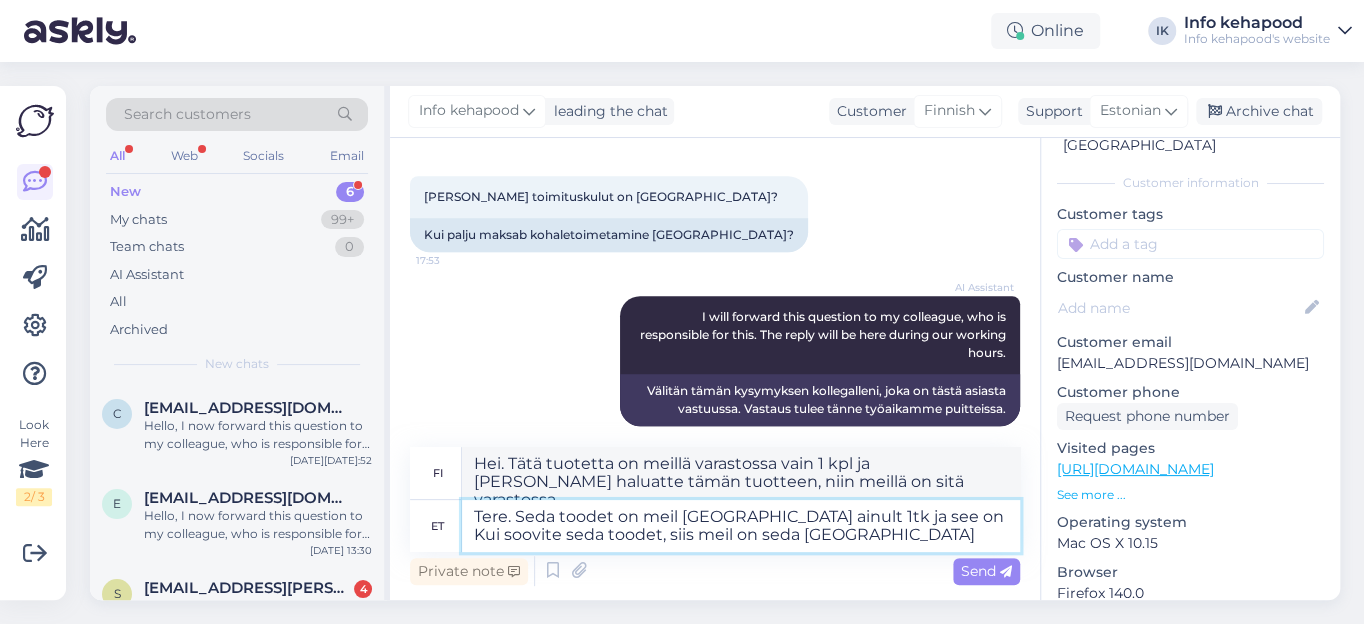 type on "Hei. Tätä tuotetta on meillä varastossa vain 1 kpl ja se on... [PERSON_NAME] haluatte tämän tuotteen, niin meillä on sitä varastossa." 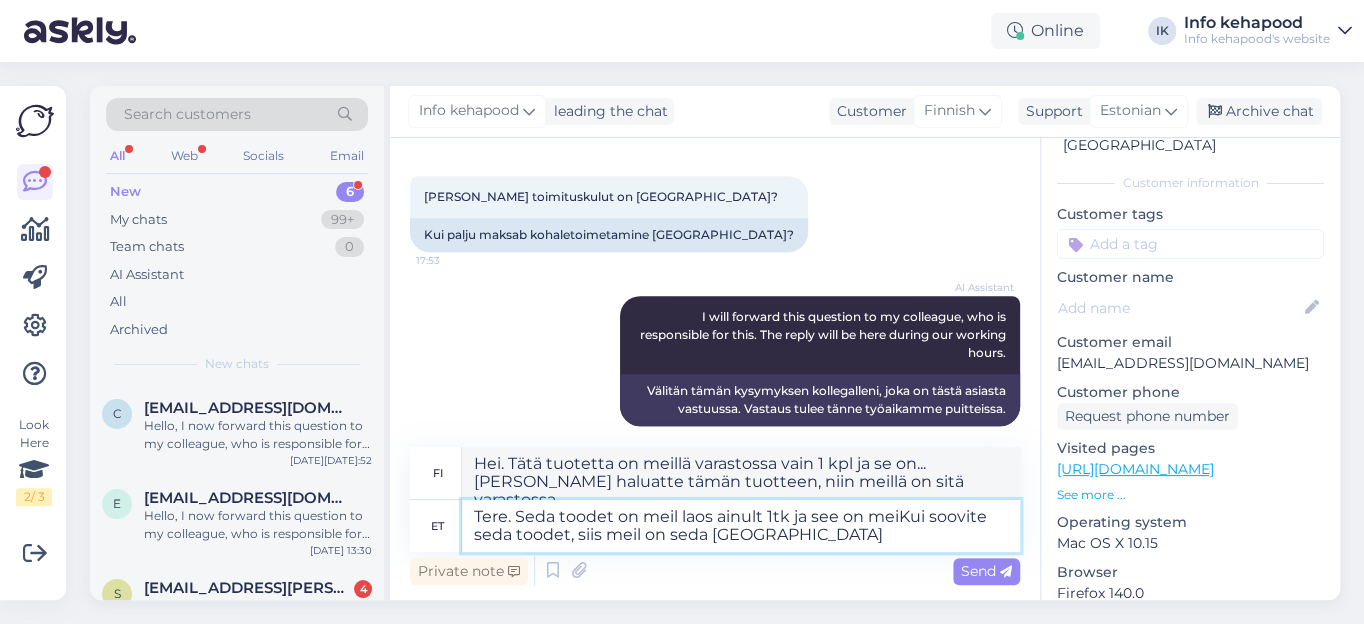 type on "Tere. Seda toodet on meil laos ainult 1tk ja see on meilKui soovite seda toodet, siis meil on seda [GEOGRAPHIC_DATA]" 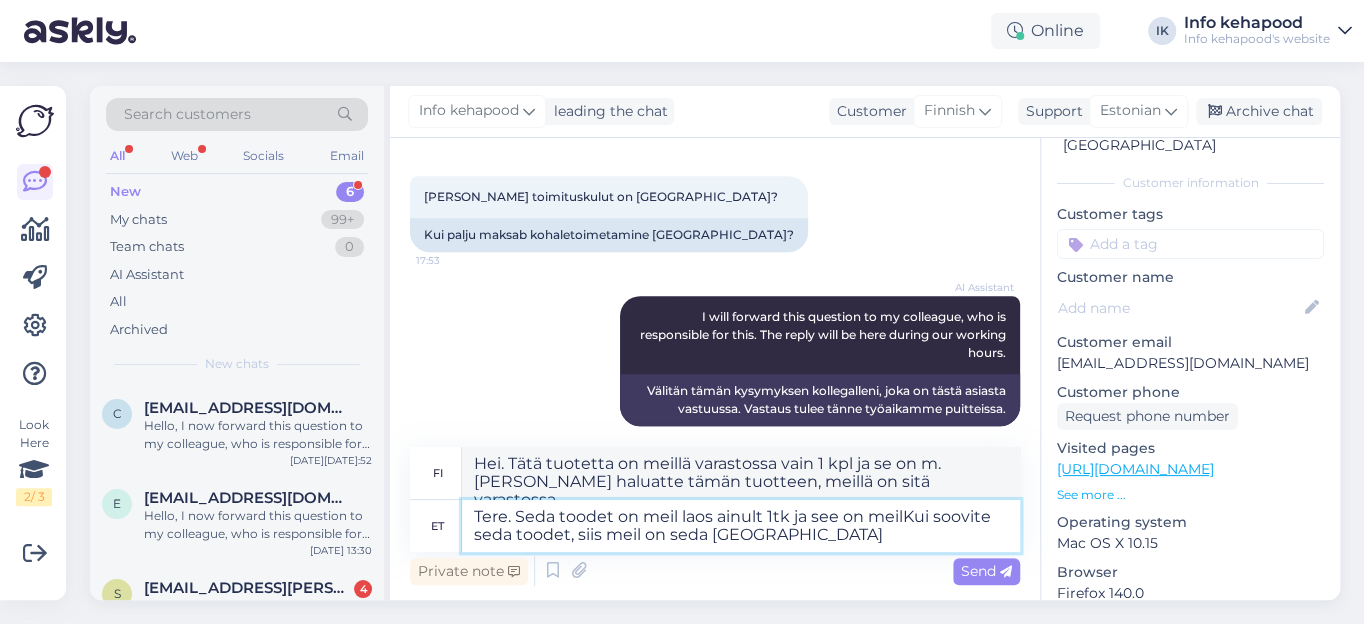 type on "Hei. Tätä tuotetta on meillä varastossa vain 1 kpl ja se on meillä. [PERSON_NAME] haluatte tämän tuotteen, niin meillä on sitä varastossa." 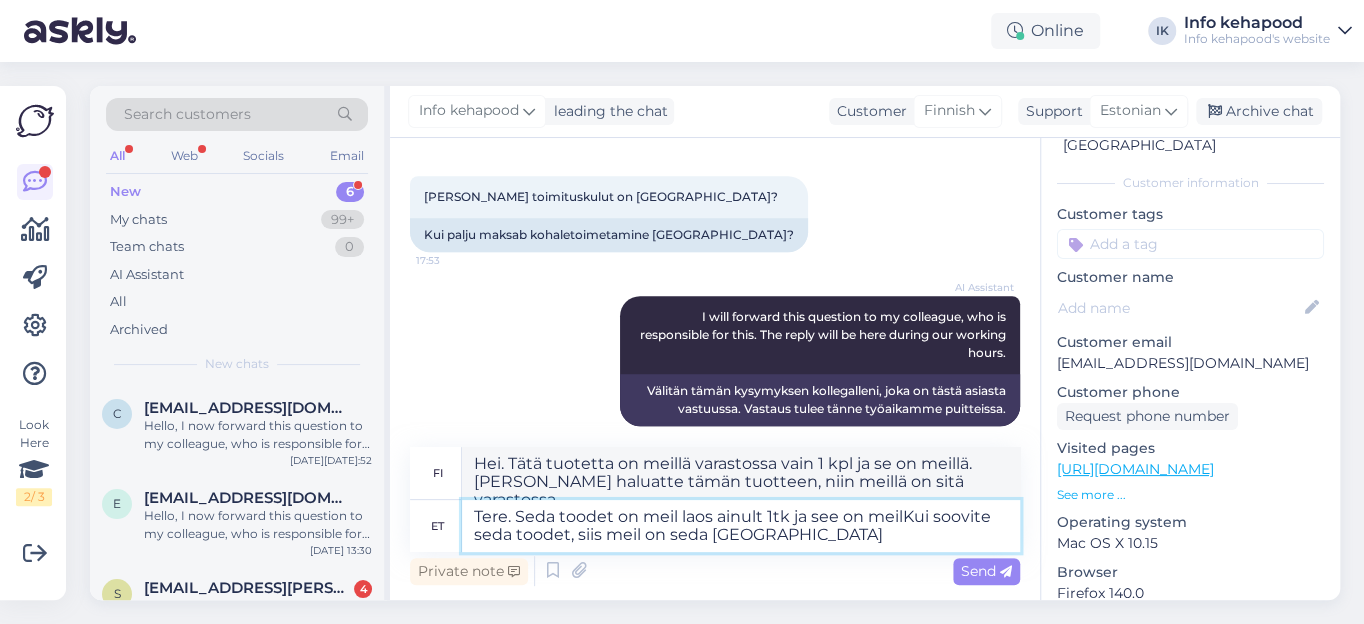 type on "Tere. Seda toodet on meil laos ainult 1tk ja see on [PERSON_NAME] soovite seda toodet, siis meil on seda [GEOGRAPHIC_DATA]" 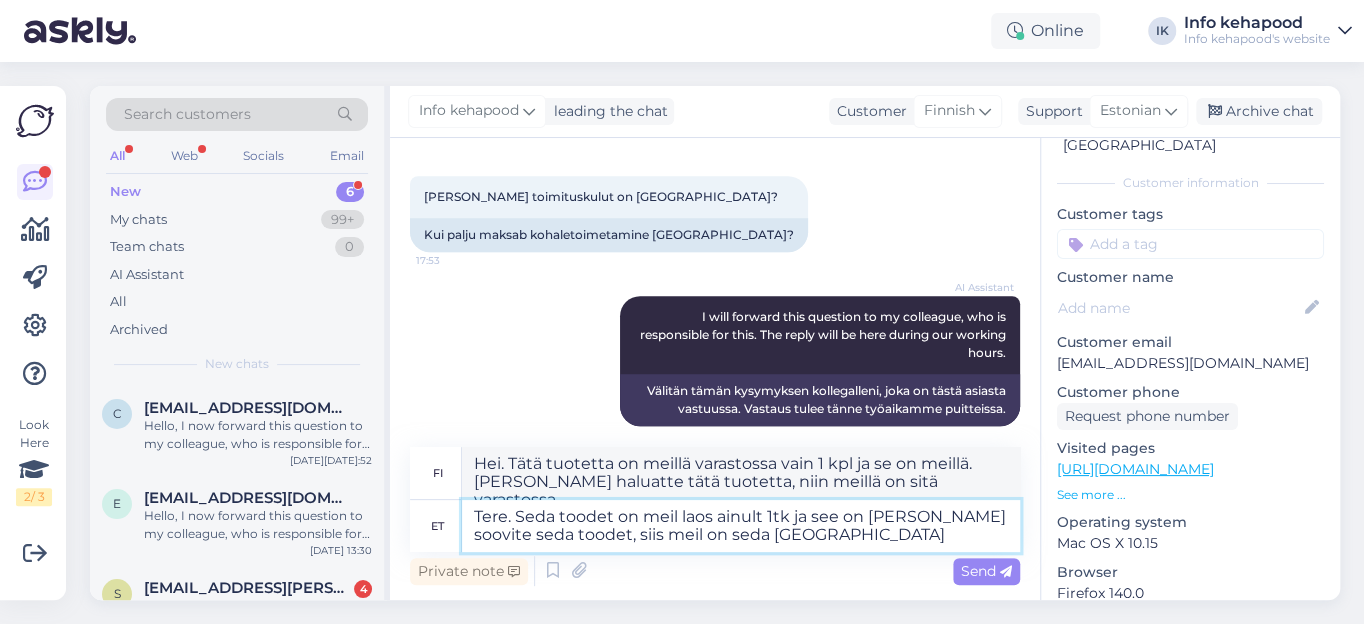 type on "Hei. Tätä tuotetta on meillä varastossa vain 1 kpl ja se on meillä. [PERSON_NAME] haluatte tämän tuotteen, niin meillä on sitä varastossa." 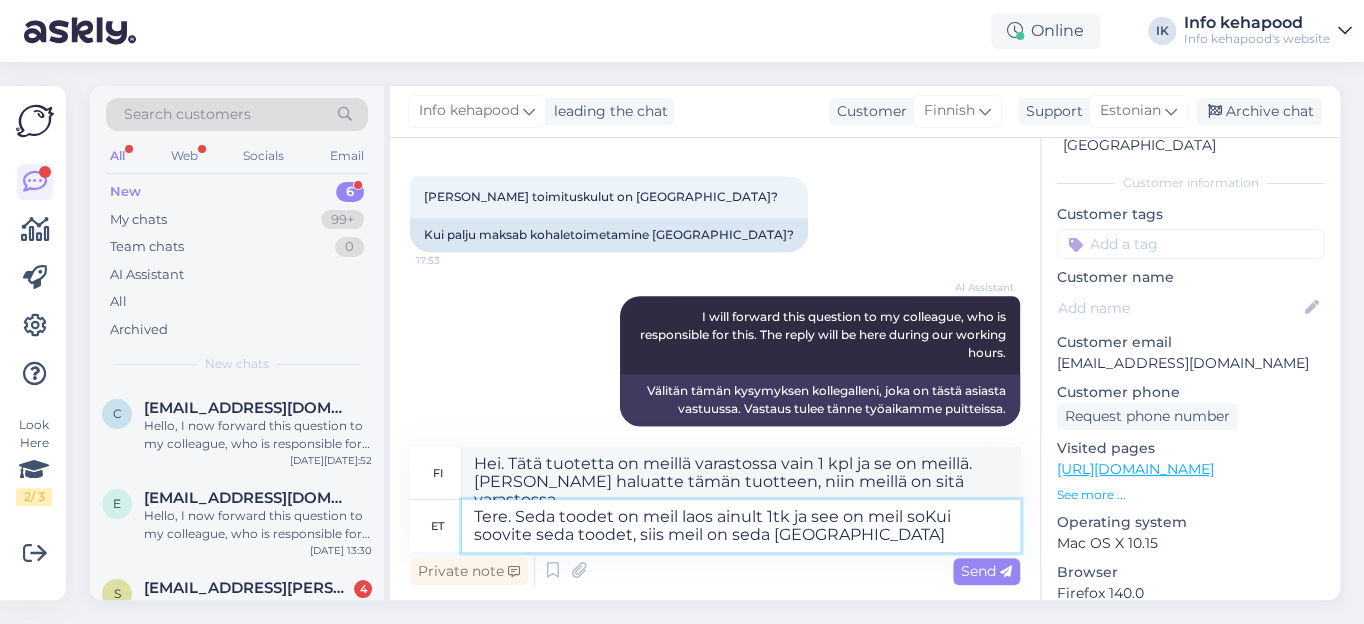 type on "Tere. Seda toodet on meil laos ainult 1tk ja see on meil sorKui soovite seda toodet, siis meil on seda [GEOGRAPHIC_DATA]" 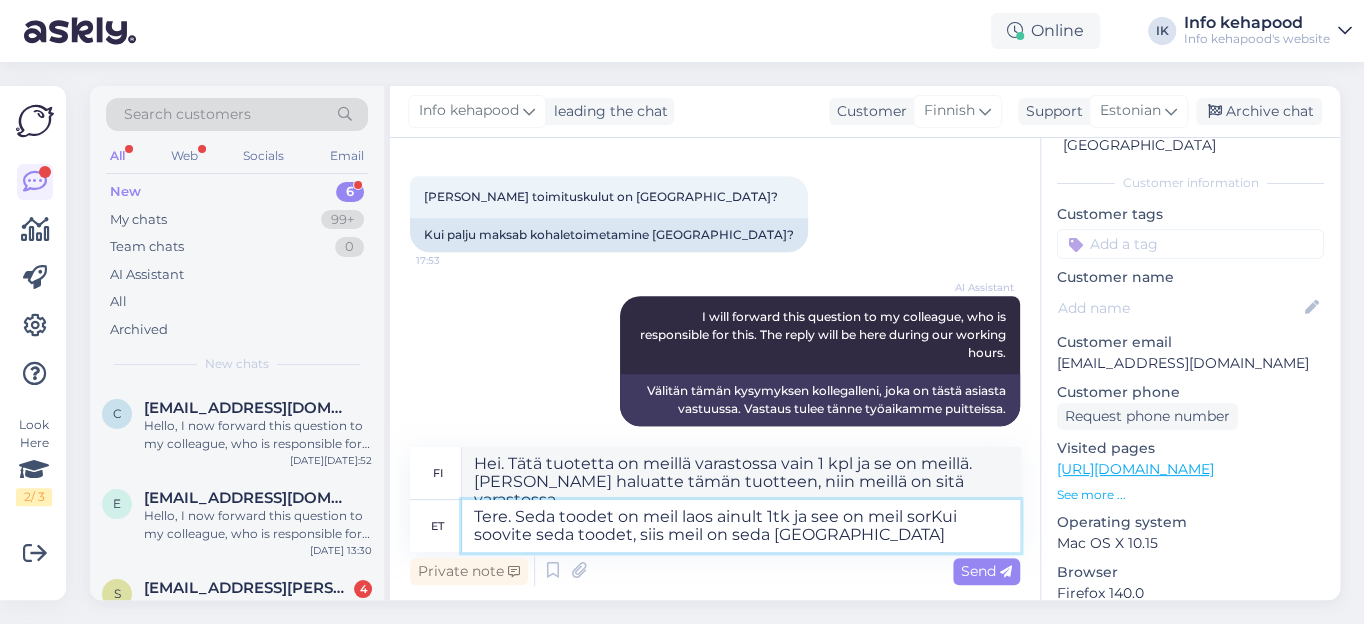 type on "Hei. Tätä tuotetta on meillä varastossa vain 1 kpl ja se on meillä varastossa. [PERSON_NAME] haluatte tämän tuotteen, niin meillä on sitä varastossa." 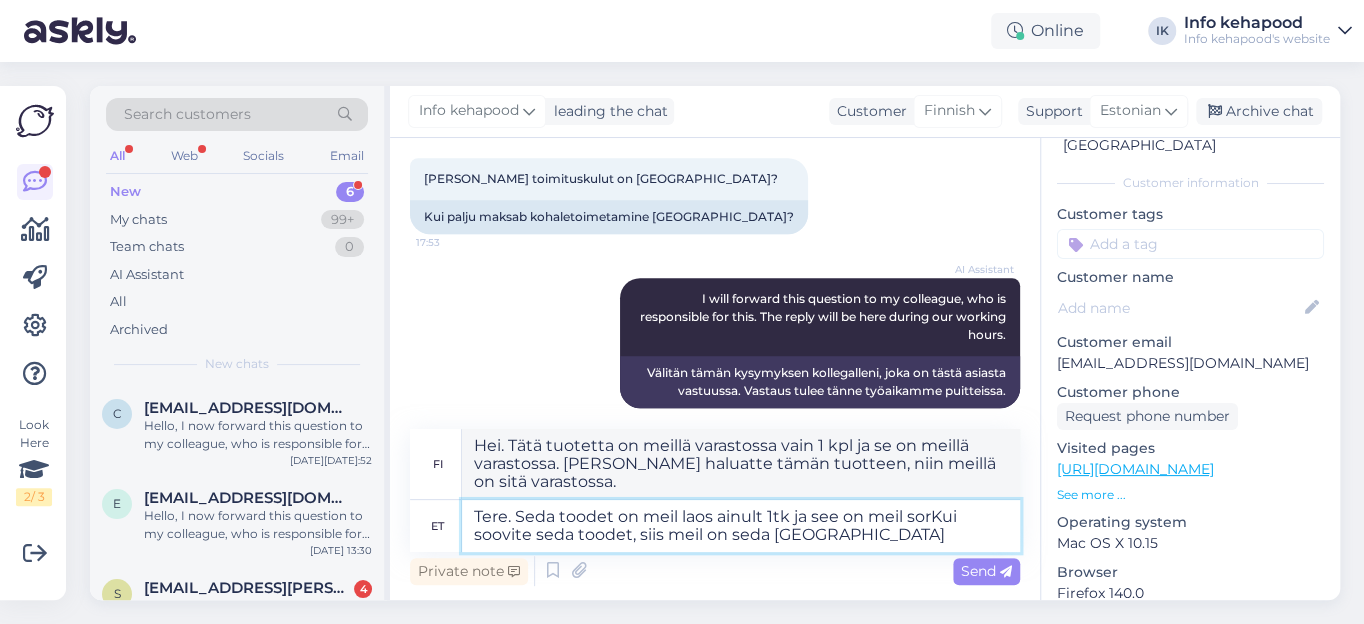 type on "Tere. Seda toodet on meil [GEOGRAPHIC_DATA] ainult 1tk ja see on meil sortKui soovite seda toodet, siis meil on seda [GEOGRAPHIC_DATA]" 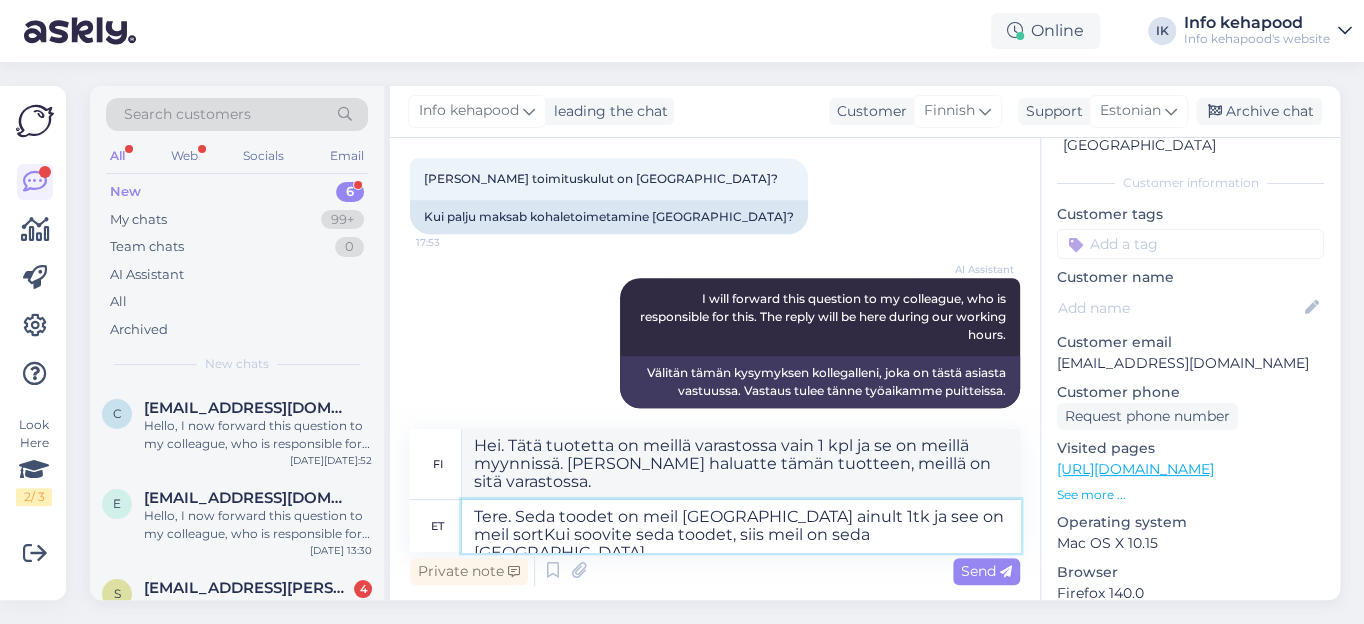 type on "Hei. Tätä tuotetta on meillä varastossa vain 1 kpl ja se on meillä varastossa. [PERSON_NAME] haluatte tämän tuotteen, niin meillä on sitä varastossa." 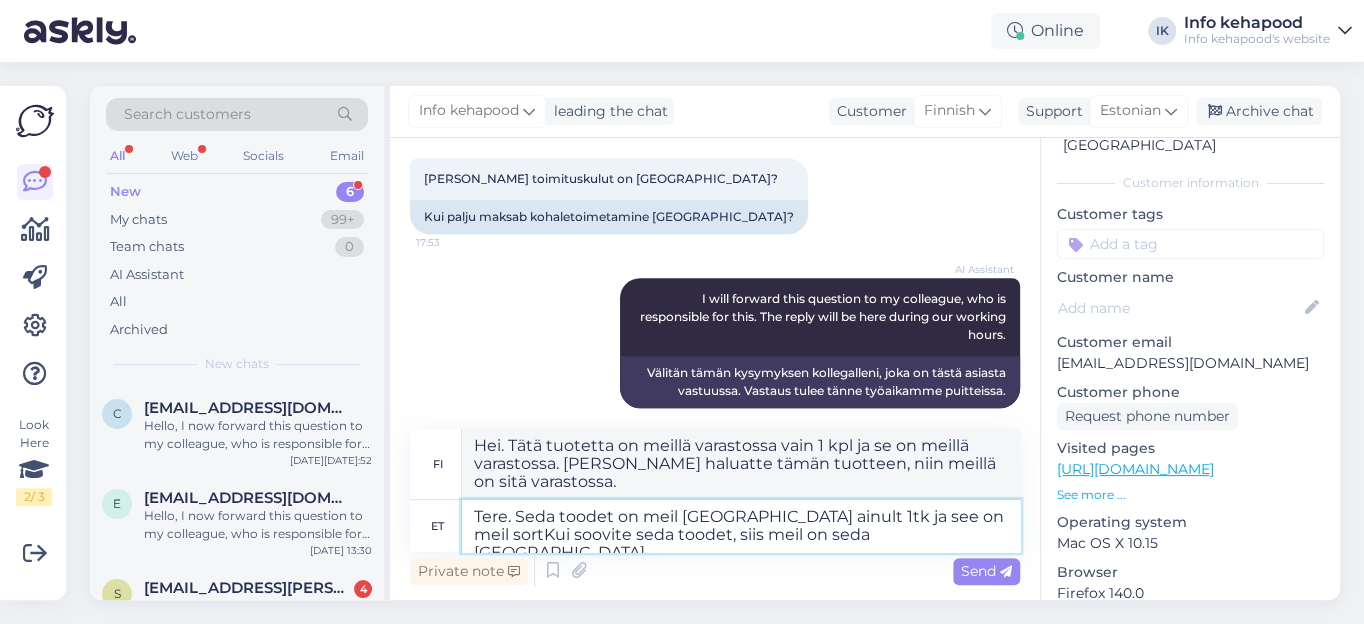 type on "Tere. Seda toodet on meil laos ainult 1tk ja see on meil sortiKui soovite seda toodet, siis meil on seda [GEOGRAPHIC_DATA]" 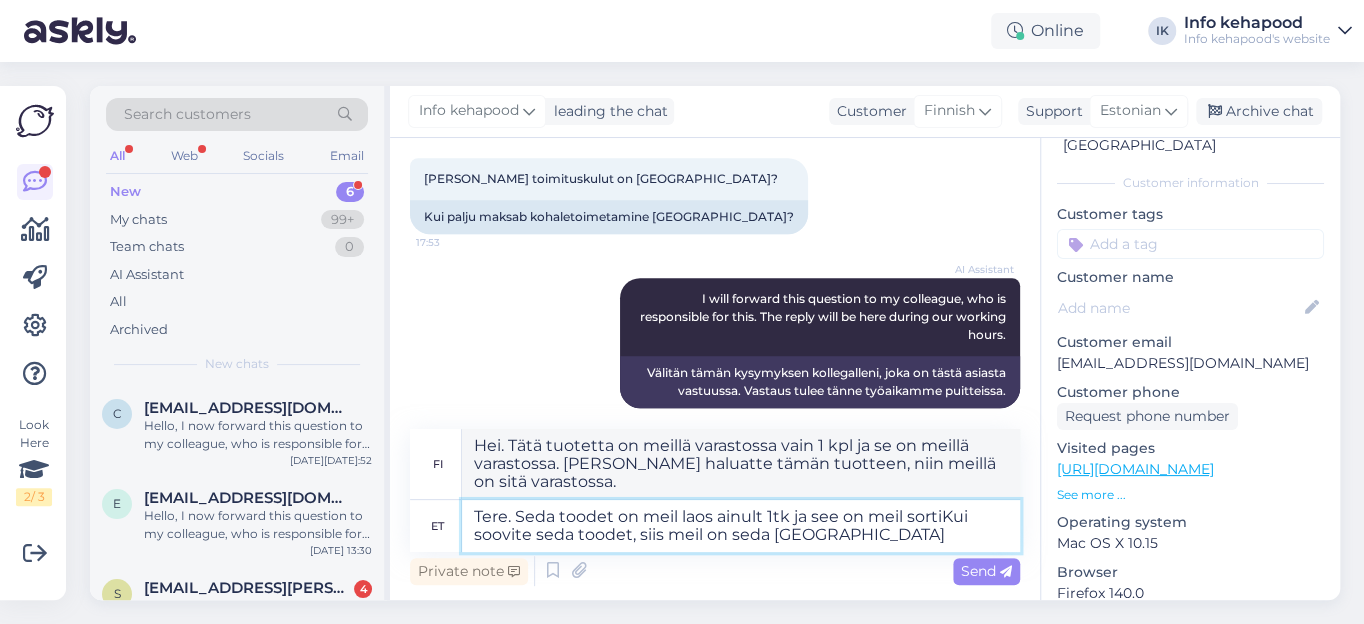 type on "Hei. Tätä tuotetta on meillä varastossa vain 1 kpl ja se on meillä lajitelmassa. [PERSON_NAME] haluatte tätä tuotetta, meillä on sitä varastossa." 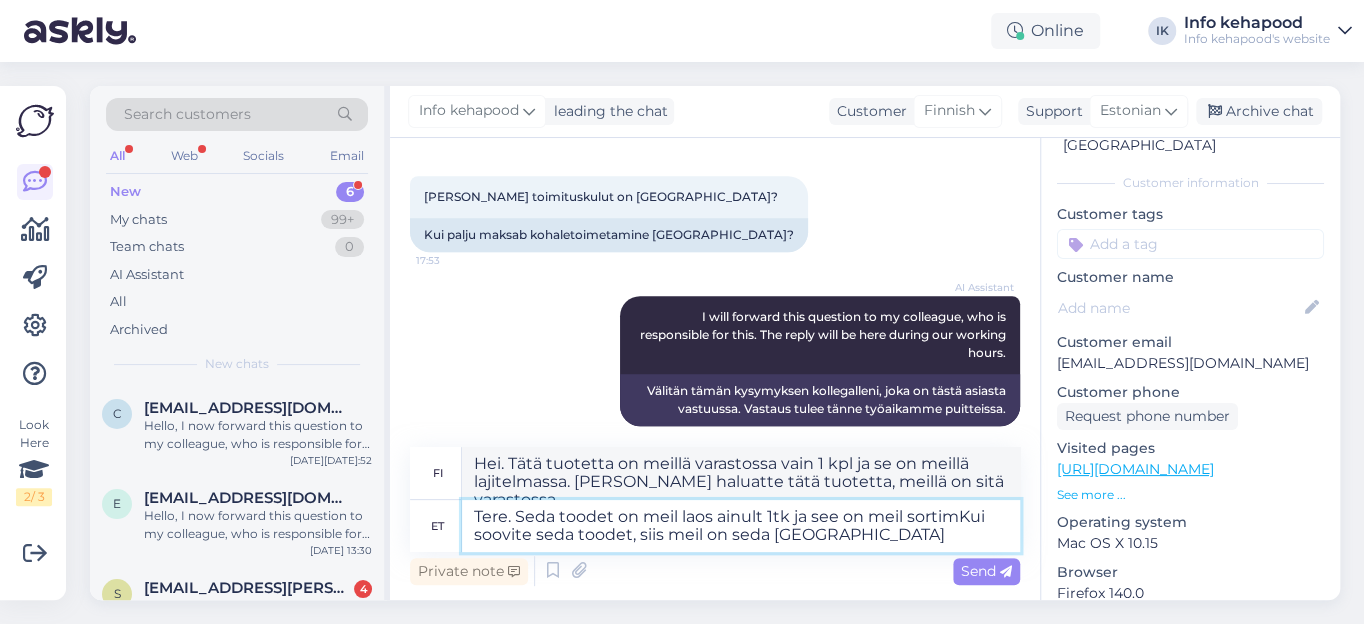type on "Tere. Seda toodet on meil laos ainult 1tk ja see on meil sortimeKui soovite seda toodet, siis meil on seda [GEOGRAPHIC_DATA]" 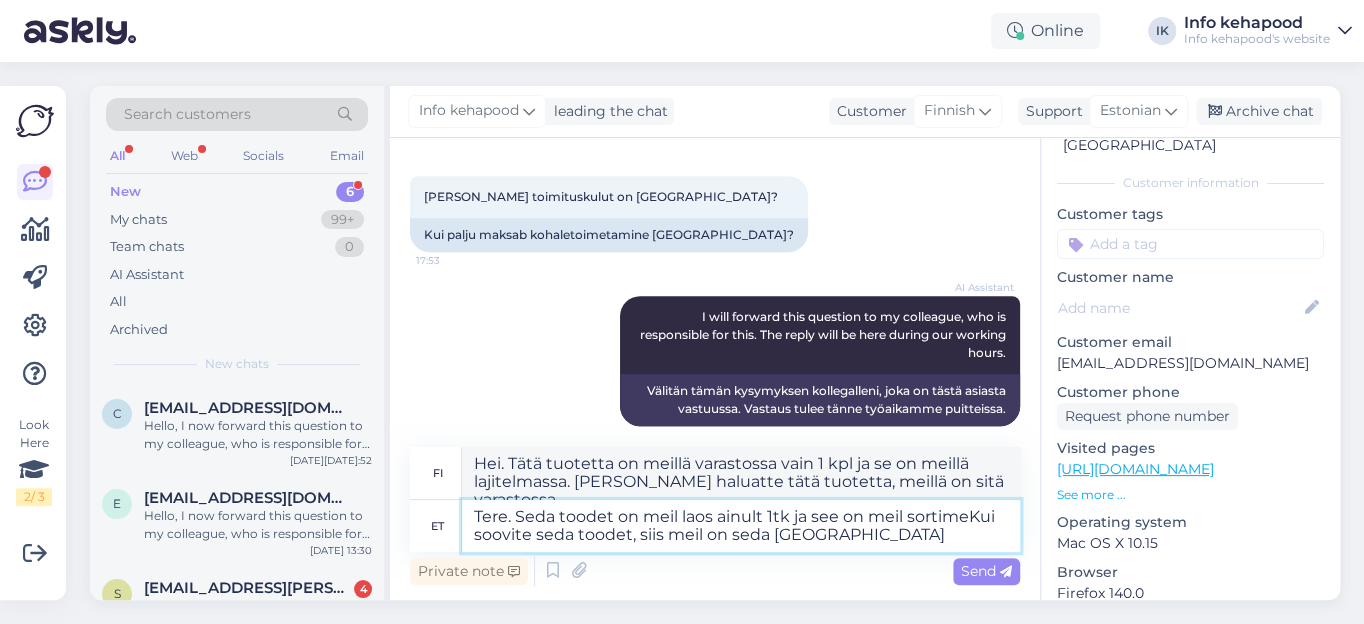 type on "Hei. Tätä tuotetta on meillä varastossa vain 1 kpl ja se on meillä lajiteltu. [PERSON_NAME] haluatte tätä tuotetta, meillä on sitä varastossa." 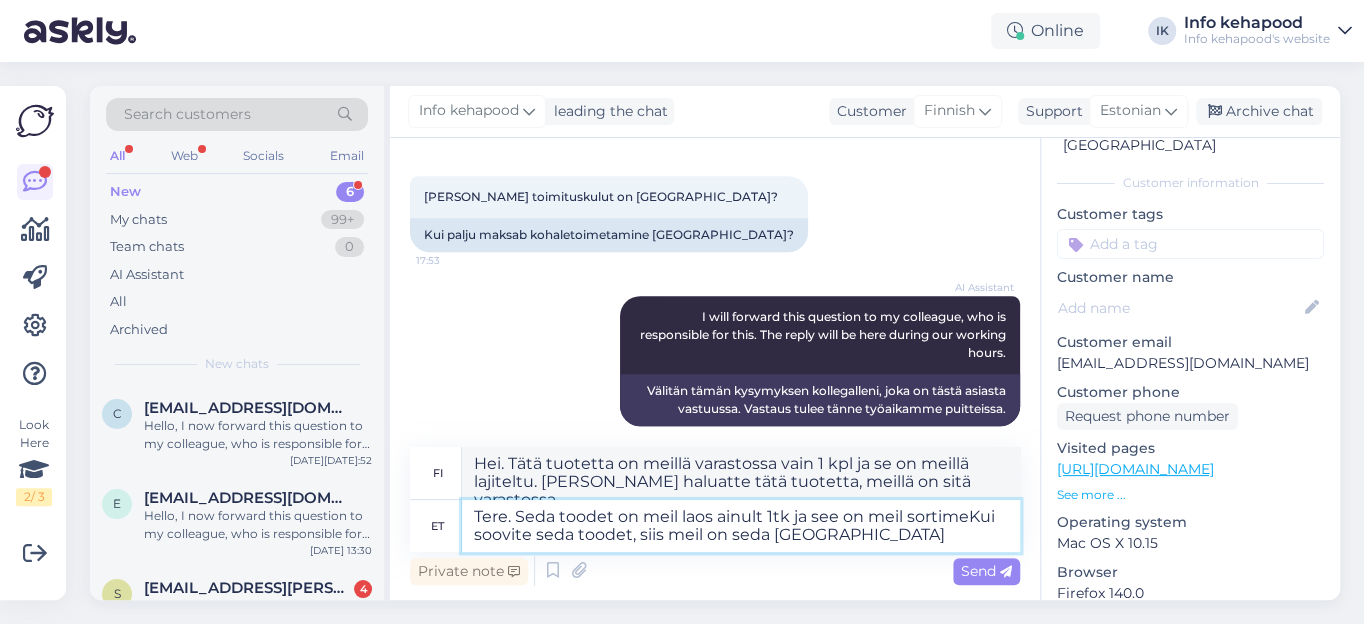 type on "Tere. Seda toodet on meil laos ainult 1tk ja see on meil sortimenKui soovite seda toodet, siis meil on seda [GEOGRAPHIC_DATA]" 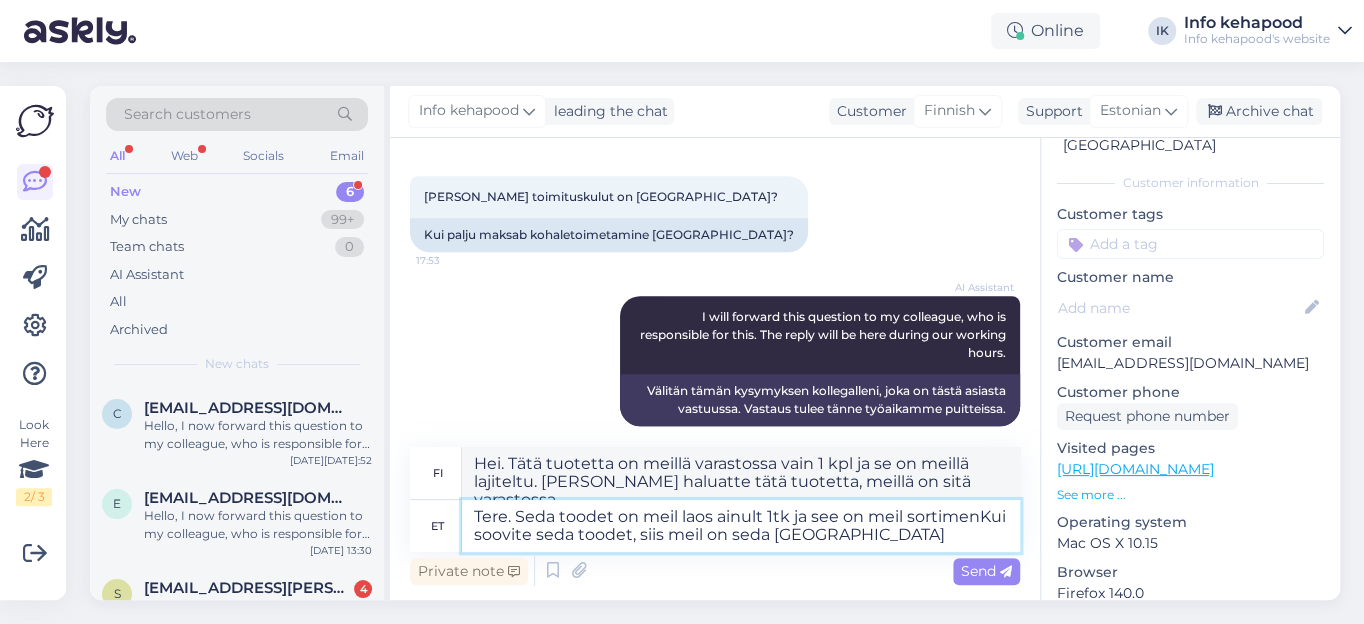 type on "Hei. Tätä tuotetta on meillä varastossa vain 1 kpl ja se on meillä lajitelmassa. [PERSON_NAME] haluatte tätä tuotetta, meillä on sitä varastossa." 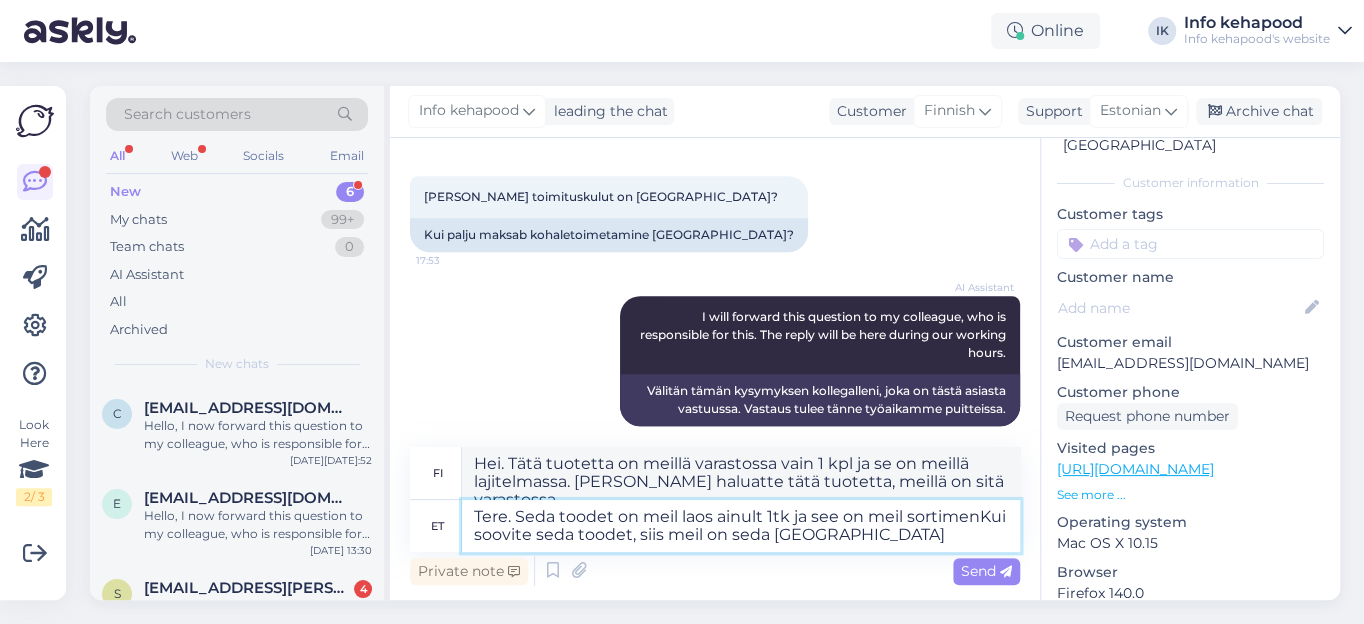 type on "Tere. Seda toodet on meil laos ainult 1tk ja see on meil sortimendKui soovite seda toodet, siis meil on seda [GEOGRAPHIC_DATA]" 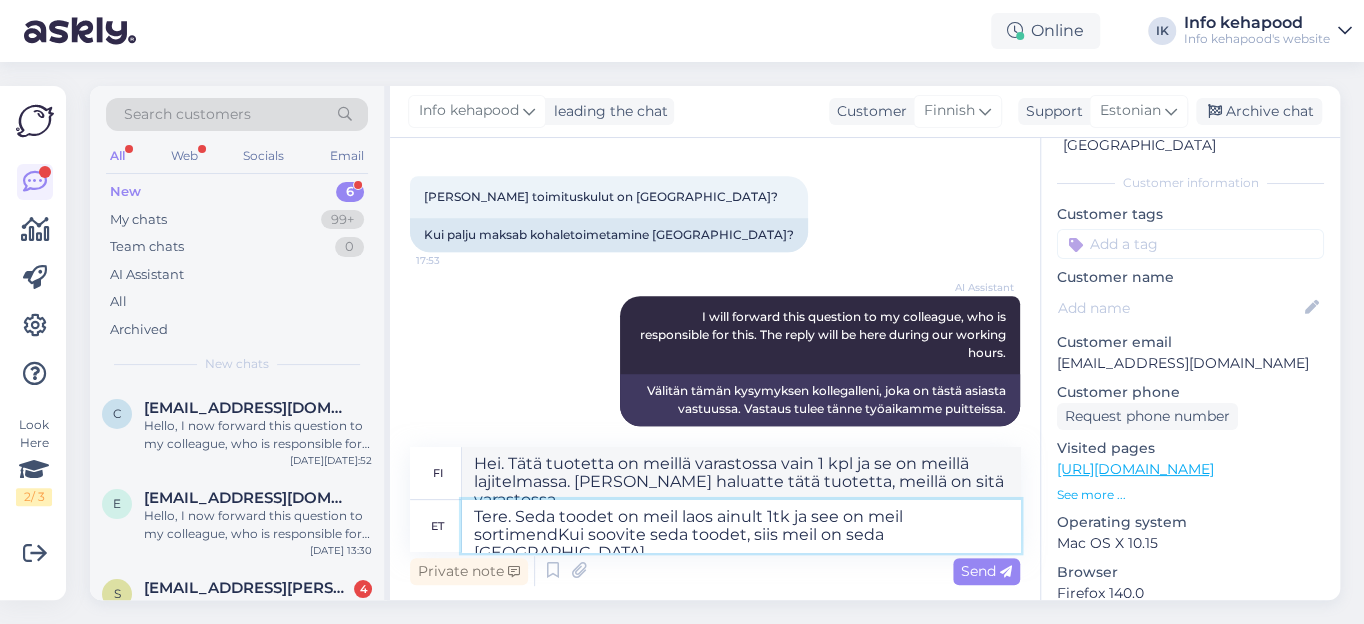 type on "Hei. Tätä tuotetta on meillä varastossa vain 1 kpl ja se on meillä lajitelmassa. [PERSON_NAME] haluatte tätä tuotetta, niin meillä on sitä varastossa." 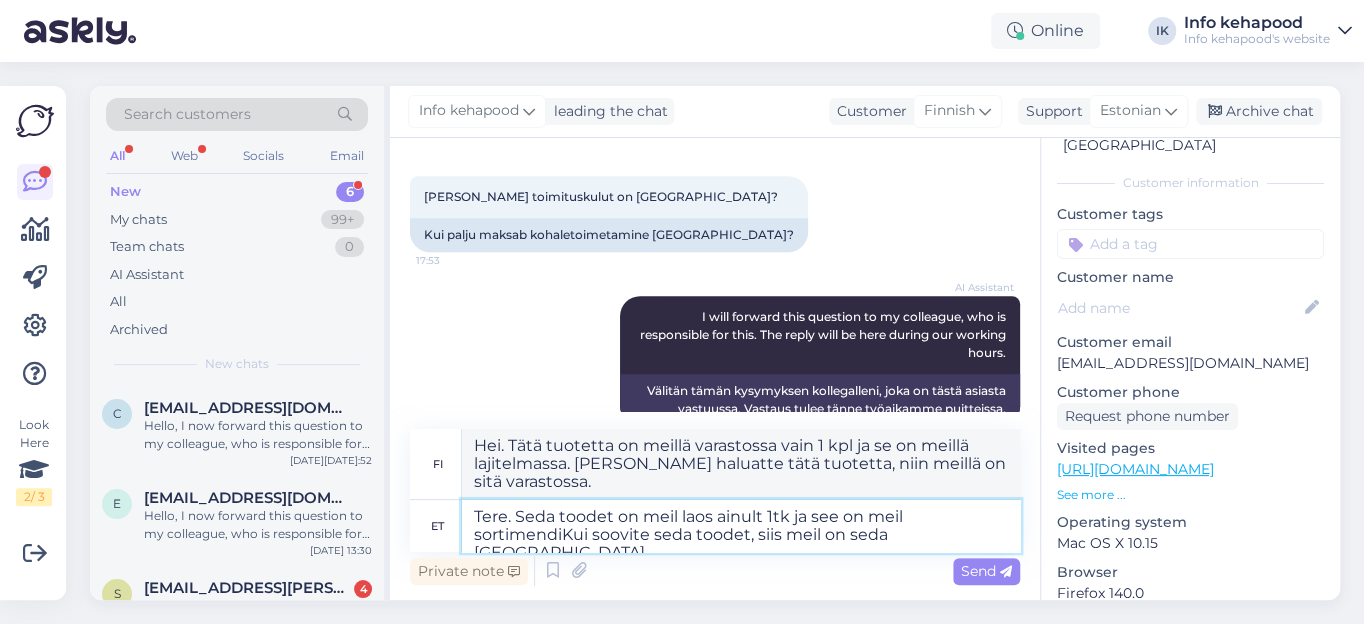 scroll, scrollTop: 544, scrollLeft: 0, axis: vertical 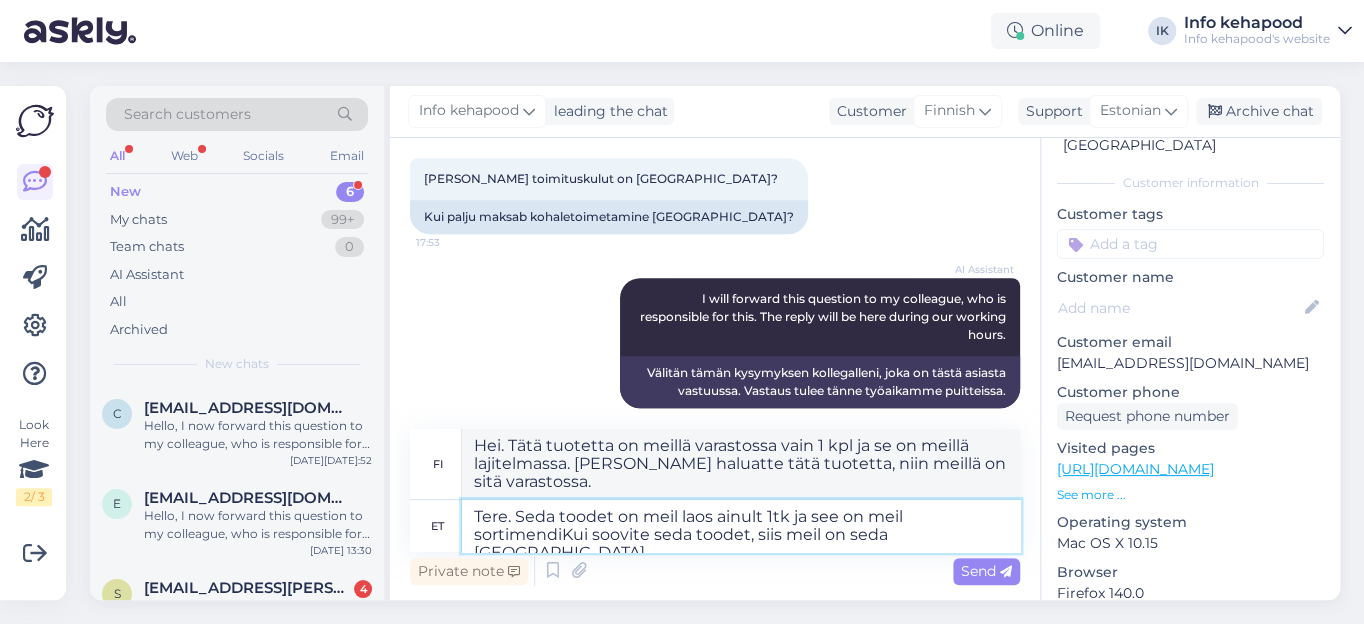 type on "Tere. Seda toodet on meil laos ainult 1tk ja see on meil sortimendisKui soovite seda toodet, siis meil on seda [GEOGRAPHIC_DATA]" 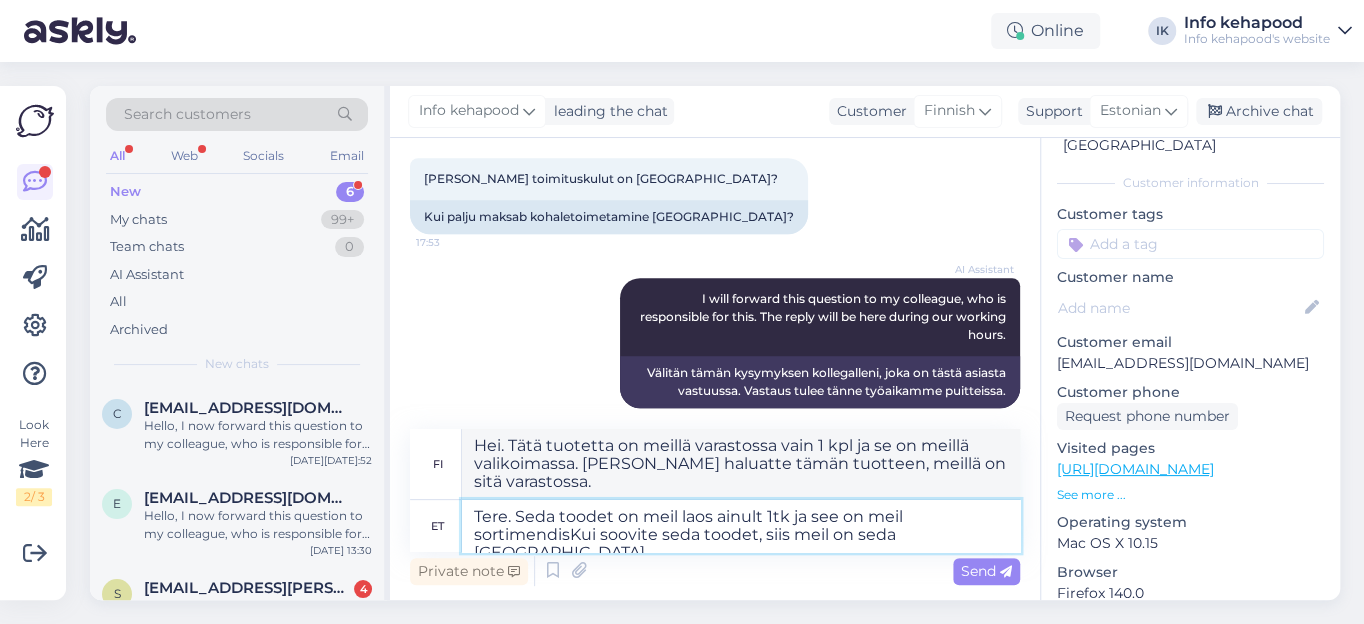 type on "Hei. Tätä tuotetta on meillä varastossa vain 1 kpl ja se on meillä valikoimassa. [PERSON_NAME] haluatte tämän tuotteen, niin meillä on sitä varastossa." 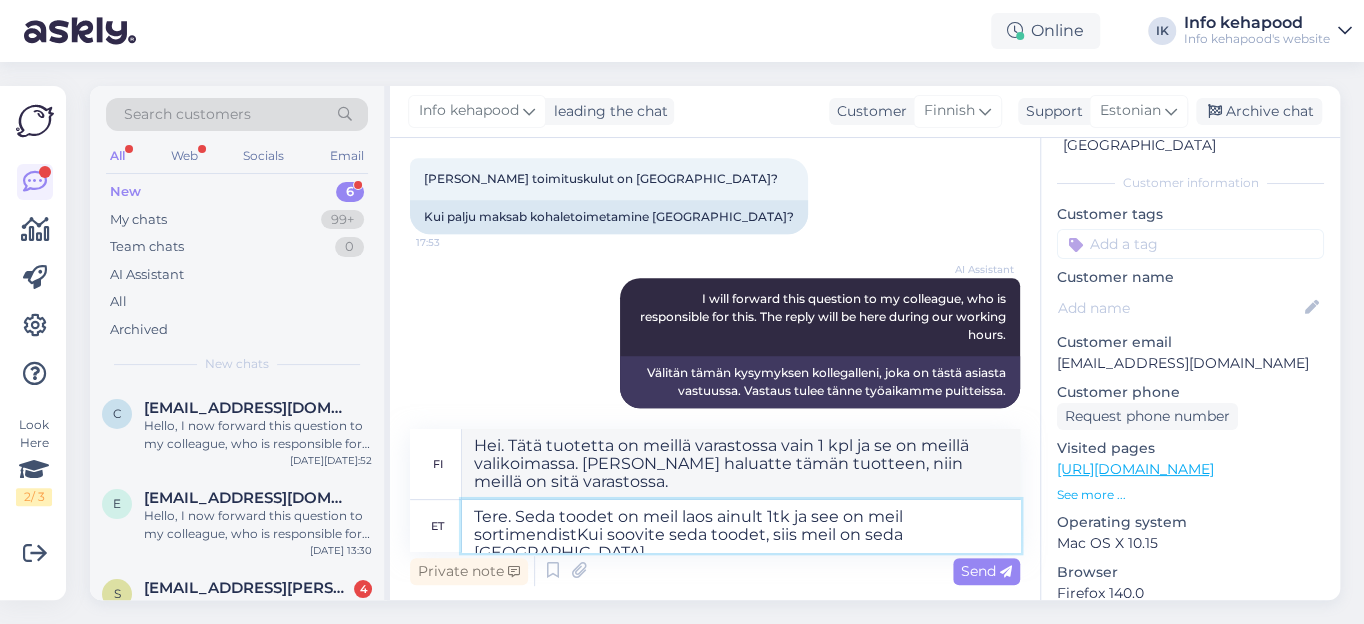 type on "Tere. Seda toodet on meil laos ainult 1tk ja see on meil sortimendist Kui soovite seda toodet, siis meil on seda [GEOGRAPHIC_DATA]" 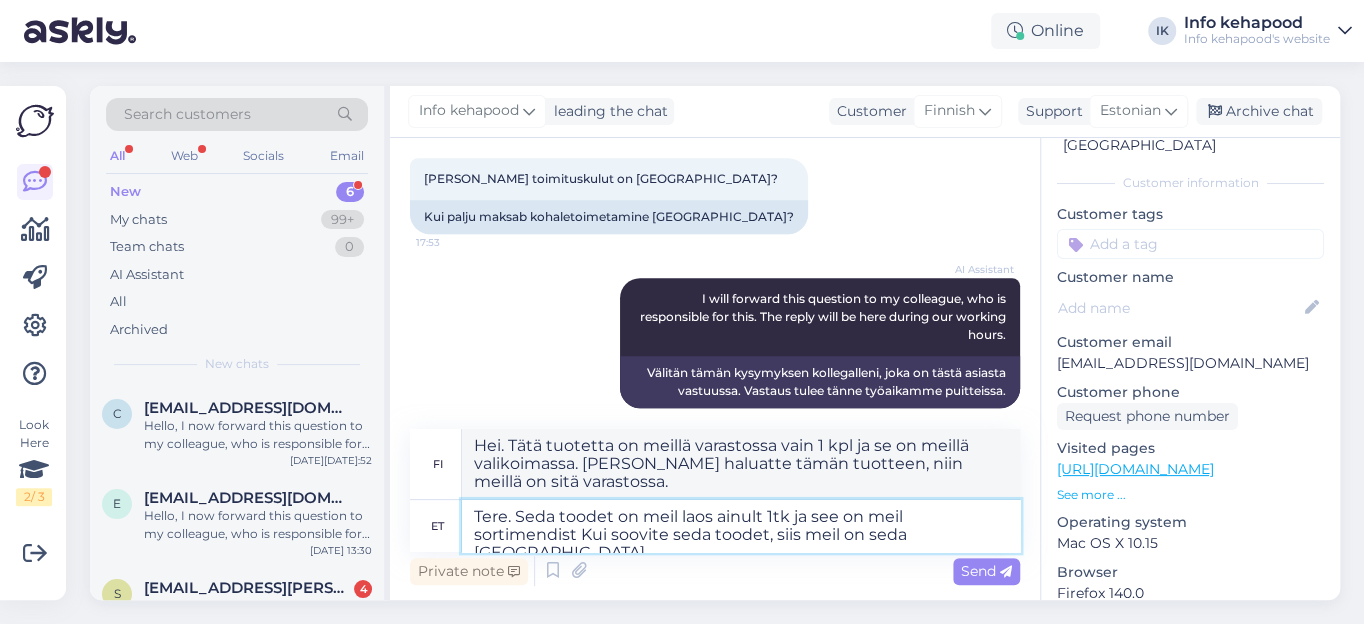type on "Hei. Tätä tuotetta on meillä varastossa vain 1 kpl ja se on meillä valikoimassa. [PERSON_NAME] haluatte tätä tuotetta, niin meillä on sitä varastossa." 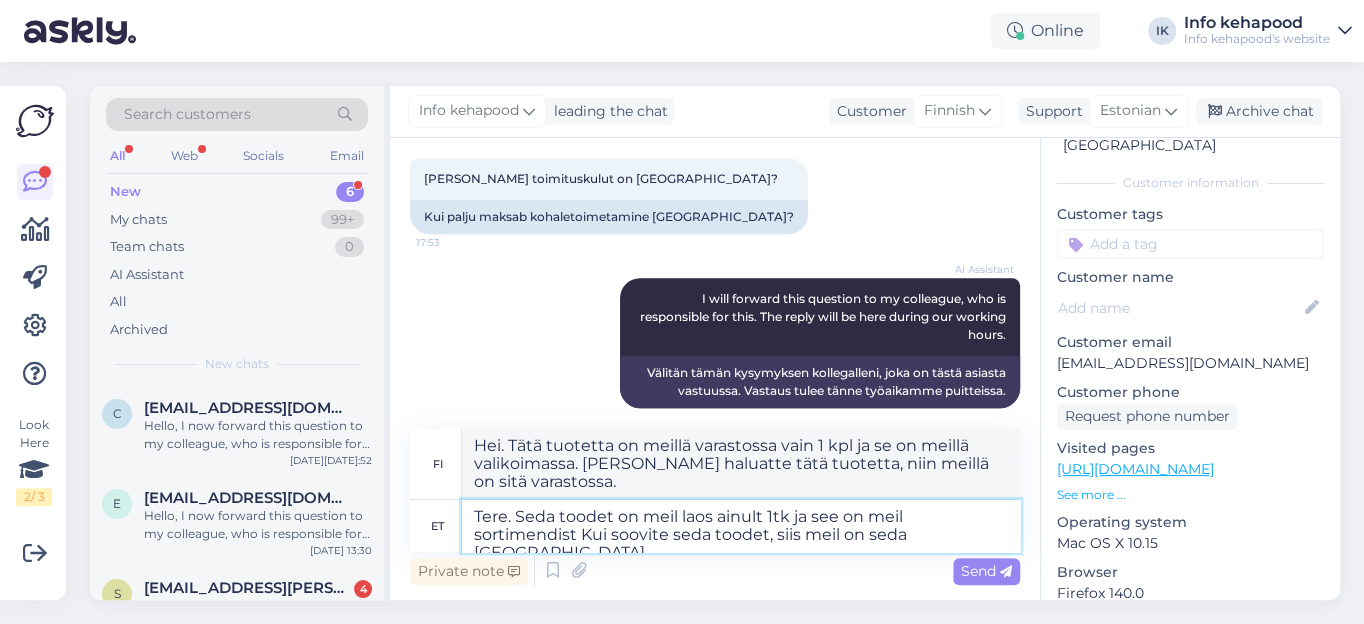 type on "Tere. Seda toodet on meil laos ainult 1tk ja see on meil sortimendist vKui soovite seda toodet, siis meil on seda [GEOGRAPHIC_DATA]" 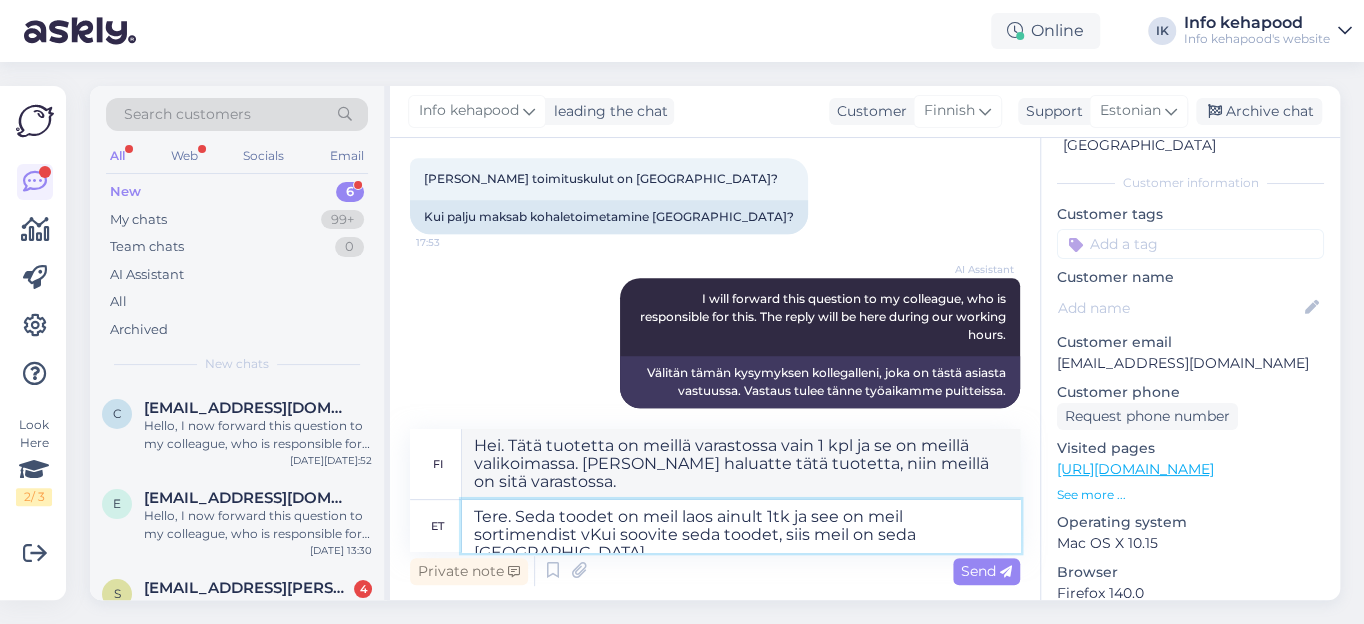 type on "Hei. Tätä tuotetta on meillä varastossa vain 1 kpl ja se on poistumassa valikoimastamme. [PERSON_NAME] haluatte tämän tuotteen, meillä on sitä varastossa." 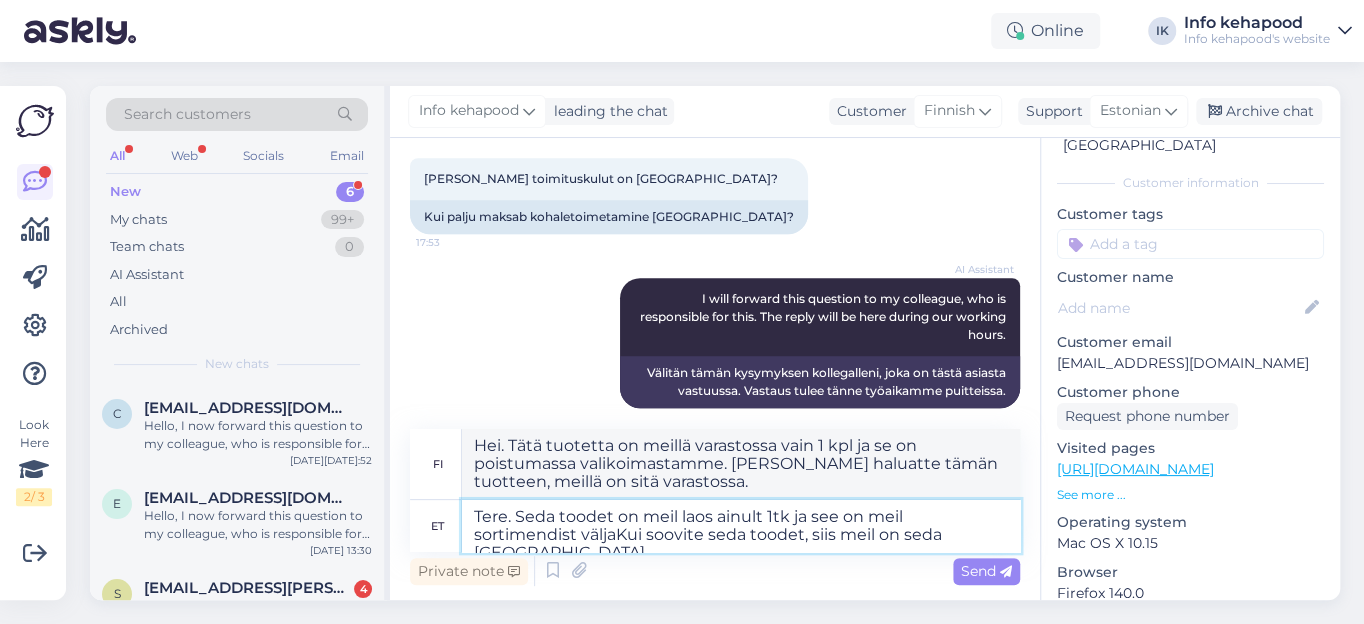 type on "Tere. Seda toodet on meil laos ainult 1tk ja see on meil sortimendist välja Kui soovite seda toodet, siis meil on seda [GEOGRAPHIC_DATA]" 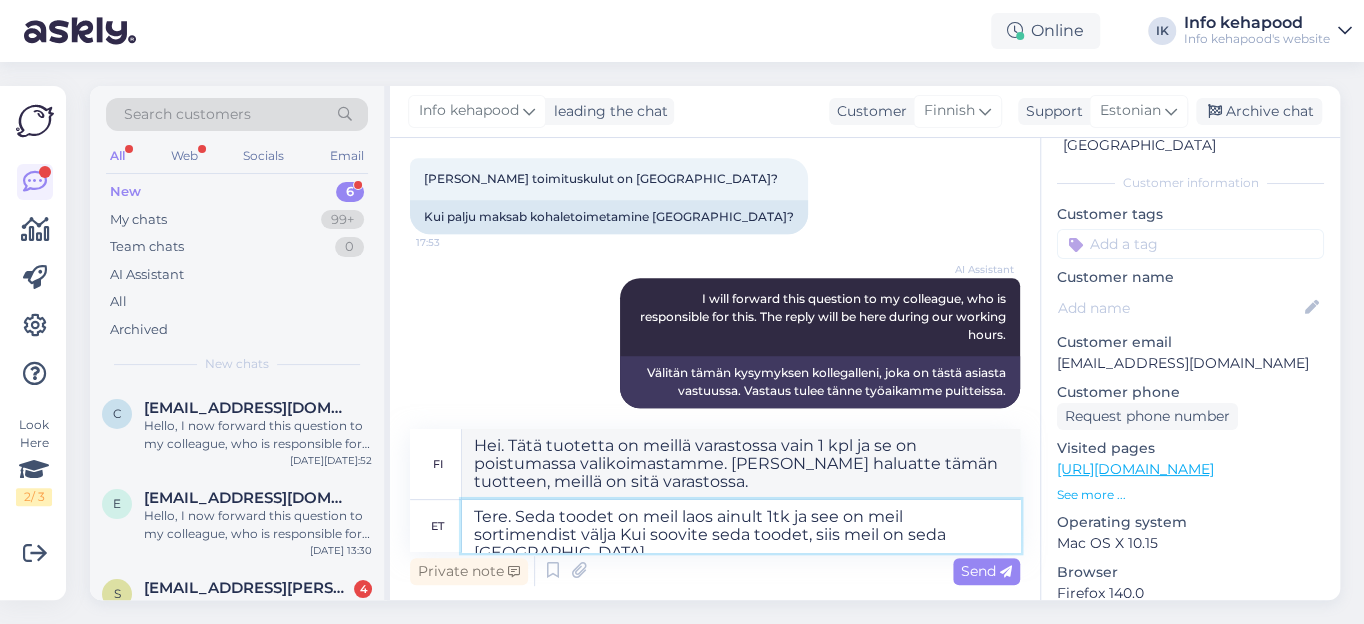 type on "Hei. Tätä tuotetta on varastossamme vain 1 kpl ja se on poistunut valikoimastamme. [PERSON_NAME] haluatte tämän tuotteen, meillä on sitä varastossa." 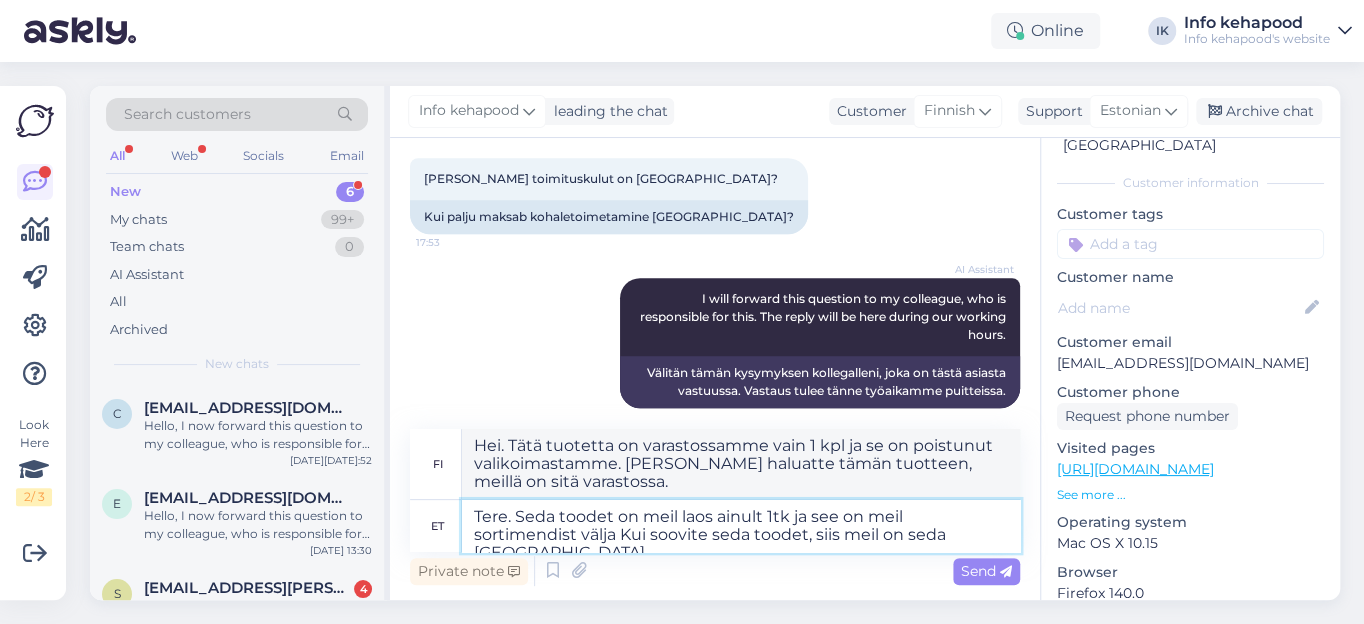 type on "Tere. Seda toodet on meil laos ainult 1tk ja see on meil sortimendist välja vKui soovite seda toodet, siis meil on seda [GEOGRAPHIC_DATA]" 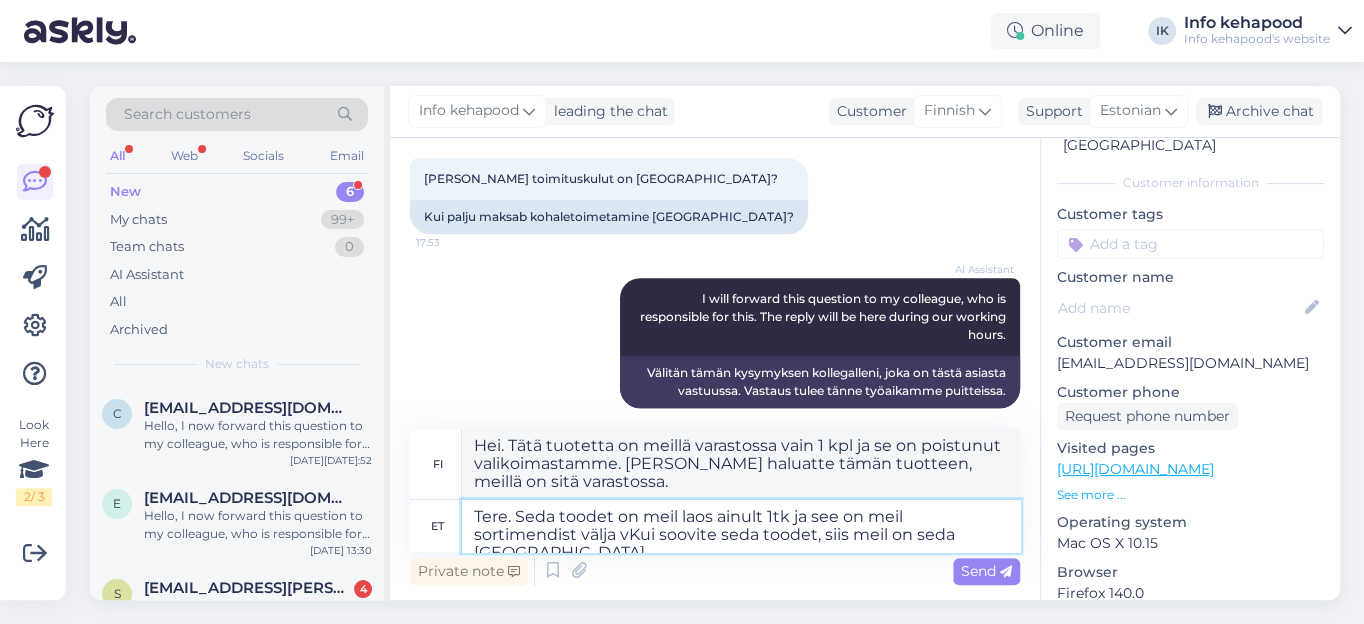 type on "Hei. Tätä tuotetta on varastossamme vain 1 kpl ja se on poistunut valikoimastamme. [PERSON_NAME] haluatte tämän tuotteen, meillä on sitä varastossa." 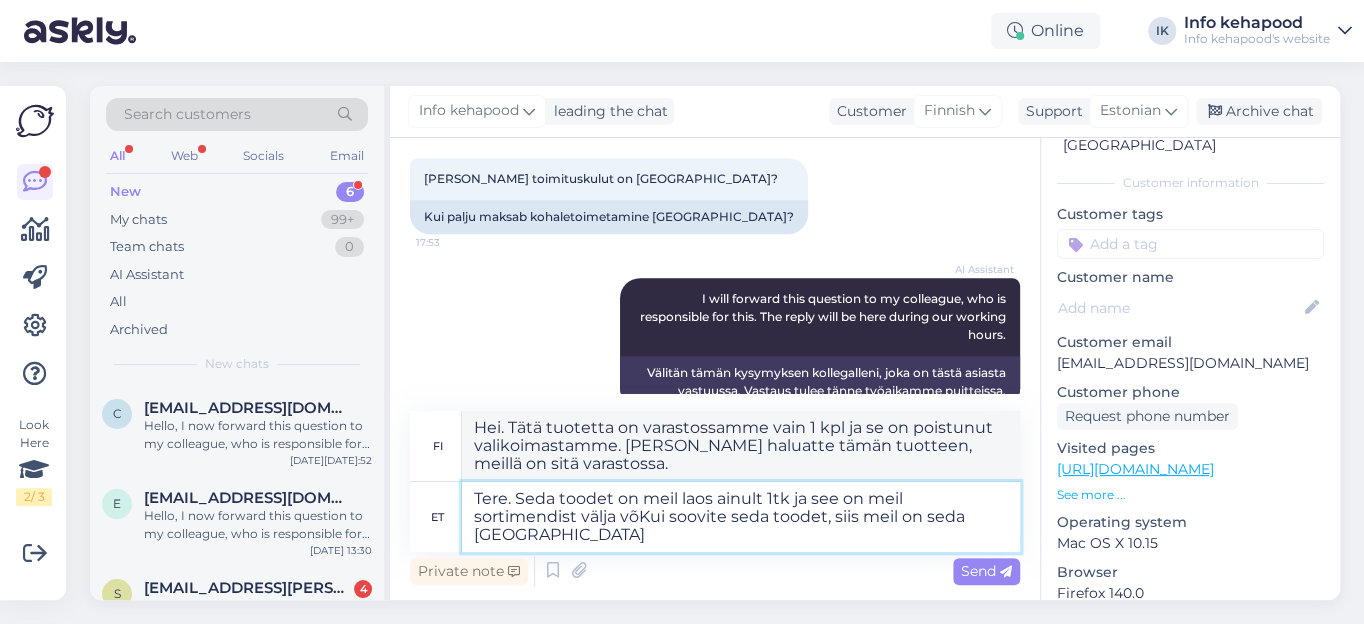 scroll, scrollTop: 549, scrollLeft: 0, axis: vertical 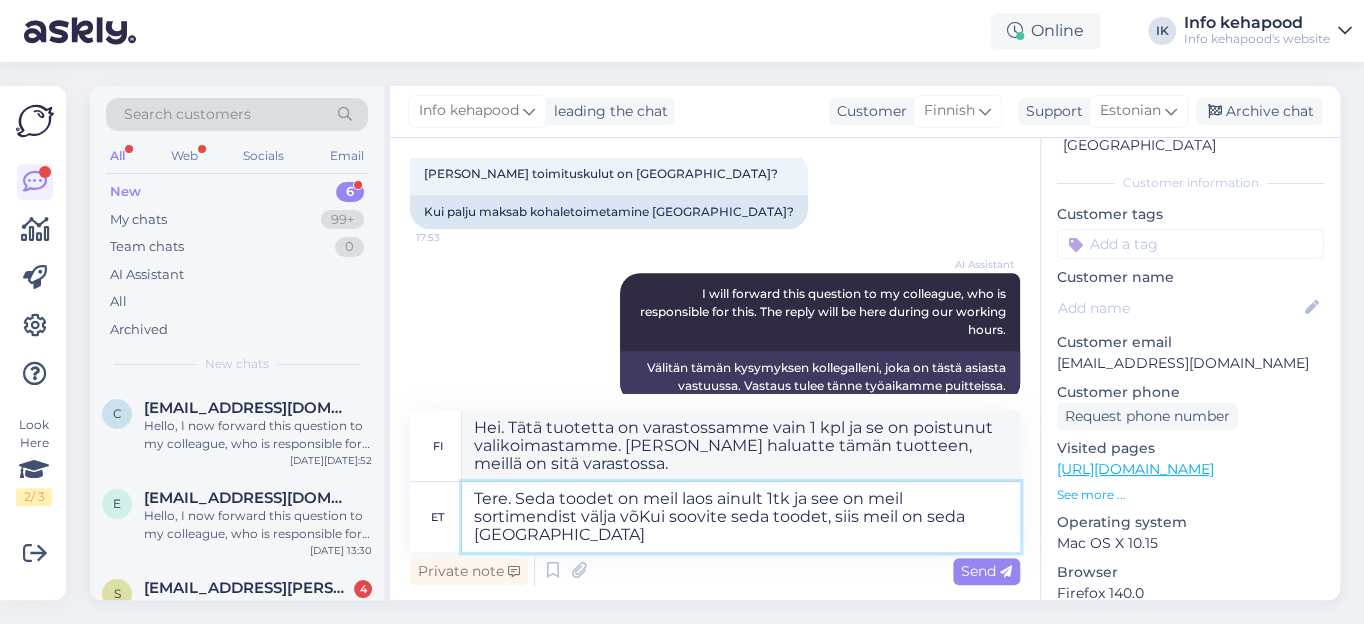 type on "Tere. Seda toodet on meil laos ainult 1tk ja see on meil sortimendist välja võeKui soovite seda toodet, siis meil on seda [GEOGRAPHIC_DATA]" 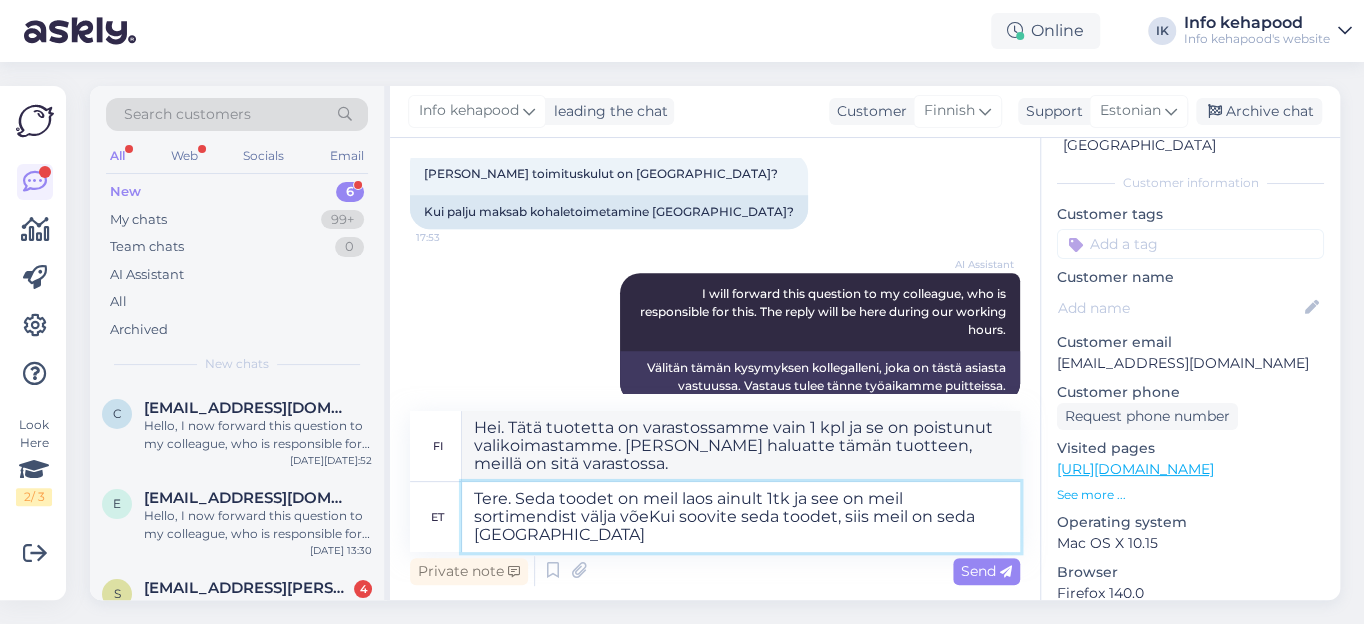 type on "Hei. Tätä tuotetta on meillä varastossa vain 1 kpl ja se on poistettu valikoimastamme. [PERSON_NAME] haluatte tämän tuotteen, meillä on sitä varastossa." 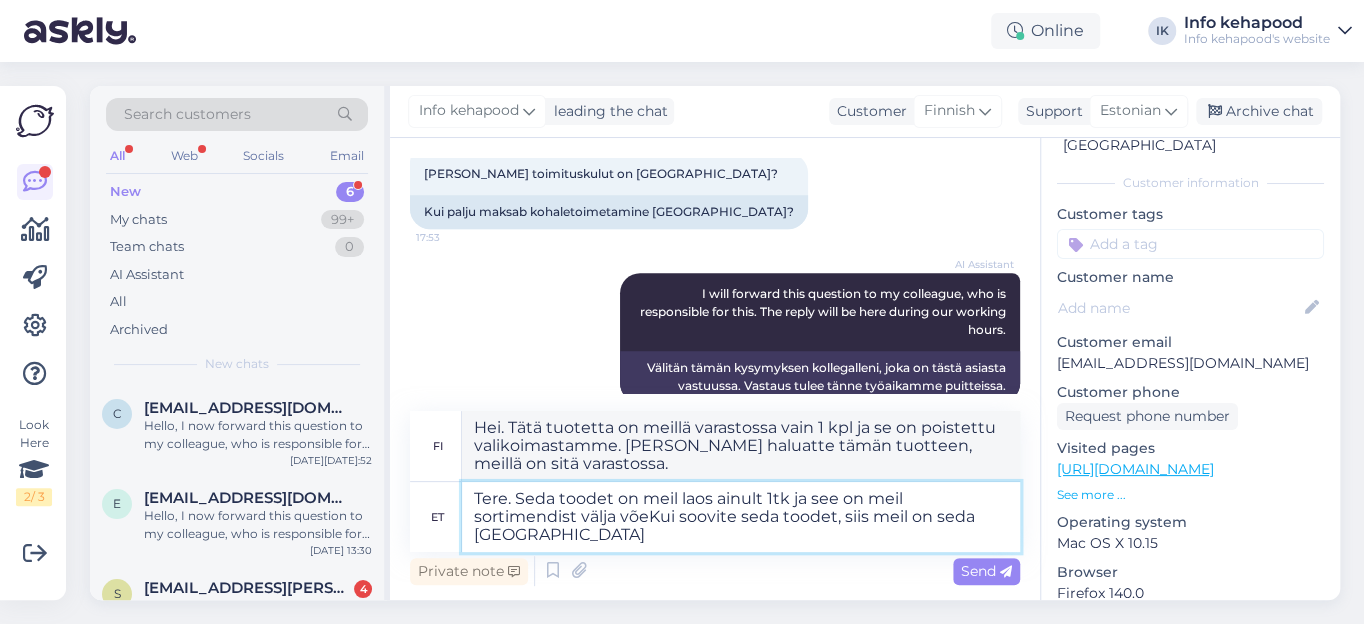 type on "Tere. Seda toodet on meil laos ainult 1tk ja see on meil sortimendist välja võetKui soovite seda toodet, siis meil on seda [GEOGRAPHIC_DATA]" 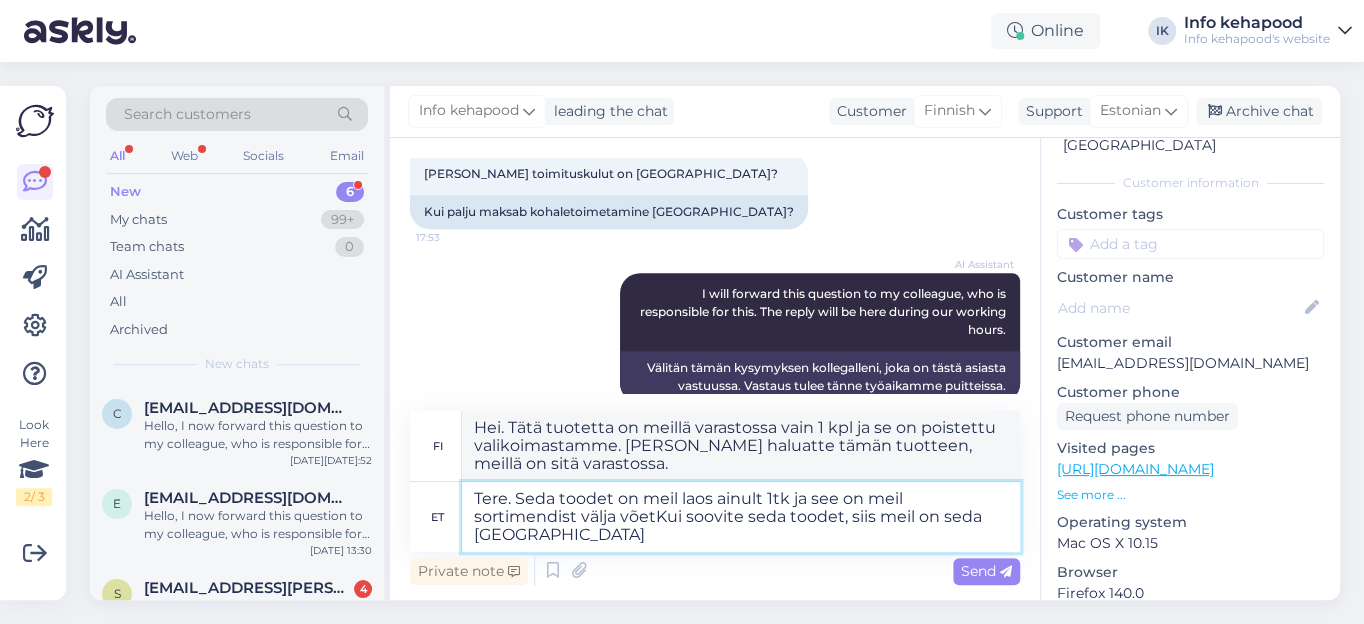 type on "Hei. Tätä tuotetta on varastossamme vain 1 kpl ja se on poistettu valikoimastamme. [PERSON_NAME] haluatte tämän tuotteen, meillä on sitä varastossa." 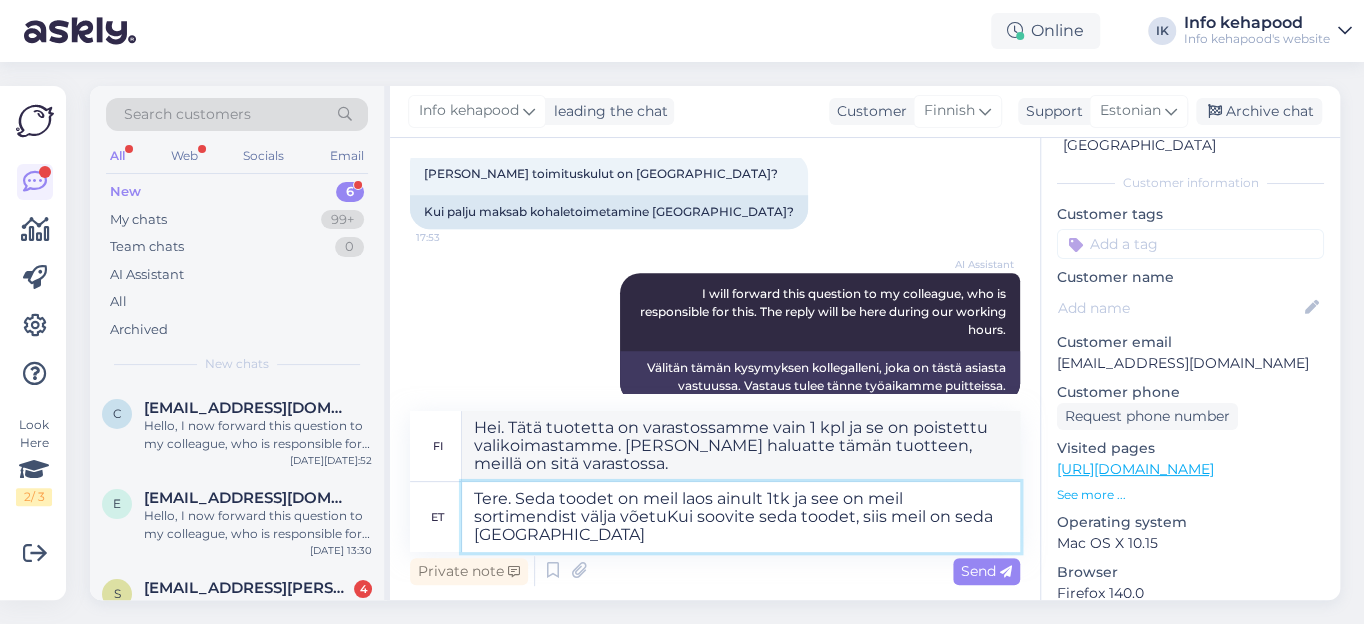 type on "Hei. Tätä tuotetta on meillä varastossa vain 1 kpl ja se on poistettu valikoimastamme. [PERSON_NAME] haluatte tämän tuotteen, meillä on sitä varastossa." 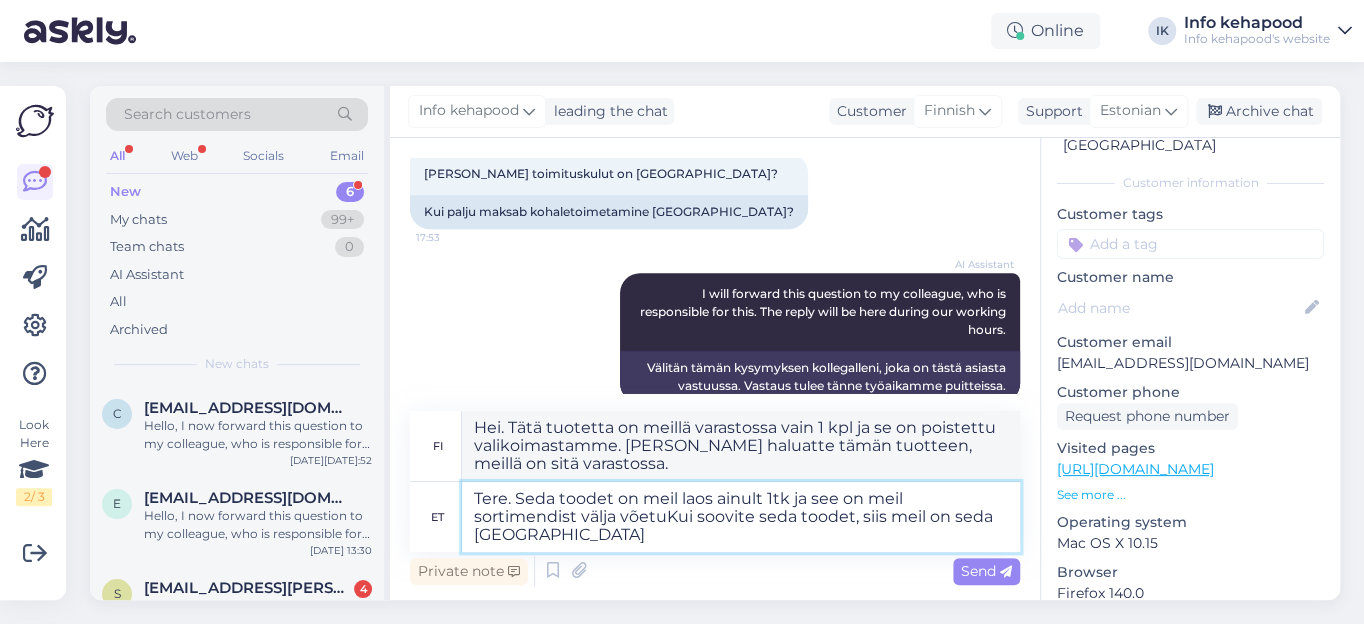 type on "Tere. Seda toodet on meil laos ainult 1tk ja see on meil sortimendist välja võetudKui soovite seda toodet, siis meil on seda [GEOGRAPHIC_DATA]" 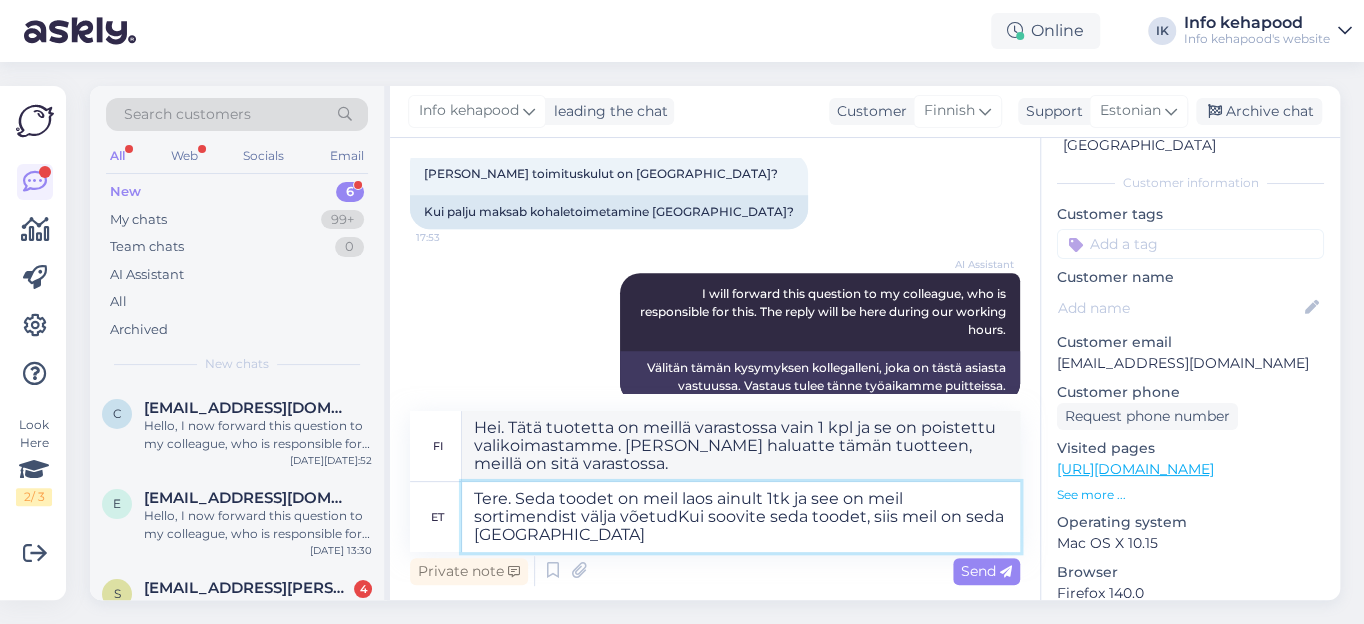 type on "Hei. Tätä tuotetta on meillä varastossa vain 1 kpl ja se on poistettu valikoimastamme. [PERSON_NAME] haluatte tämän tuotteen, meillä on se varastossa." 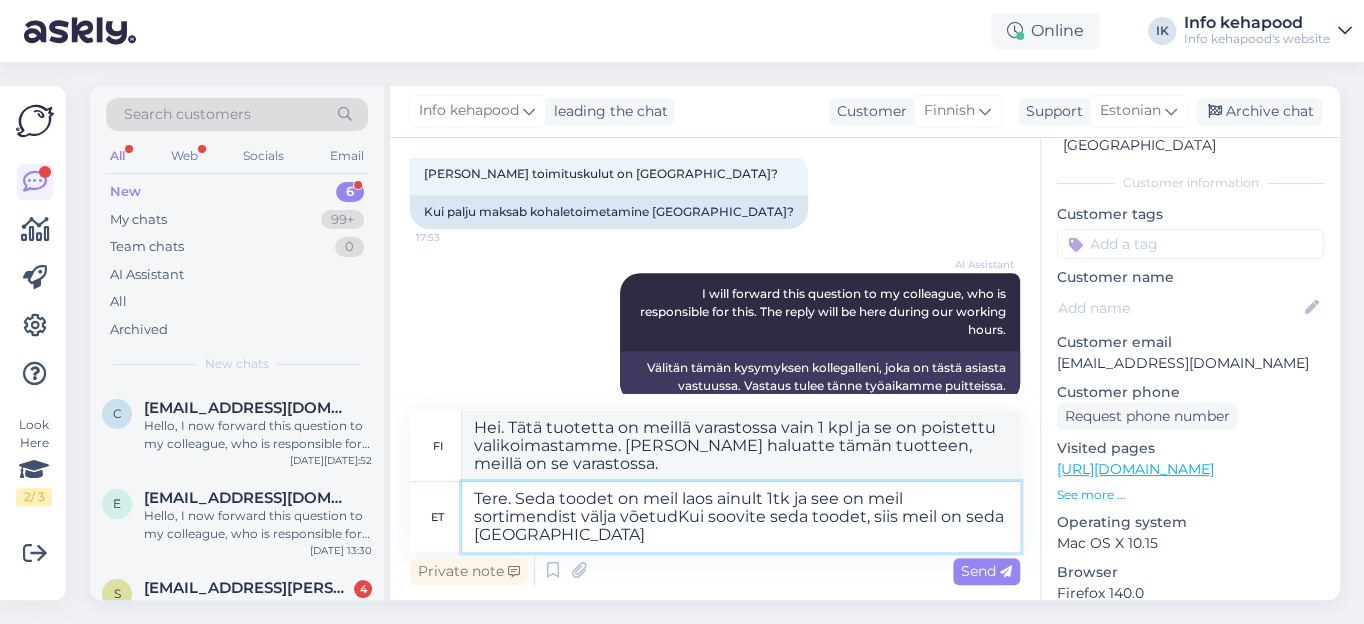 type on "Tere. Seda toodet on meil laos ainult 1tk ja see on meil sortimendist välja võetud,Kui soovite seda toodet, siis meil on seda [GEOGRAPHIC_DATA]" 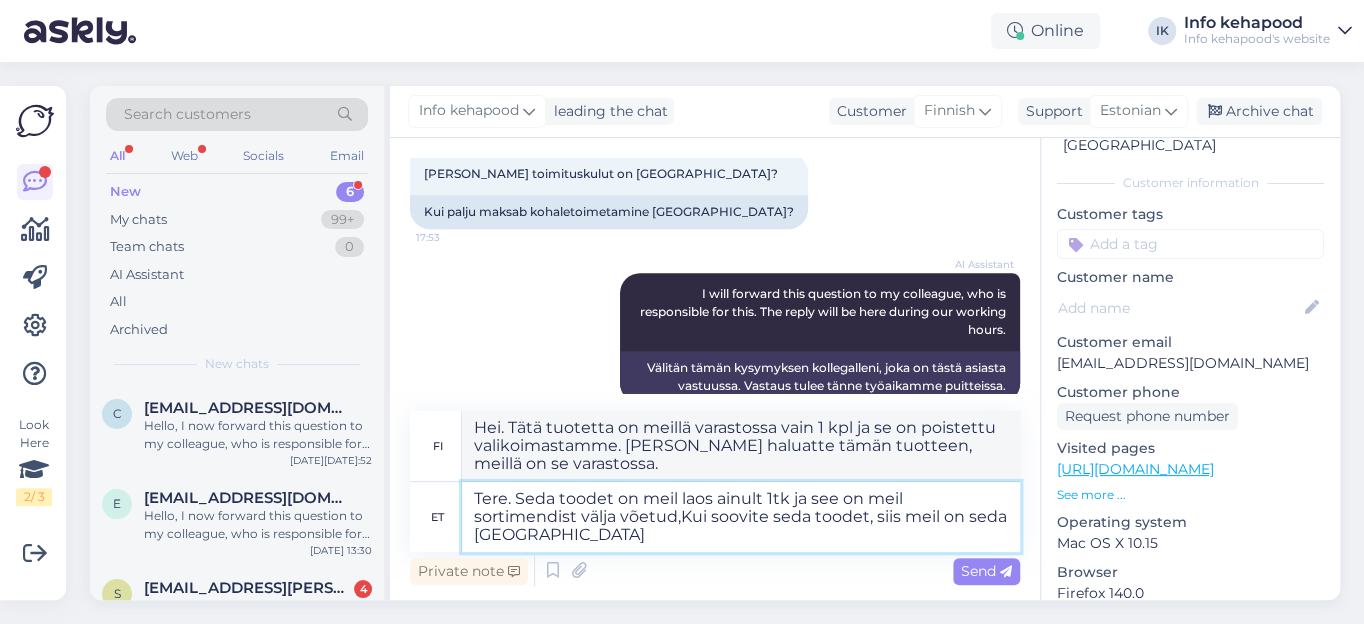 type on "Hei. Tätä tuotetta on varastossamme vain 1 kpl ja se on poistettu valikoimastamme. [PERSON_NAME] haluatte tämän tuotteen, meillä on se varastossa." 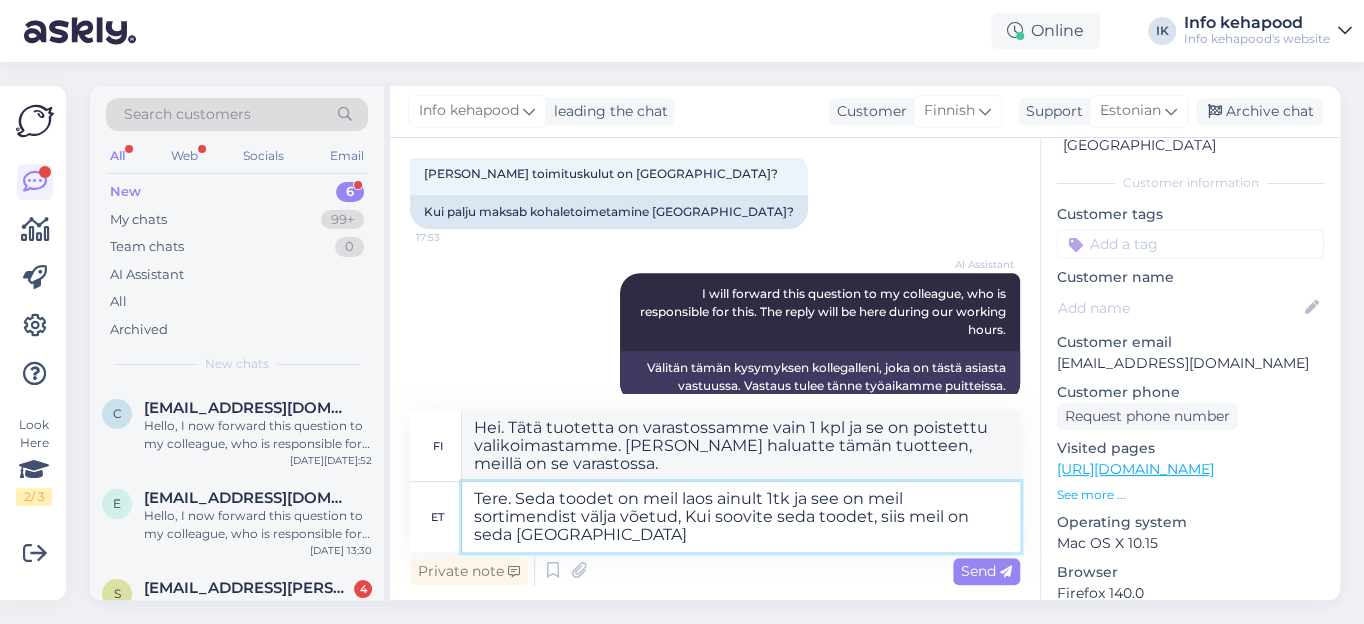type on "Tere. Seda toodet on meil laos ainult 1tk ja see on meil sortimendist välja võetud, rKui soovite seda toodet, siis meil on seda [GEOGRAPHIC_DATA]" 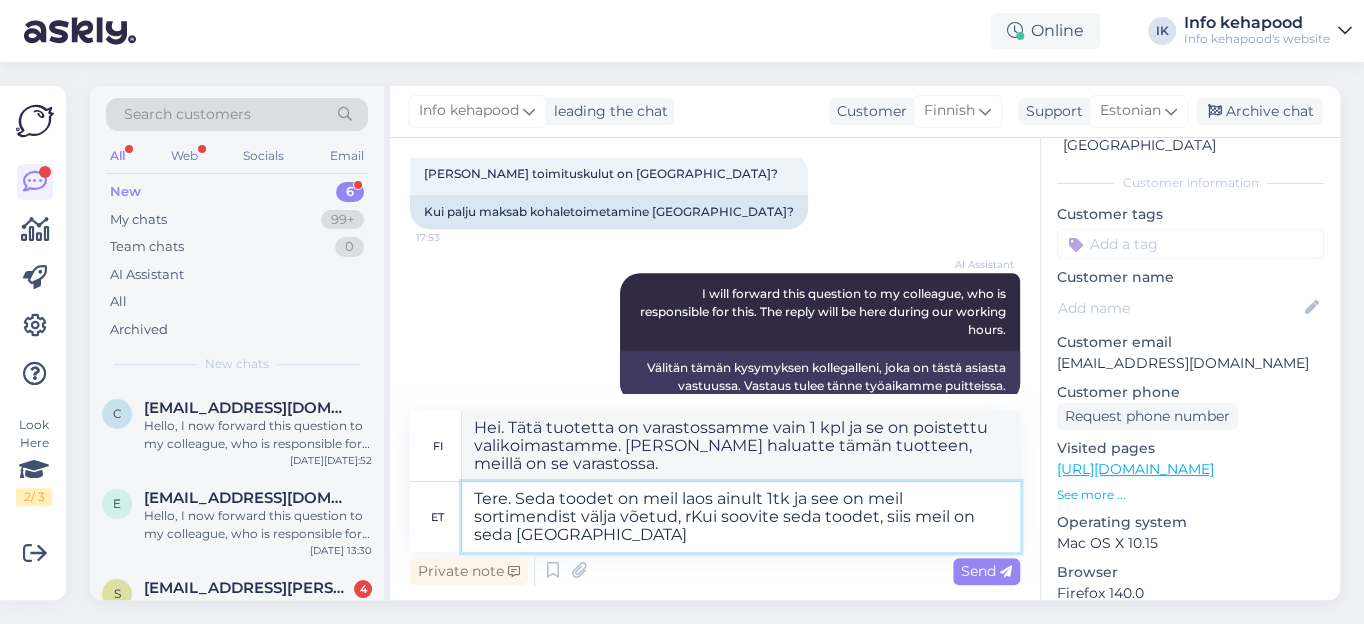 type on "Hei. Tätä tuotetta on meillä varastossa vain 1 kpl ja se on poistettu valikoimastamme. [PERSON_NAME] haluatte tämän tuotteen, meillä on se varastossa." 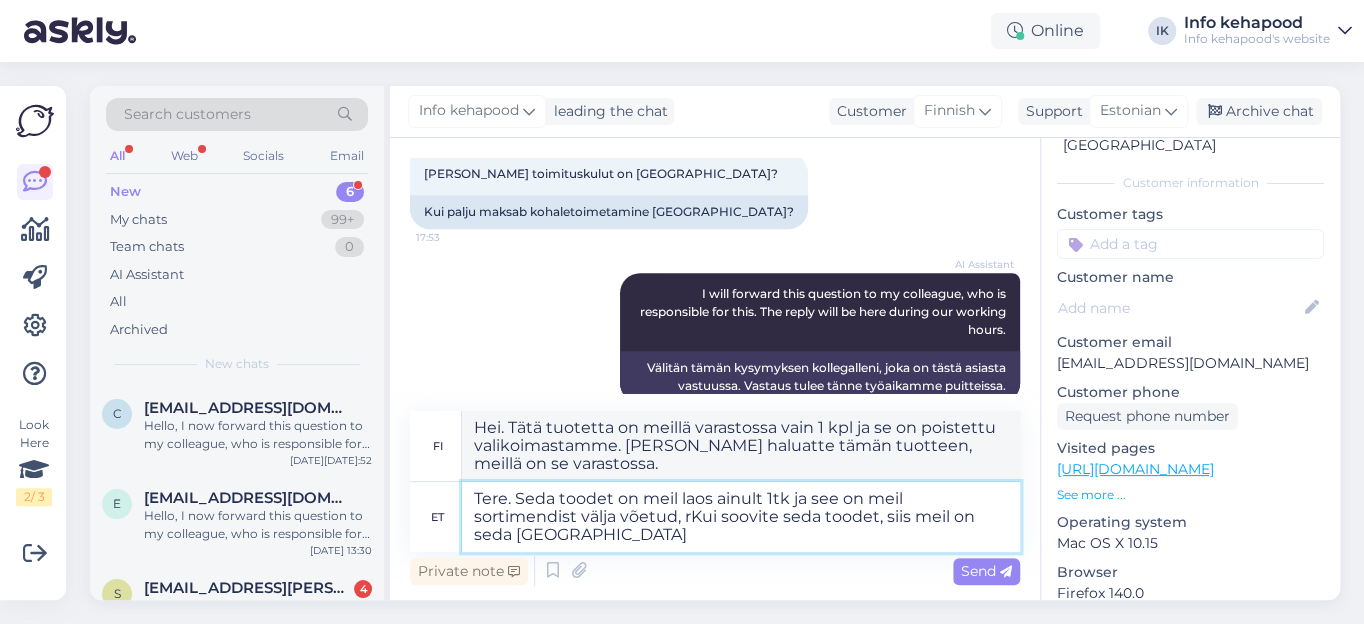 type on "Tere. Seda toodet on meil laos ainult 1tk ja see on meil sortimendist välja võetud, roKui soovite seda toodet, siis meil on seda [GEOGRAPHIC_DATA]" 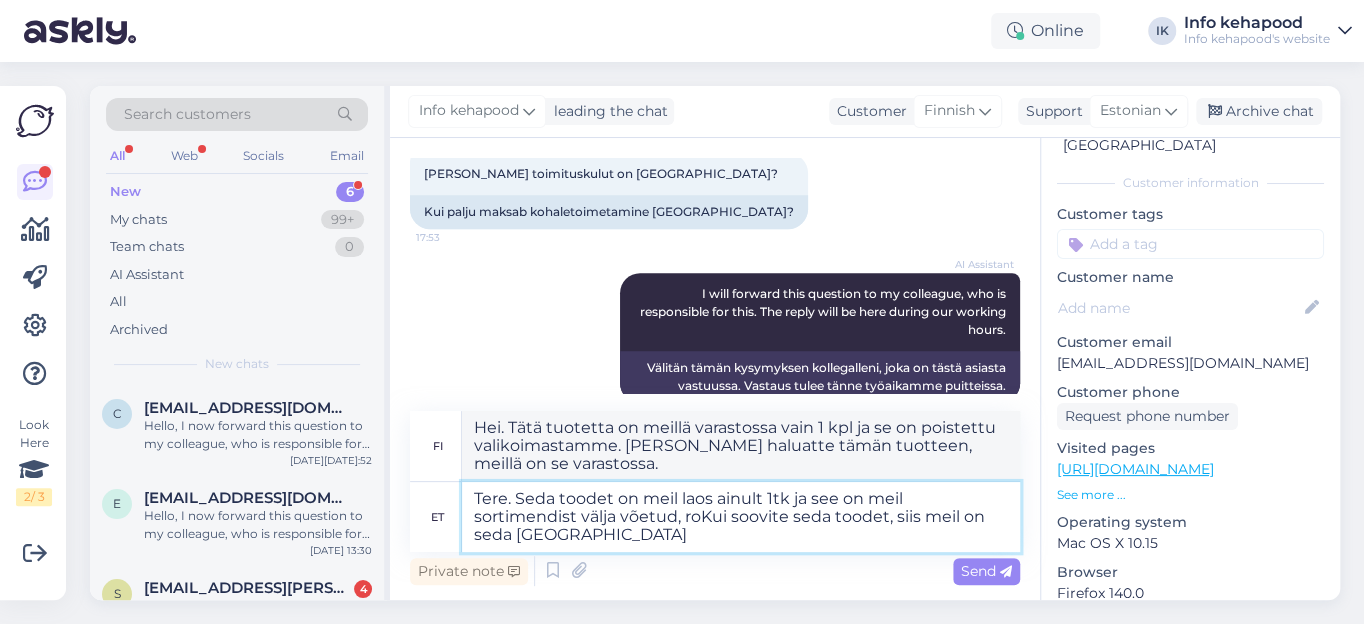 type on "Hei. Tätä tuotetta on meillä varastossa vain 1 kpl ja se on poistettu valikoimastamme. [PERSON_NAME] haluatte tätä tuotetta, meillä on sitä varastossa." 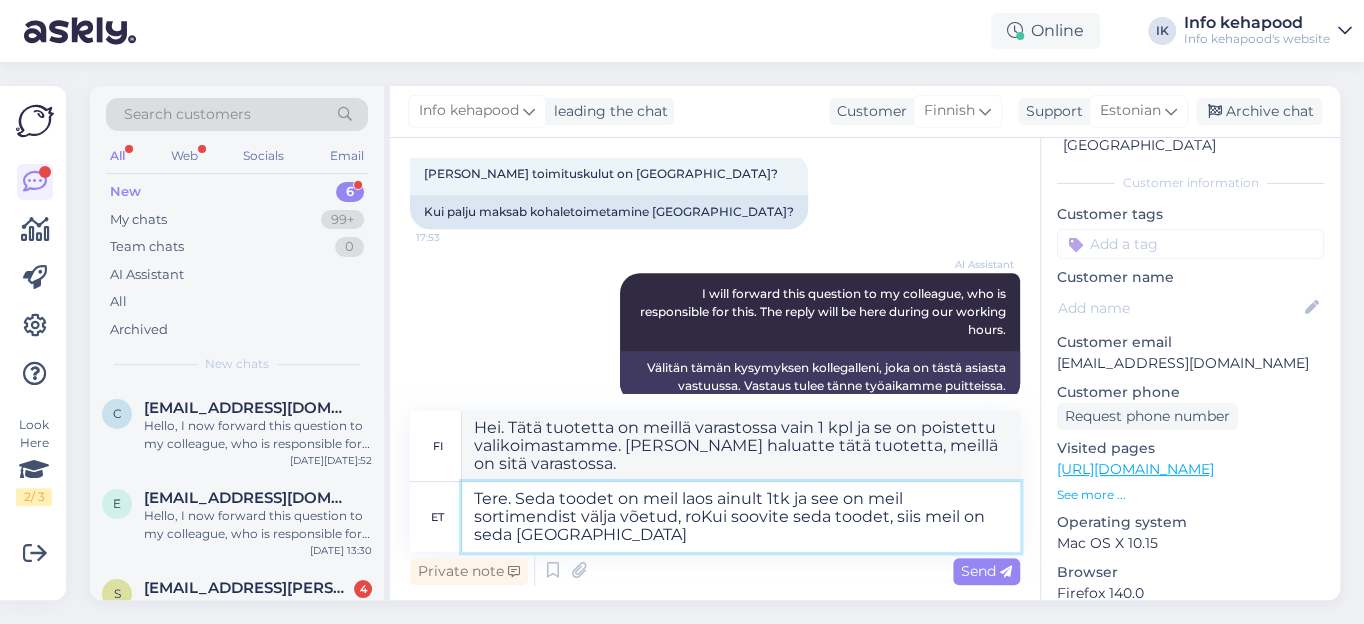 type on "Tere. Seda toodet on meil laos ainult 1tk ja see on meil sortimendist välja võetud, rohKui soovite seda toodet, siis meil on seda [GEOGRAPHIC_DATA]" 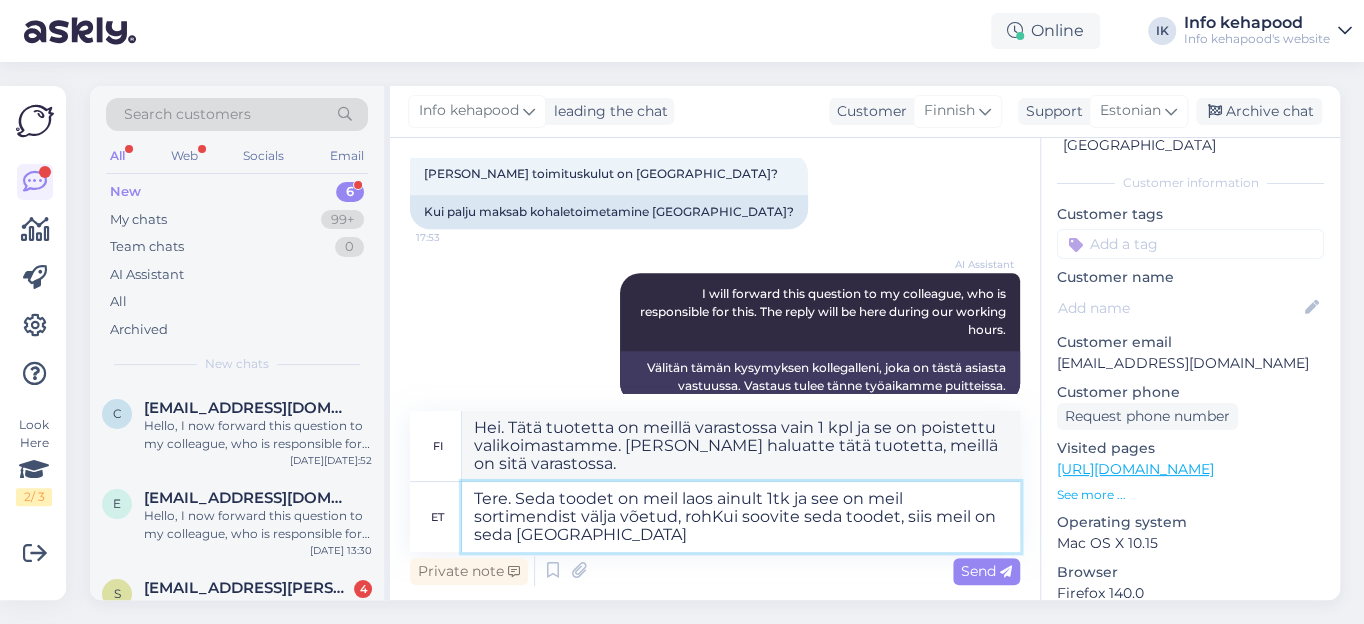 type on "Hei. Tätä tuotetta on varastossamme vain 1 kpl ja se on poistettu valikoimastamme. [PERSON_NAME] haluatte tämän tuotteen, meillä on sitä varastossa." 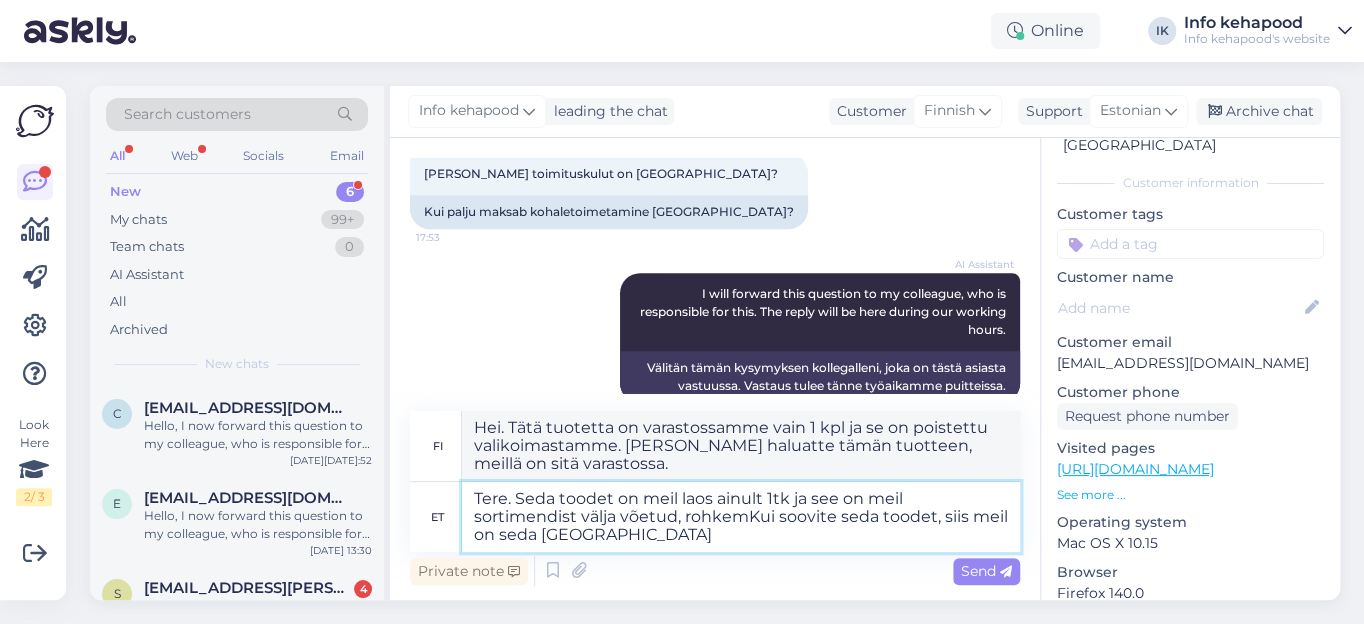 type on "Tere. Seda toodet on meil laos ainult 1tk ja see on meil sortimendist välja võetud, rohkem Kui soovite seda toodet, siis meil on seda [GEOGRAPHIC_DATA]" 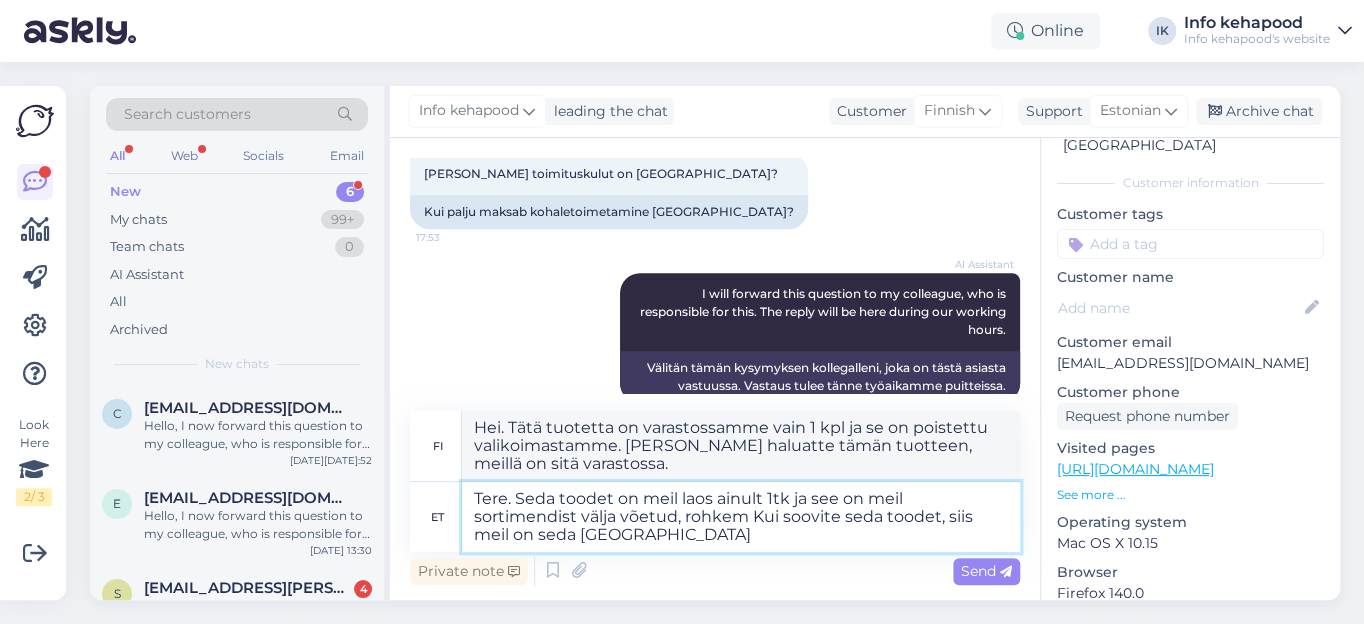 type on "Hei. Tätä tuotetta on varastossamme vain 1 kpl ja se on poistettu valikoimastamme. [PERSON_NAME] haluatte tätä tuotetta, meillä on sitä varastossa." 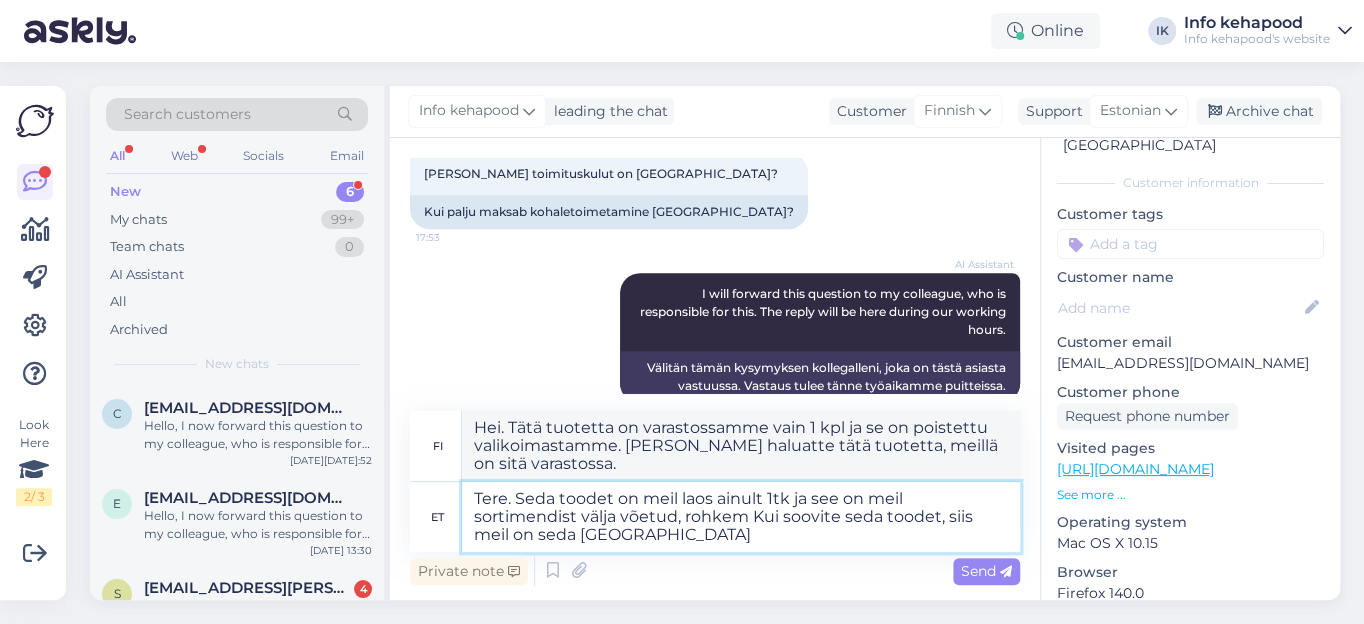 type on "Tere. Seda toodet on meil laos ainult 1tk ja see on meil sortimendist välja võetud, rohkem eKui soovite seda toodet, siis meil on seda [GEOGRAPHIC_DATA]" 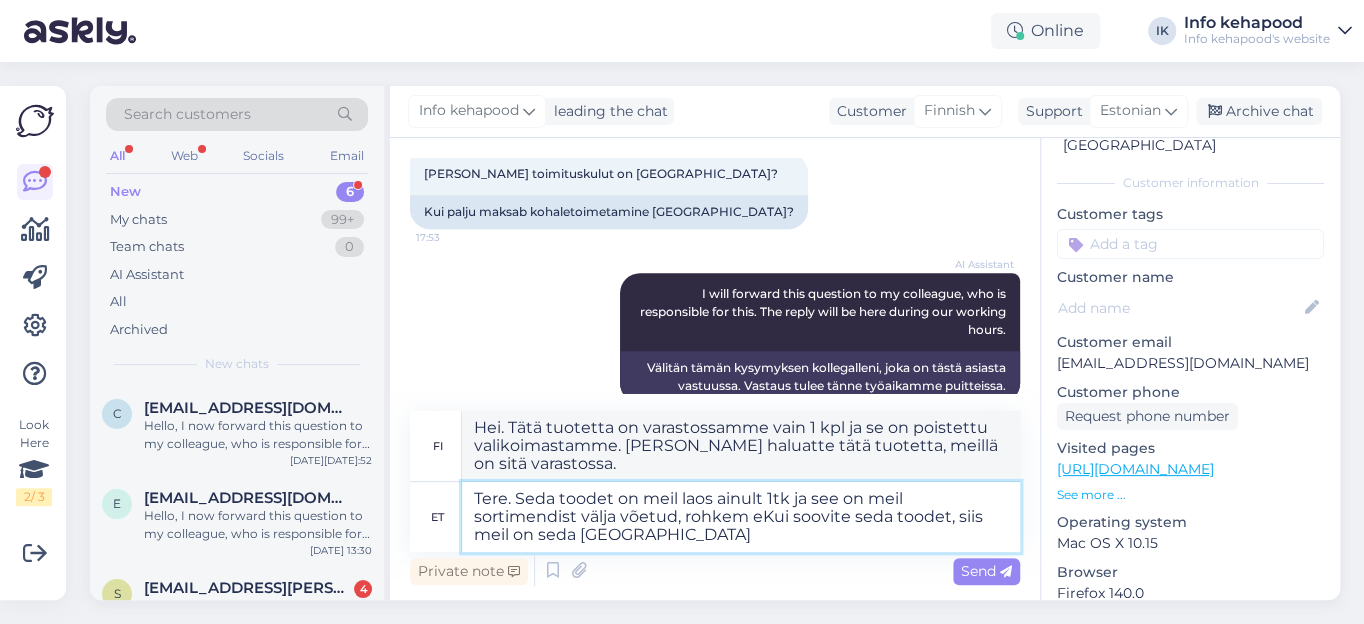 type on "Hei. Tätä tuotetta on varastossamme vain 1 kpl ja se on poistettu valikoimastamme. [PERSON_NAME] haluatte tämän tuotteen, meillä on sitä varastossa." 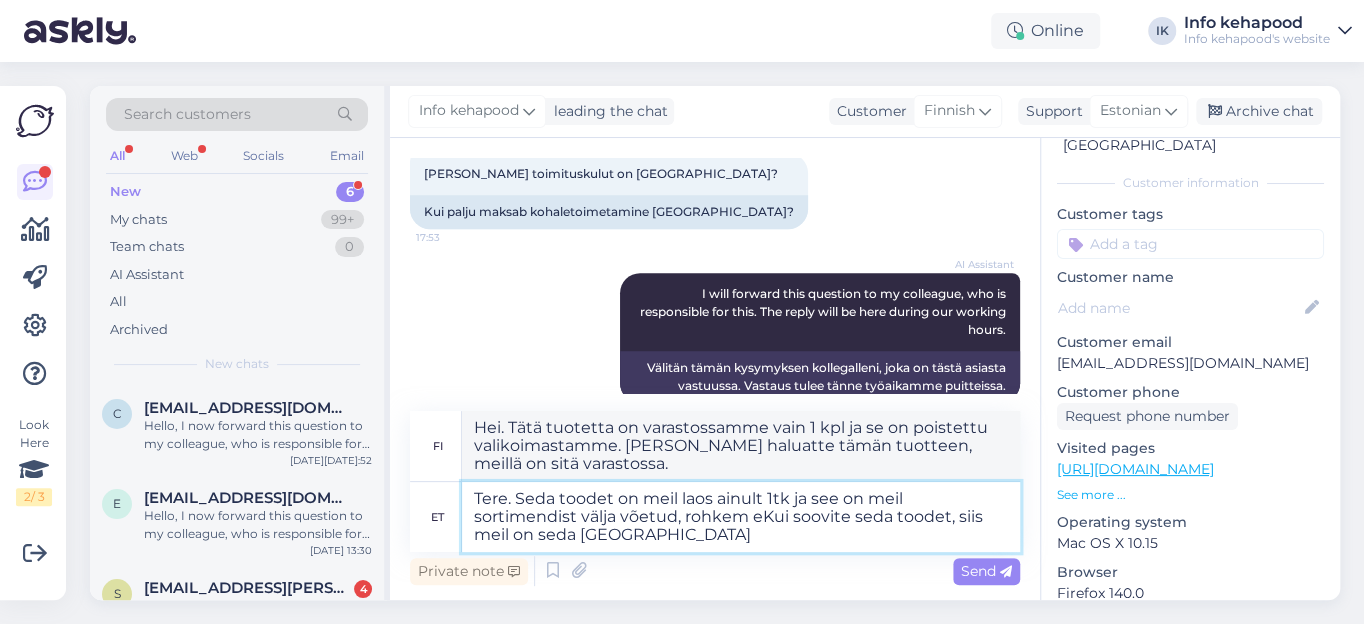 type on "Tere. Seda toodet on meil laos ainult 1tk ja see on meil sortimendist välja võetud, rohkem eiKui soovite seda toodet, siis meil on seda [GEOGRAPHIC_DATA]" 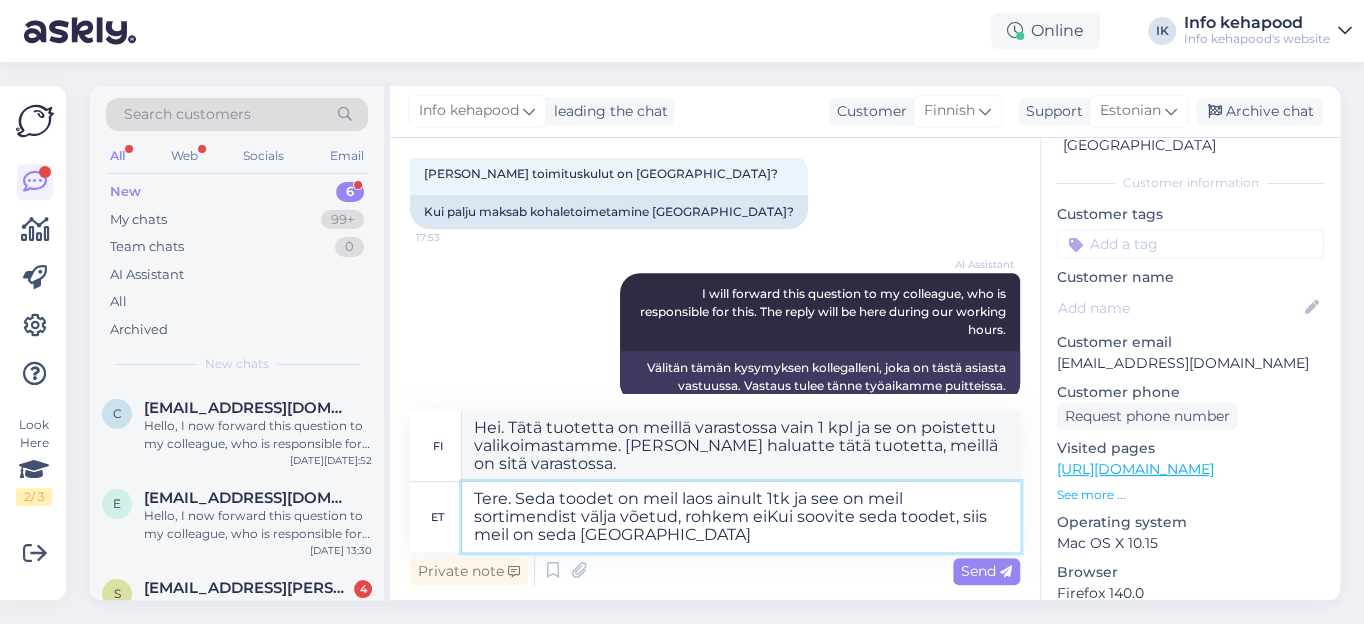 type on "Hei. Tätä tuotetta on varastossamme vain 1 kpl ja se on poistettu valikoimastamme. [PERSON_NAME] haluatte tätä tuotetta, meillä on sitä varastossa." 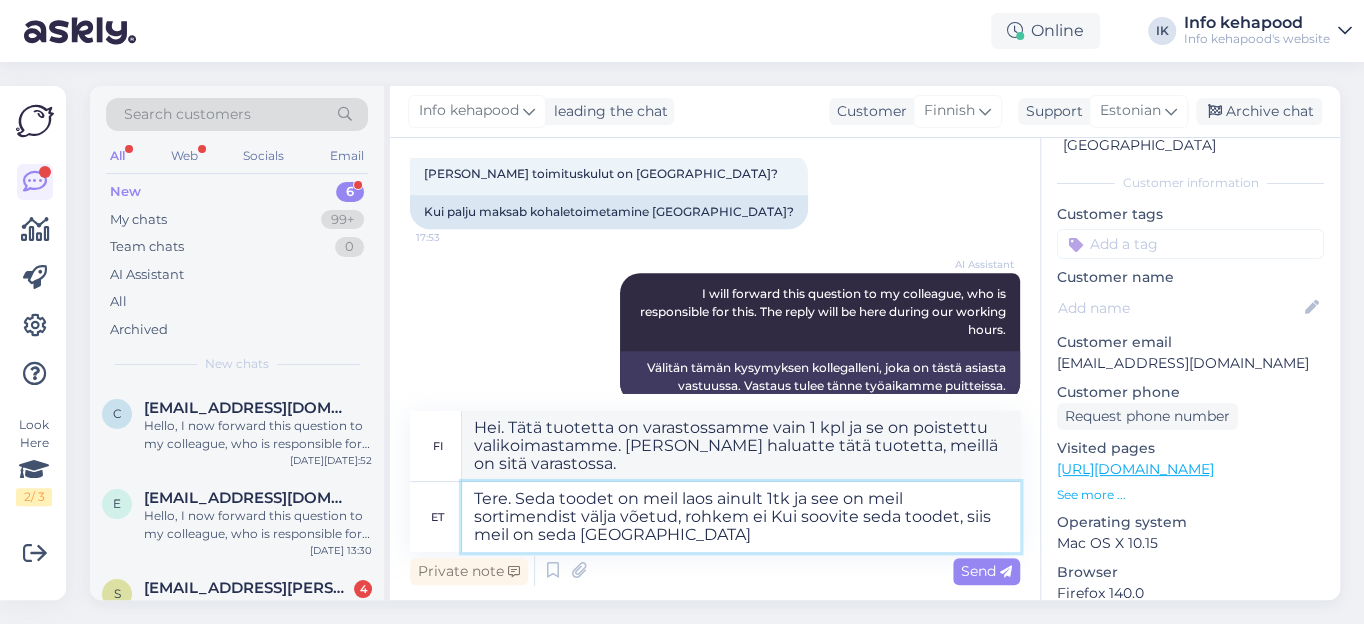 type on "Tere. Seda toodet on meil laos ainult 1tk ja see on meil sortimendist välja võetud, rohkem ei tKui soovite seda toodet, siis meil on seda [GEOGRAPHIC_DATA]" 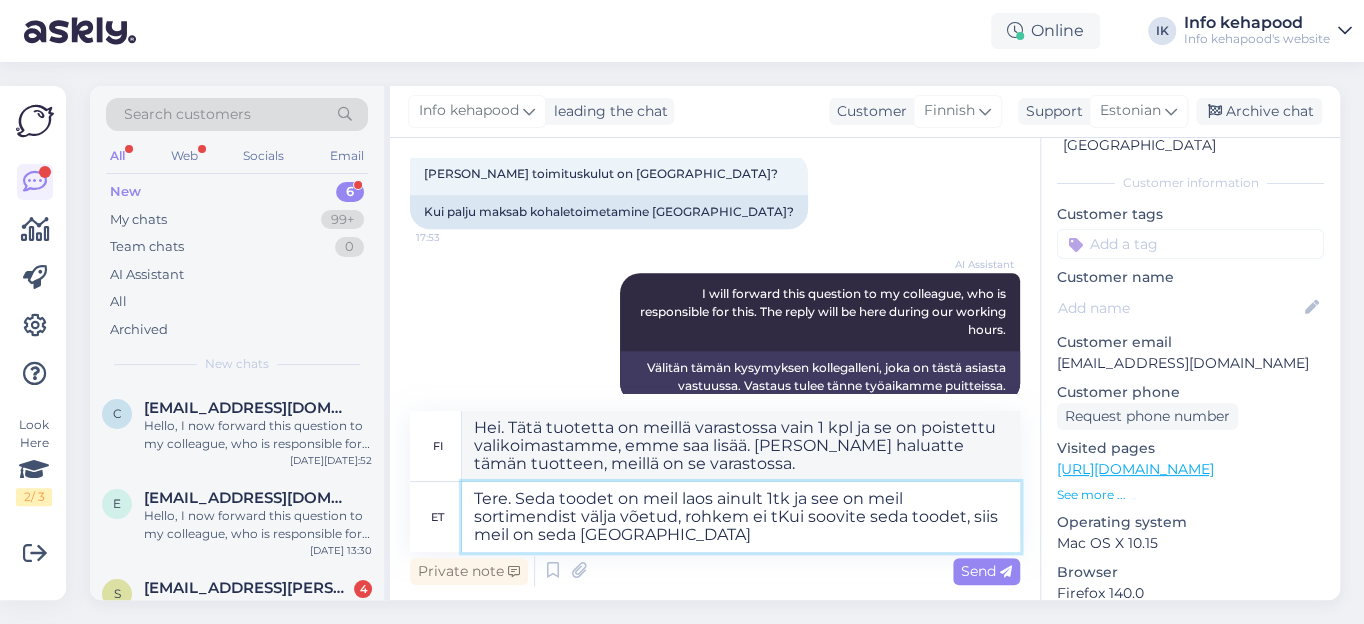 type on "Hei. Tätä tuotetta on varastossamme vain 1 kpl ja se on poistettu valikoimastamme, emme saa lisää. [PERSON_NAME] haluatte tämän tuotteen, meillä on se varastossa." 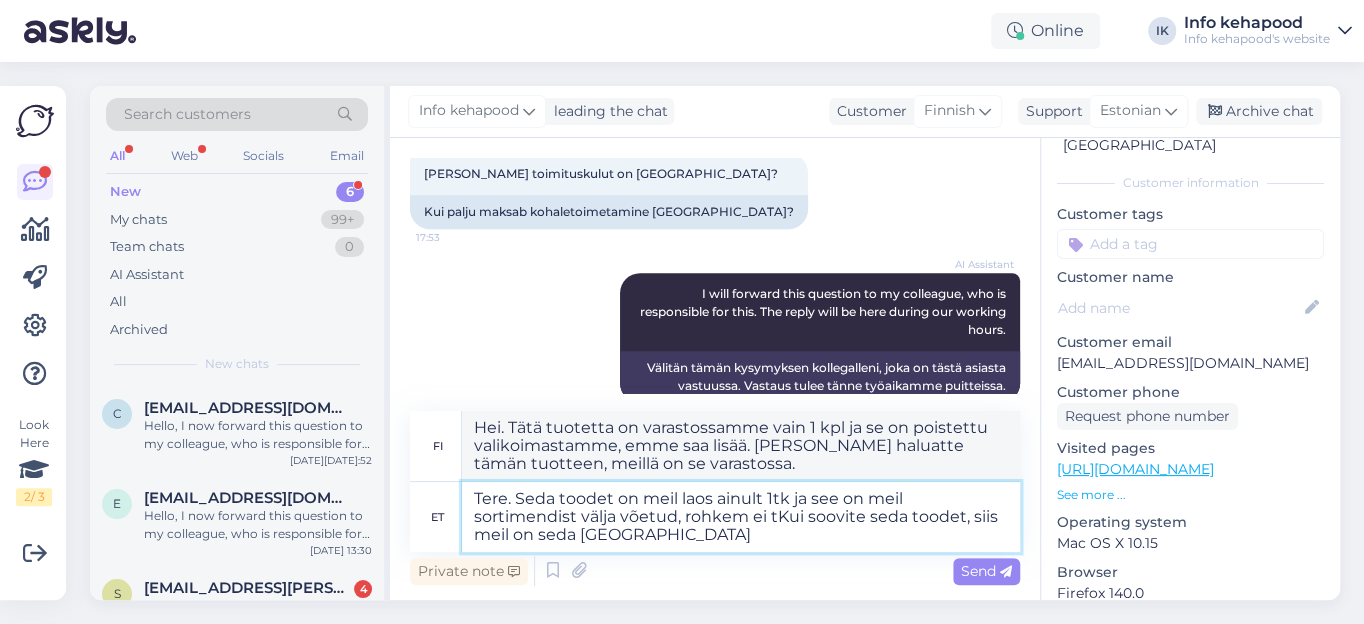 type on "Tere. Seda toodet on meil laos ainult 1tk ja see on meil sortimendist välja võetud, rohkem ei tuKui soovite seda toodet, siis meil on seda [GEOGRAPHIC_DATA]" 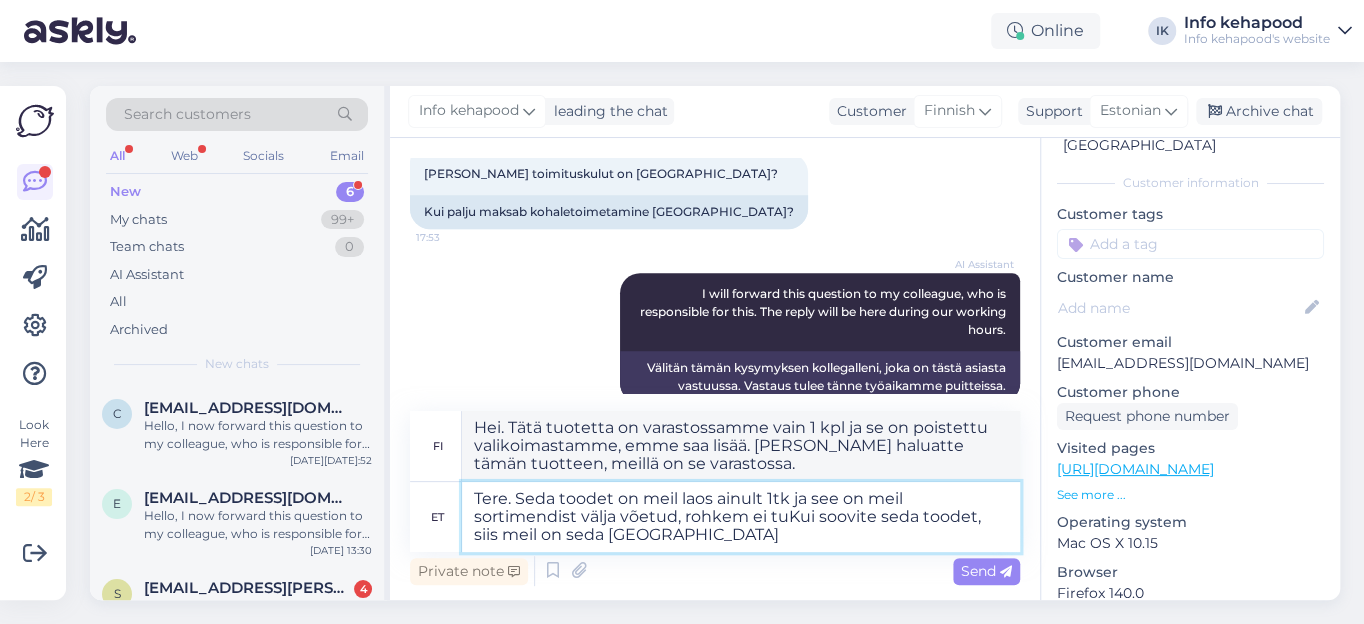 type on "Hei. Tätä tuotetta on meillä varastossa vain 1 kpl ja se on poistettu valikoimastamme, [PERSON_NAME] saamaan lisää. [PERSON_NAME] haluatte tämän tuotteen, meillä on se varastossa." 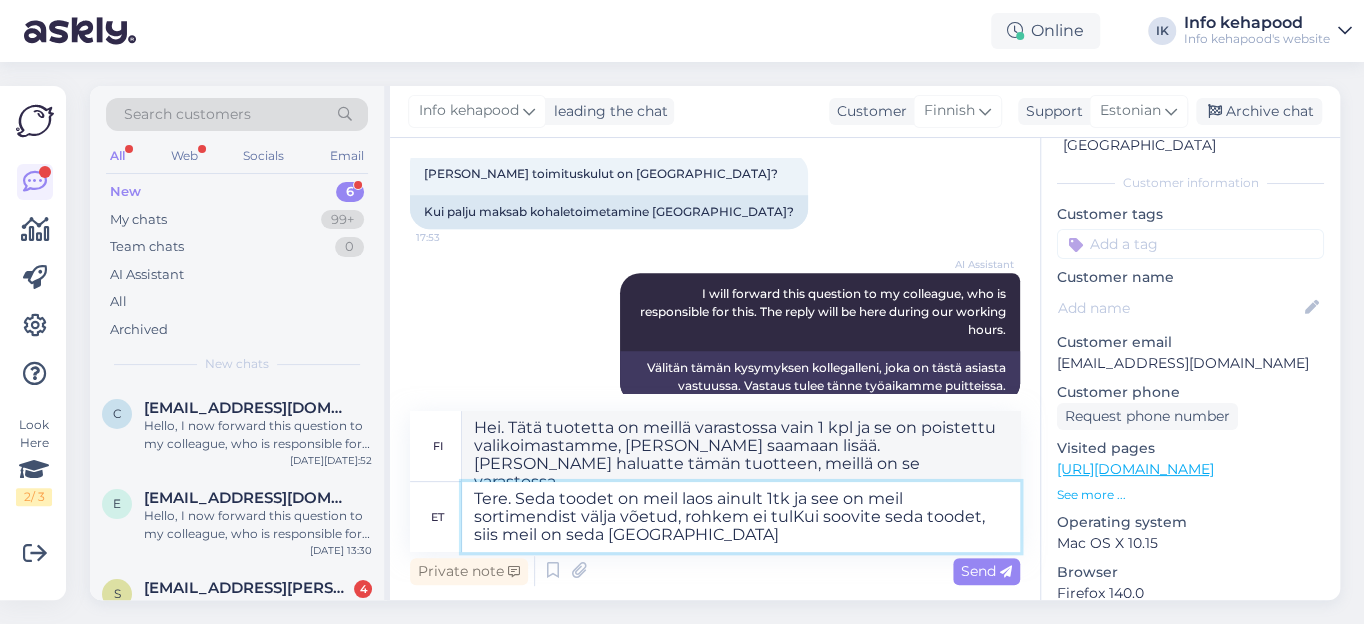 type on "Tere. Seda toodet on meil laos ainult 1tk ja see on meil sortimendist välja võetud, rohkem ei tuleKui soovite seda toodet, siis meil on seda [GEOGRAPHIC_DATA]" 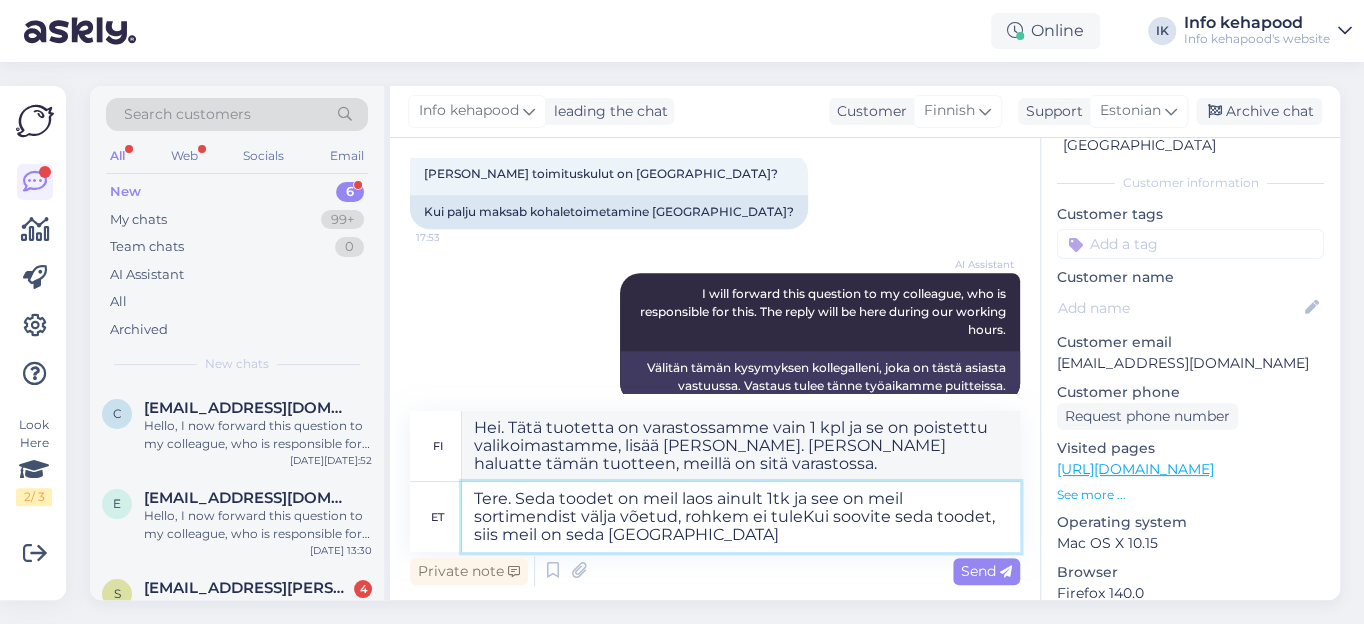 type on "Hei. Tätä tuotetta on varastossamme vain 1 kpl ja se on poistettu valikoimastamme, lisää [PERSON_NAME]. [PERSON_NAME] haluatte tämän tuotteen, meillä on se varastossa." 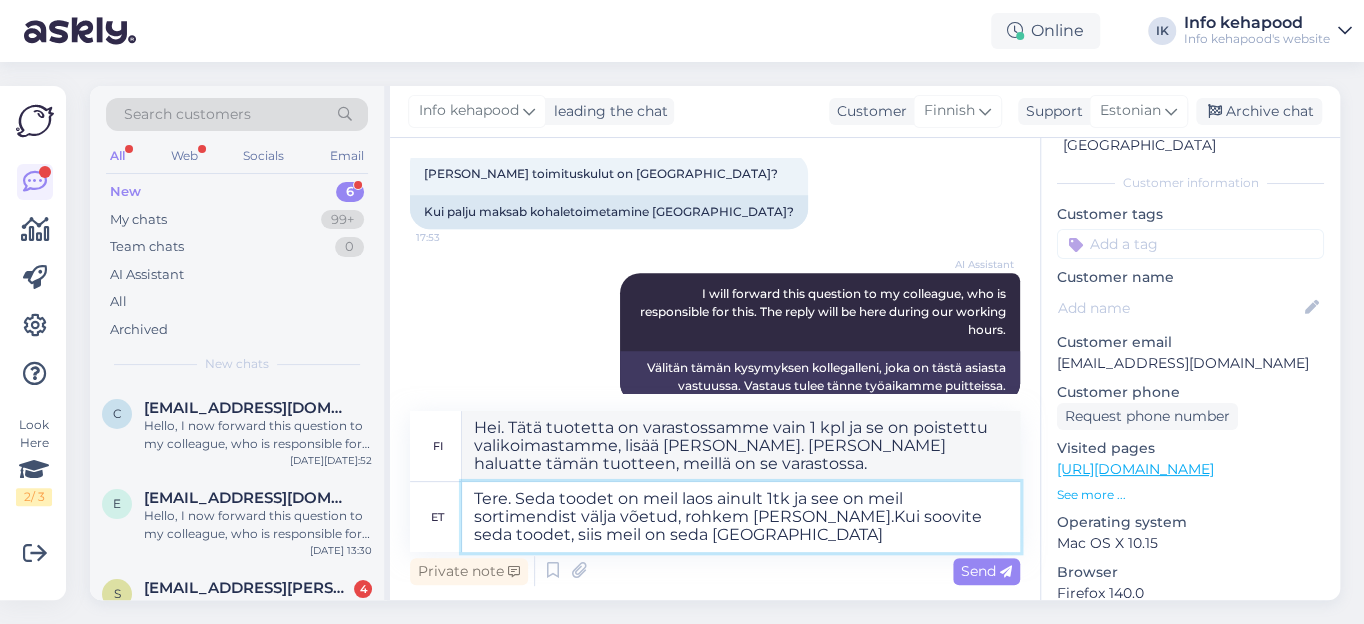 type on "Tere. Seda toodet on meil laos ainult 1tk ja see on meil sortimendist välja võetud, rohkem [PERSON_NAME].ui soovite seda toodet, siis meil on seda [GEOGRAPHIC_DATA]" 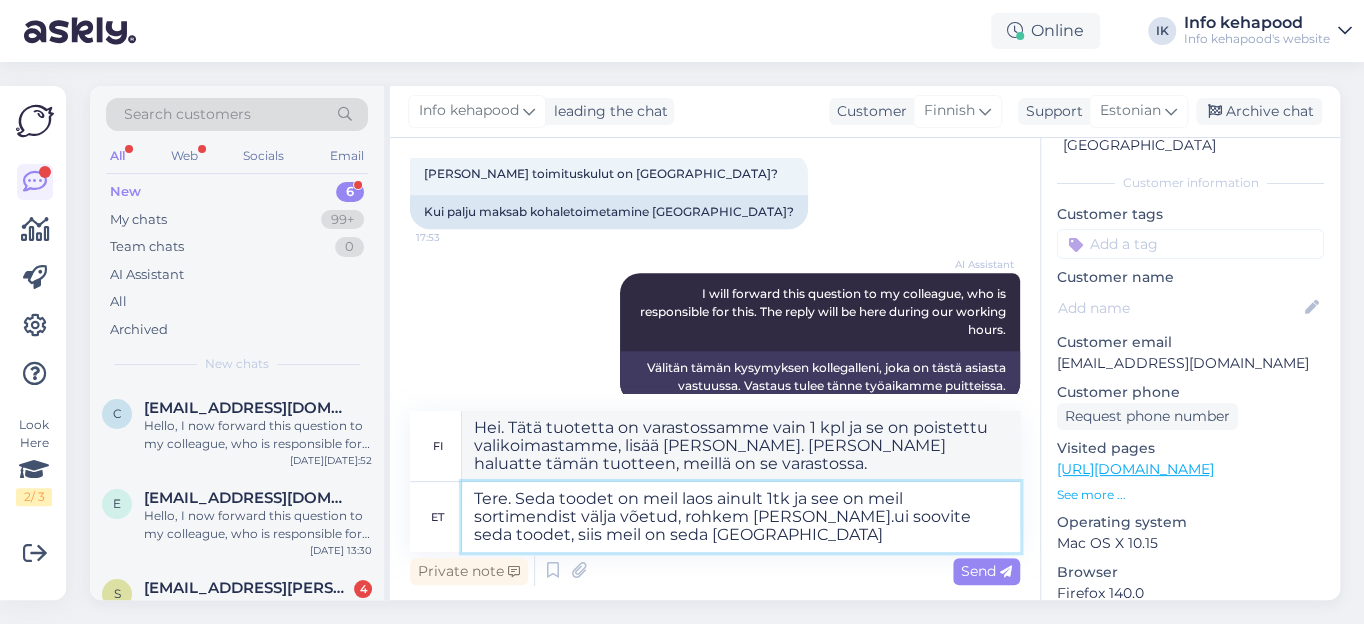 type on "Hei. Tätä tuotetta on varastossamme vain 1 kpl ja se on poistettu valikoimastamme, lisää [PERSON_NAME].[PERSON_NAME] . [PERSON_NAME] haluatte tämän tuotteen, meillä on se varastossa." 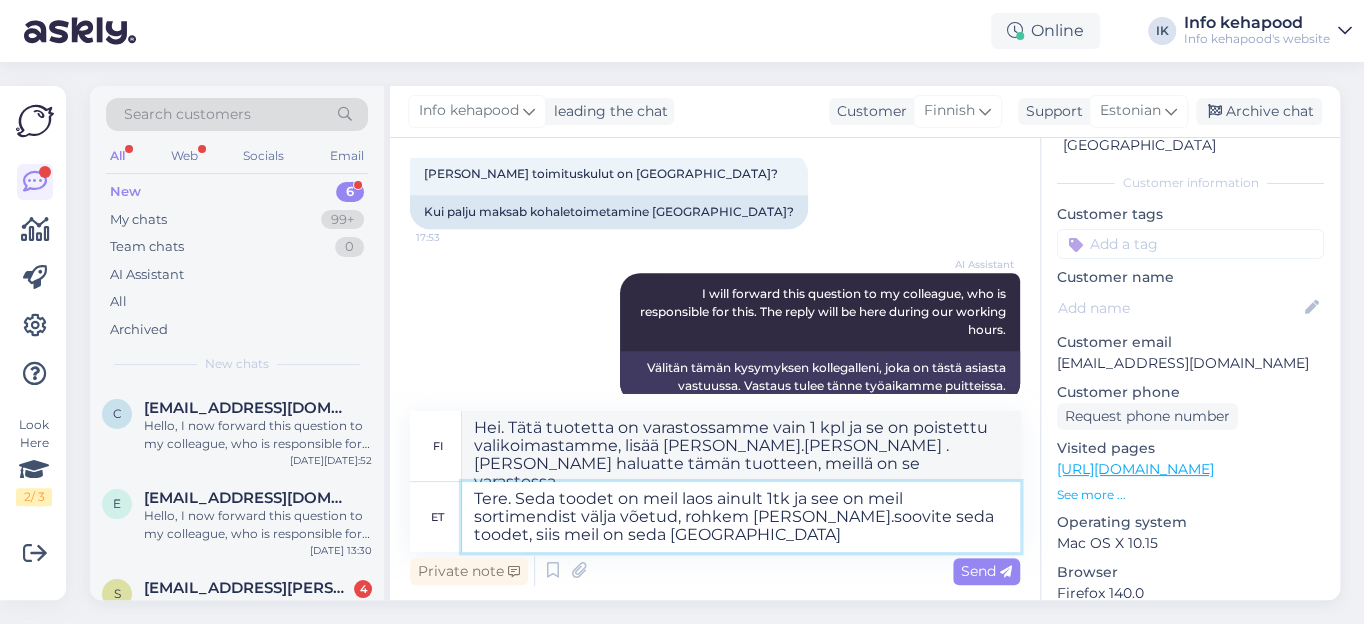 type on "Tere. Seda toodet on meil laos ainult 1tk ja see on meil sortimendist välja võetud, rohkem [PERSON_NAME].oovite seda toodet, siis meil on seda [GEOGRAPHIC_DATA]" 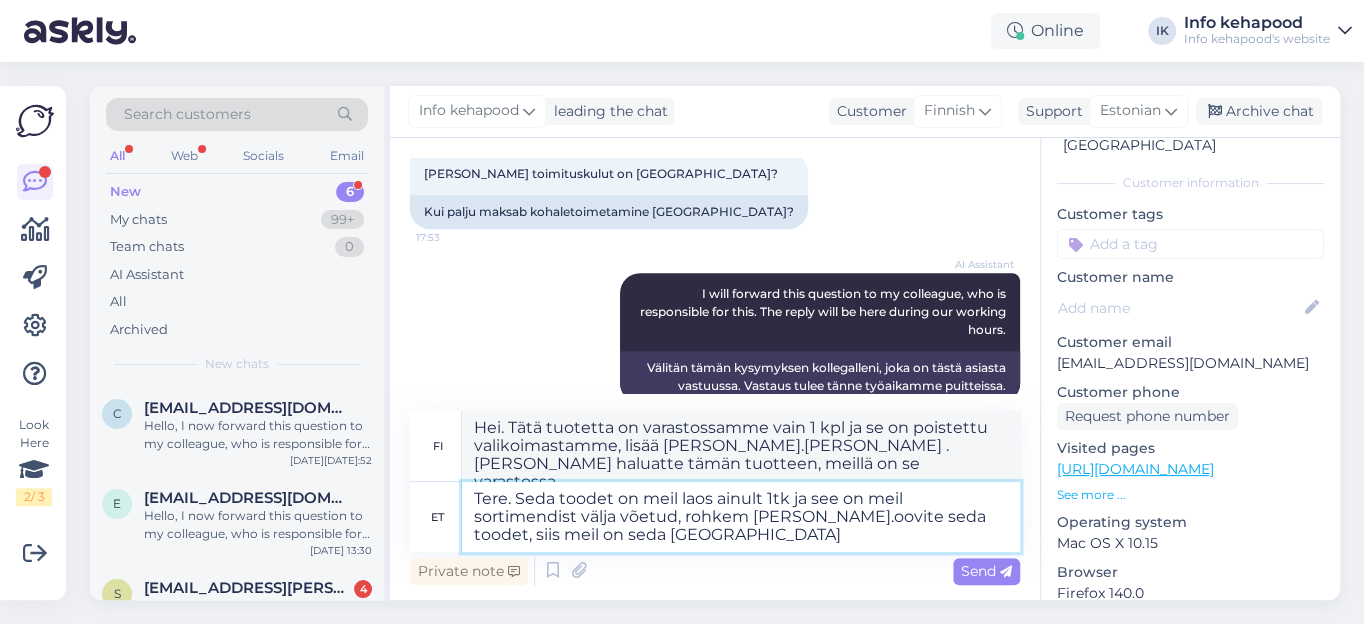 type on "Hei. Tätä tuotetta on varastossamme vain 1 kpl ja se on poistettu valikoimastamme, lisää [PERSON_NAME].ui . [PERSON_NAME] haluatte tämän tuotteen, meillä on se varastossa." 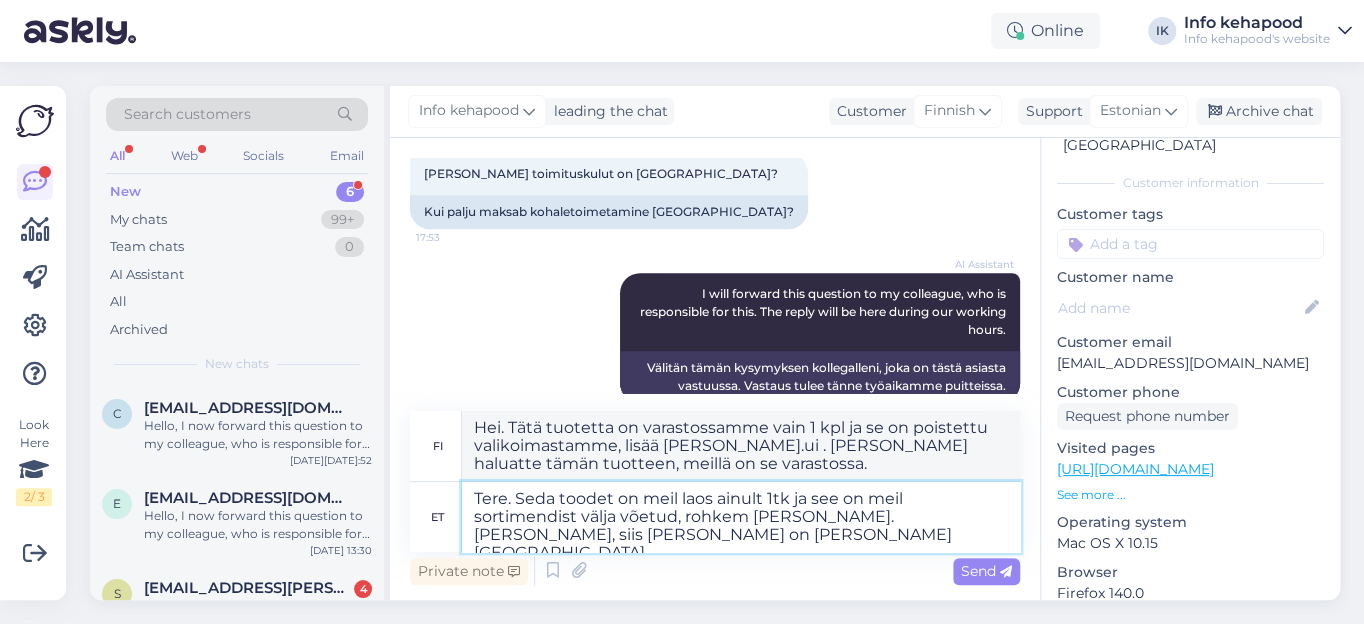 type on "Tere. Seda toodet on meil laos ainult 1tk ja see on meil sortimendist välja võetud, rohkem [PERSON_NAME].det, siis meil on seda [GEOGRAPHIC_DATA]" 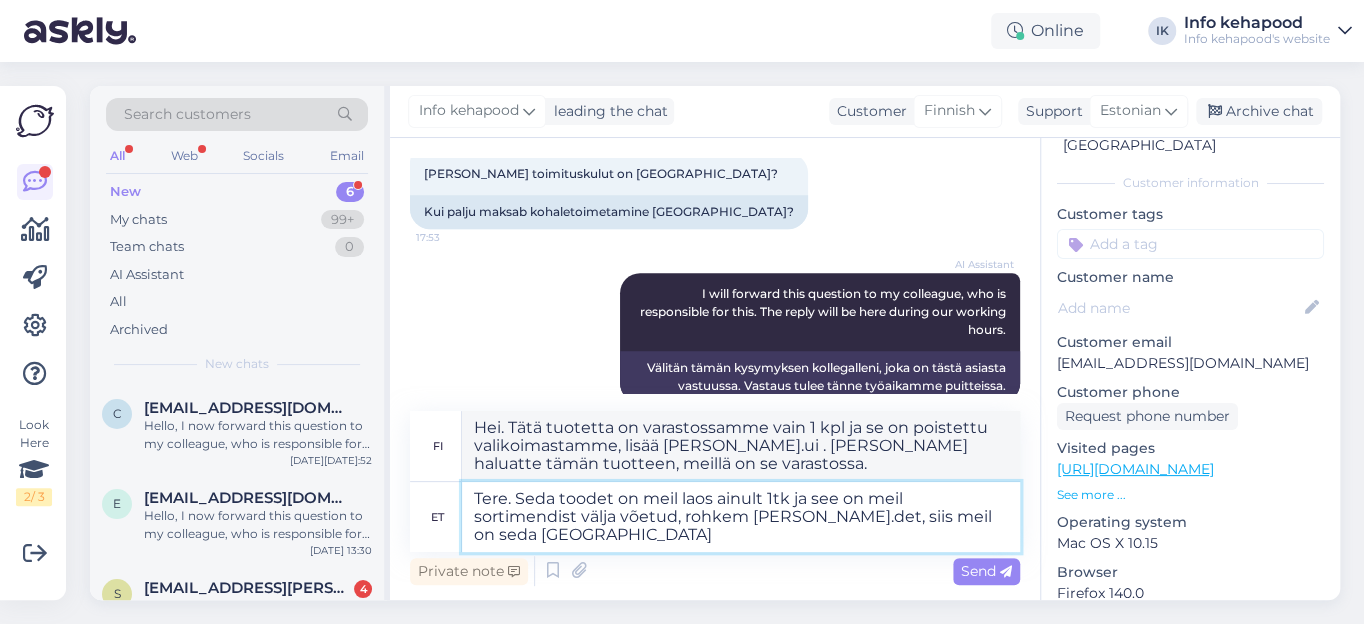 type on "Hei. Tätä tuotetta on meillä varastossa vain 1 kpl ja se on poistettu valikoimastamme, lisää [PERSON_NAME].i . [PERSON_NAME] haluatte tämän tuotteen, meillä on se varastossa." 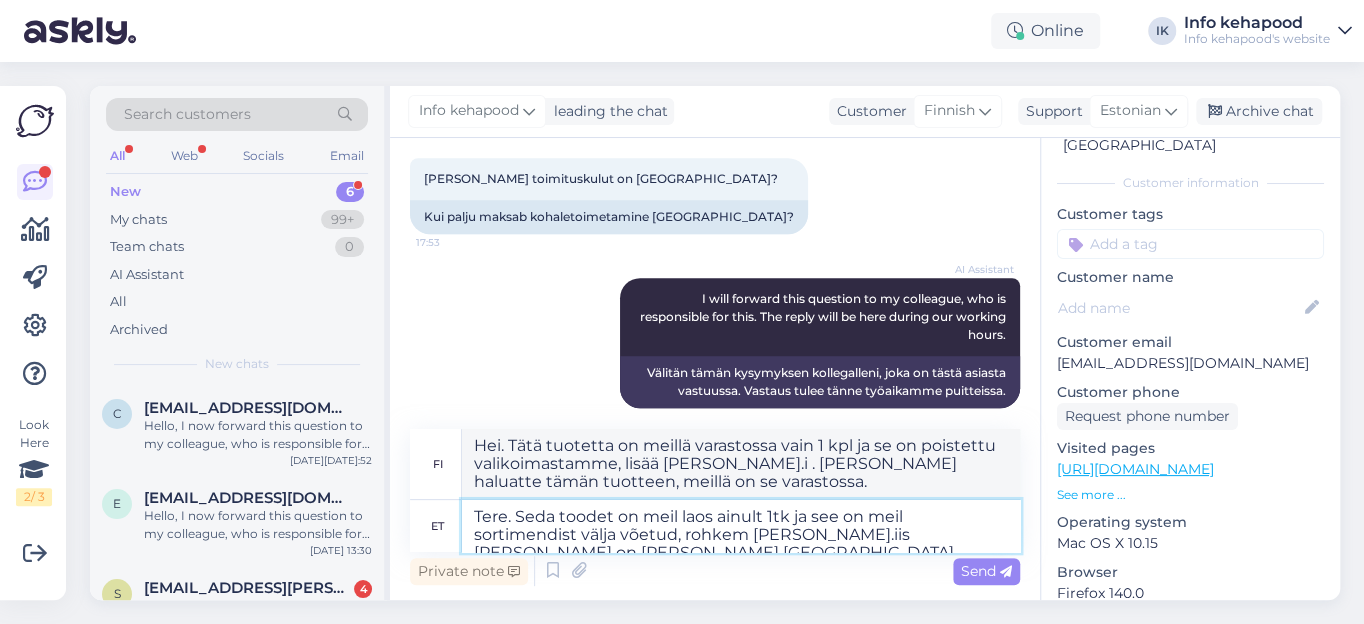 type on "Tere. Seda toodet on meil laos ainult 1tk ja see on meil sortimendist välja võetud, rohkem ei [DOMAIN_NAME] [PERSON_NAME] on [PERSON_NAME] [GEOGRAPHIC_DATA]" 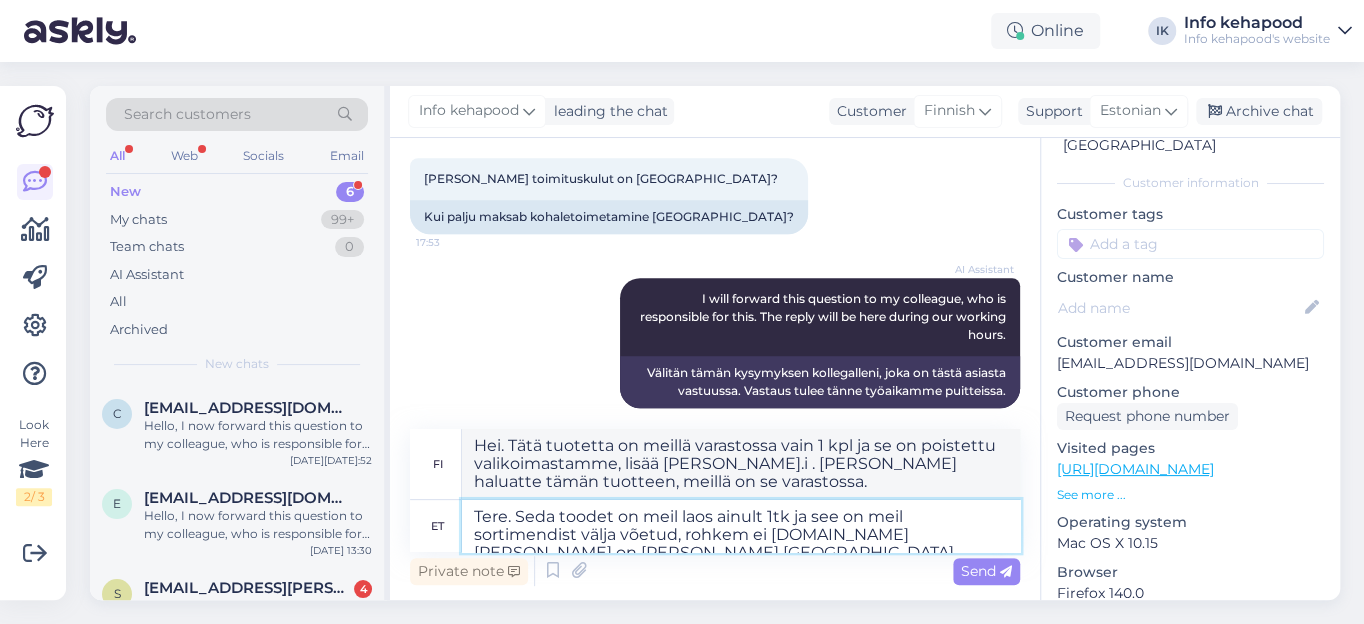 type on "Hei. Tätä tuotetta on meillä varastossa vain 1 kpl ja se on poistettu valikoimastamme, lisää [PERSON_NAME].oovite . [PERSON_NAME] haluatte tämän tuotteen, meillä on se varastossa." 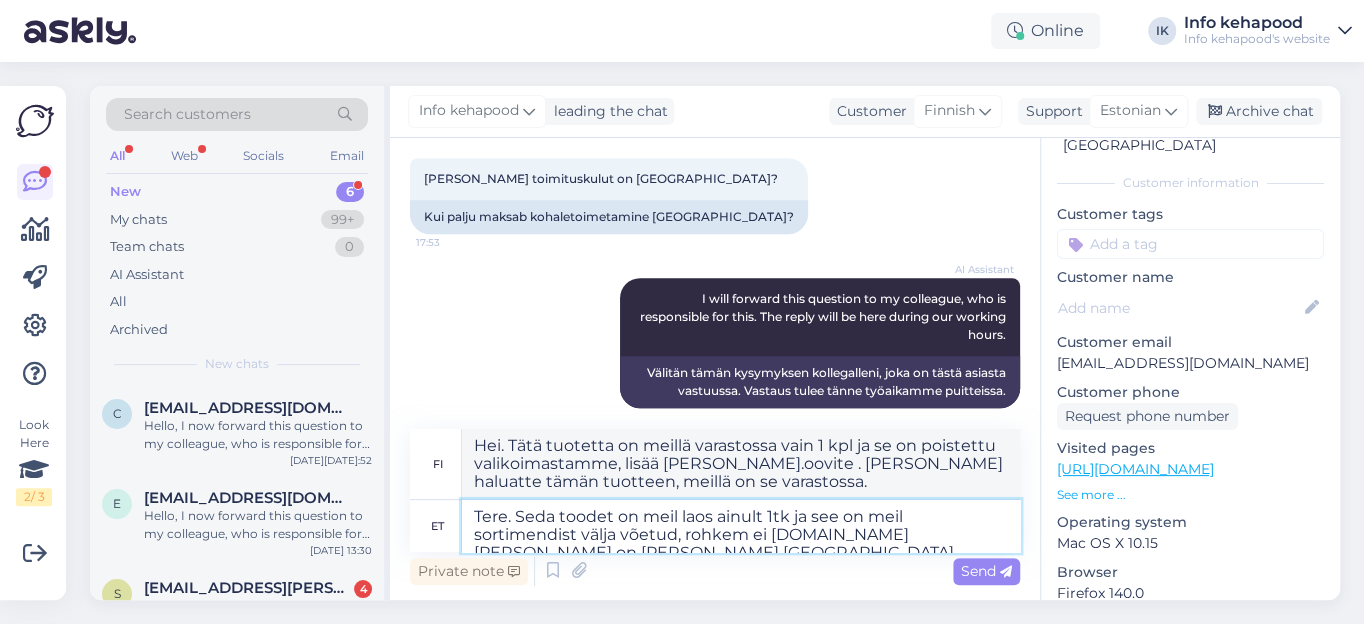 type on "Tere. Seda toodet on meil laos ainult 1tk ja see on meil sortimendist välja võetud, rohkem [PERSON_NAME].s [PERSON_NAME] on [PERSON_NAME] [GEOGRAPHIC_DATA]" 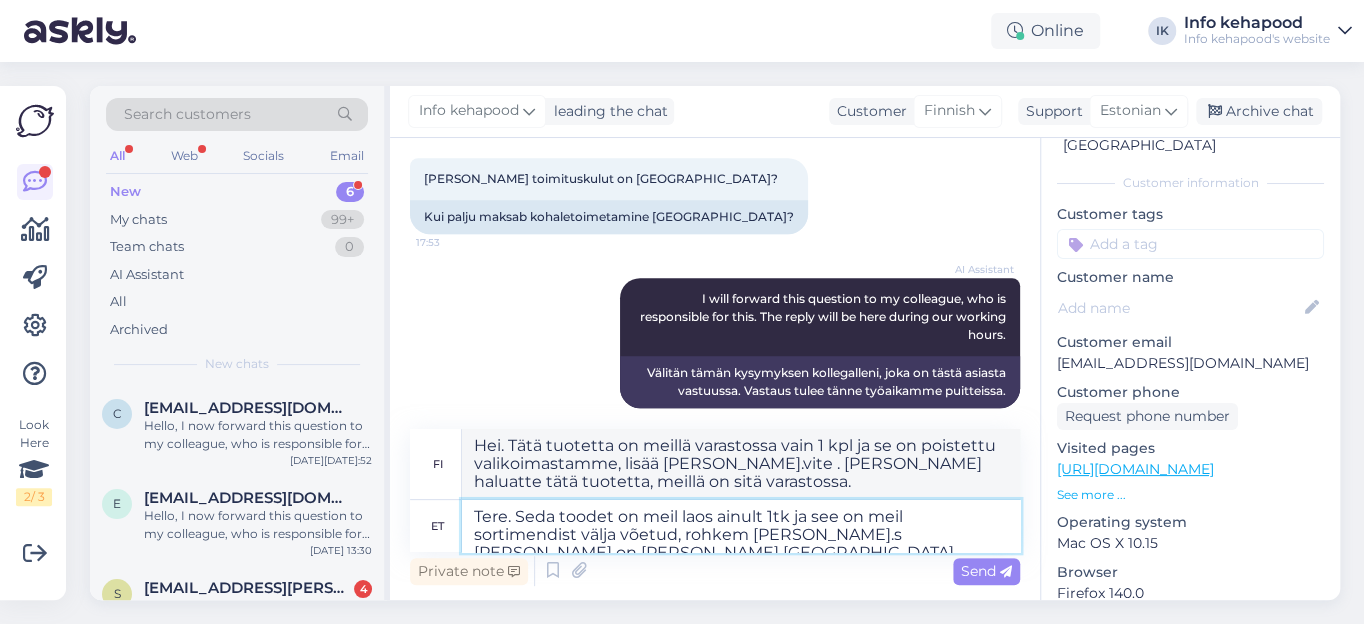 type on "Hei. Tätä tuotetta on meillä varastossa vain 1 kpl ja se on poistettu valikoimastamme, lisää [PERSON_NAME]. [PERSON_NAME] haluatte tämän tuotteen, meillä on se varastossa." 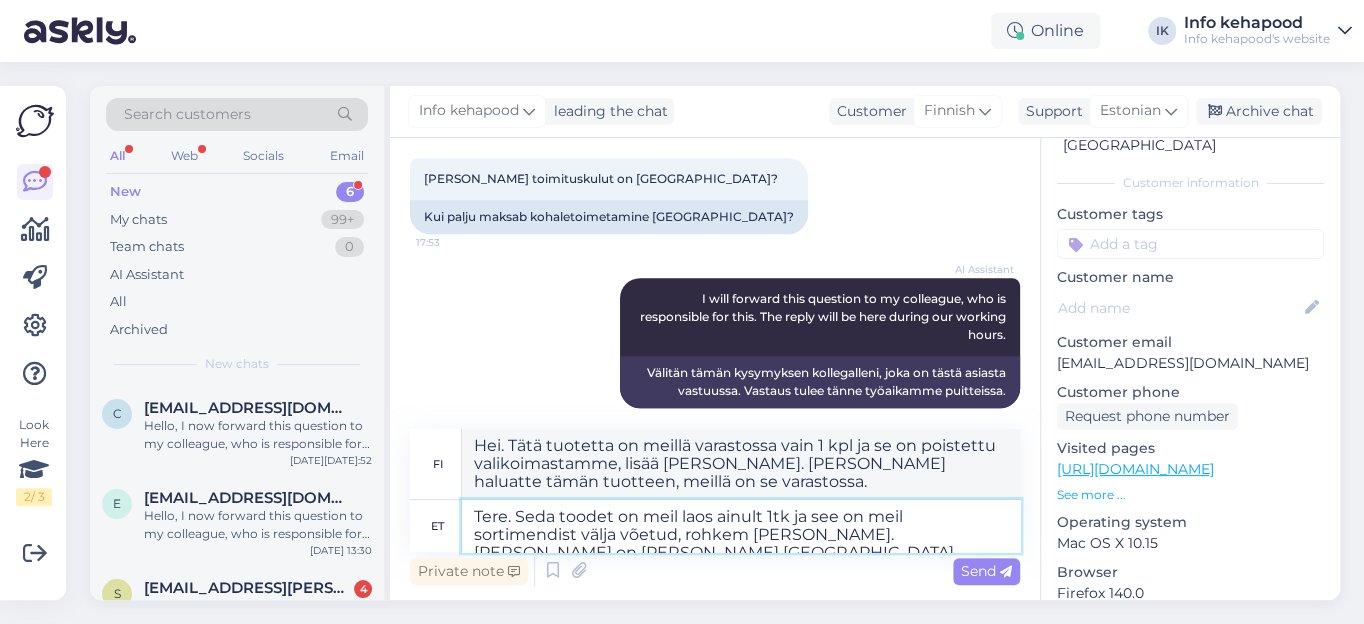 type on "Tere. Seda toodet on meil laos ainult 1tk ja see on meil sortimendist välja võetud, rohkem [PERSON_NAME].[PERSON_NAME] on [PERSON_NAME] [GEOGRAPHIC_DATA]" 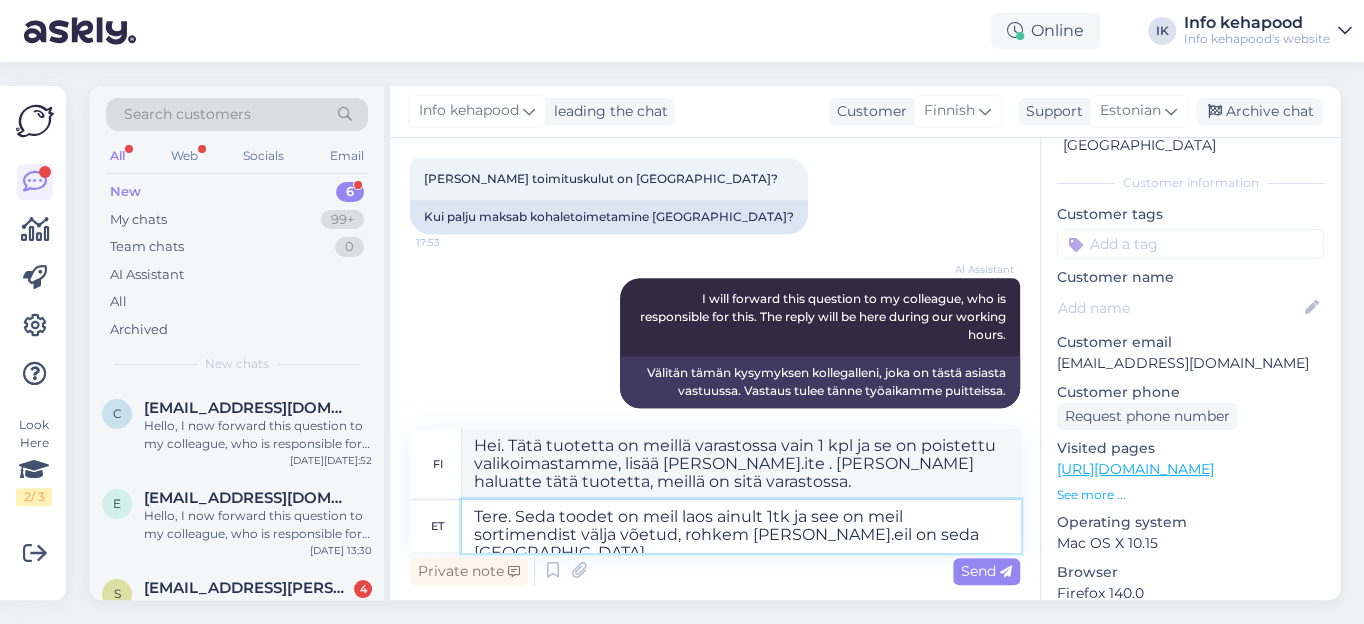 type on "Hei. Tätä tuotetta on varastossamme vain 1 kpl ja se on poistettu valikoimastamme, lisää [PERSON_NAME].soovite . [PERSON_NAME] haluatte tämän tuotteen, meillä on se varastossa." 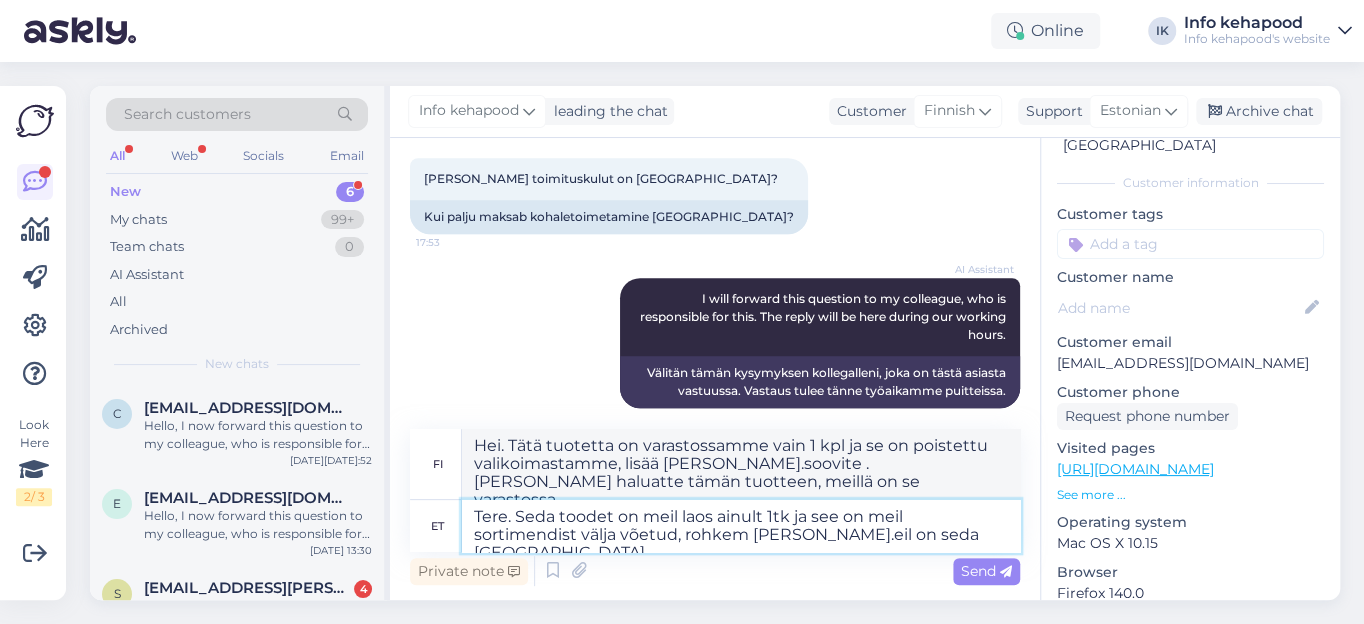 type on "Tere. Seda toodet on meil laos ainult 1tk ja see on meil sortimendist välja võetud, rohkem ei [DOMAIN_NAME] on [PERSON_NAME] [GEOGRAPHIC_DATA]" 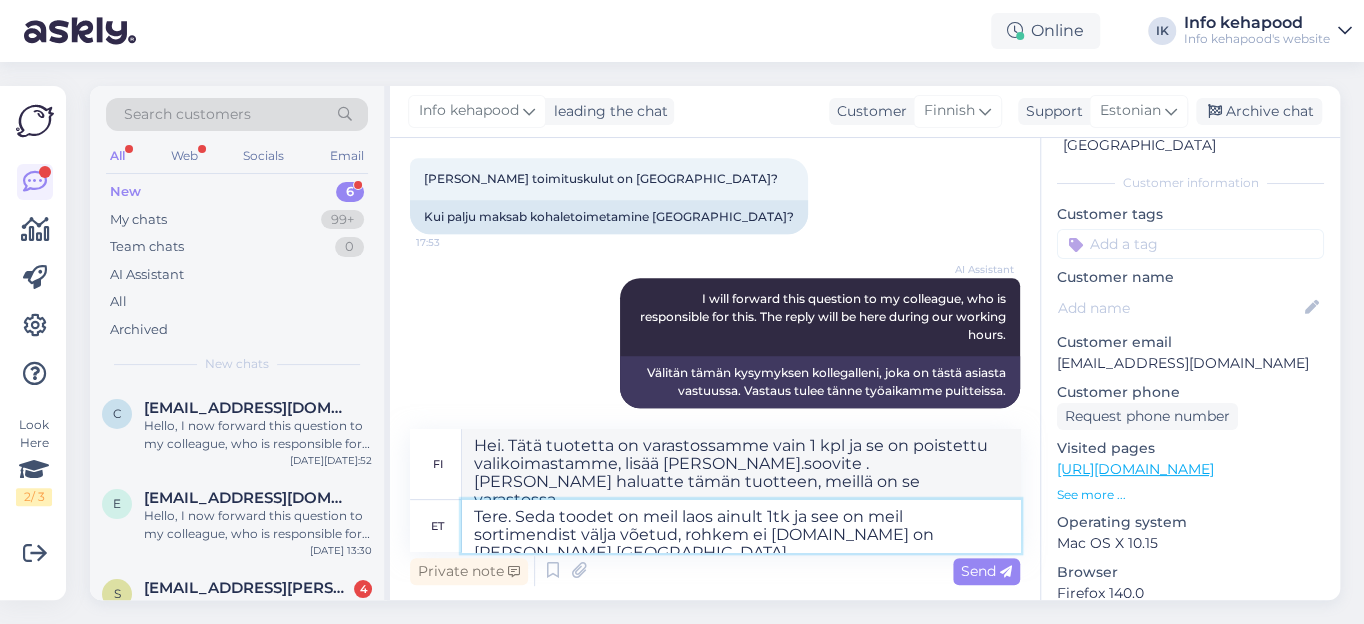 type on "Hei. Tätä tuotetta on meillä varastossa vain 1 kpl ja se on poistettu valikoimastamme, lisää [PERSON_NAME].te . [PERSON_NAME] haluatte tätä tuotetta, meillä on sitä varastossa." 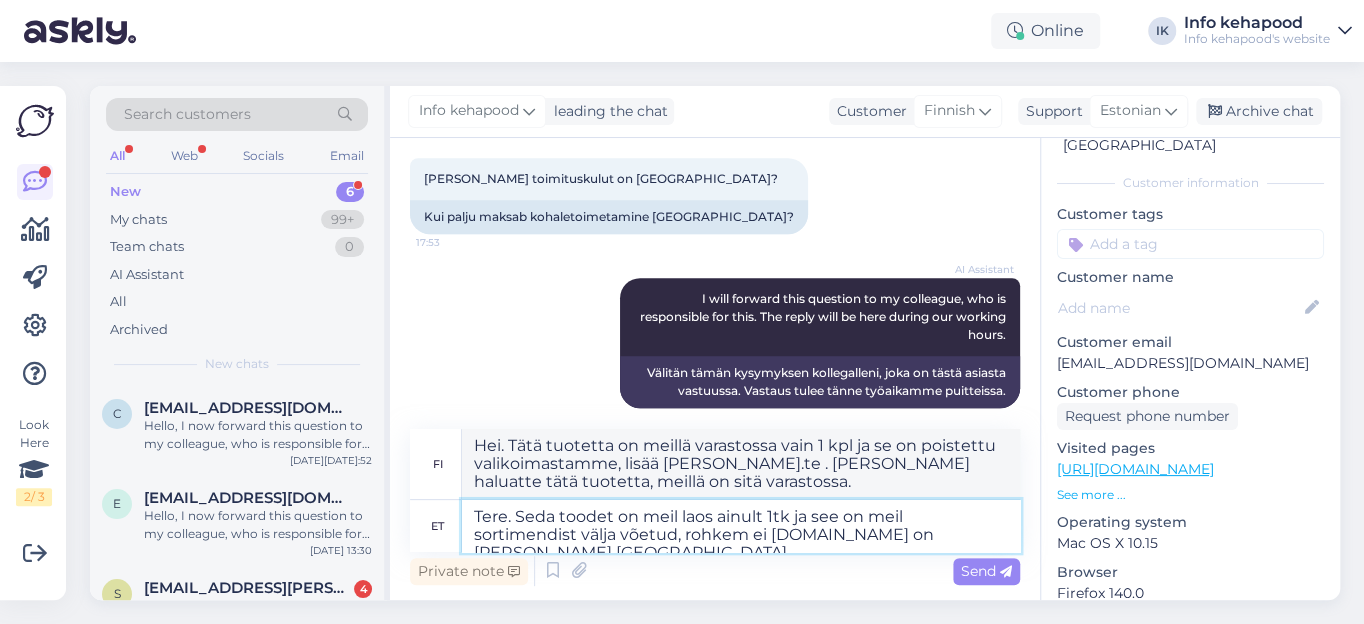 type on "Tere. Seda toodet on meil laos ainult 1tk ja see on meil sortimendist välja võetud, rohkem [PERSON_NAME].l on [PERSON_NAME] [GEOGRAPHIC_DATA]" 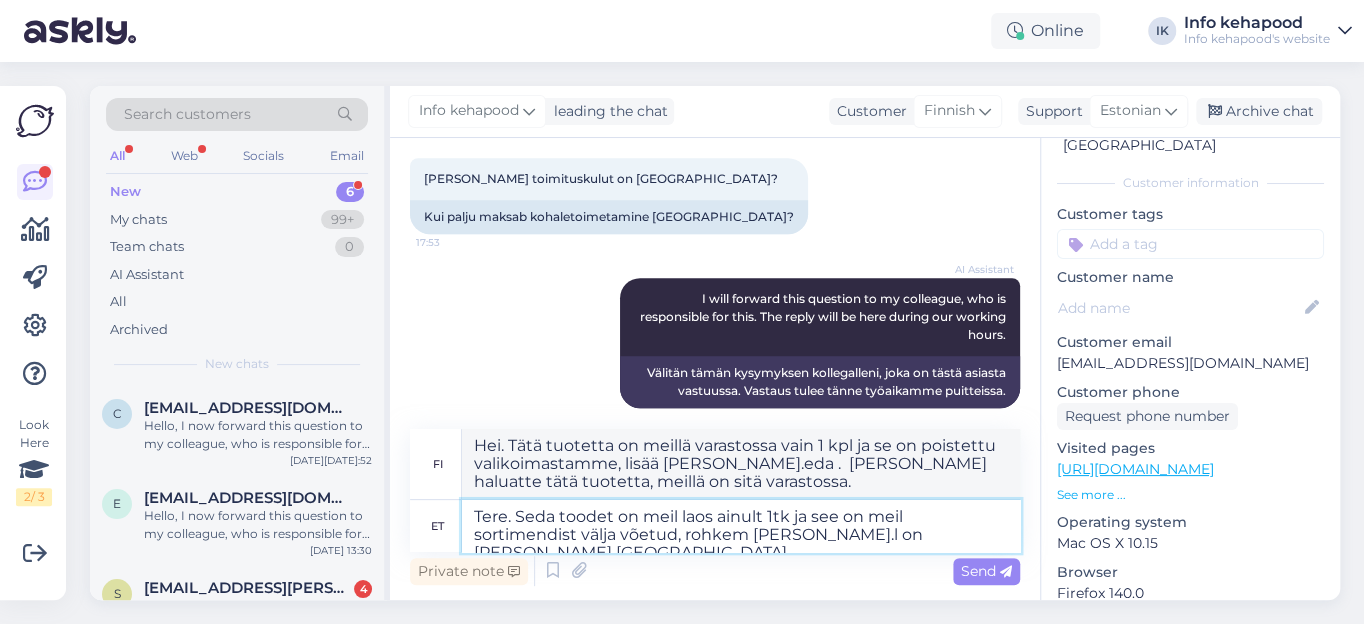 type on "Hei. Tätä tuotetta on meillä varastossa vain 1 kpl ja se on poistettu valikoimastamme, lisää [PERSON_NAME].[PERSON_NAME] .  Tätä tuotetta on siis meillä varastossa." 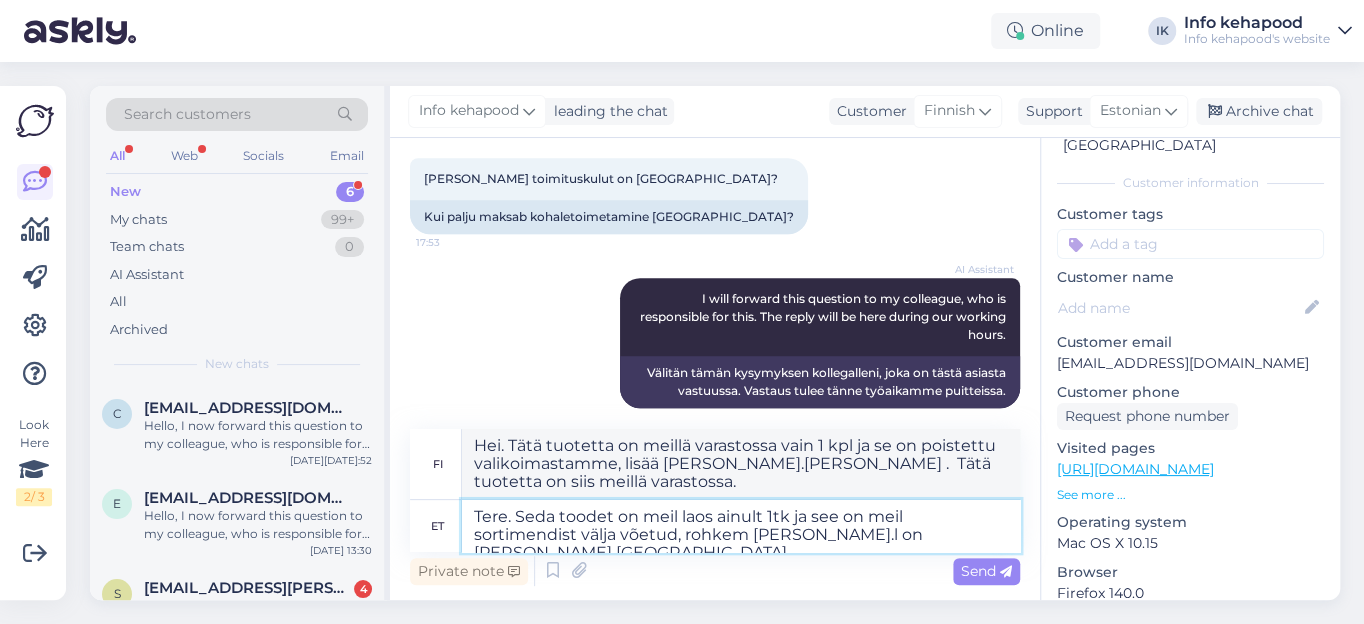 type on "Tere. Seda toodet on meil laos ainult 1tk ja see on meil sortimendist välja võetud, rohkem [PERSON_NAME]. on [PERSON_NAME] [GEOGRAPHIC_DATA]" 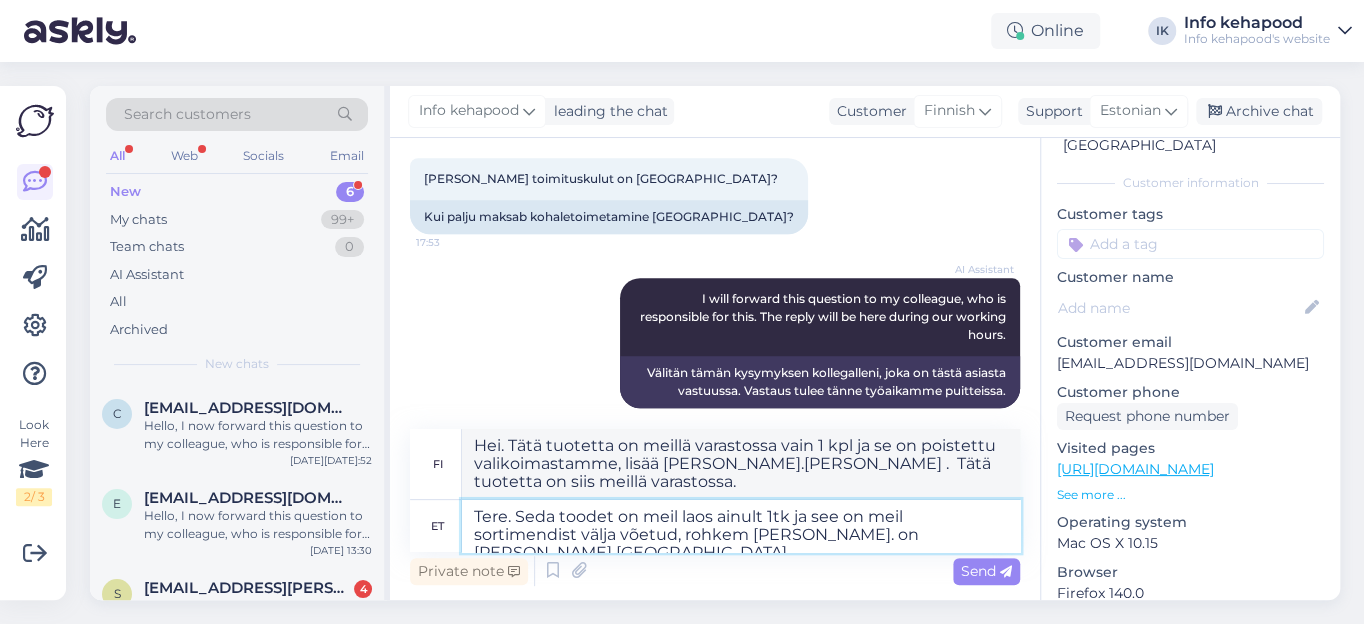 type on "Hei. Tätä tuotetta on meillä varastossa vain 1 kpl ja se on poistettu valikoimastamme, lisää [PERSON_NAME].  Tätä tuotetta meillä on siis varastossa." 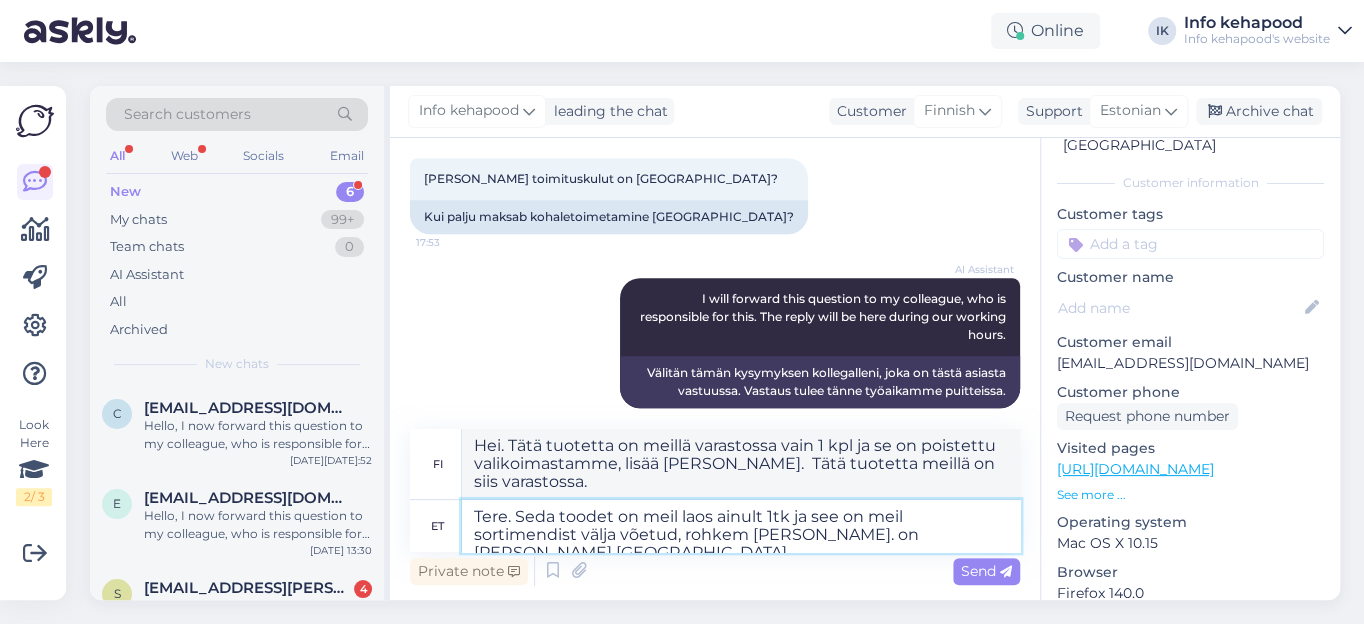 type on "Tere. Seda toodet on meil laos ainult 1tk ja see on meil sortimendist välja võetud, rohkem [PERSON_NAME].on [PERSON_NAME] [GEOGRAPHIC_DATA]" 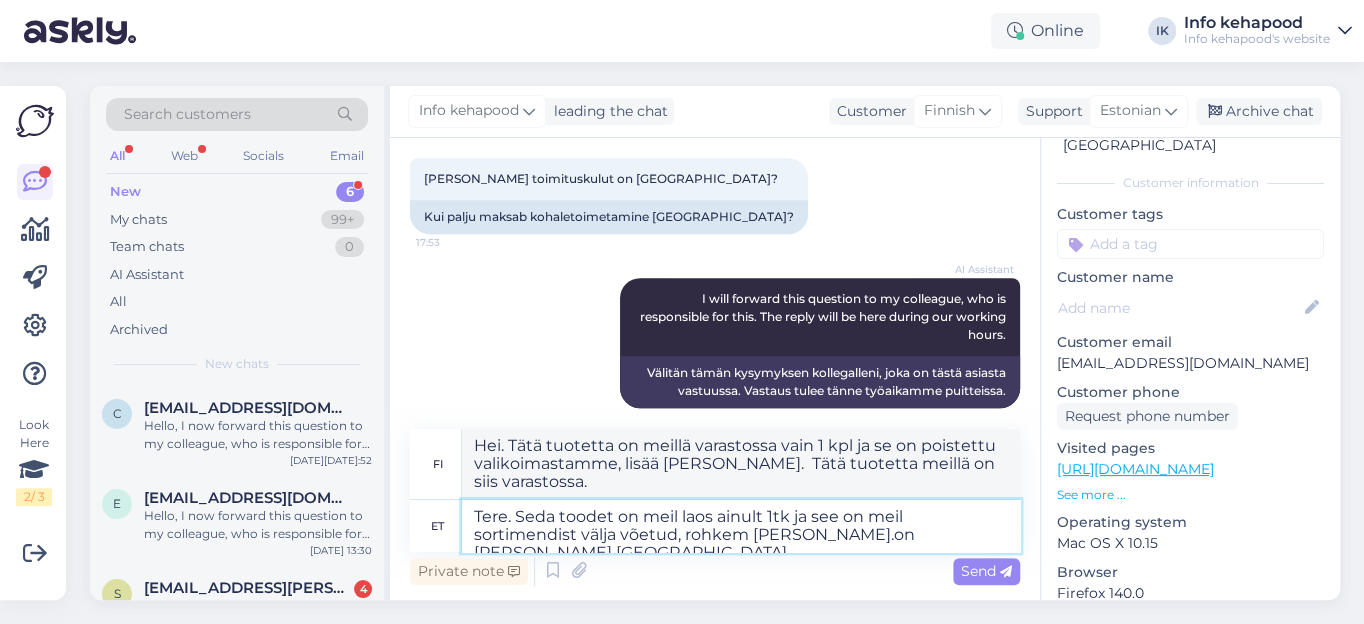 type on "Hei. Tätä tuotetta on varastossamme vain 1 kpl ja se on poistettu valikoimastamme, [PERSON_NAME].e lisää. [PERSON_NAME] tätä tuotetta ei ole varastossa, niin meillä ei sitä ole." 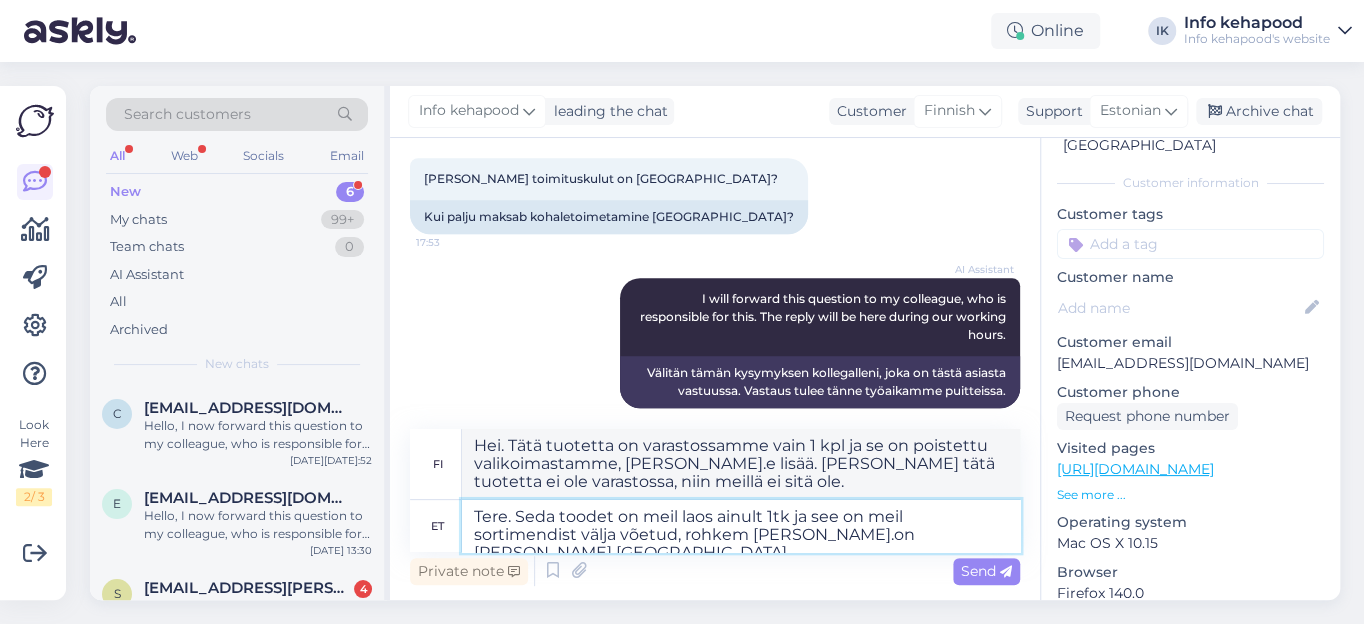 type on "Tere. Seda toodet on meil laos ainult 1tk ja see on meil sortimendist välja võetud, rohkem [PERSON_NAME].n [PERSON_NAME] [GEOGRAPHIC_DATA]" 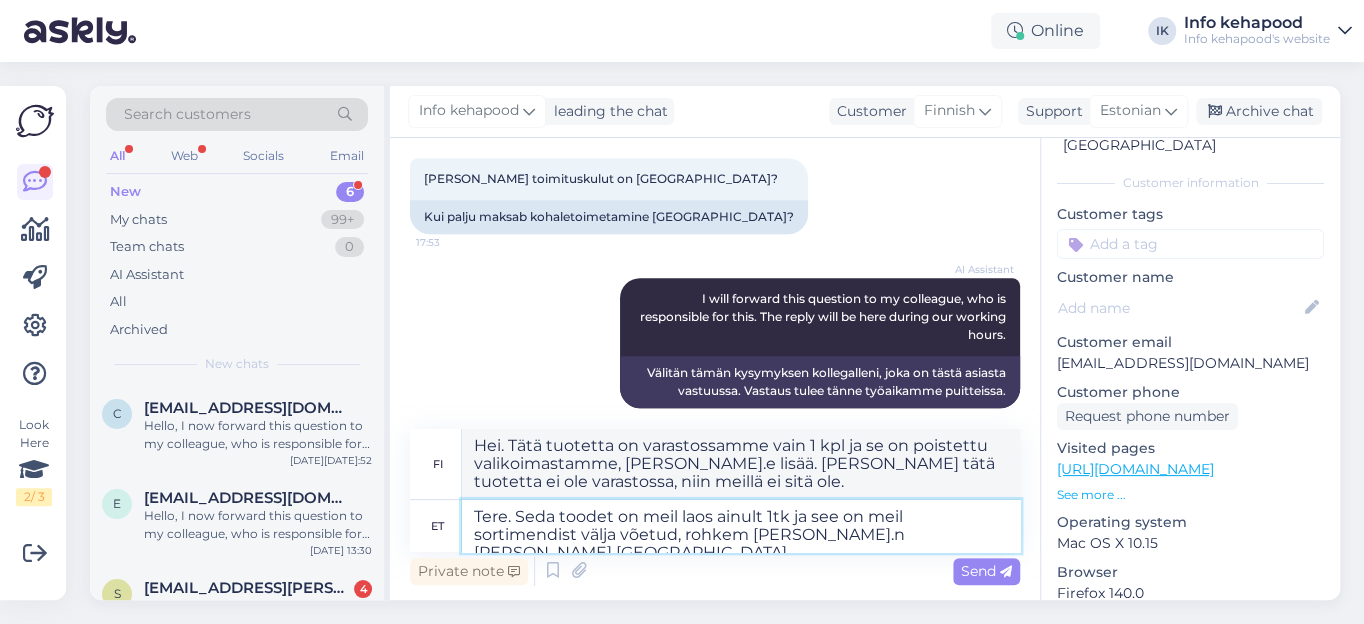 type on "Hei. Tätä tuotetta on meillä varastossa vain 1 kpl ja se on poistettu valikoimastamme, lisää [PERSON_NAME].a .  [PERSON_NAME] tuotetta on varastossa, niin meillä on sitä." 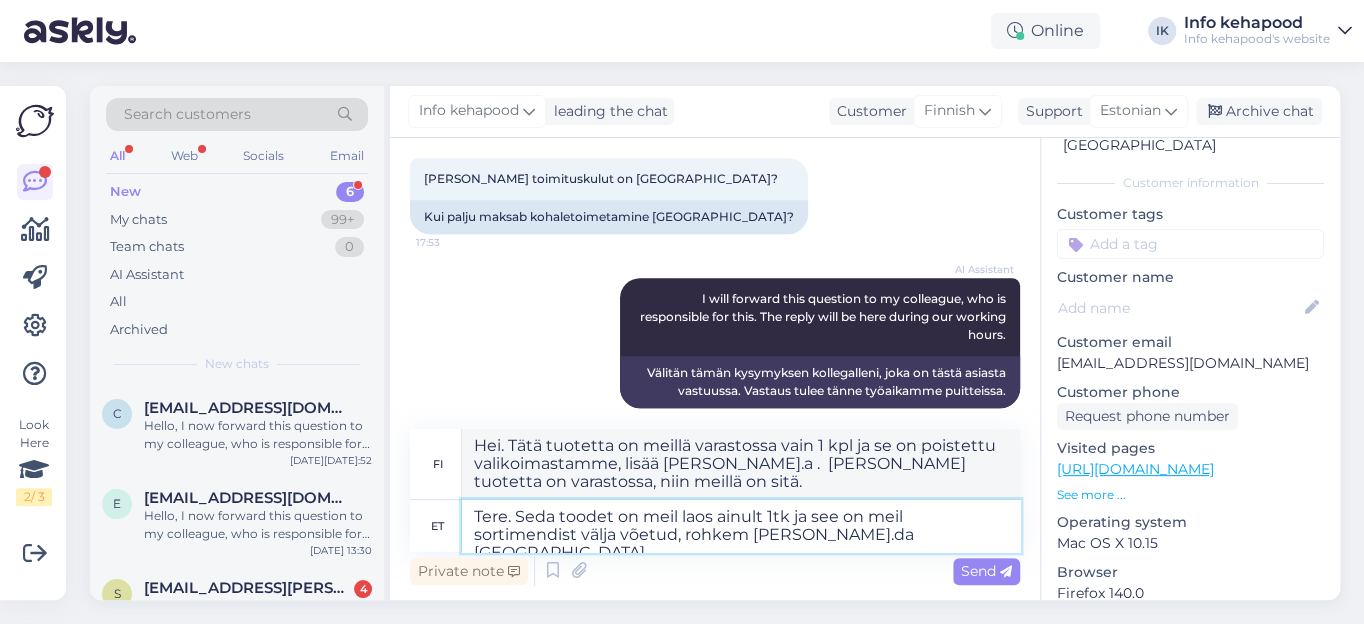 type on "Tere. Seda toodet on meil laos ainult 1tk ja see on meil sortimendist välja võetud, rohkem [PERSON_NAME].a [GEOGRAPHIC_DATA]" 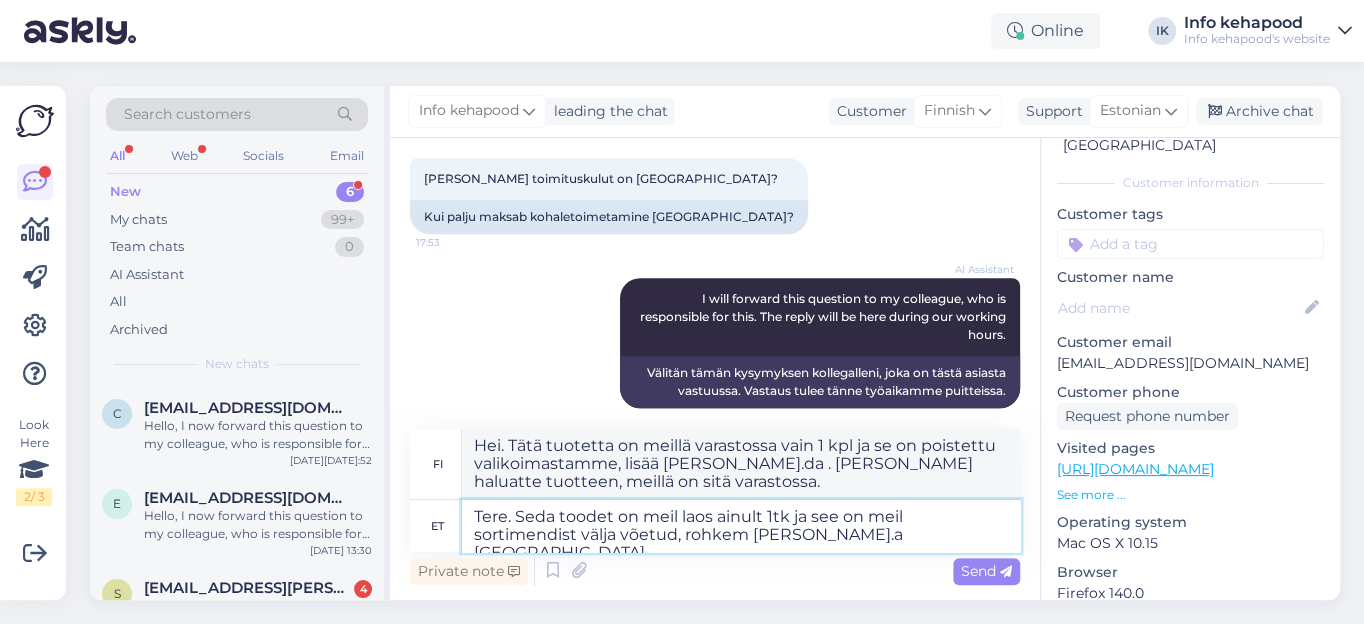 type on "Hei. Tätä tuotetta on meillä varastossa vain 1 kpl ja se on poistettu valikoimastamme, lisää [PERSON_NAME].oodet, Odotan, [PERSON_NAME] meillä on sitä varastossa." 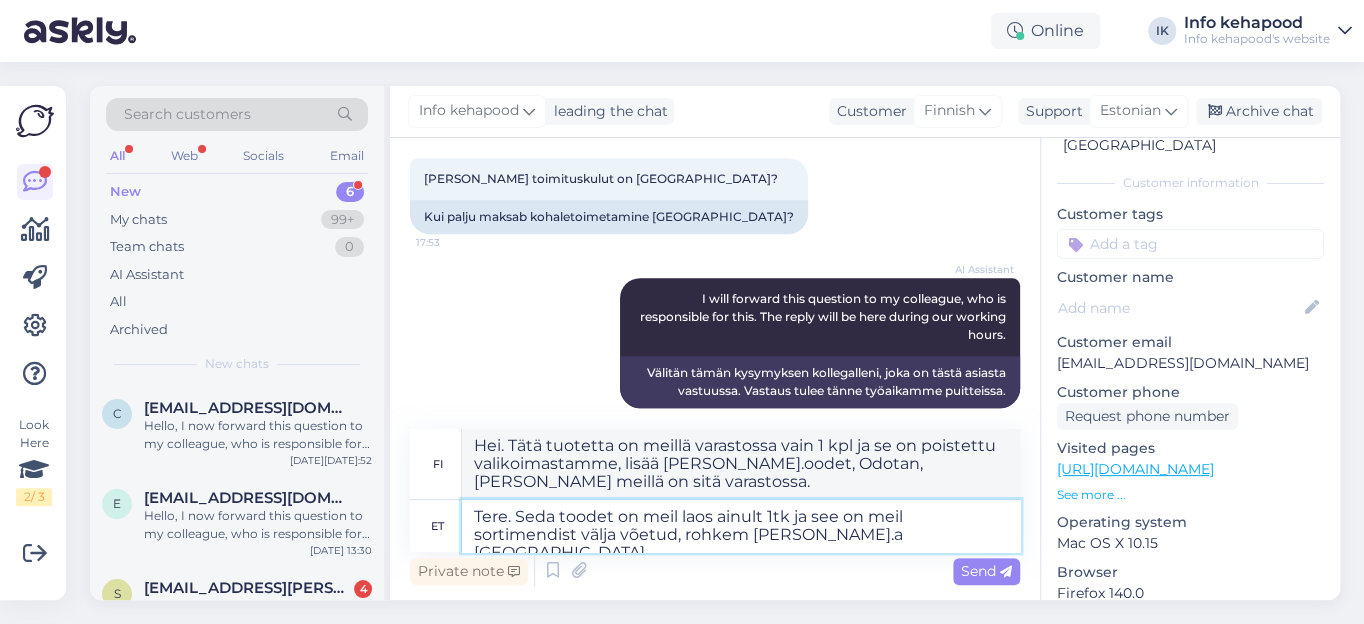 type on "Tere. Seda toodet on meil laos ainult 1tk ja see on meil sortimendist välja võetud, rohkem [PERSON_NAME]. [GEOGRAPHIC_DATA]" 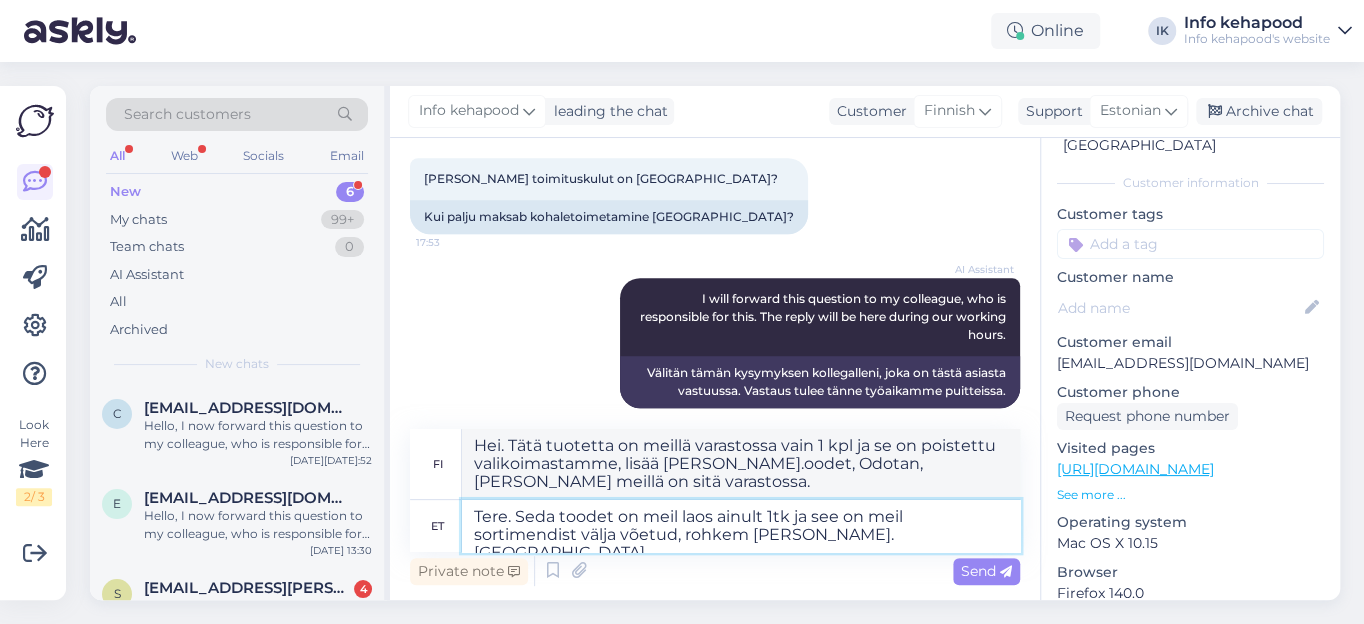 type on "Hei. Tätä tuotetta on meillä varastossa vain 1 kpl ja se on poistettu valikoimastamme, lisää [PERSON_NAME].det, [PERSON_NAME] meillä on sitä varastossa." 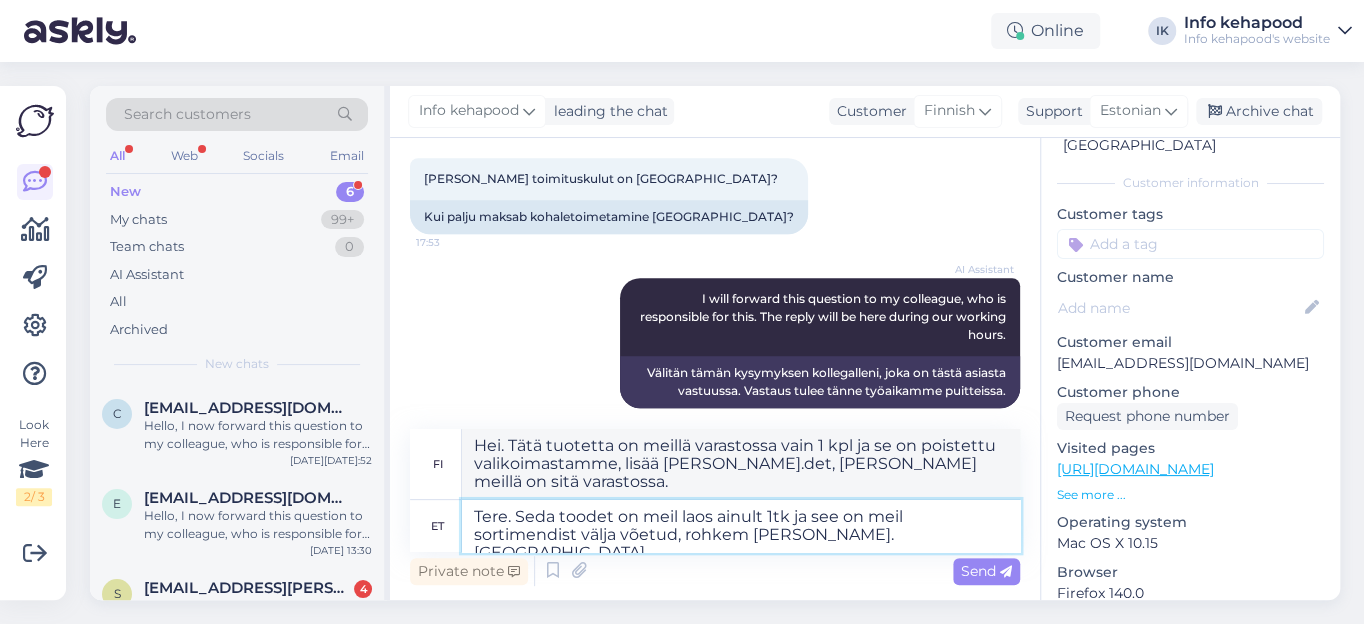 type on "Tere. Seda toodet on meil laos ainult 1tk ja see on meil sortimendist välja võetud, rohkem [PERSON_NAME].[GEOGRAPHIC_DATA]" 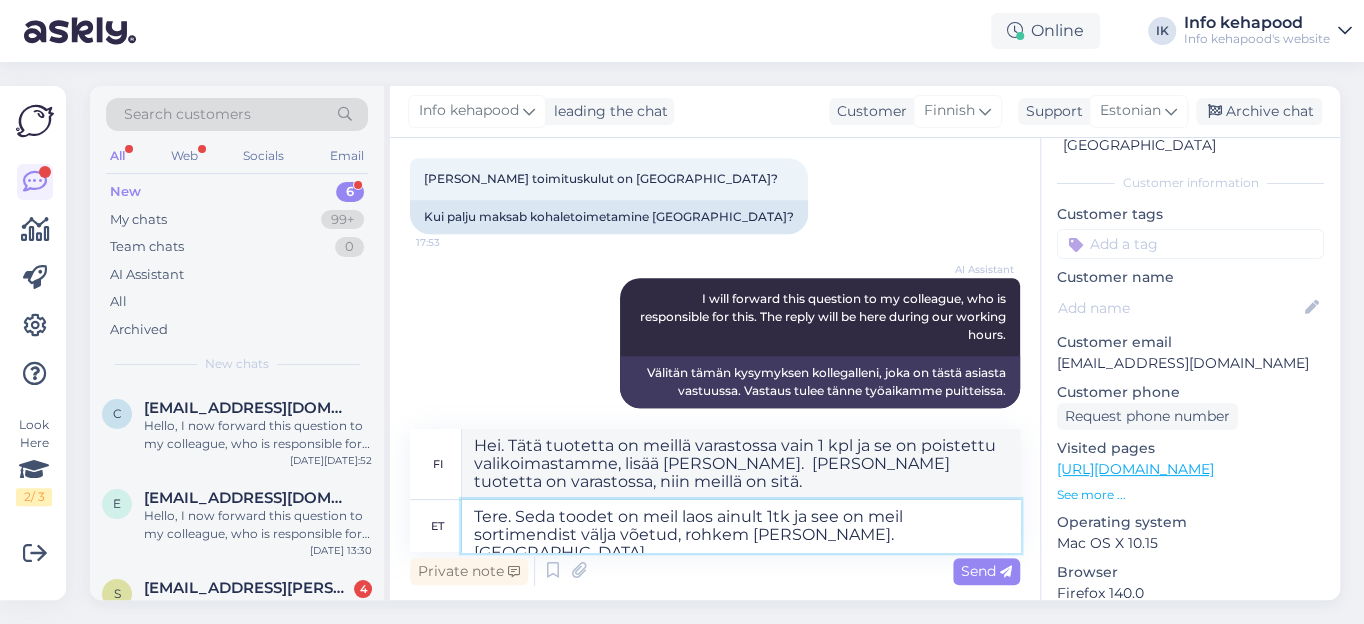type on "Tere. Seda toodet on meil laos ainult 1tk ja see on meil sortimendist välja võetud, rohkem [PERSON_NAME].aos" 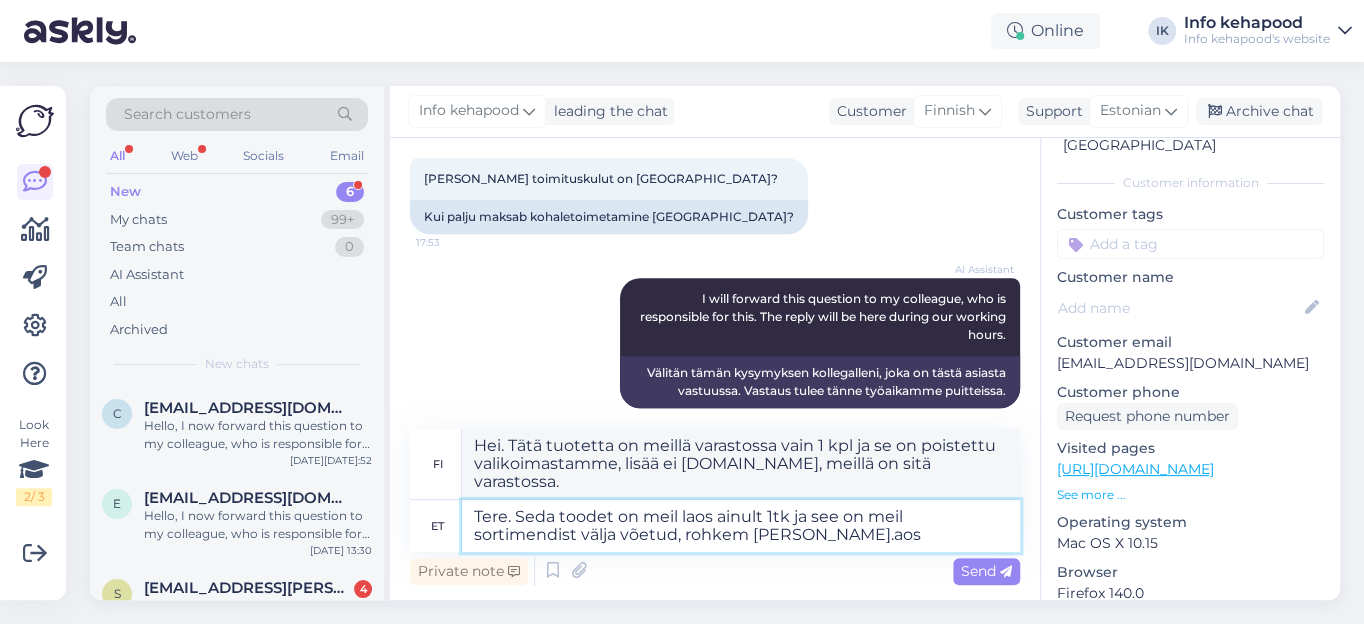 type on "Hei. Tätä tuotetta on meillä varastossa vain 1 kpl ja se on poistettu valikoimastamme, lisää [PERSON_NAME].toodet, niin meillä on sitä." 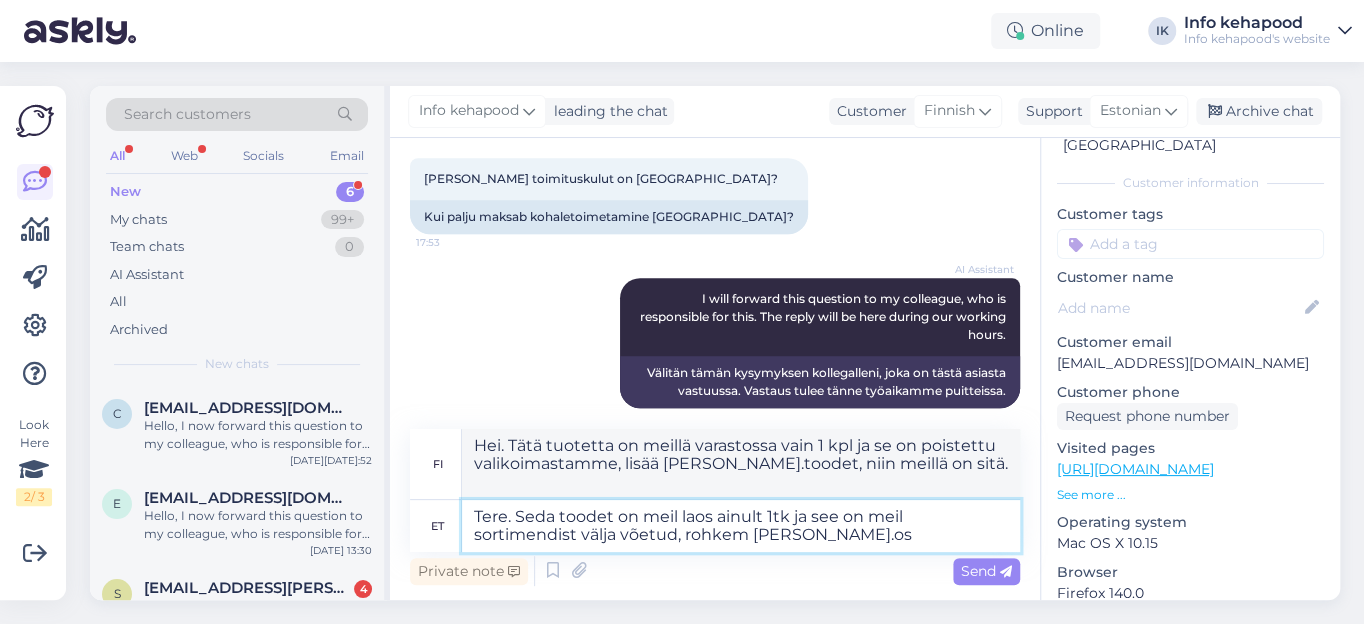 type on "Tere. Seda toodet on meil laos ainult 1tk ja see on meil sortimendist välja võetud, rohkem [PERSON_NAME].s" 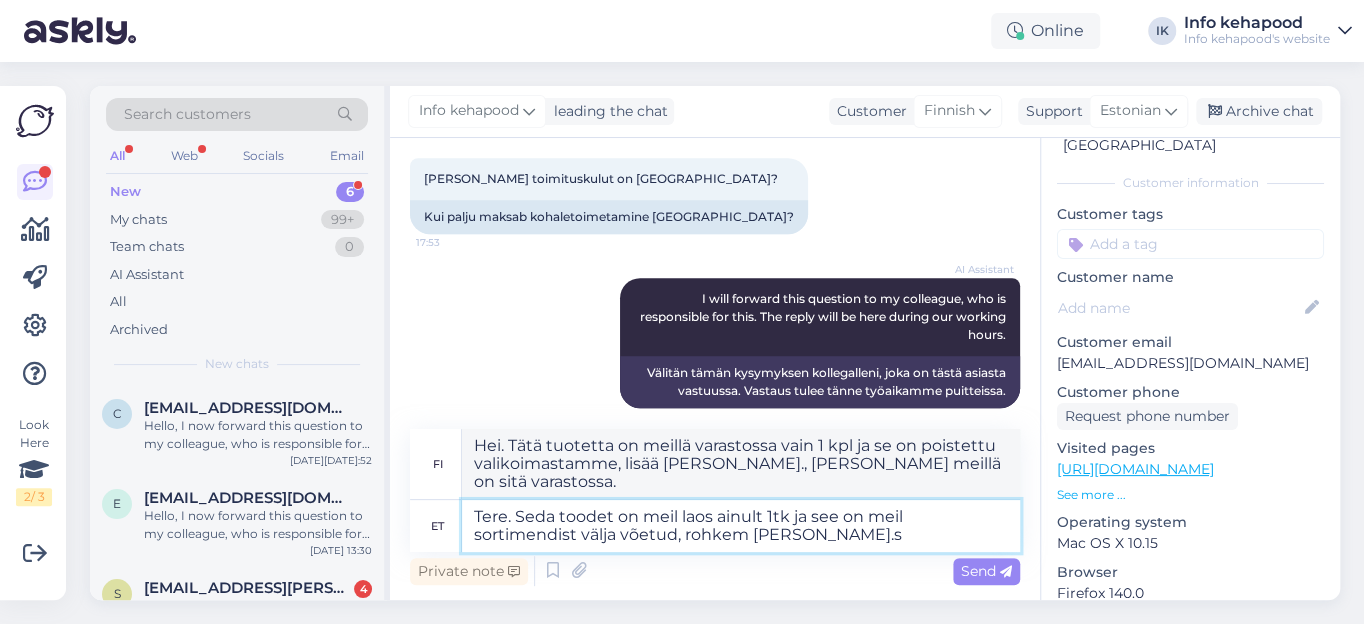 type on "Hei. Tätä tuotetta on meillä varastossa vain 1 kpl ja se on poistettu valikoimastamme, lisää [PERSON_NAME].iis .  Meillä on sitä varastossa." 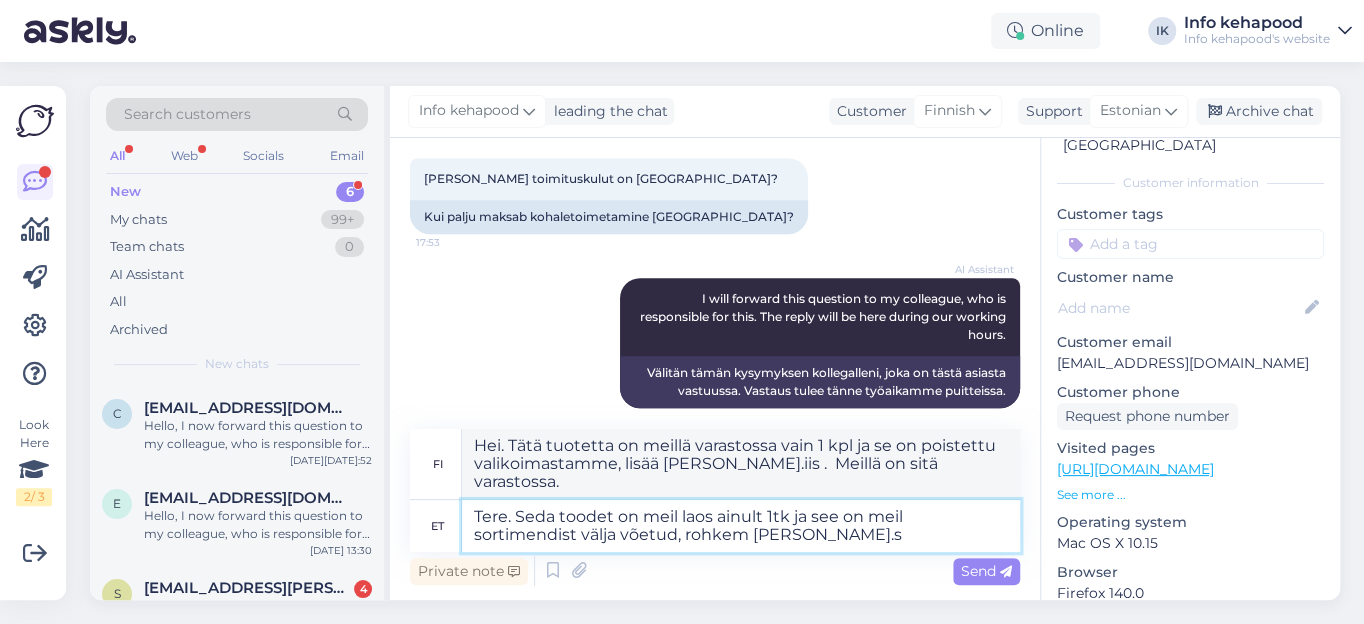 scroll, scrollTop: 526, scrollLeft: 0, axis: vertical 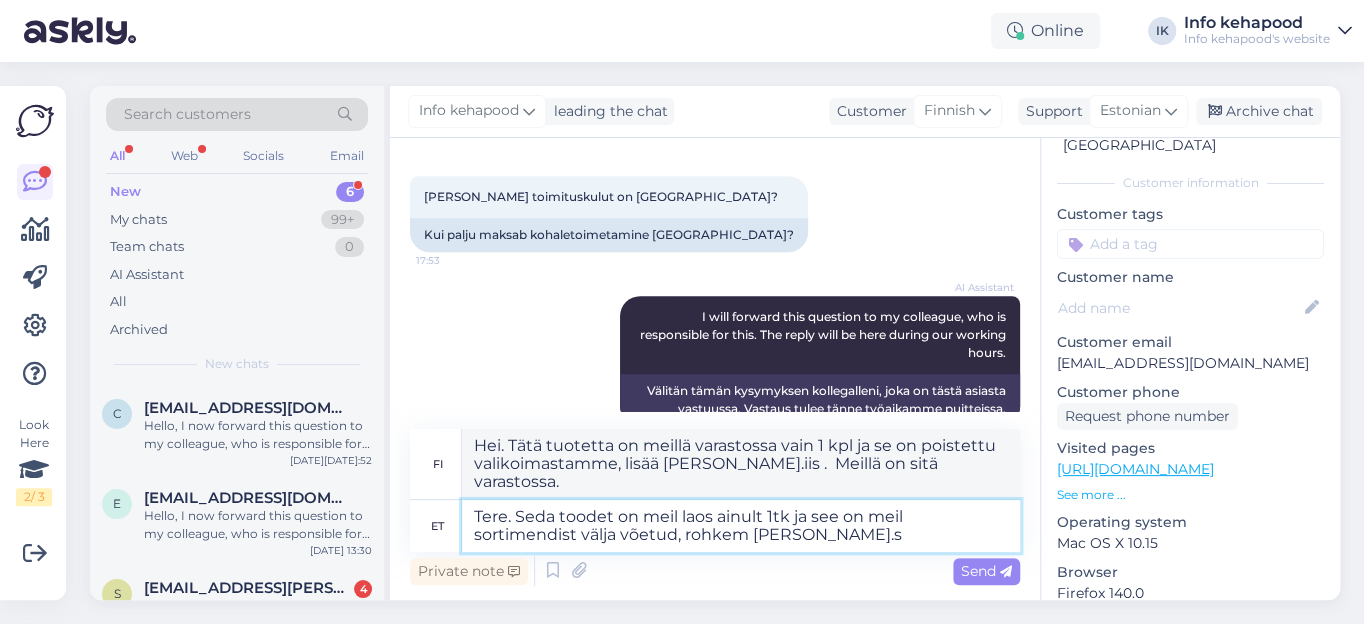 type on "Tere. Seda toodet on meil laos ainult 1tk ja see on meil sortimendist välja võetud, rohkem [PERSON_NAME]." 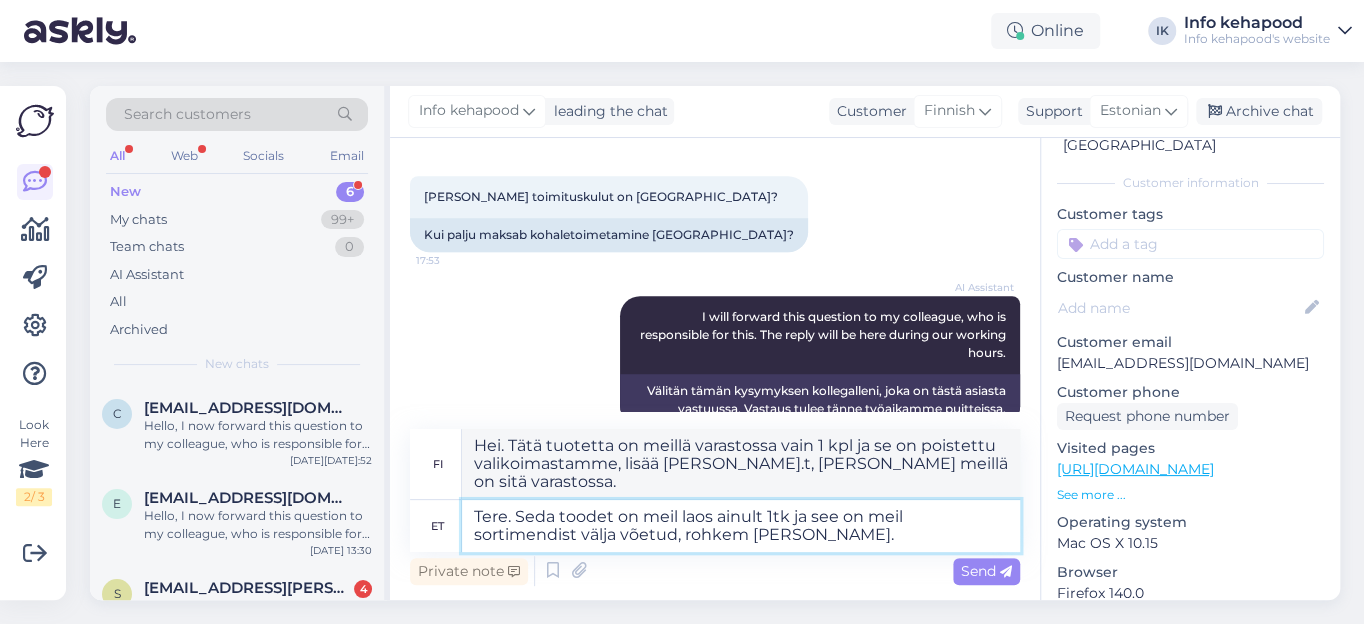 type on "Hei. Tätä tuotetta on meillä varastossa vain 1 kpl ja se on poistettu valikoimastamme, lisää [PERSON_NAME].  Sitä on siis meillä varastossa." 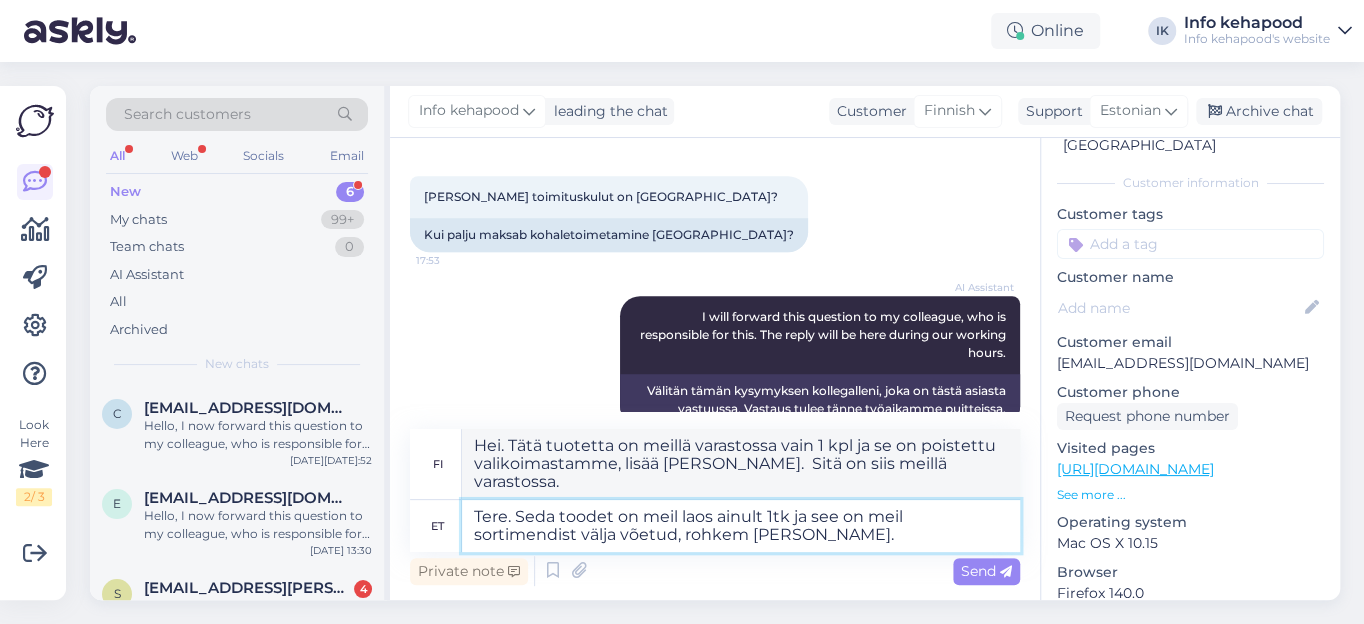 type on "Tere. Seda toodet on meil laos ainult 1tk ja see on meil sortimendist välja võetud, rohkem [PERSON_NAME]." 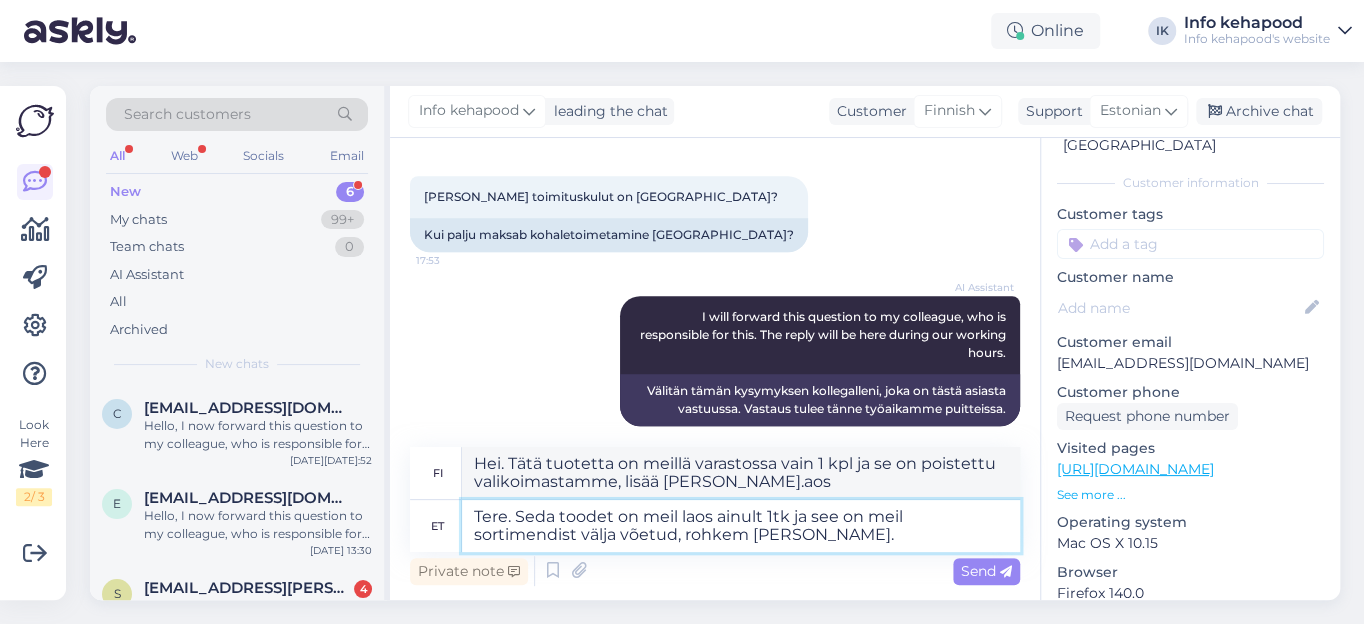 type on "Hei. Tätä tuotetta on meillä varastossa vain 1 kpl ja se on poistettu valikoimastamme, lisää [PERSON_NAME]." 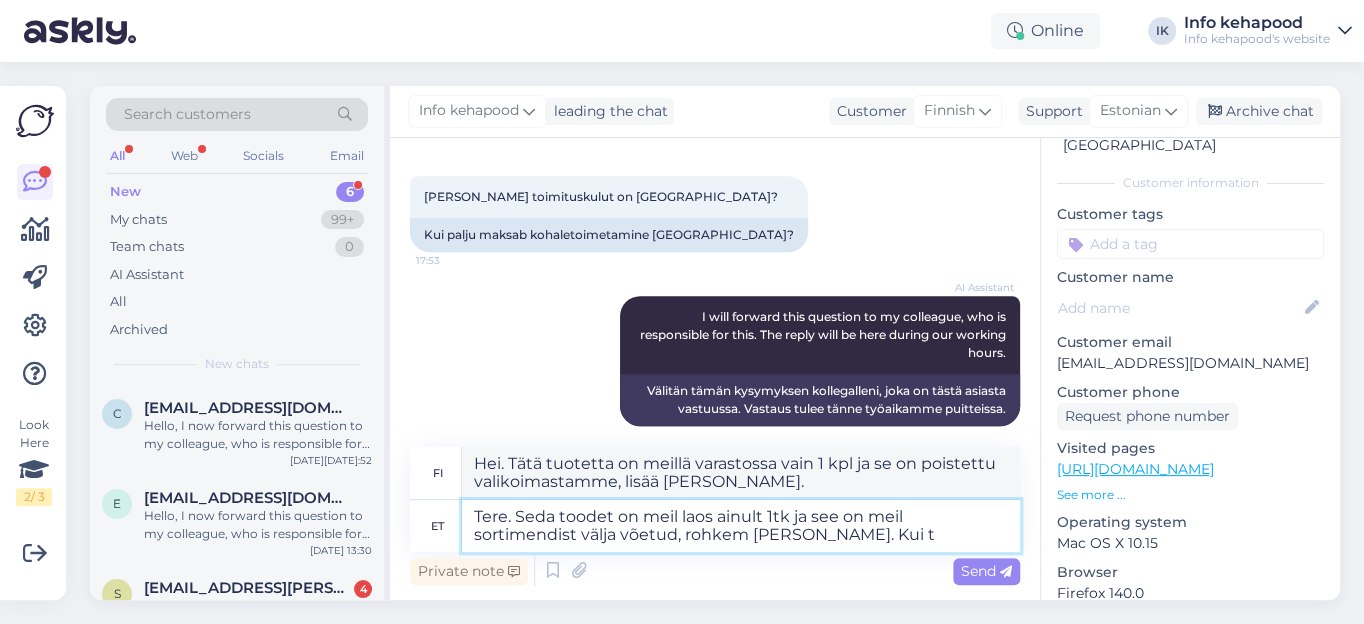 type on "Tere. Seda toodet on meil laos ainult 1tk ja see on meil sortimendist välja võetud, rohkem [PERSON_NAME]. Kui te" 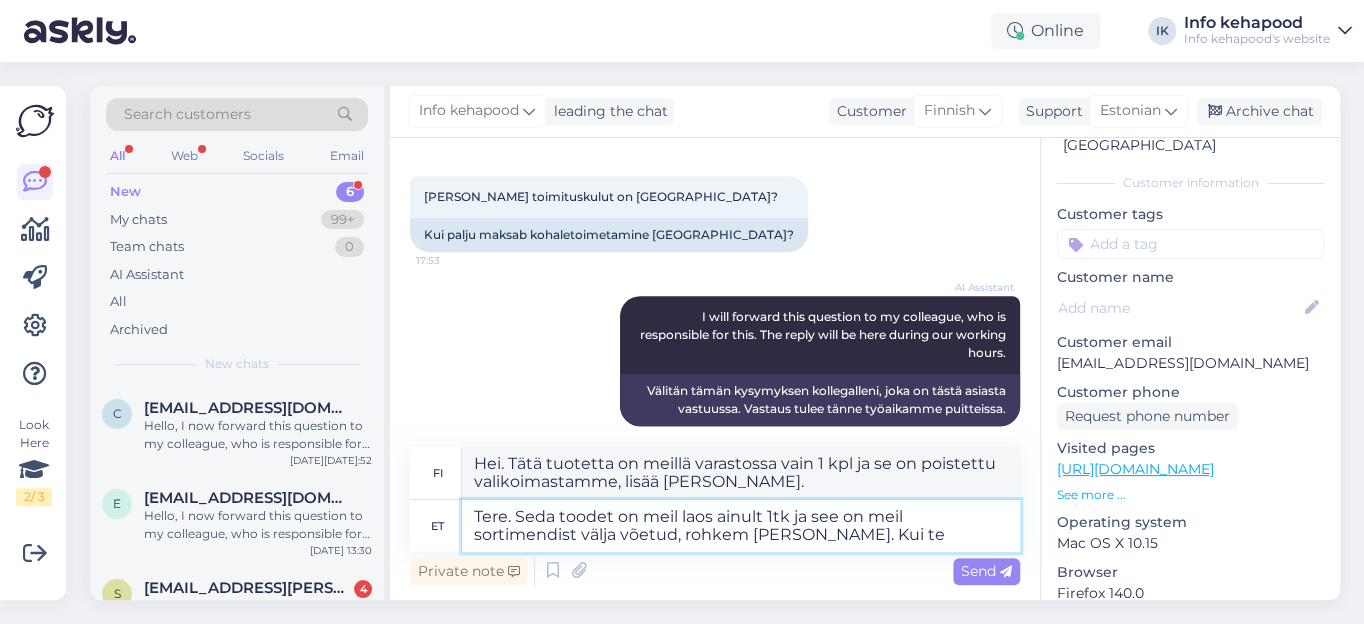 type on "Hei. Tätä tuotetta on meillä varastossa vain 1 kpl ja se on poistettu valikoimastamme, lisää [PERSON_NAME]. [PERSON_NAME]" 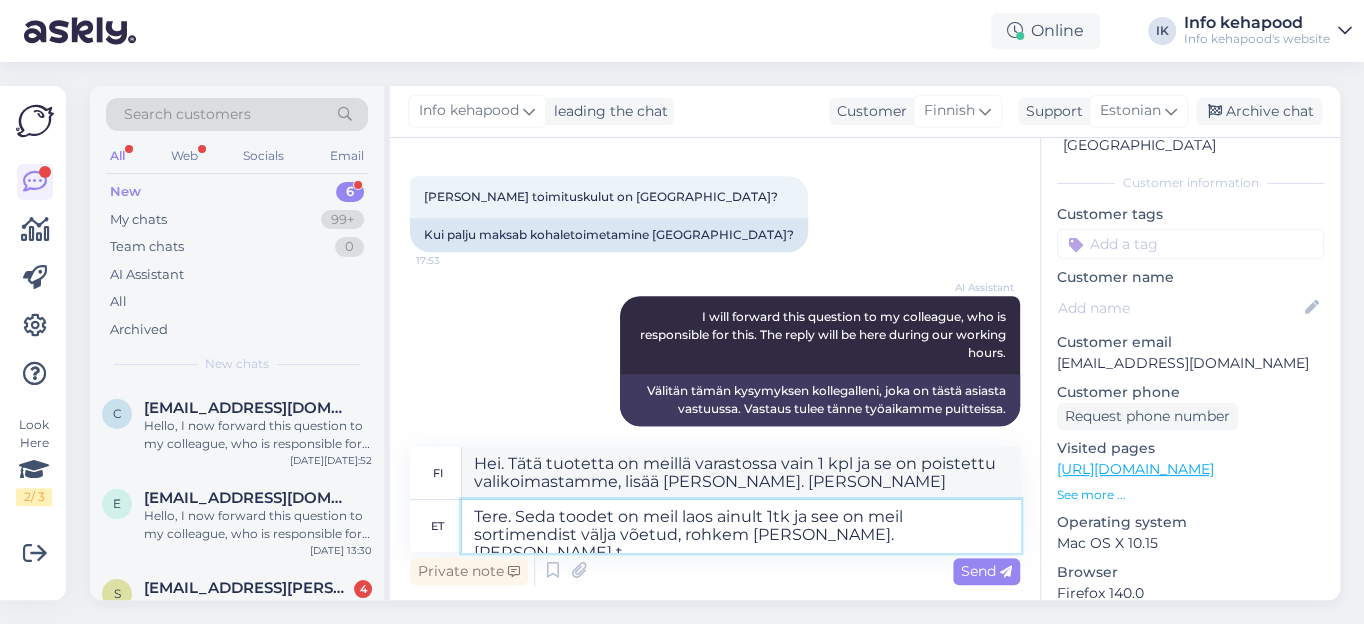 type on "Tere. Seda toodet on meil laos ainult 1tk ja see on meil sortimendist välja võetud, rohkem [PERSON_NAME]. [PERSON_NAME] te" 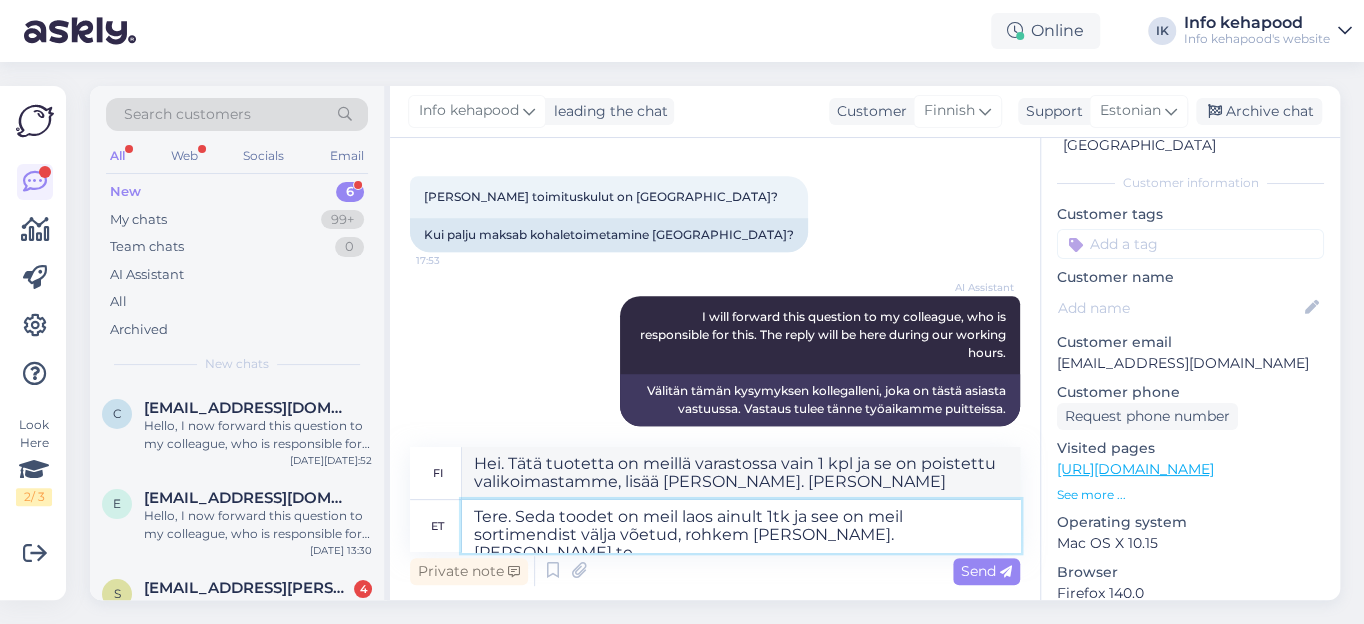 type on "Hei. Tätä tuotetta on meillä varastossa vain 1 kpl ja se on poistettu valikoimastamme, lisää [PERSON_NAME]. [PERSON_NAME] teidän..." 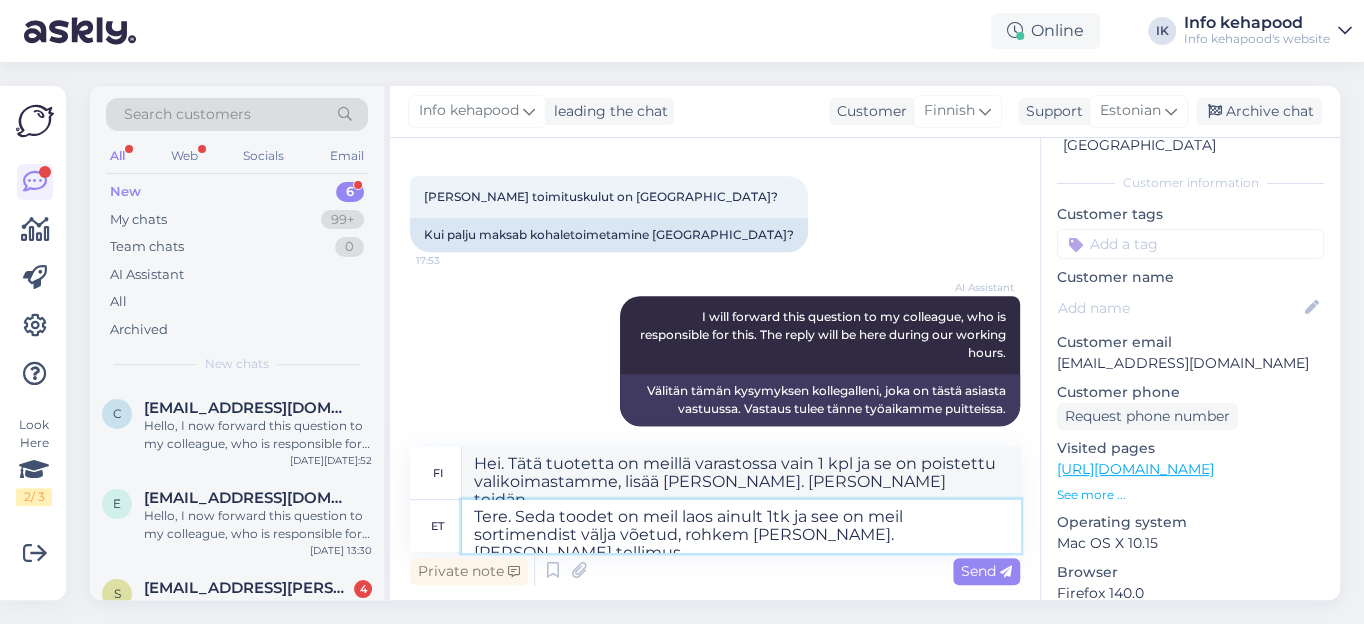 type on "Tere. Seda toodet on meil laos ainult 1tk ja see on meil sortimendist välja võetud, rohkem [PERSON_NAME]. [PERSON_NAME] tellimus o" 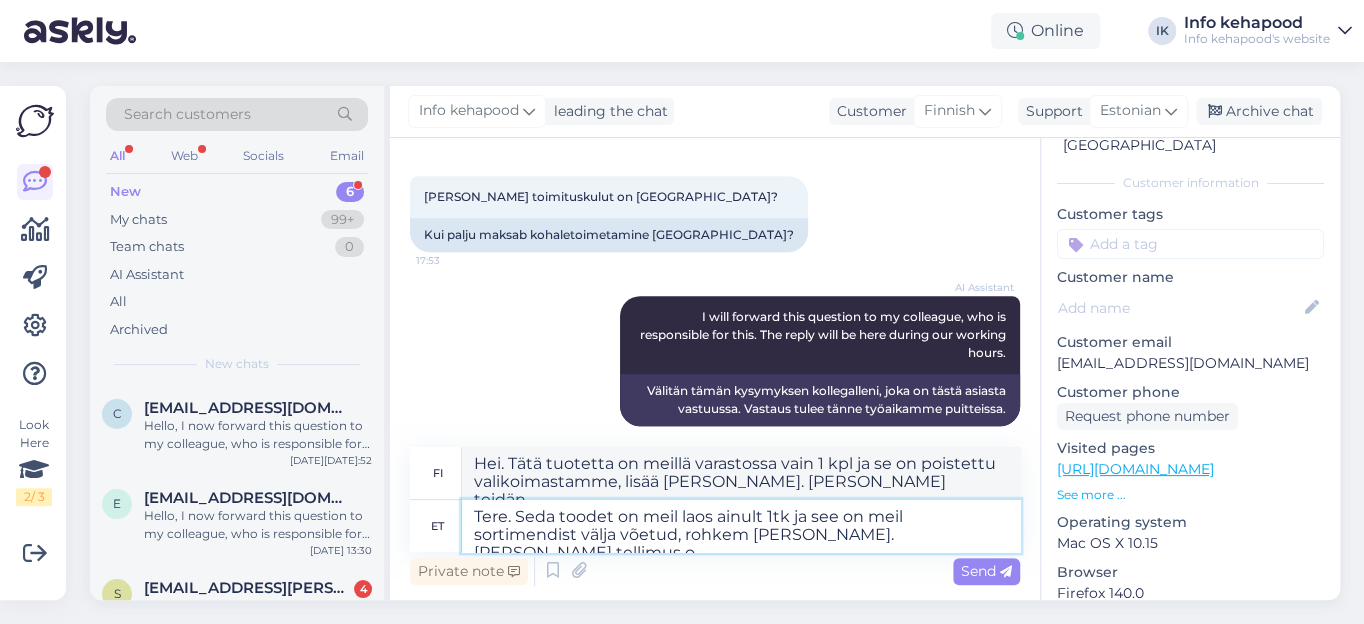 type on "Hei. Tätä tuotetta on meillä varastossa vain 1 kpl ja se on poistettu valikoimastamme, lisää [PERSON_NAME]. [PERSON_NAME] tilauksenne..." 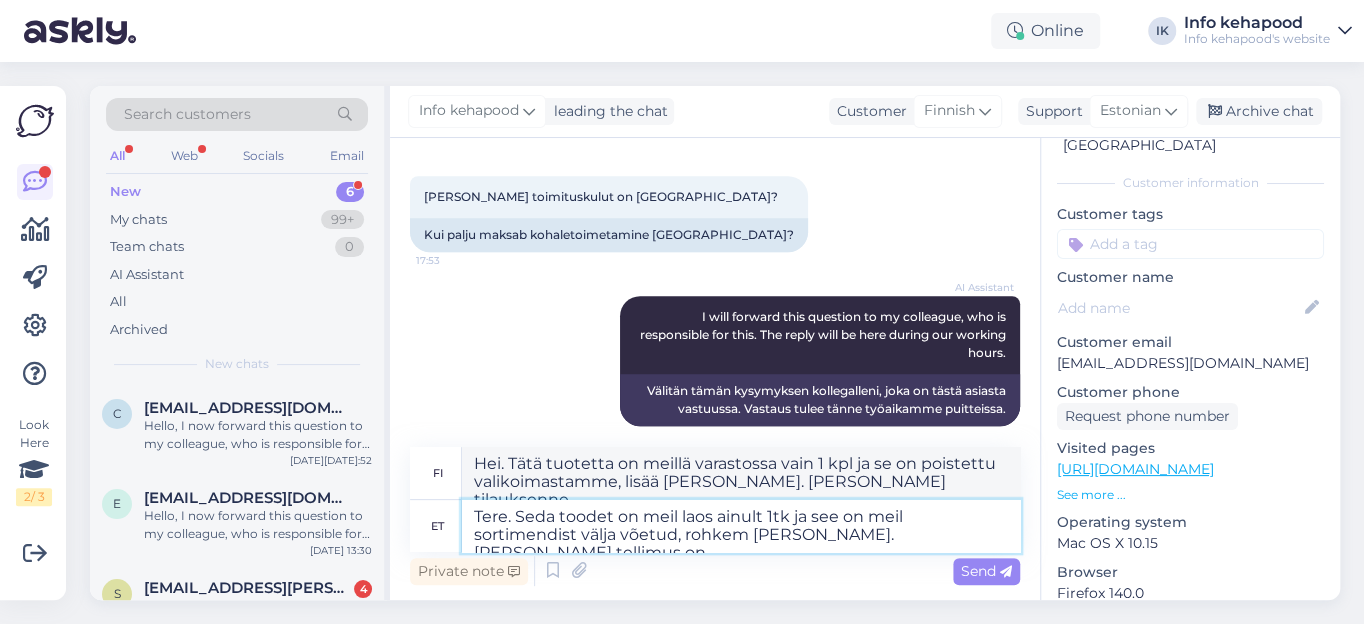 type on "Tere. Seda toodet on meil laos ainult 1tk ja see on meil sortimendist välja võetud, rohkem [PERSON_NAME]. [PERSON_NAME] tellimus on ü" 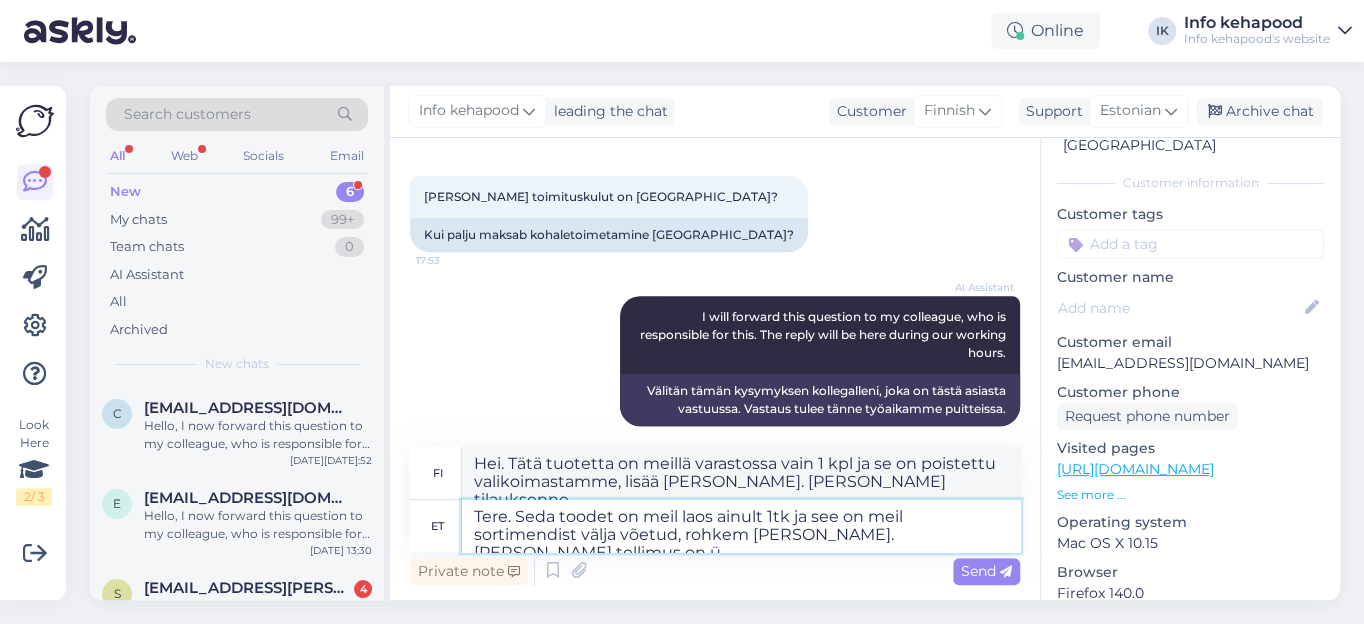 type on "Hei. Tätä tuotetta on meillä varastossa vain 1 kpl ja se on poistettu valikoimastamme, lisää [PERSON_NAME]. [PERSON_NAME] tilauksenne on" 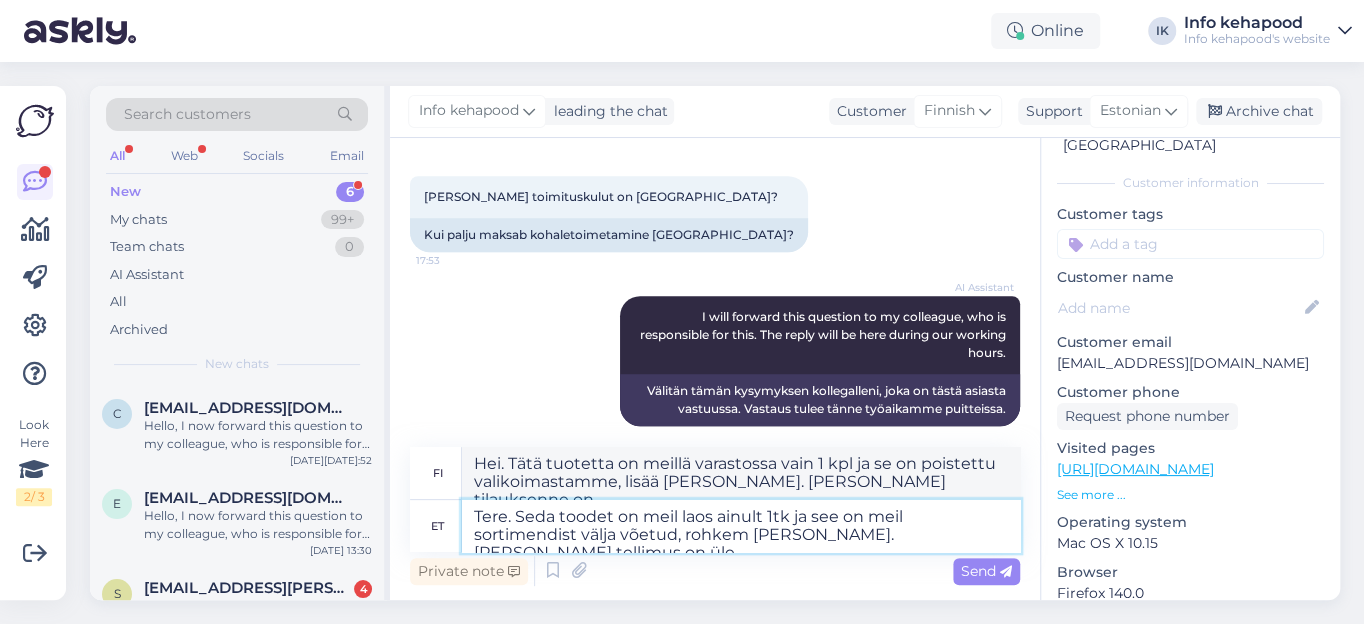type on "Tere. Seda toodet on meil laos ainult 1tk ja see on meil sortimendist välja võetud, rohkem [PERSON_NAME]. [PERSON_NAME] tellimus on üle 4" 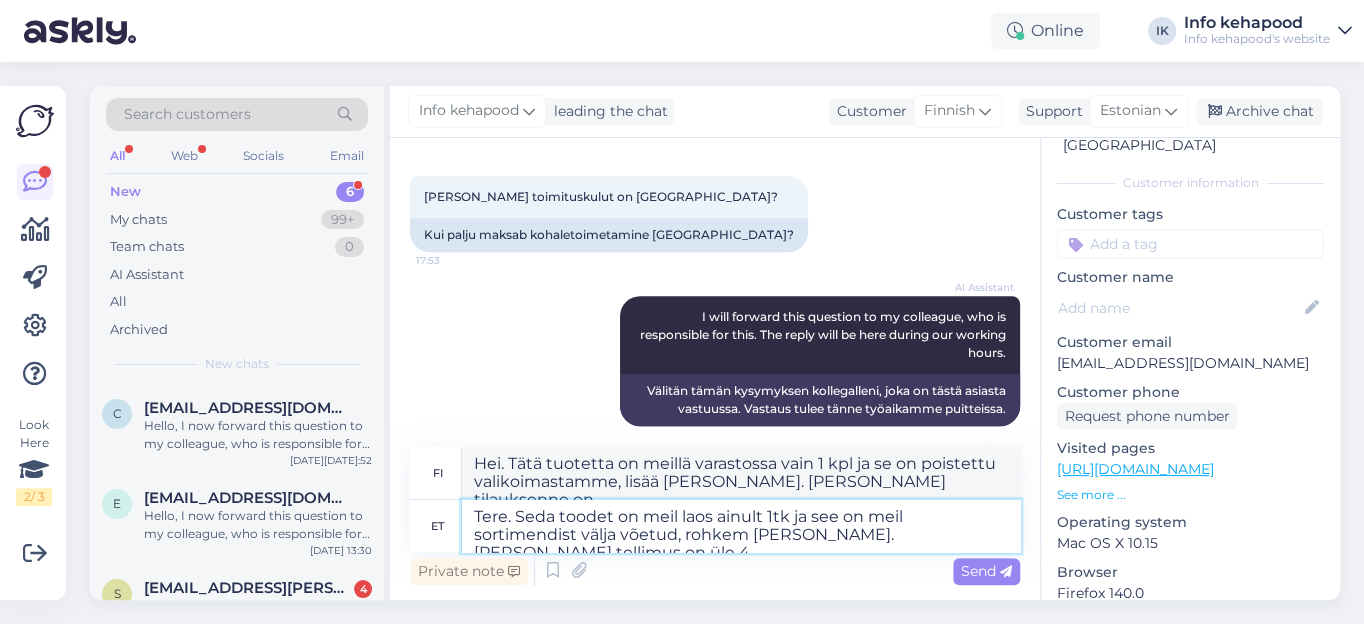 scroll, scrollTop: 544, scrollLeft: 0, axis: vertical 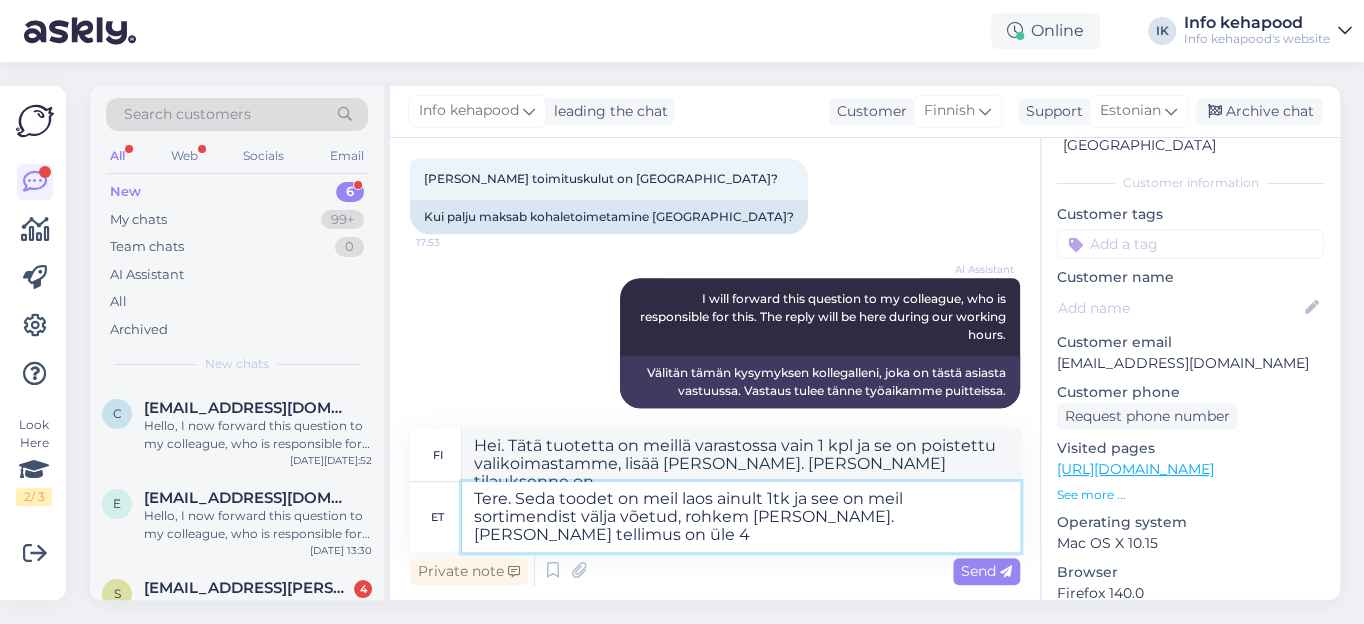 type on "Hei. Tätä tuotetta on varastossamme vain 1 kpl ja se on poistettu valikoimastamme, lisää [PERSON_NAME]. [PERSON_NAME] tilauksesi on yli..." 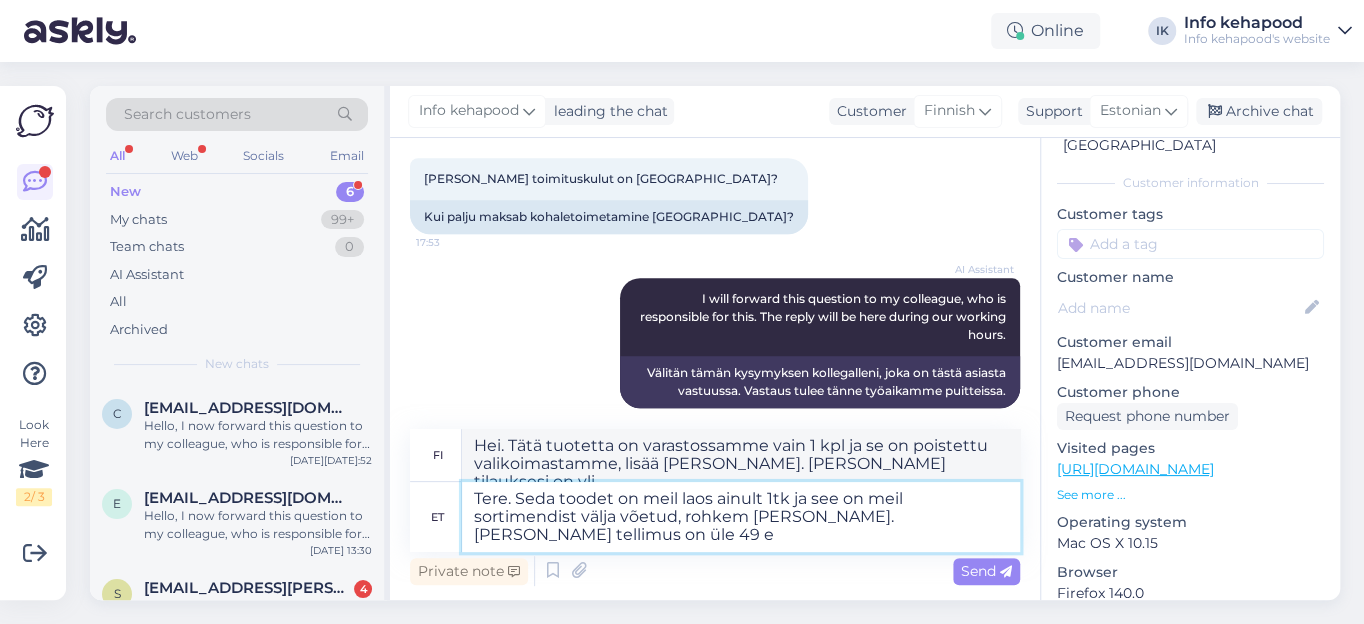 type on "Tere. Seda toodet on meil laos ainult 1tk ja see on meil sortimendist välja võetud, rohkem [PERSON_NAME]. [PERSON_NAME] tellimus on üle 49 eu" 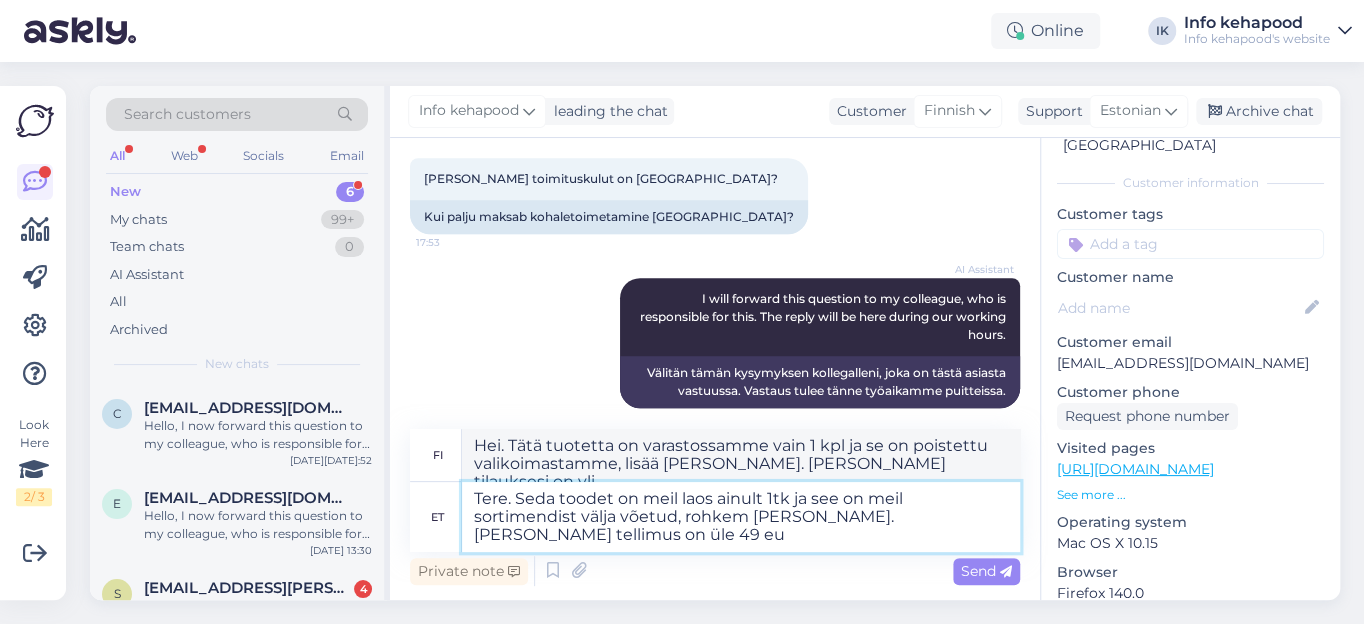 type on "Hei. Tätä tuotetta on varastossamme vain 1 kpl ja se on poistettu valikoimastamme, lisää [PERSON_NAME]. [PERSON_NAME] tilauksesi ylittää 49..." 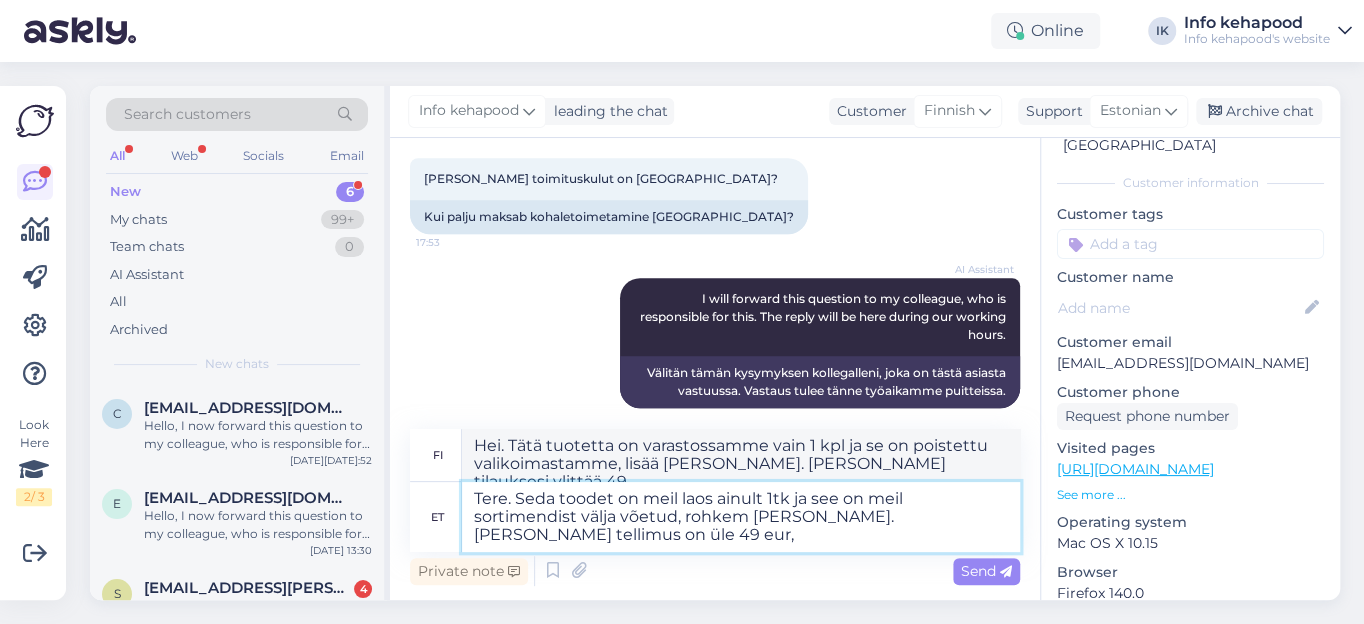 type on "Tere. Seda toodet on meil laos ainult 1tk ja see on meil sortimendist välja võetud, rohkem [PERSON_NAME]. [PERSON_NAME] tellimus on üle 49 eur," 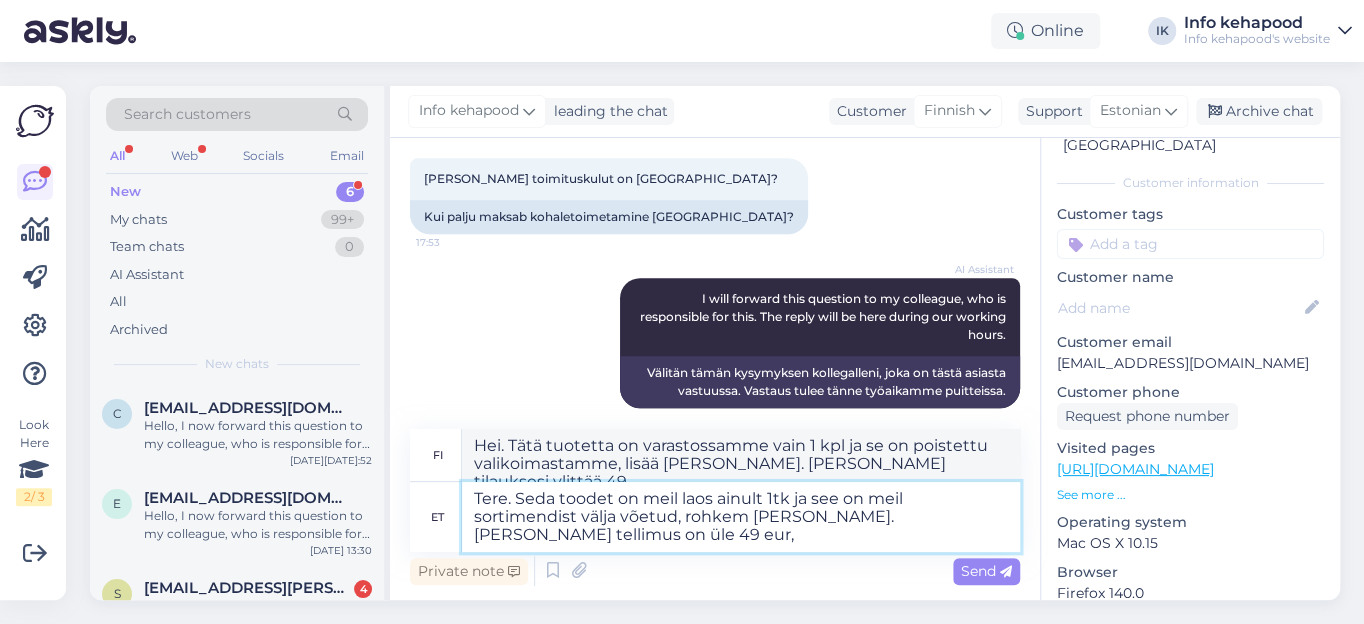 type on "Hei. Tätä tuotetta on varastossamme vain 1 kpl ja se on poistettu valikoimastamme, lisää [PERSON_NAME]. [PERSON_NAME] tilauksesi ylittää 49 euroa..." 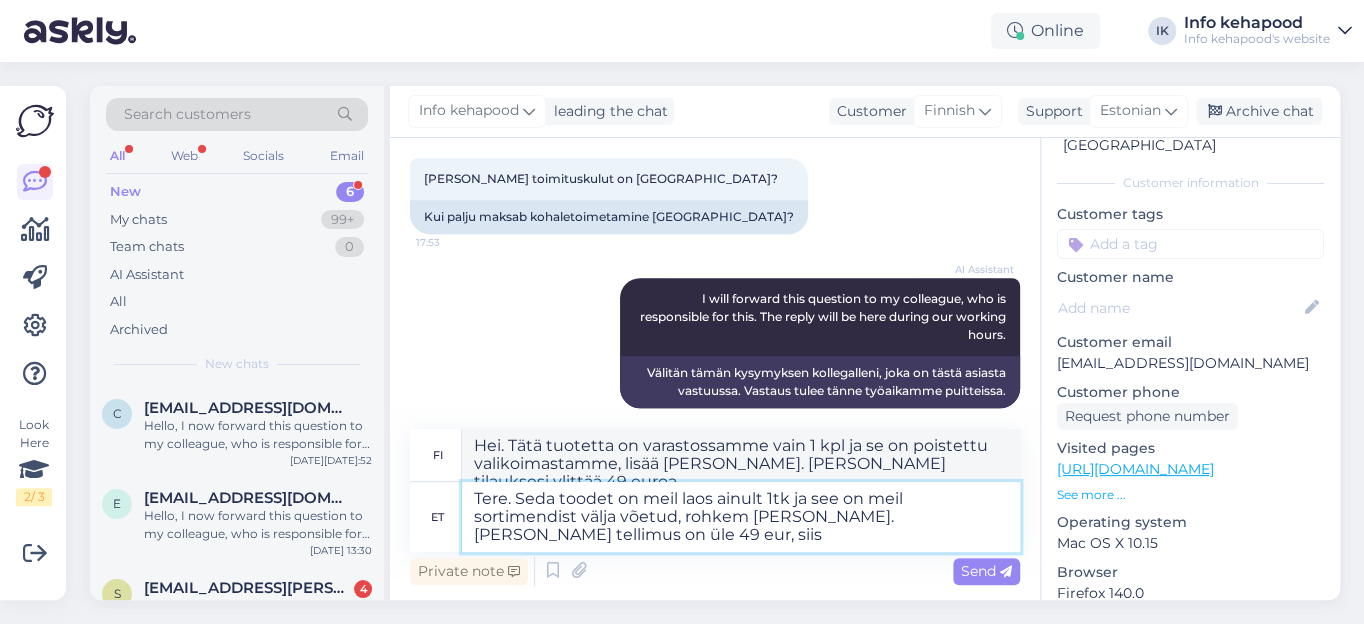 type on "Tere. Seda toodet on meil laos ainult 1tk ja see on meil sortimendist välja võetud, rohkem [PERSON_NAME]. [PERSON_NAME] tellimus on üle 49 eur, siis" 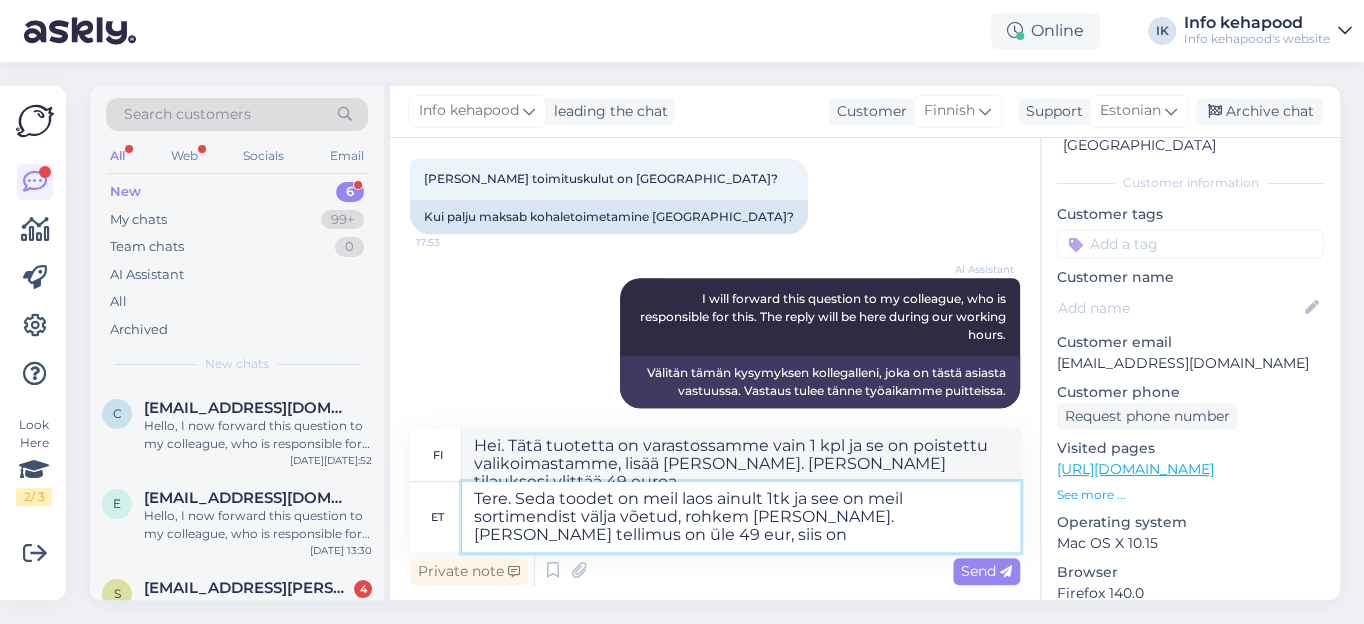type on "Tere. Seda toodet on meil laos ainult 1tk ja see on meil sortimendist välja võetud, rohkem [PERSON_NAME]. [PERSON_NAME] tellimus on üle 49 eur, siis on" 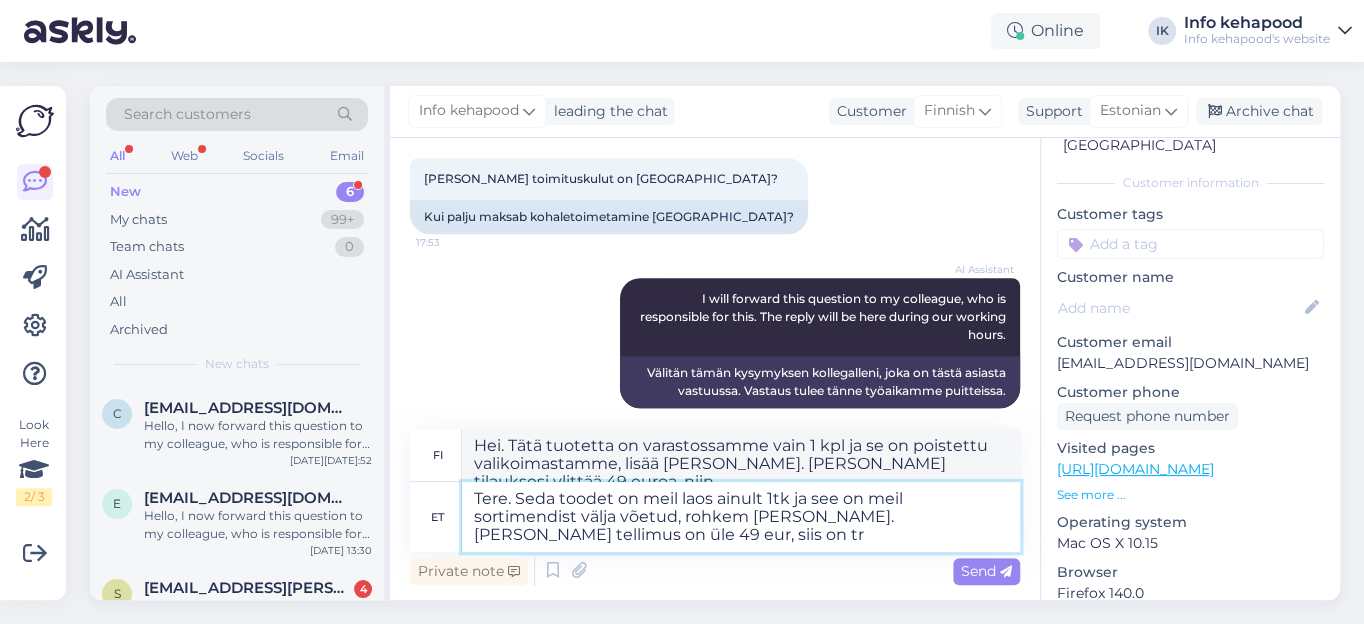 type on "Tere. Seda toodet on meil laos ainult 1tk ja see on meil sortimendist välja võetud, rohkem [PERSON_NAME]. [PERSON_NAME] tellimus on üle 49 eur, siis on tra" 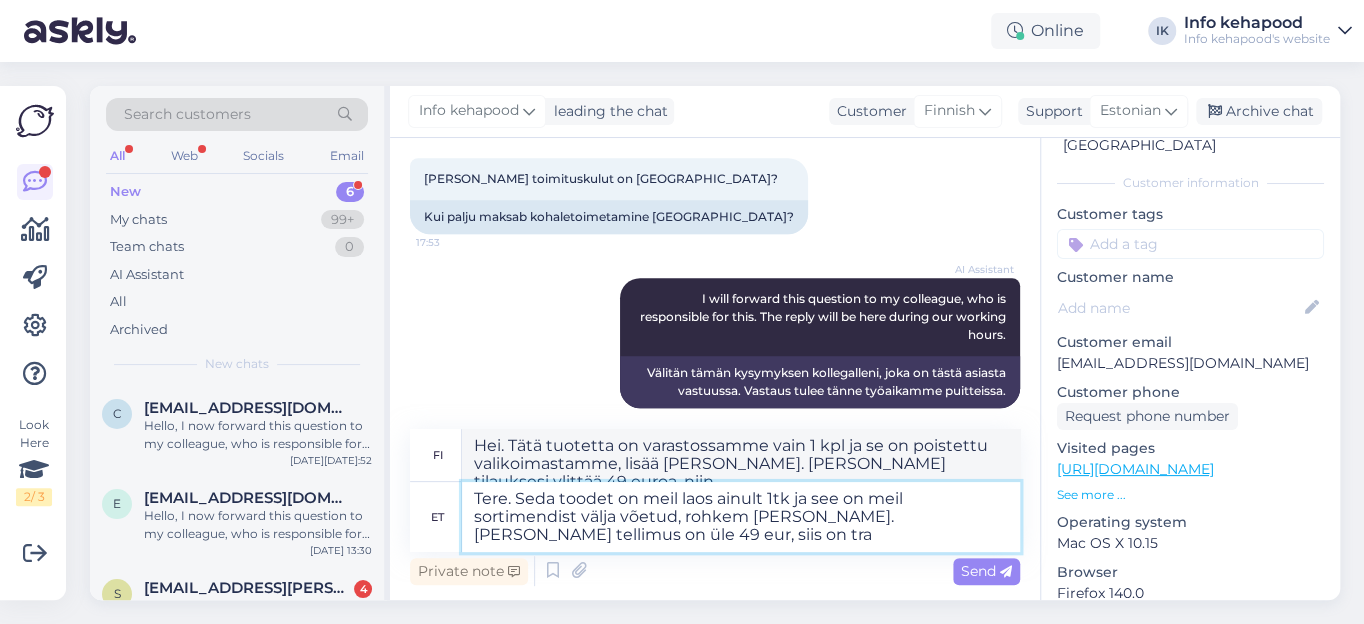 type on "Hei. Tätä tuotetta on varastossamme vain 1 kpl ja se on poistettu valikoimastamme, lisää [PERSON_NAME]. [PERSON_NAME] tilauksesi ylittää 49 euroa, niin..." 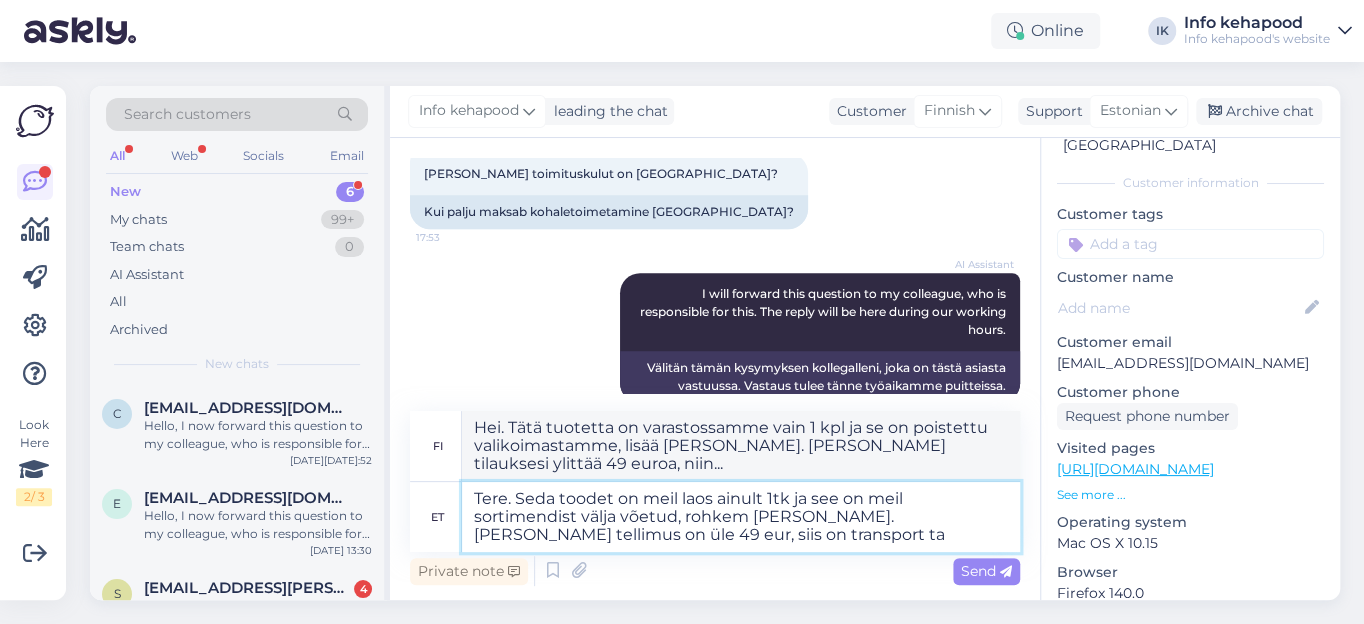 type on "Tere. Seda toodet on meil laos ainult 1tk ja see on meil sortimendist välja võetud, rohkem [PERSON_NAME]. [PERSON_NAME] tellimus on üle 49 eur, siis on transport tas" 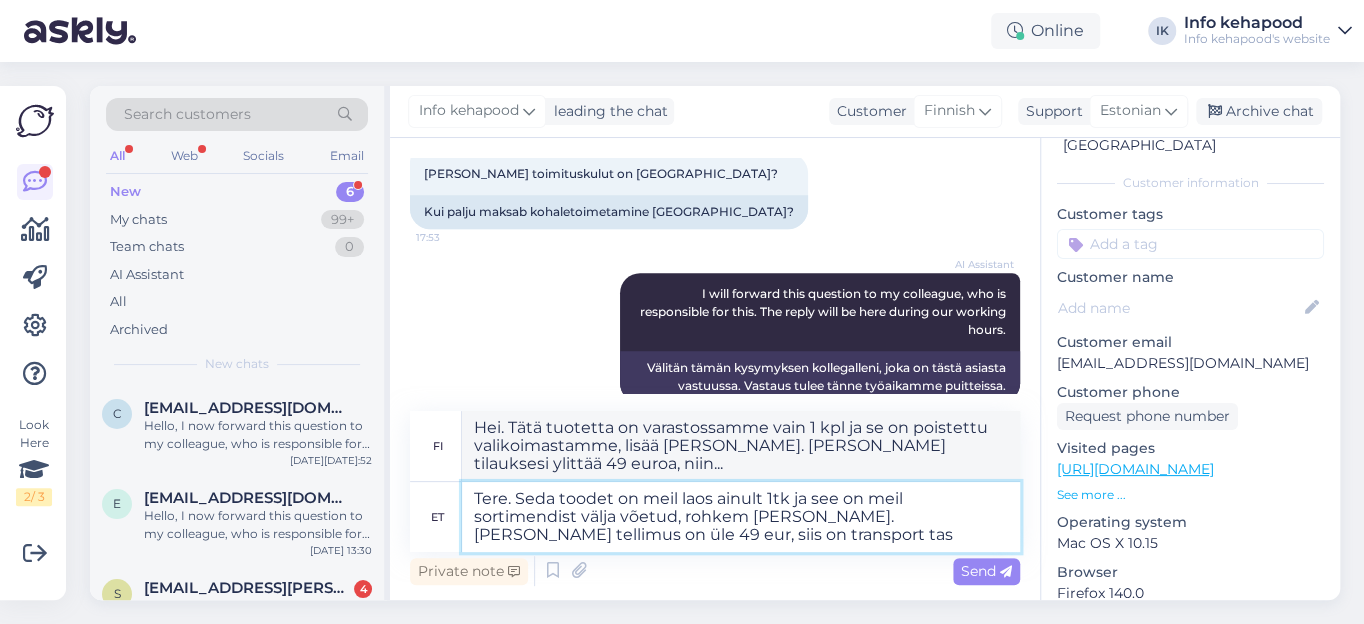 type on "Hei. Tätä tuotetta on meillä varastossa vain 1 kpl ja se on poistettu valikoimastamme, lisää [PERSON_NAME]. [PERSON_NAME] tilauksesi ylittää 49 euroa, on toimitus..." 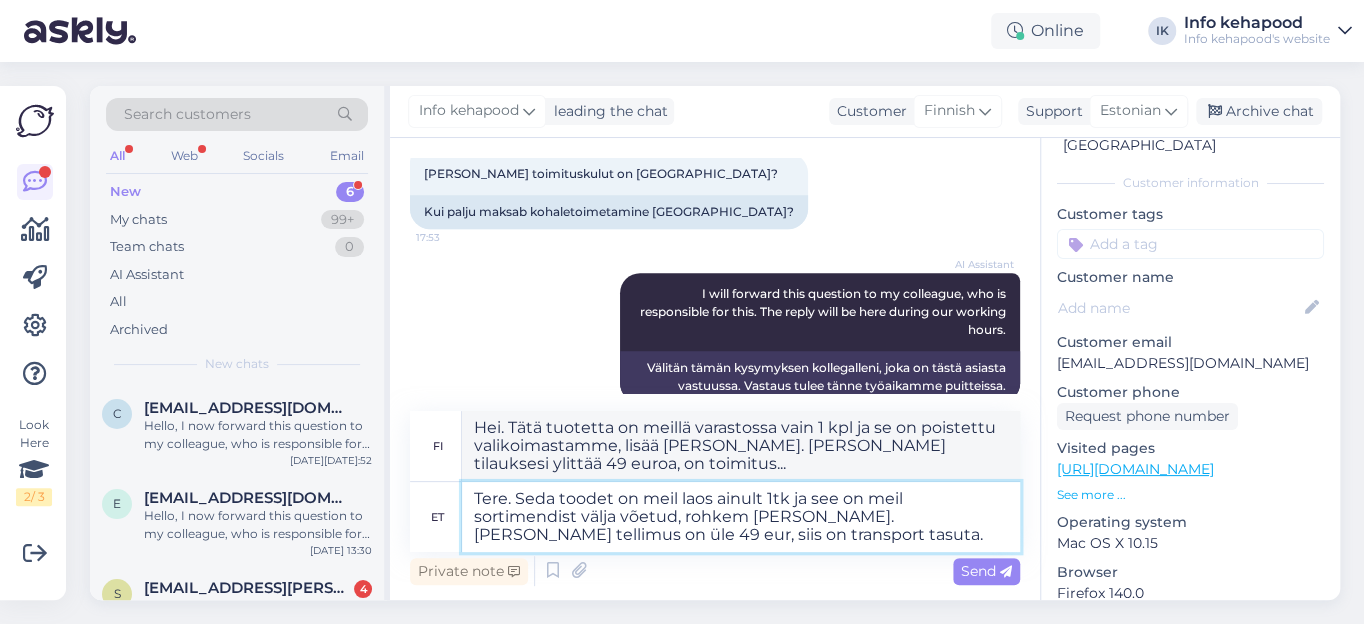 type on "Tere. Seda toodet on meil laos ainult 1tk ja see on meil sortimendist välja võetud, rohkem [PERSON_NAME]. [PERSON_NAME] tellimus on üle 49 eur, siis on transport tasuta." 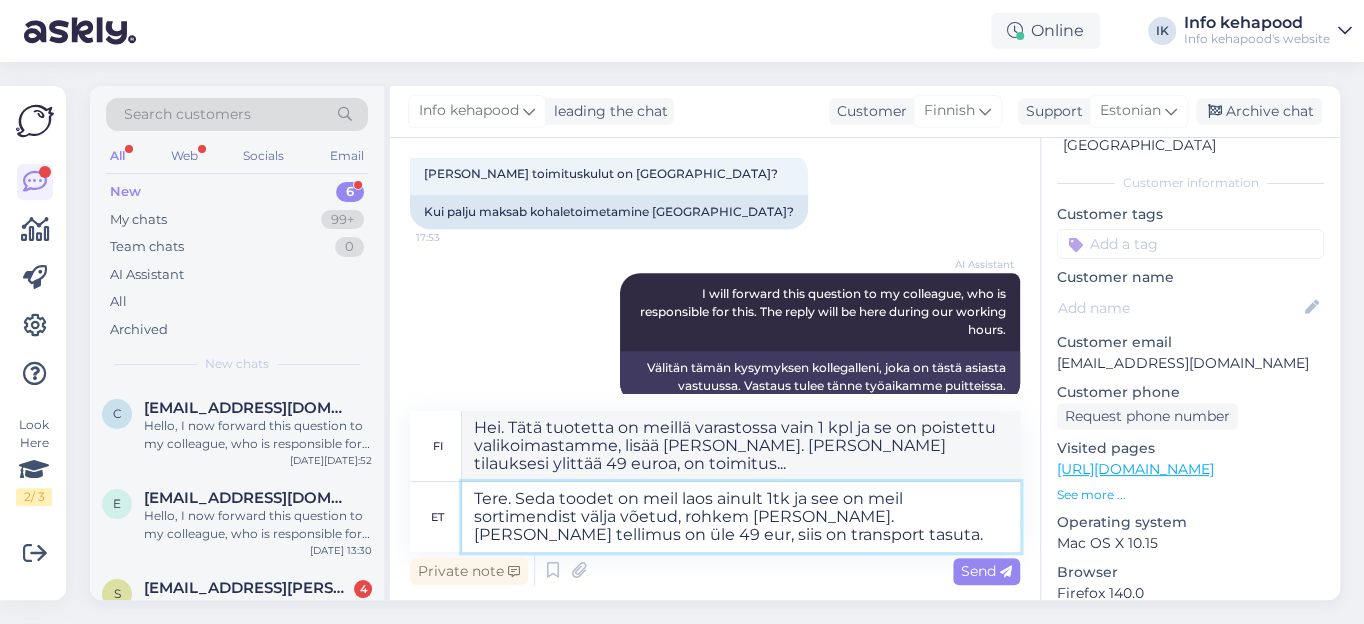 type on "Hei. Tätä tuotetta on varastossamme vain 1 kpl ja se on poistettu valikoimastamme, lisää [PERSON_NAME]. [PERSON_NAME] tilauksesi ylittää 49 euroa, toimitus on ilmainen." 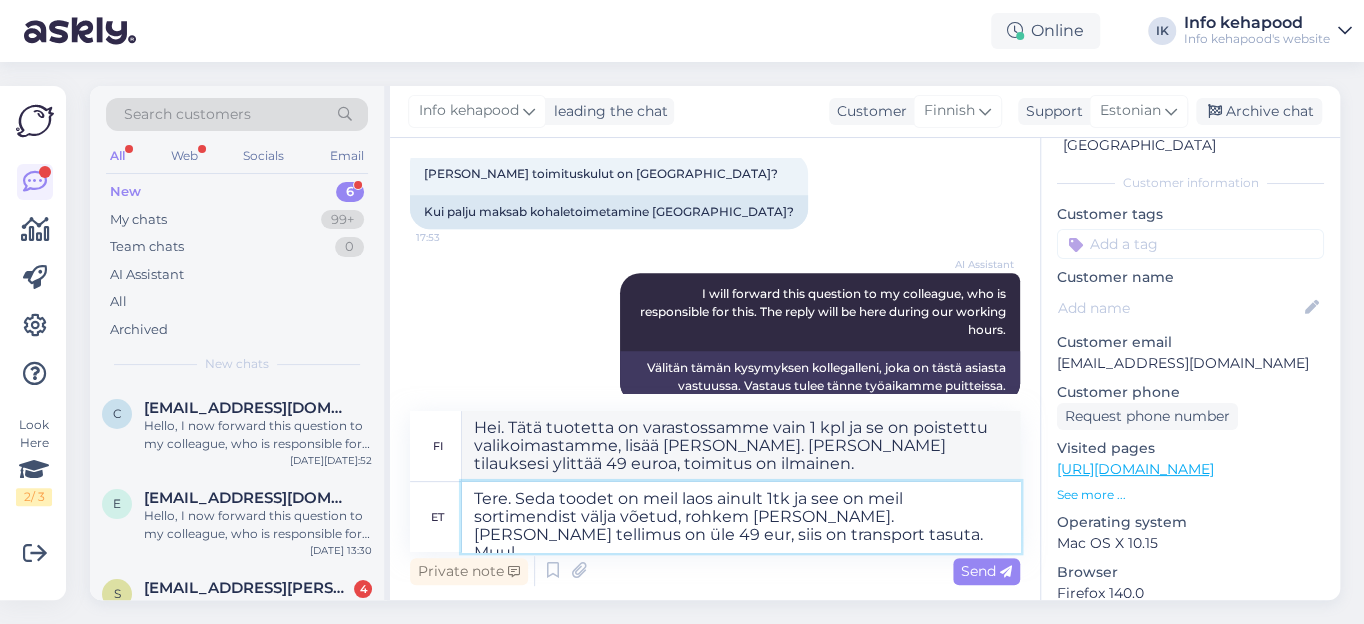 type on "Tere. Seda toodet on meil laos ainult 1tk ja see on meil sortimendist välja võetud, rohkem [PERSON_NAME]. [PERSON_NAME] tellimus on üle 49 eur, siis on transport tasuta. Muul j" 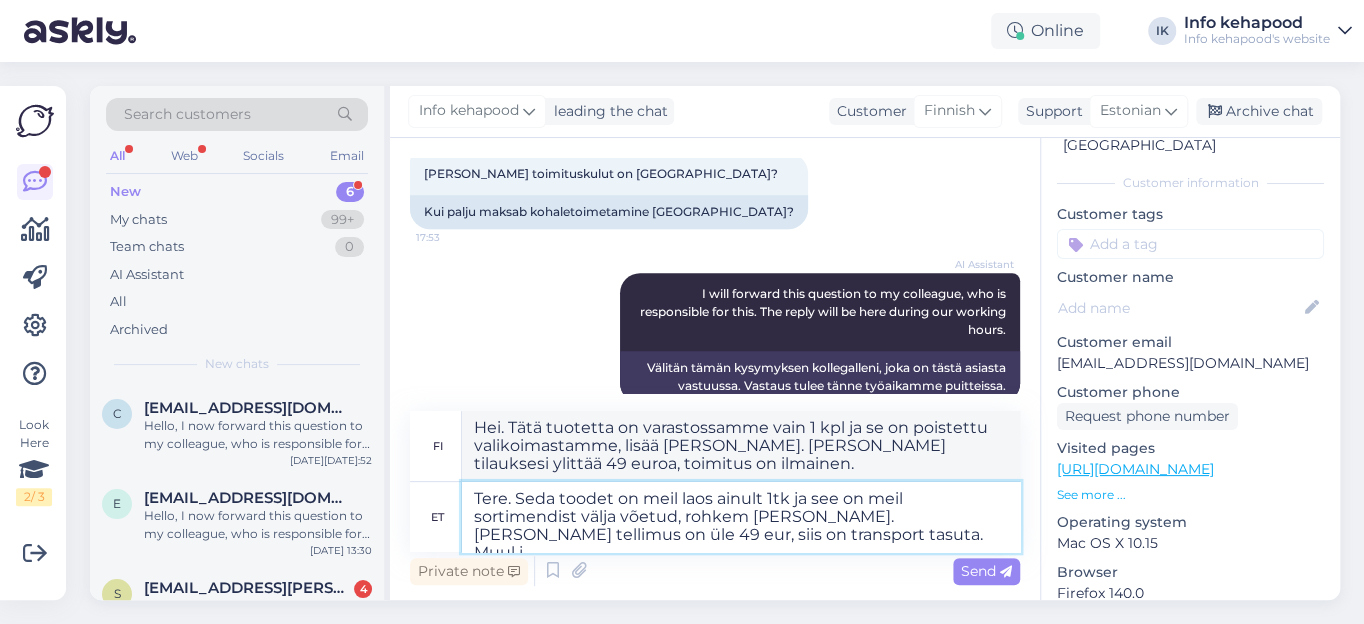 type on "Hei. Tätä tuotetta on varastossamme vain 1 kpl ja se on poistettu valikoimastamme, lisää [PERSON_NAME]. [PERSON_NAME] tilauksesi ylittää 49 euroa, toimitus on ilmainen. Muuten" 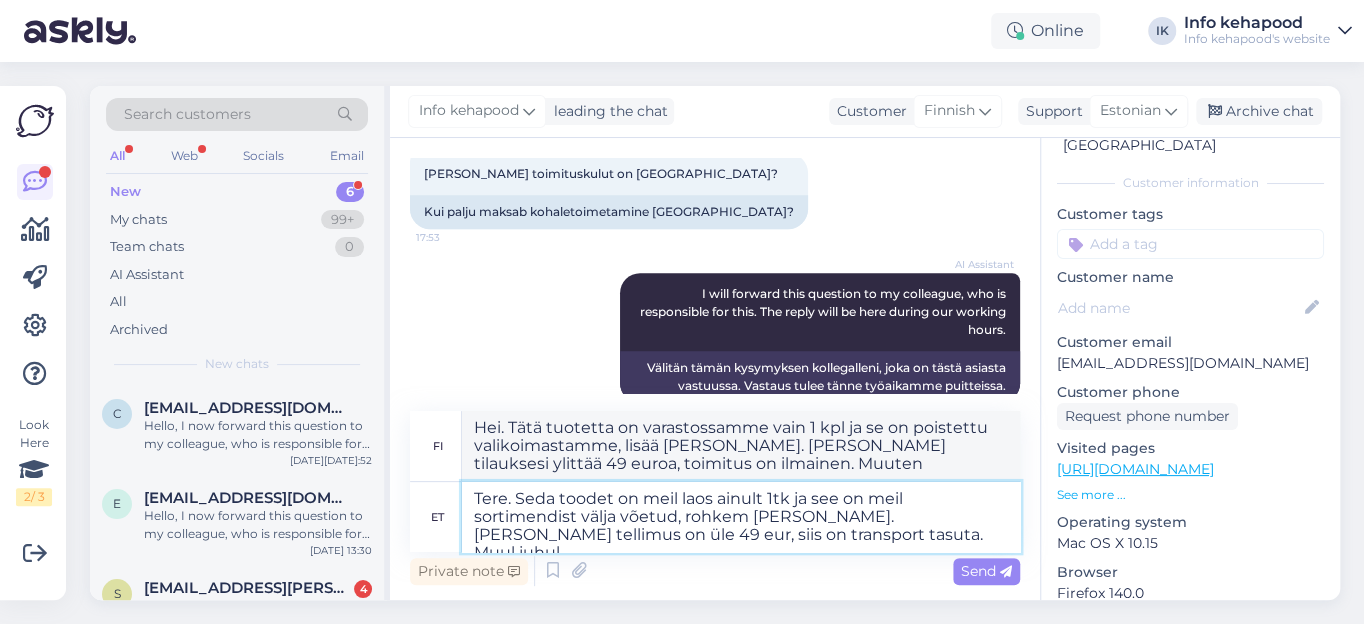 type on "Tere. Seda toodet on meil laos ainult 1tk ja see on meil sortimendist välja võetud, rohkem [PERSON_NAME]. [PERSON_NAME] tellimus on üle 49 eur, siis on transport tasuta. Muul juhul" 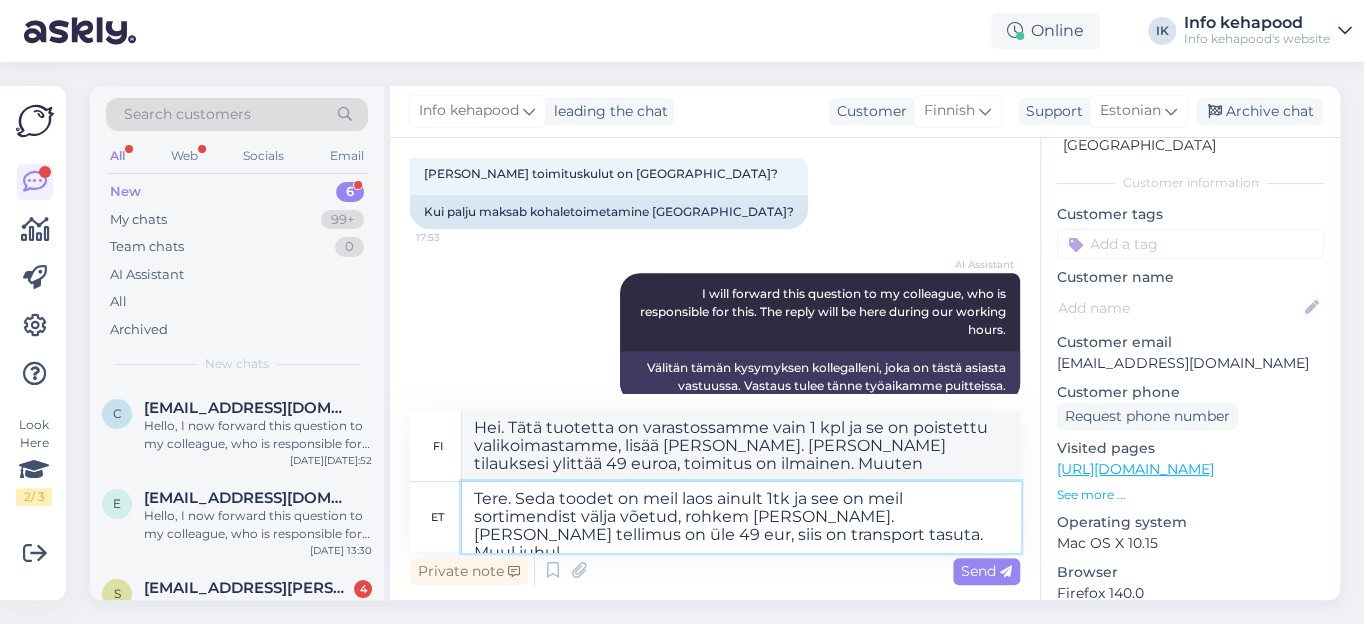 type on "Hei. Tätä tuotetta on meillä varastossa vain 1 kpl ja se on poistettu valikoimastamme, lisää [PERSON_NAME]. [PERSON_NAME] tilauksesi ylittää 49 euroa, toimitus on ilmainen. Muussa tapauksessa" 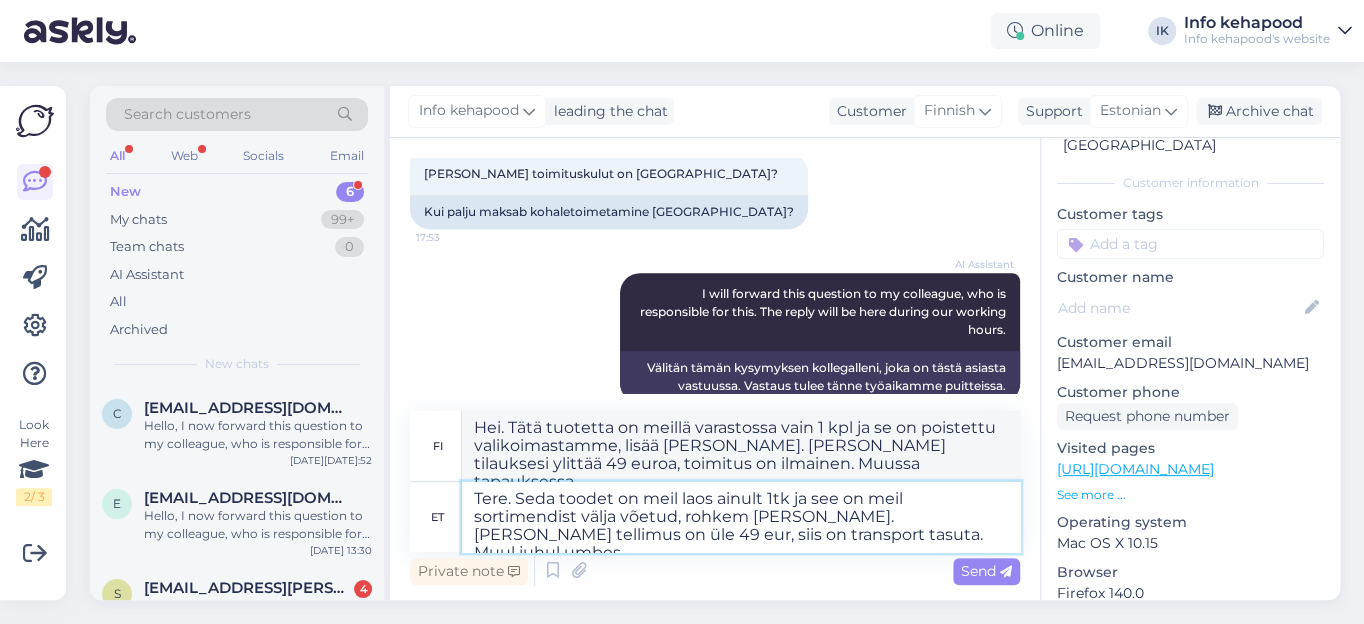 type on "Tere. Seda toodet on meil laos ainult 1tk ja see on meil sortimendist välja võetud, rohkem [PERSON_NAME]. [PERSON_NAME] tellimus on üle 49 eur, siis on transport tasuta. Muul juhul umbes" 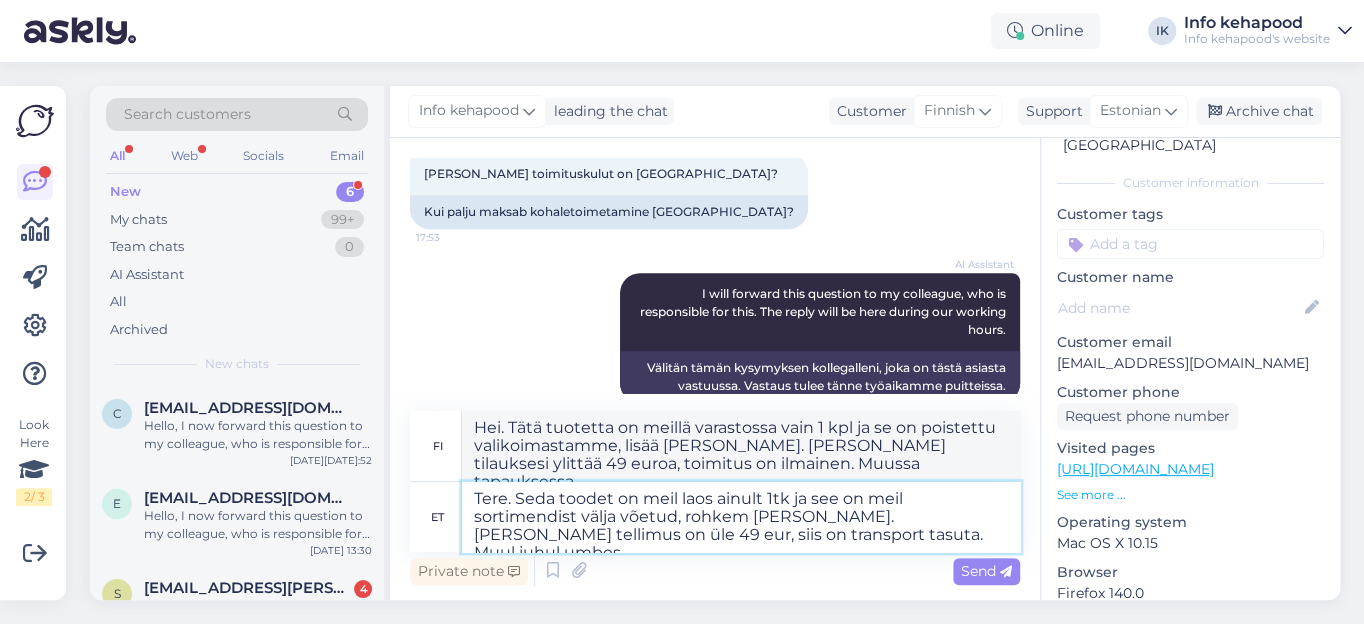 type on "Hei. Tätä tuotetta on varastossa vain 1 kpl ja se on poistettu valikoimastamme, lisää [PERSON_NAME]. [PERSON_NAME] tilauksesi ylittää 49 euroa, toimitus on ilmainen. Muussa tapauksessa noin..." 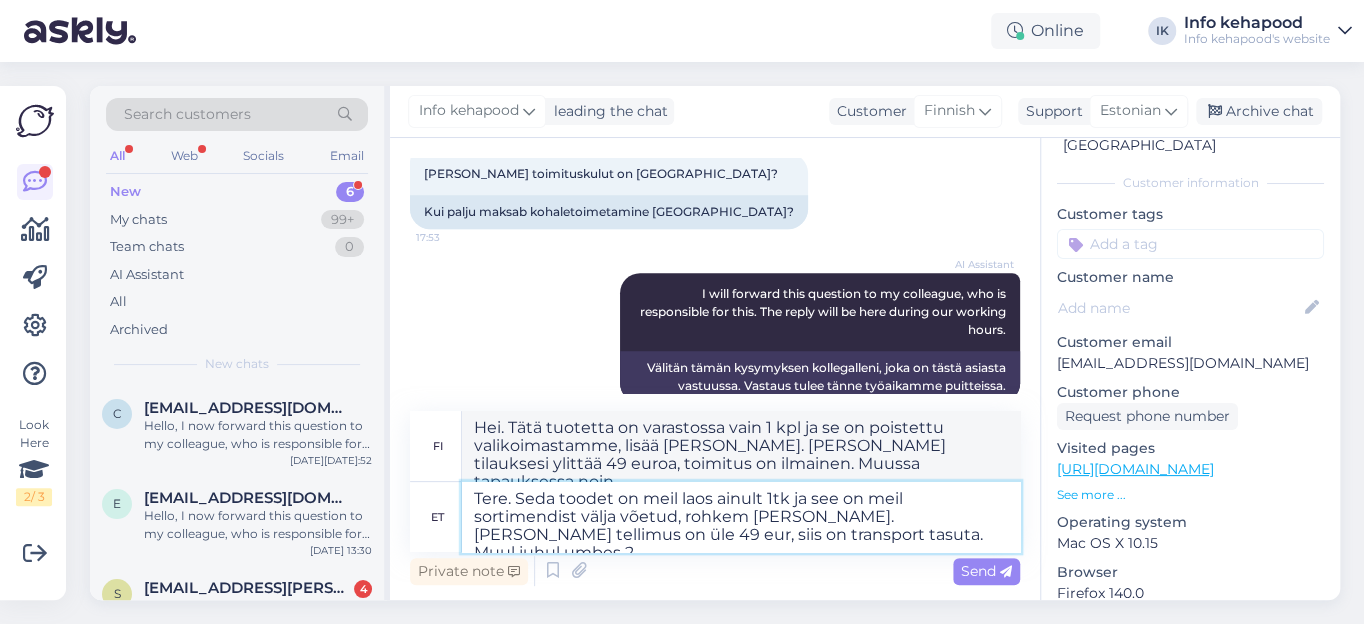 type on "Tere. Seda toodet on meil laos ainult 1tk ja see on meil sortimendist välja võetud, rohkem [PERSON_NAME]. [PERSON_NAME] tellimus on üle 49 eur, siis on transport tasuta. Muul juhul umbes 2" 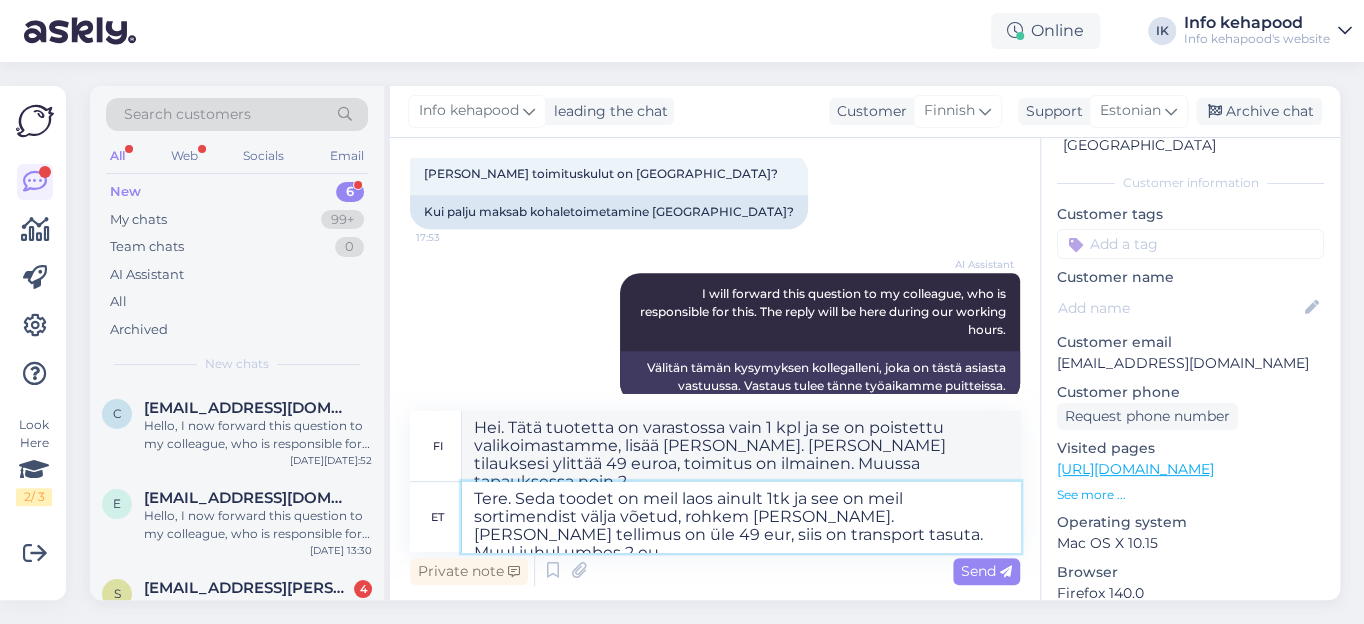 type on "Tere. Seda toodet on meil laos ainult 1tk ja see on meil sortimendist välja võetud, rohkem [PERSON_NAME]. [PERSON_NAME] tellimus on üle 49 eur, siis on transport tasuta. Muul juhul umbes 2 eur" 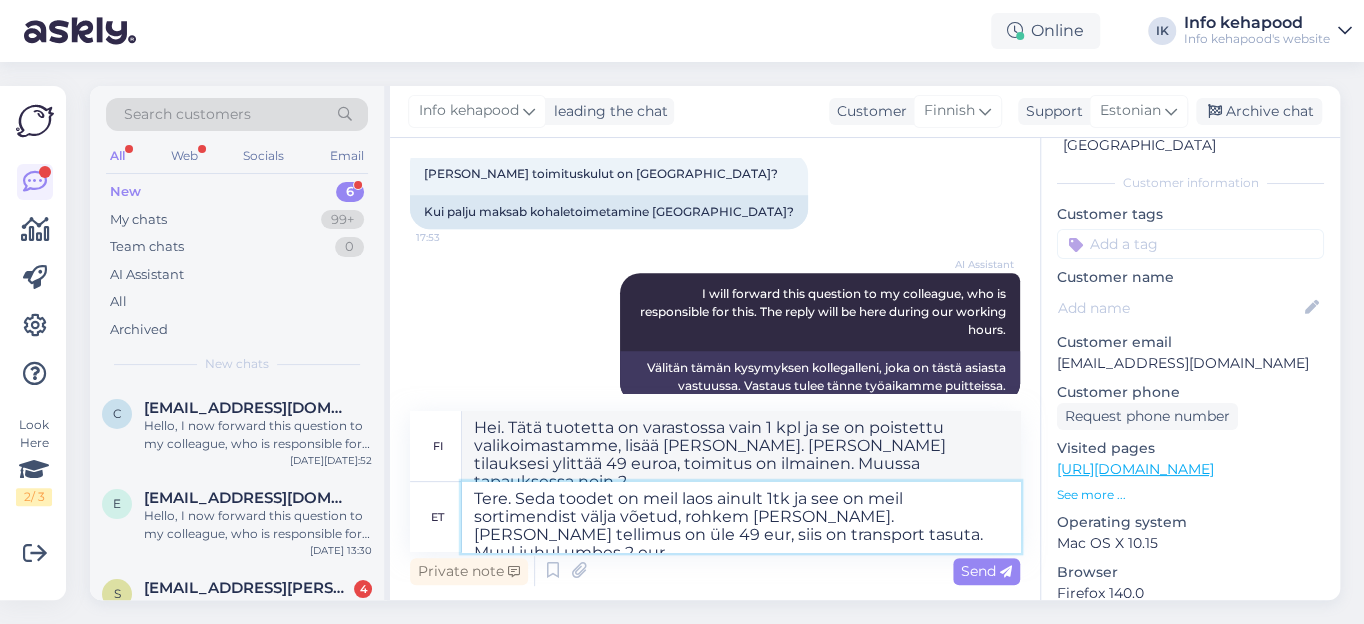 type on "Hei. Tätä tuotetta on varastossa vain 1 kpl ja se on poistettu valikoimastamme, lisää [PERSON_NAME]. [PERSON_NAME] tilauksesi ylittää 49 euroa, toimitus on ilmainen. Muussa tapauksessa noin 2 euroa." 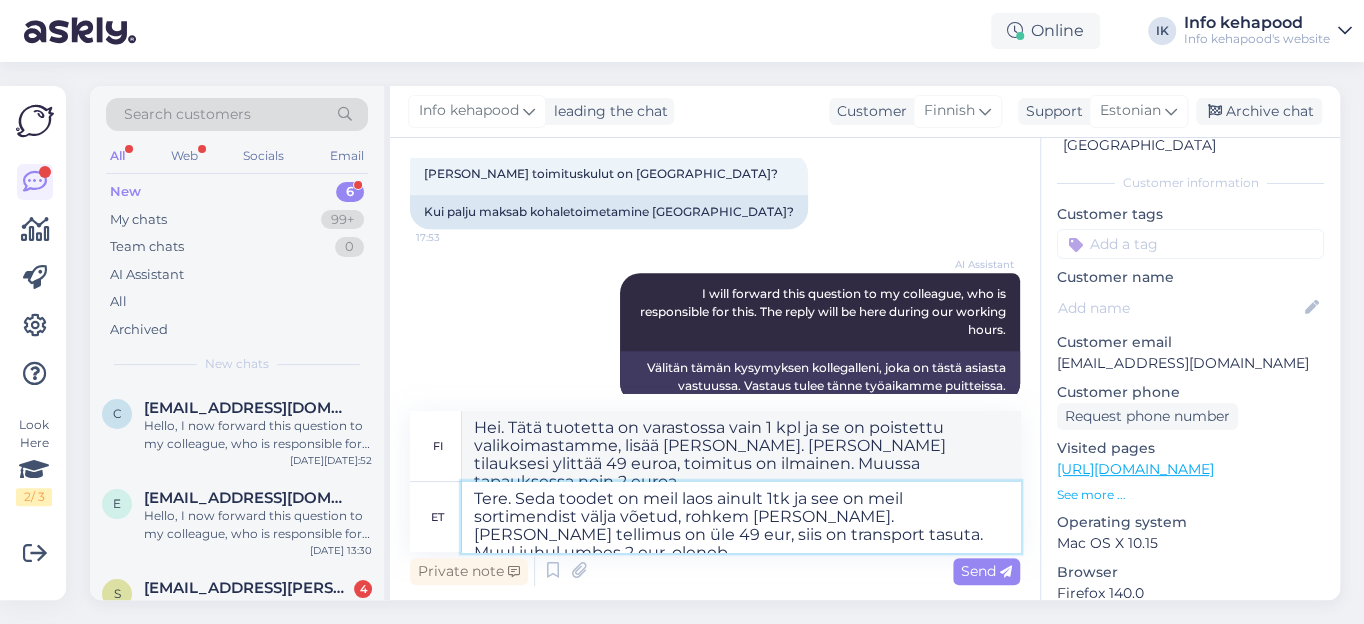 type on "Tere. Seda toodet on meil laos ainult 1tk ja see on meil sortimendist välja võetud, rohkem [PERSON_NAME]. [PERSON_NAME] tellimus on üle 49 eur, siis on transport tasuta. Muul juhul umbes 2 eur, oleneb k" 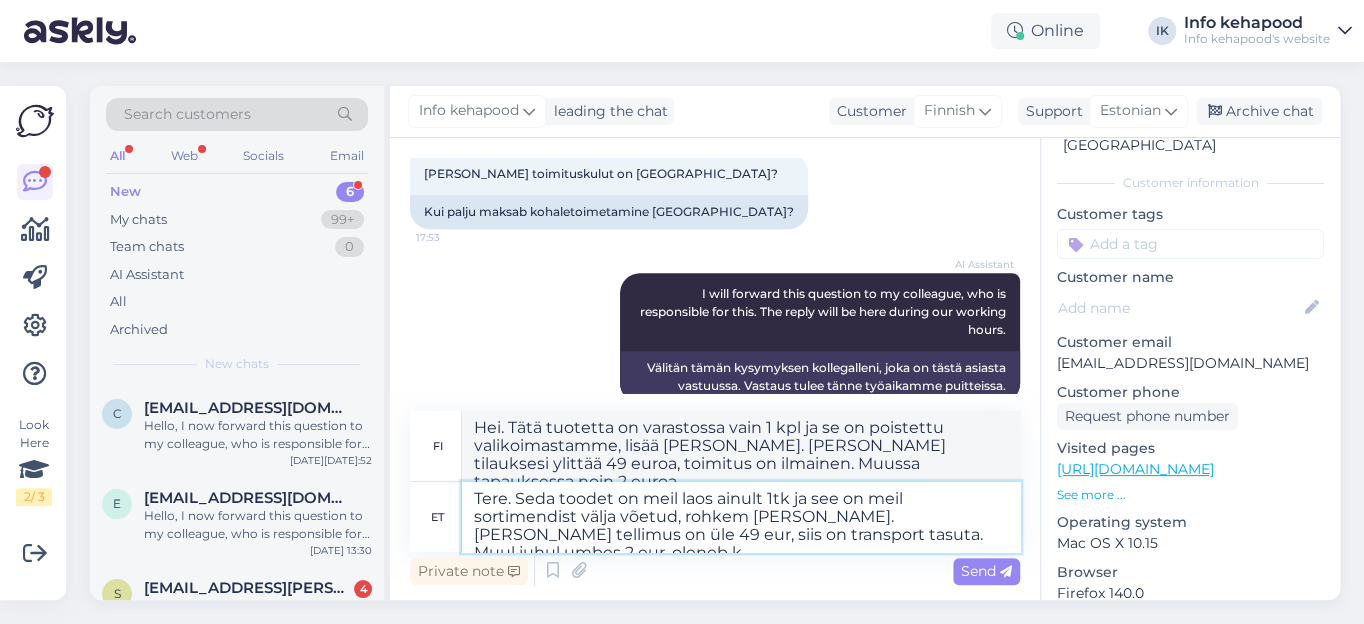 type on "Hei. Tätä tuotetta on varastossa vain 1 kpl ja se on poistettu valikoimastamme, lisää [PERSON_NAME]. [PERSON_NAME] tilauksesi ylittää 49 euroa, toimitus on ilmainen. Muussa tapauksessa noin 2 euroa, riippuen..." 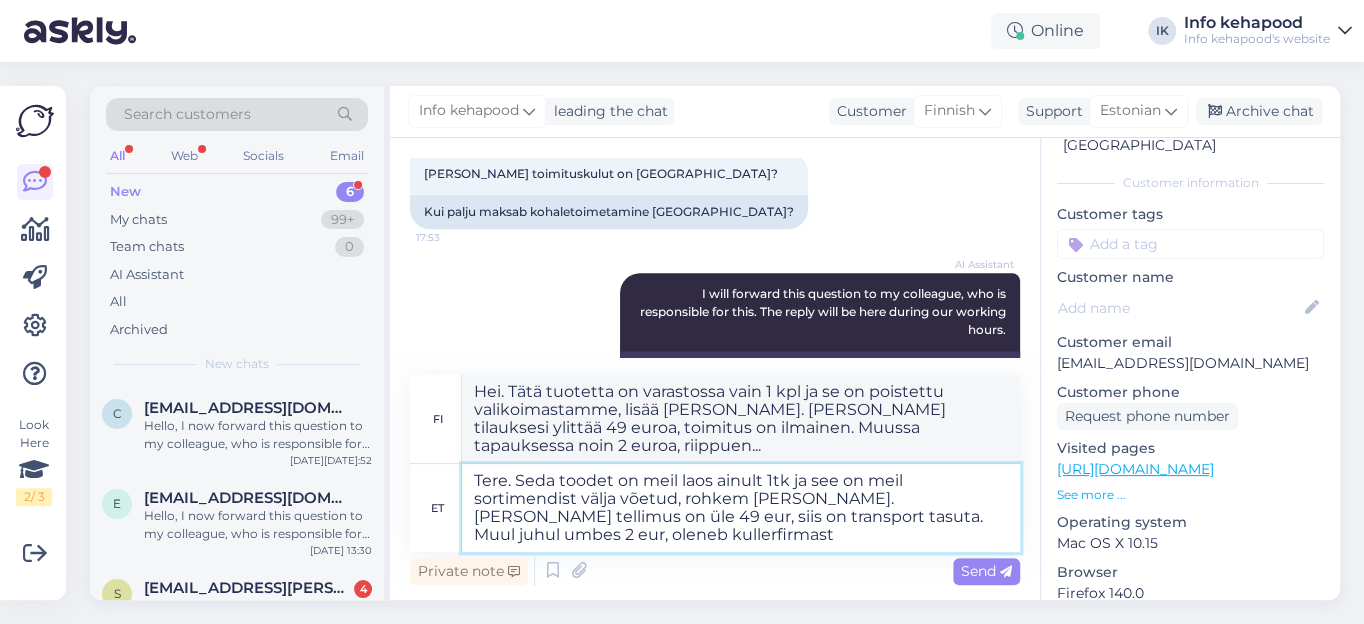type on "Tere. Seda toodet on meil laos ainult 1tk ja see on meil sortimendist välja võetud, rohkem [PERSON_NAME]. [PERSON_NAME] tellimus on üle 49 eur, siis on transport tasuta. Muul juhul umbes 2 eur, oleneb kullerfirmast." 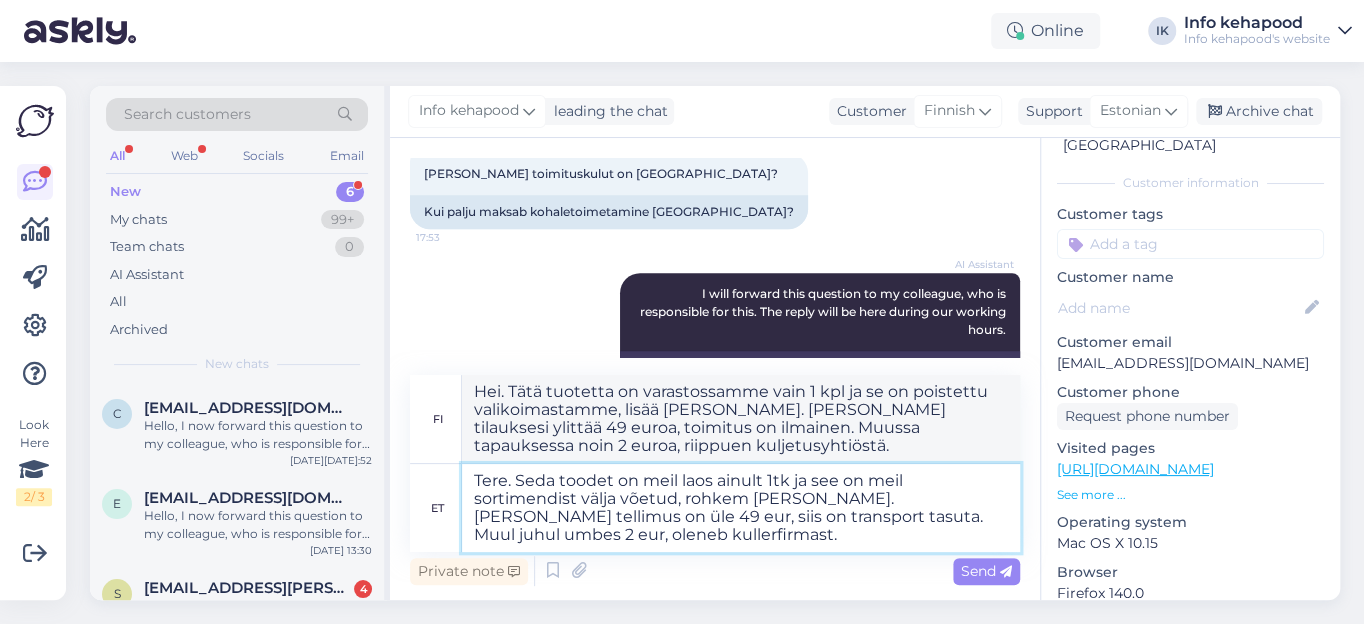 type on "Hei. Tätä tuotetta on meillä varastossa vain 1 kpl ja se on poistettu valikoimastamme, lisää [PERSON_NAME]. [PERSON_NAME] tilauksesi ylittää 49 euroa, toimitus on ilmainen. Muussa tapauksessa se maksaa noin 2 euroa, riippuen kuriiriyrityksestä." 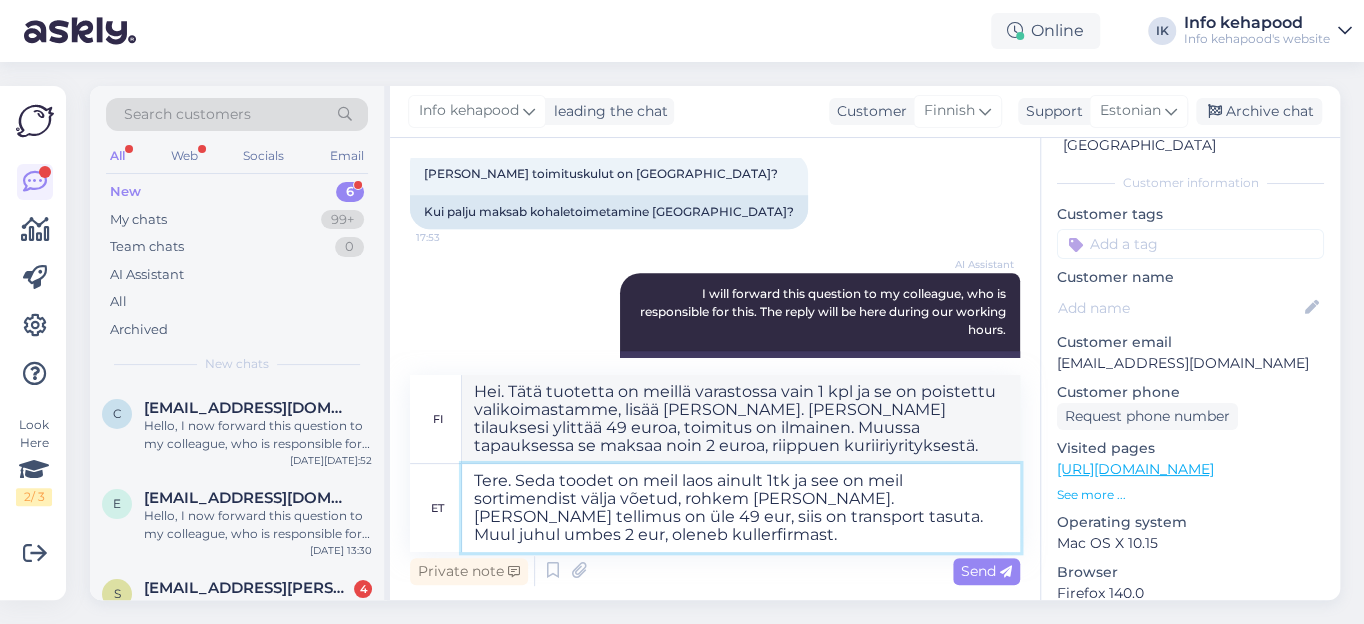 click on "Tere. Seda toodet on meil laos ainult 1tk ja see on meil sortimendist välja võetud, rohkem [PERSON_NAME]. [PERSON_NAME] tellimus on üle 49 eur, siis on transport tasuta. Muul juhul umbes 2 eur, oleneb kullerfirmast." at bounding box center (741, 508) 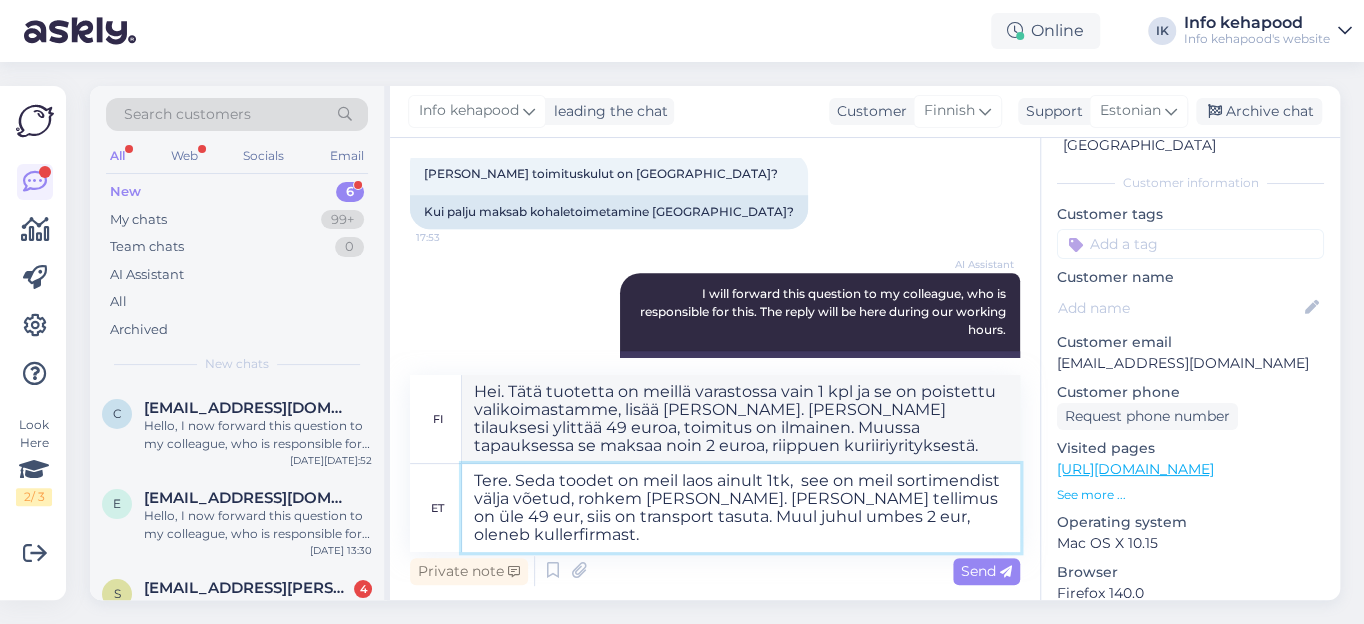 type on "Tere. Seda toodet on meil laos ainult 1tk, see on meil sortimendist välja võetud, rohkem [PERSON_NAME]. [PERSON_NAME] tellimus on üle 49 eur, siis on transport tasuta. Muul juhul umbes 2 eur, oleneb kullerfirmast." 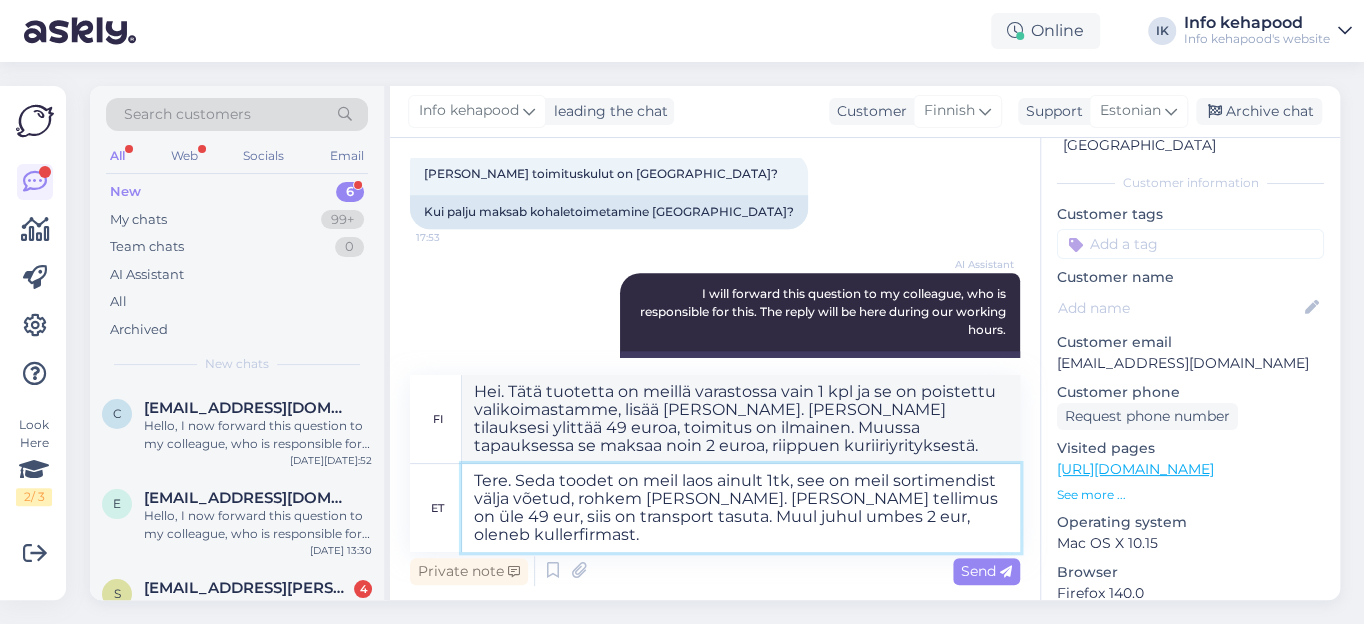 type on "Hei. Tätä tuotetta on meillä varastossa vain 1 kpl, se on poistettu valikoimastamme, eikä [PERSON_NAME] enää lisää. [PERSON_NAME] tilauksesi ylittää 49 euroa, toimitus on ilmainen. Muussa tapauksessa se maksaa noin 2 euroa, riippuen kuriiriyhtiöstä." 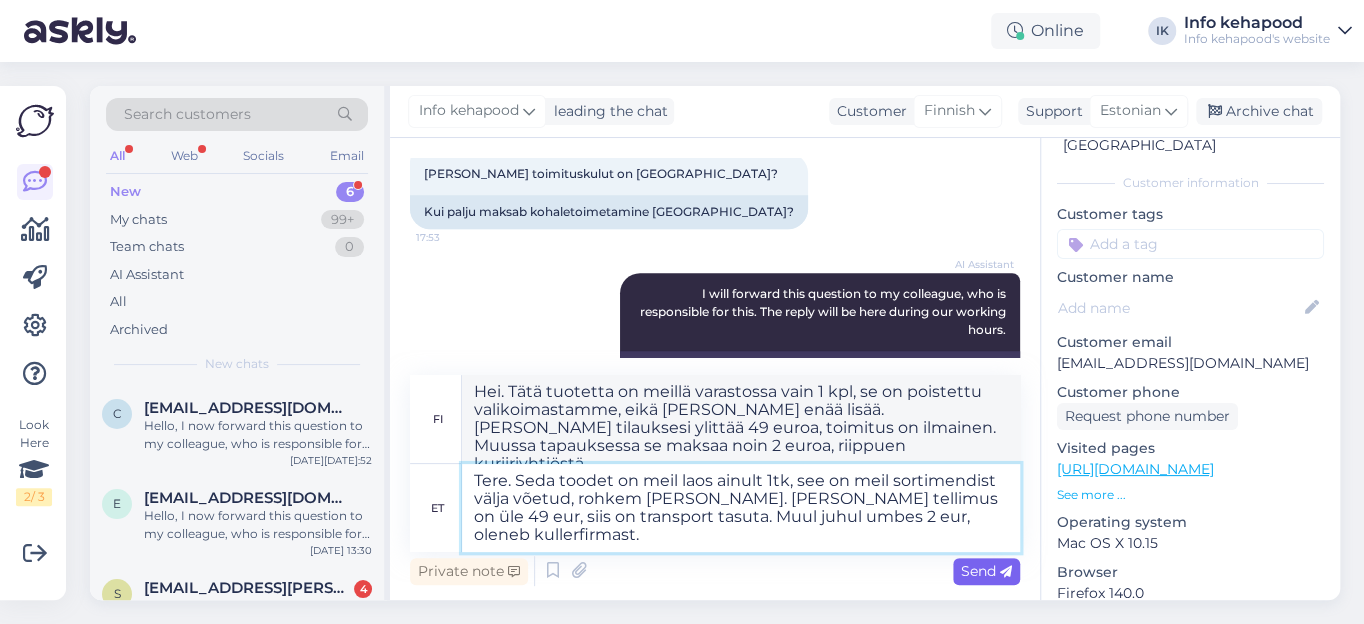 type on "Tere. Seda toodet on meil laos ainult 1tk, see on meil sortimendist välja võetud, rohkem [PERSON_NAME]. [PERSON_NAME] tellimus on üle 49 eur, siis on transport tasuta. Muul juhul umbes 2 eur, oleneb kullerfirmast." 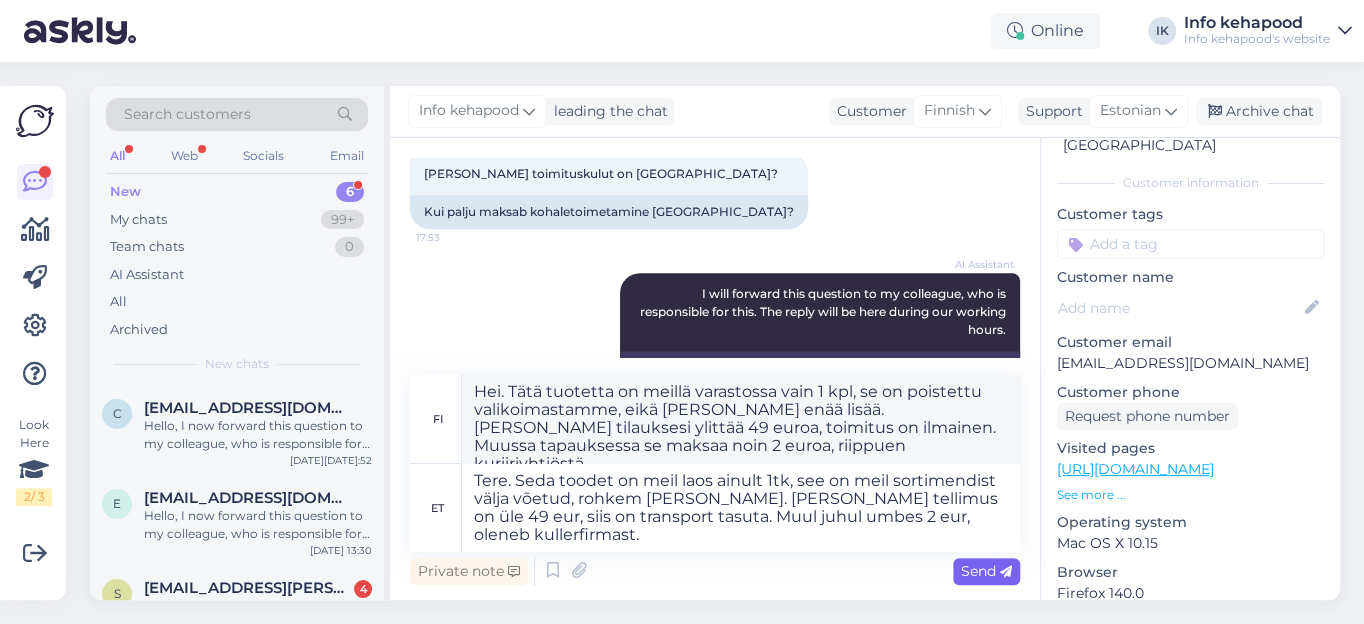 click on "Send" at bounding box center (986, 571) 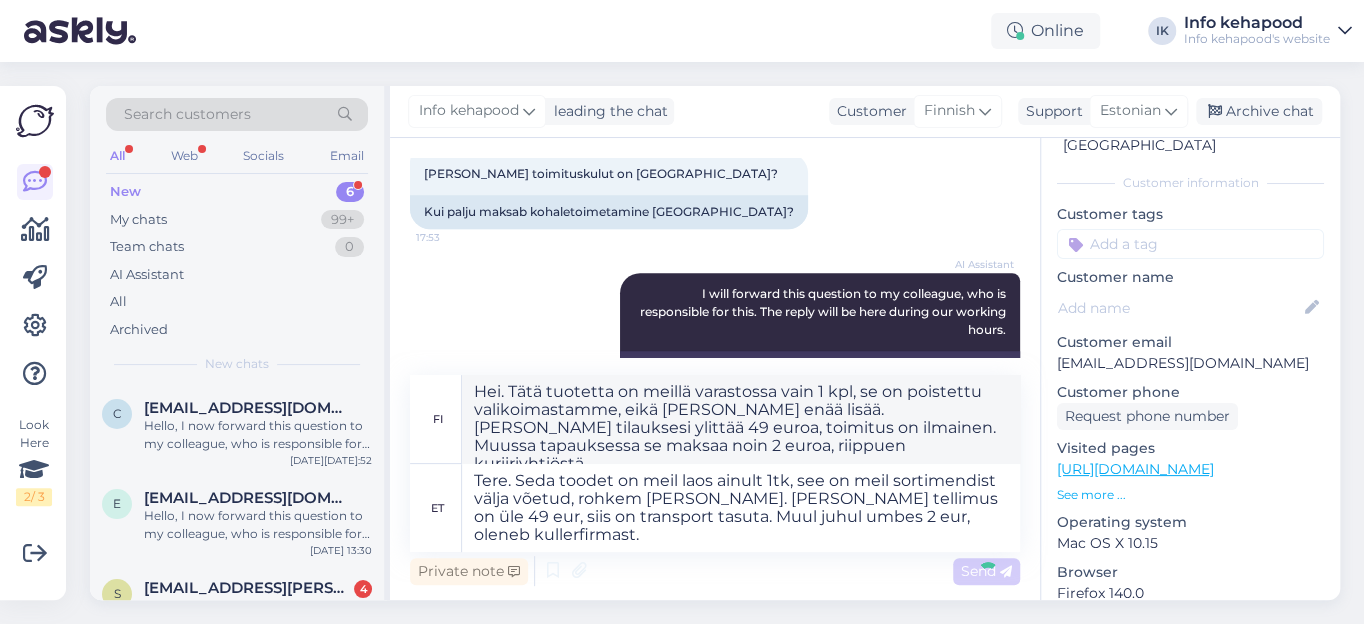 type 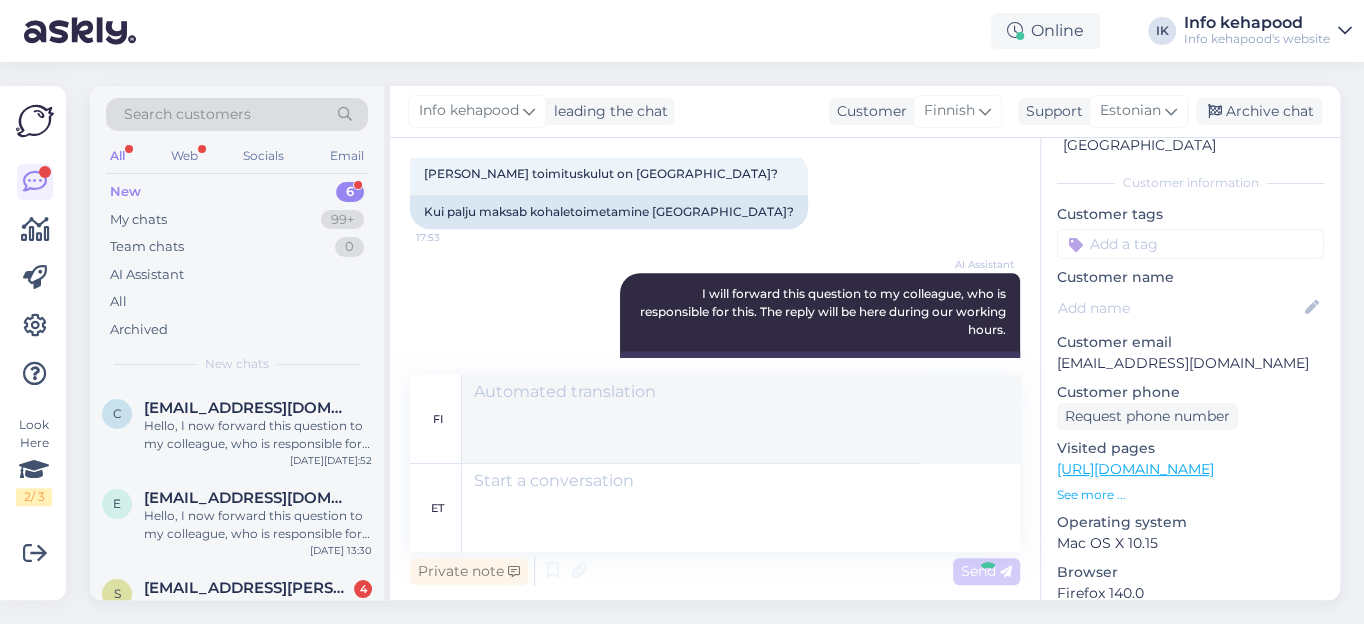 scroll, scrollTop: 759, scrollLeft: 0, axis: vertical 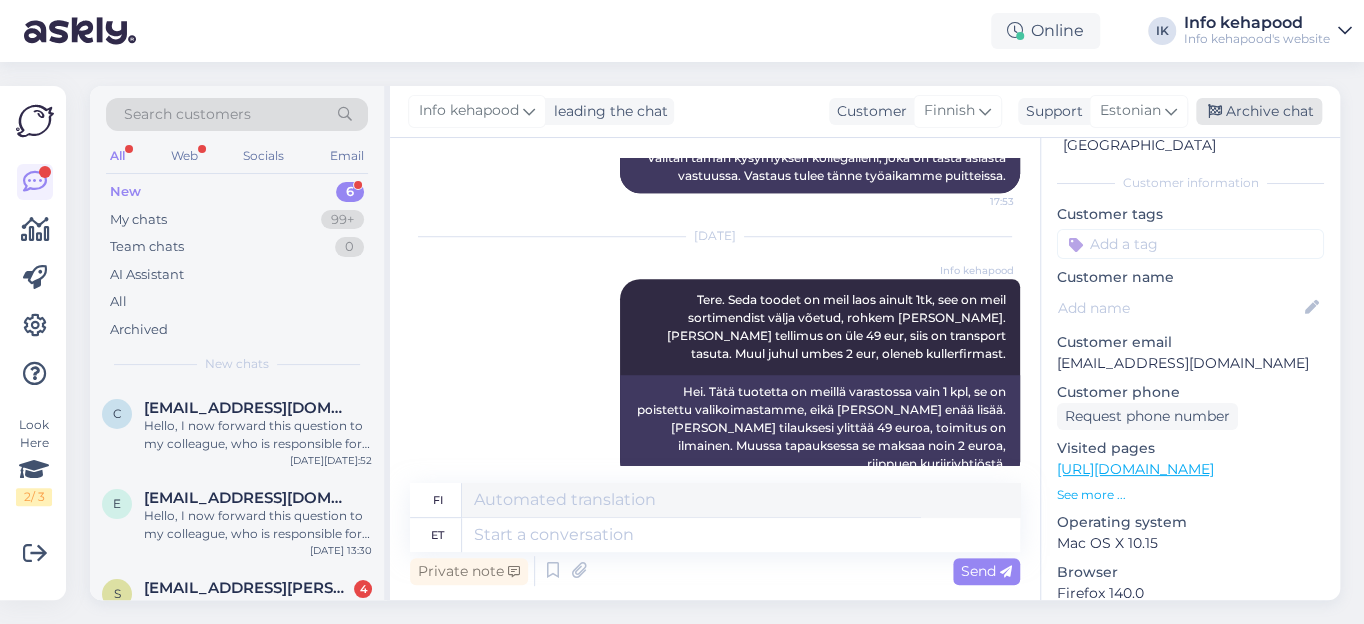 click on "Archive chat" at bounding box center (1259, 111) 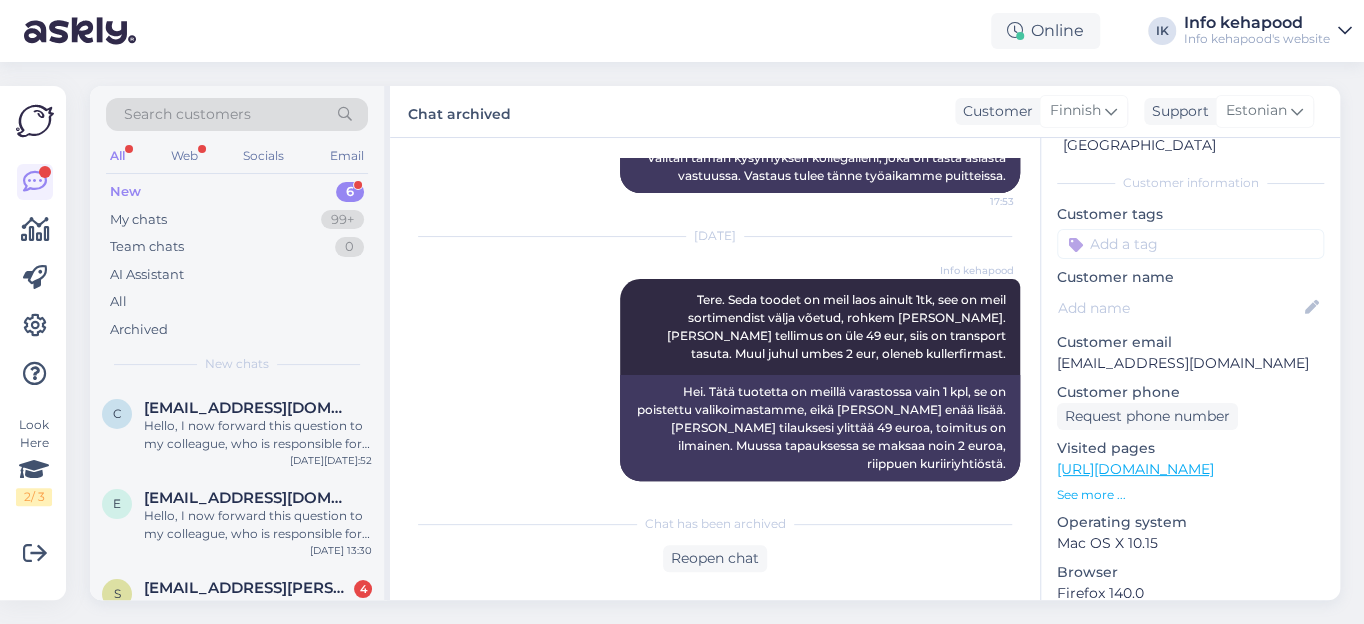 scroll, scrollTop: 740, scrollLeft: 0, axis: vertical 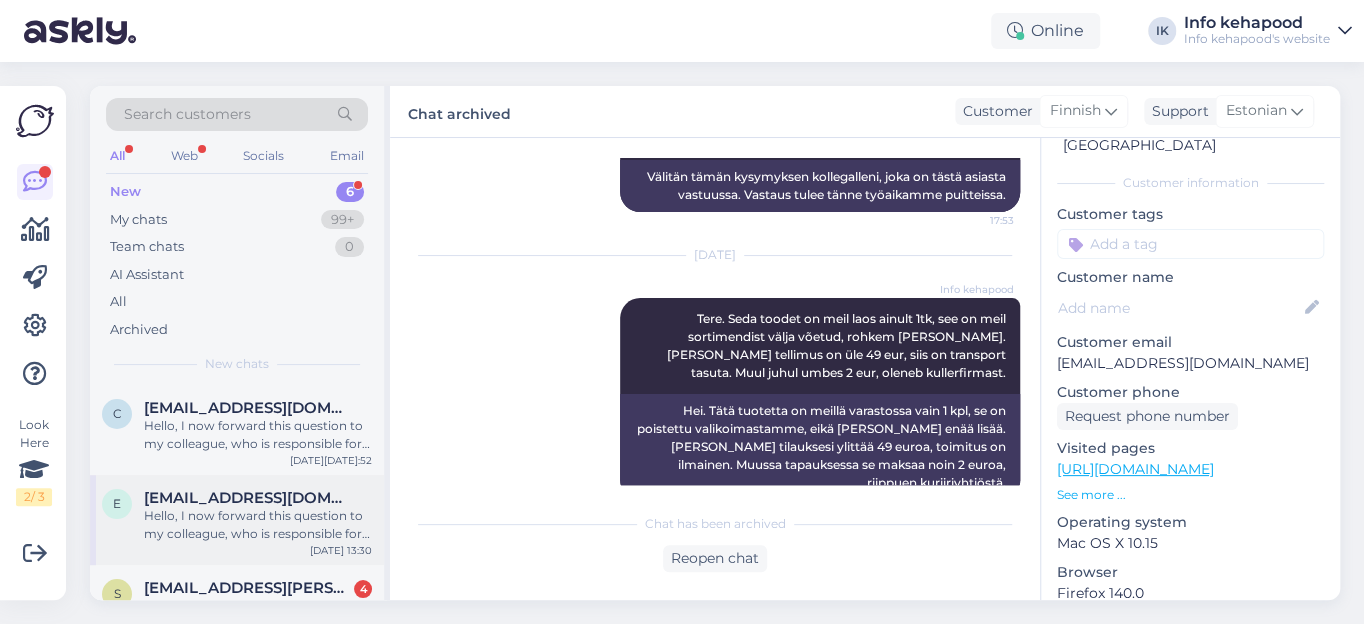 click on "Hello, I now forward this question to my colleague, who is responsible for this. The reply will be here during our working hours." at bounding box center [258, 525] 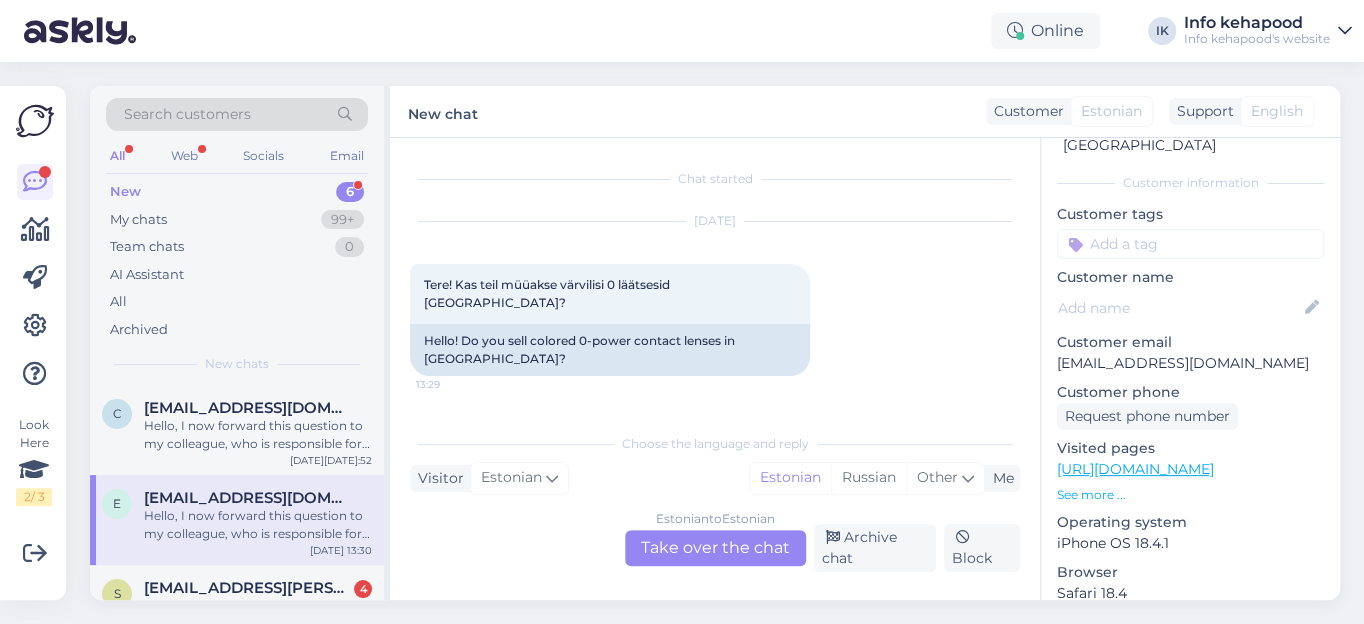 scroll, scrollTop: 129, scrollLeft: 0, axis: vertical 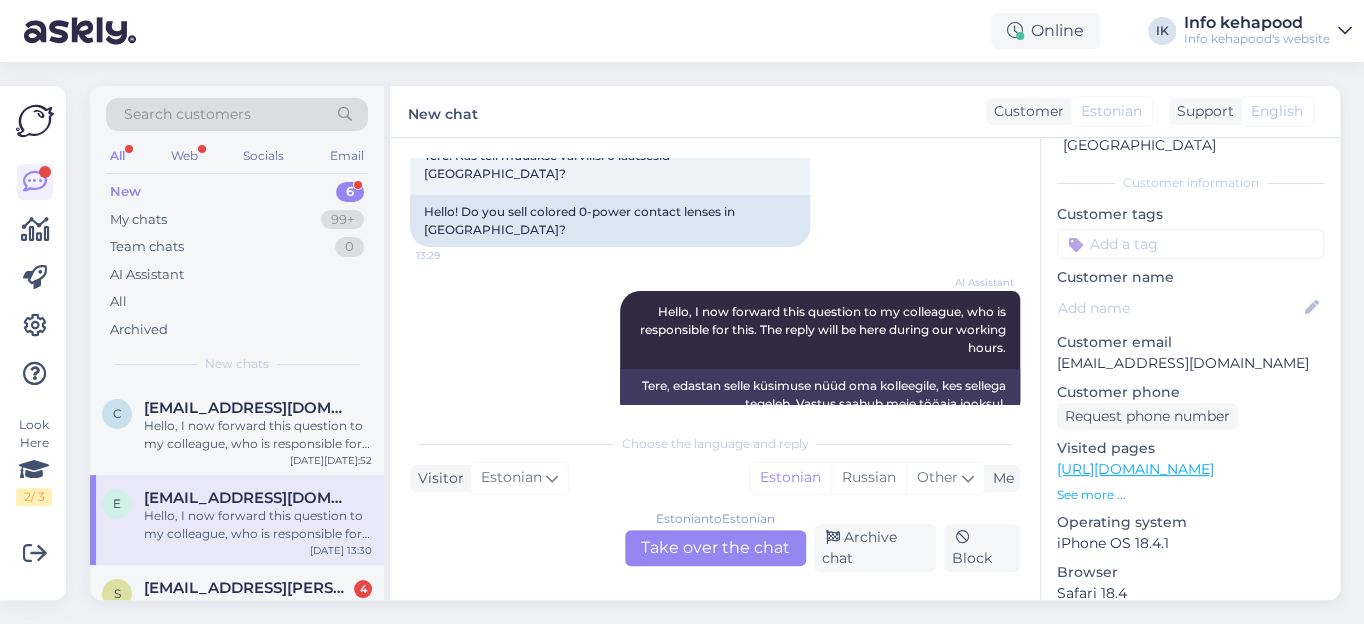 click on "Estonian  to  Estonian Take over the chat" at bounding box center (715, 548) 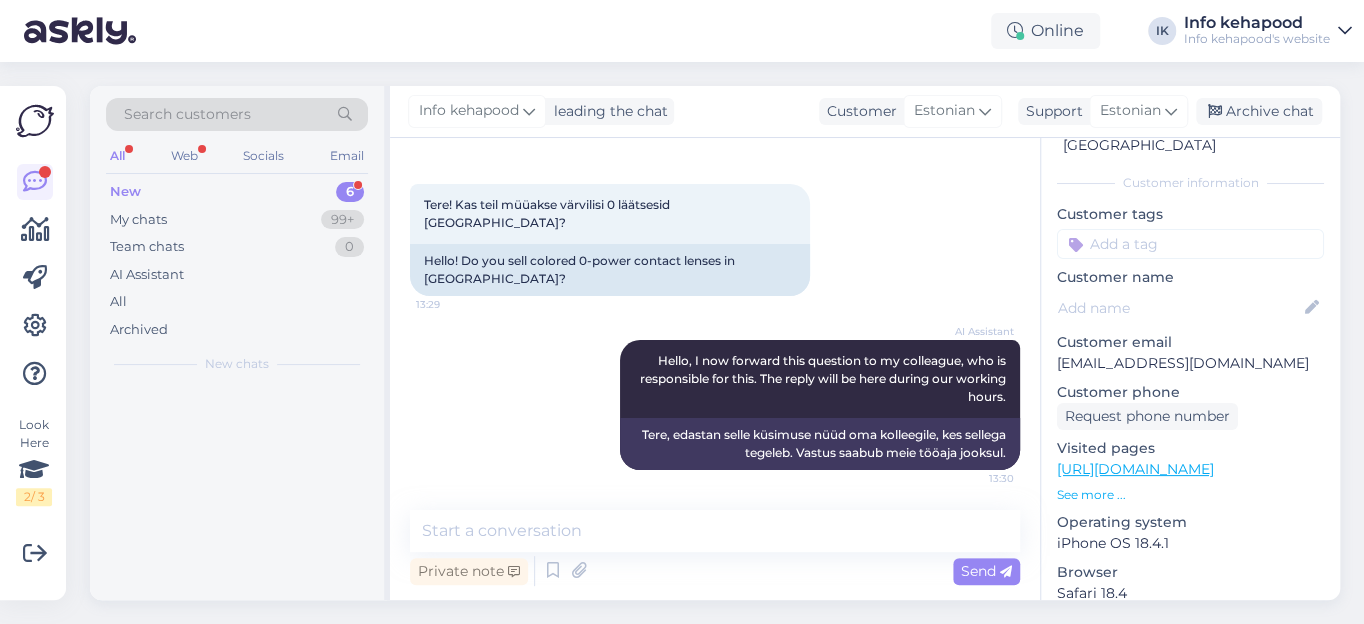 scroll, scrollTop: 43, scrollLeft: 0, axis: vertical 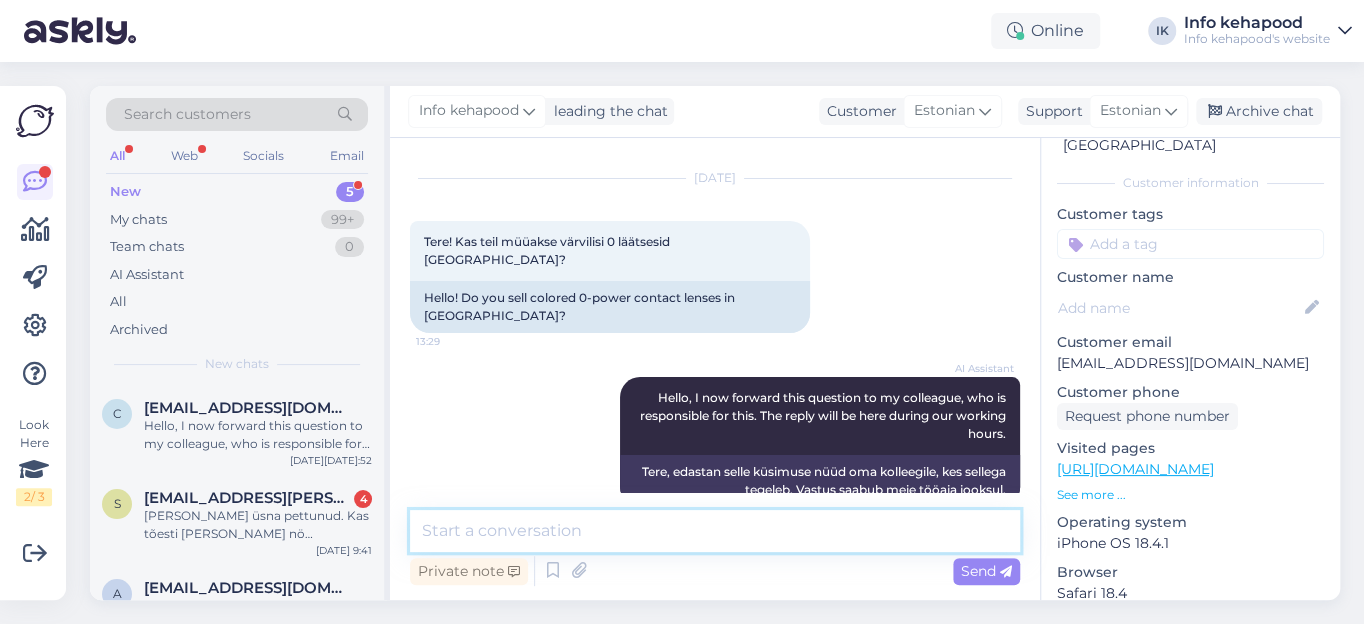 click at bounding box center (715, 531) 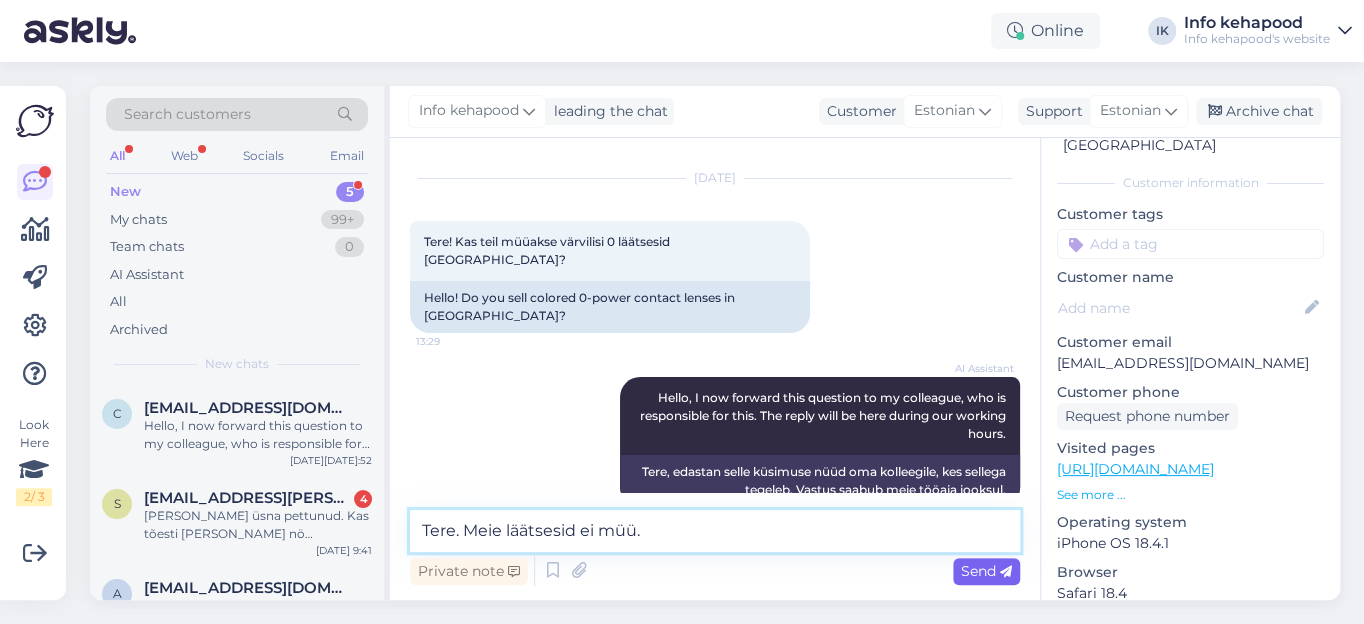type 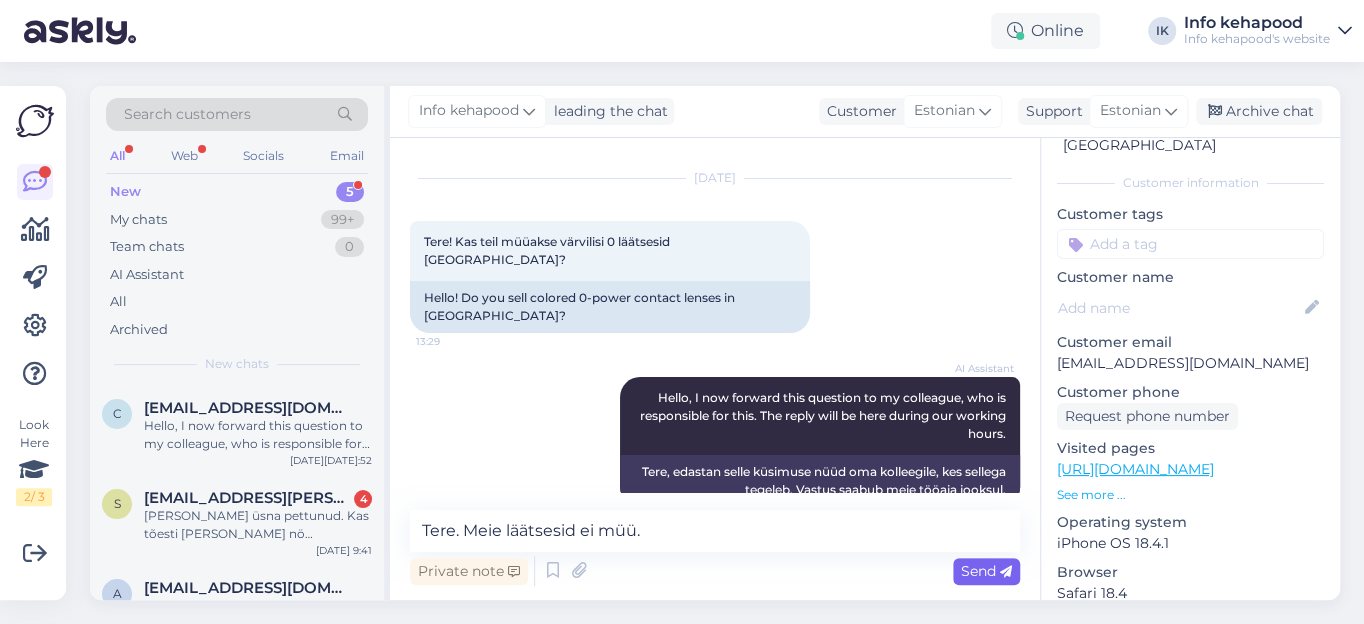 click on "Send" at bounding box center [986, 571] 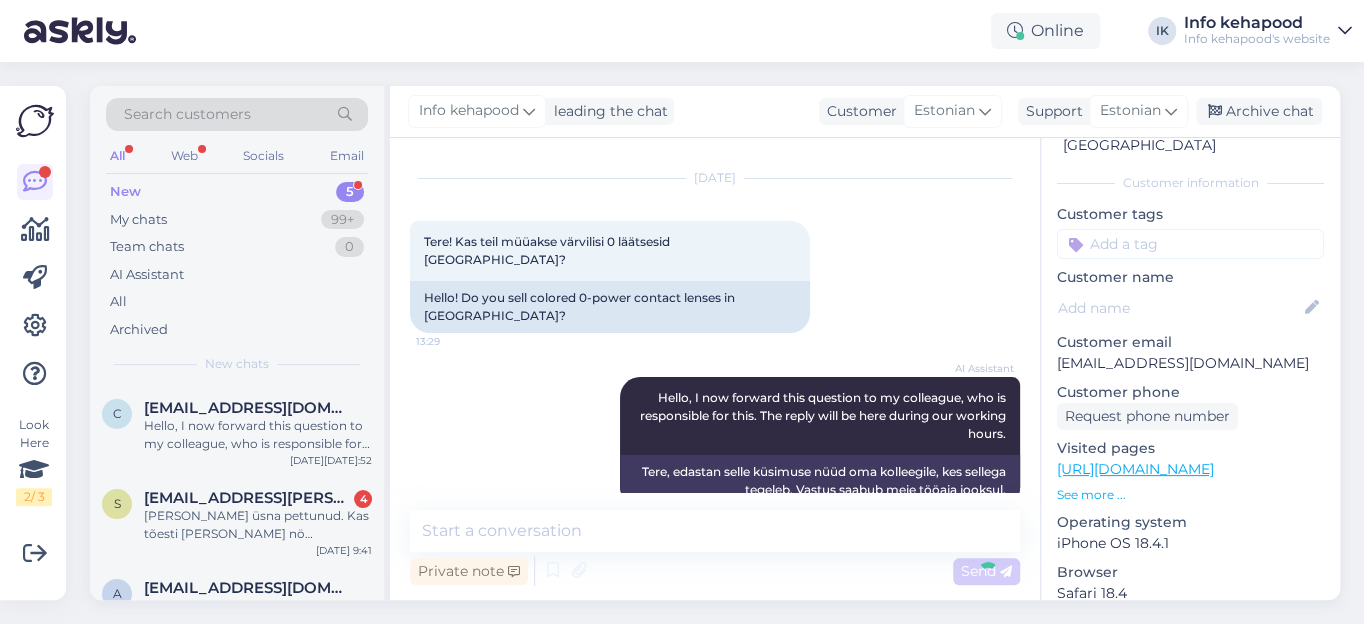 scroll, scrollTop: 171, scrollLeft: 0, axis: vertical 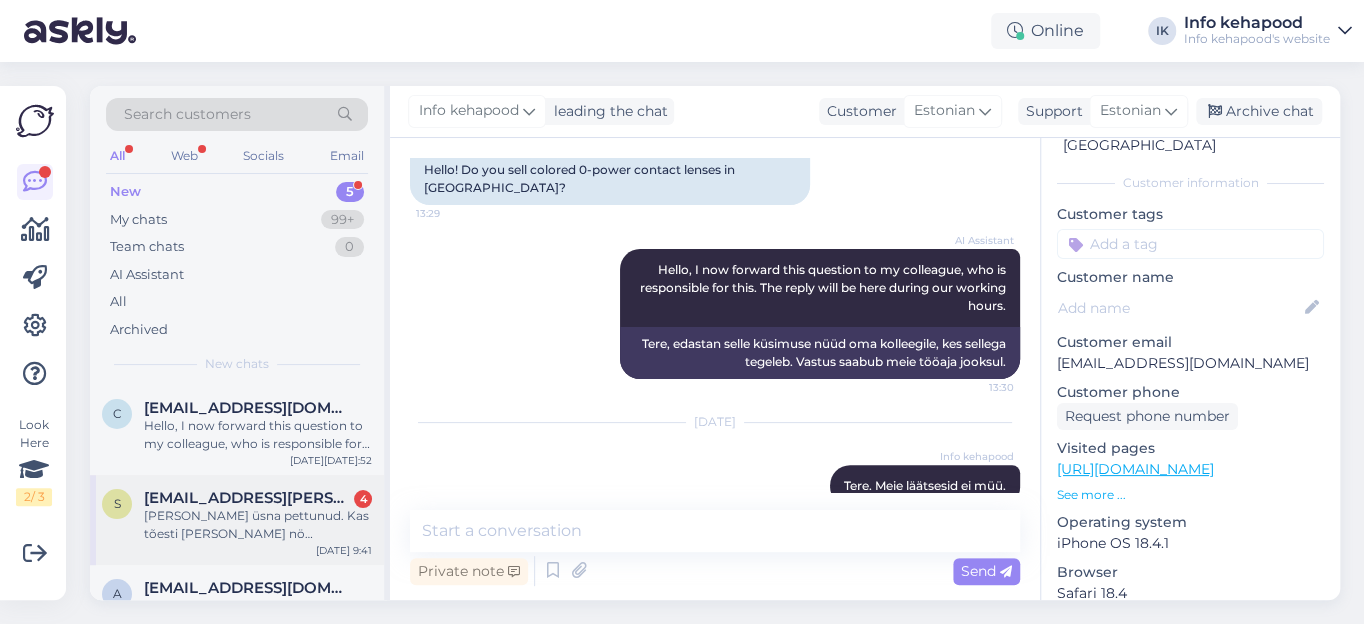 click on "[EMAIL_ADDRESS][PERSON_NAME][DOMAIN_NAME]" at bounding box center [248, 498] 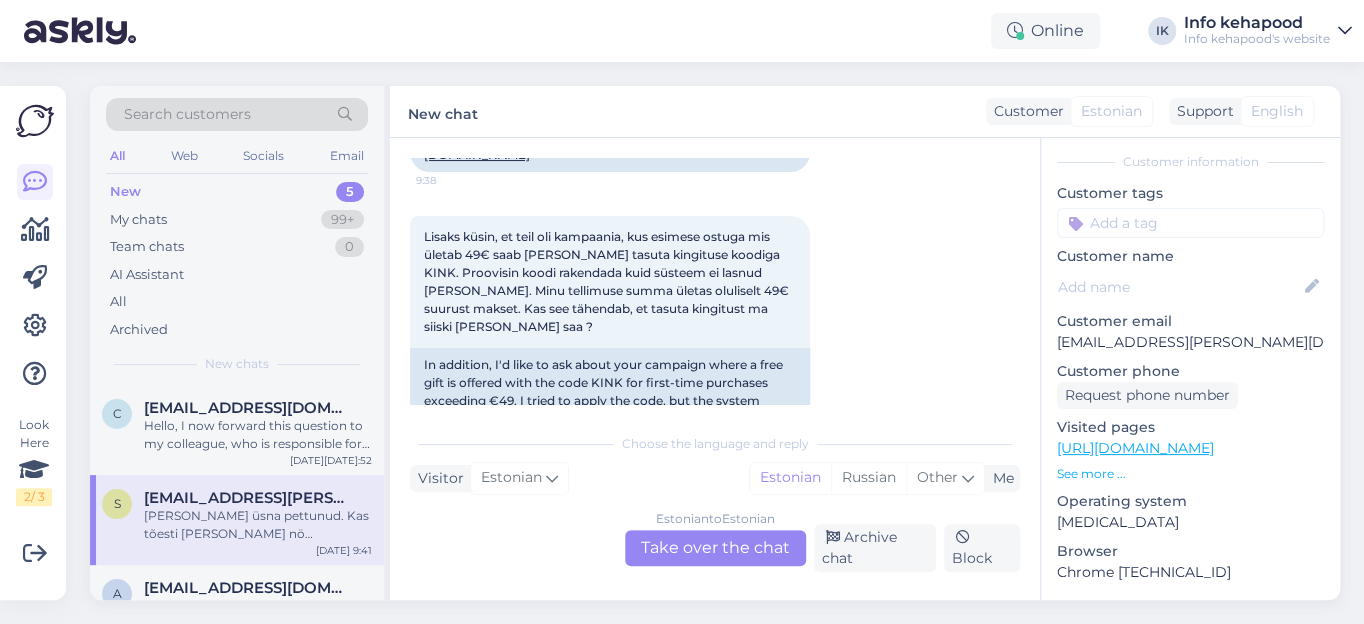 scroll, scrollTop: 1000, scrollLeft: 0, axis: vertical 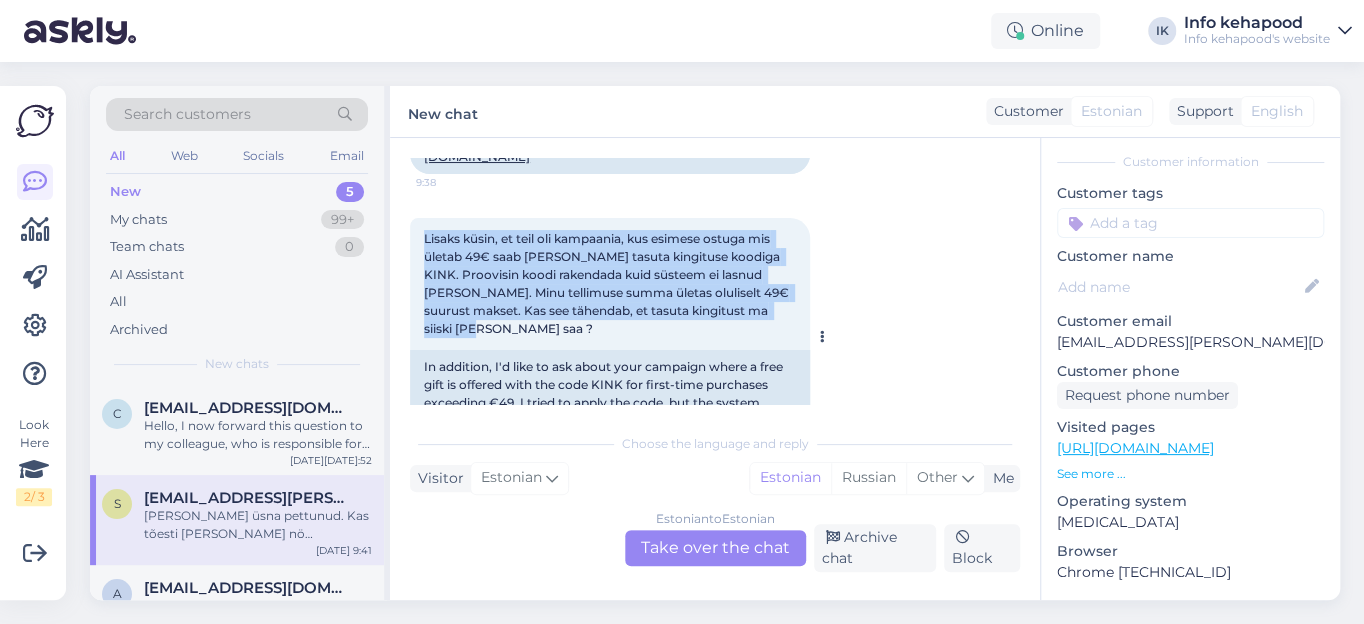 drag, startPoint x: 424, startPoint y: 175, endPoint x: 798, endPoint y: 262, distance: 383.9857 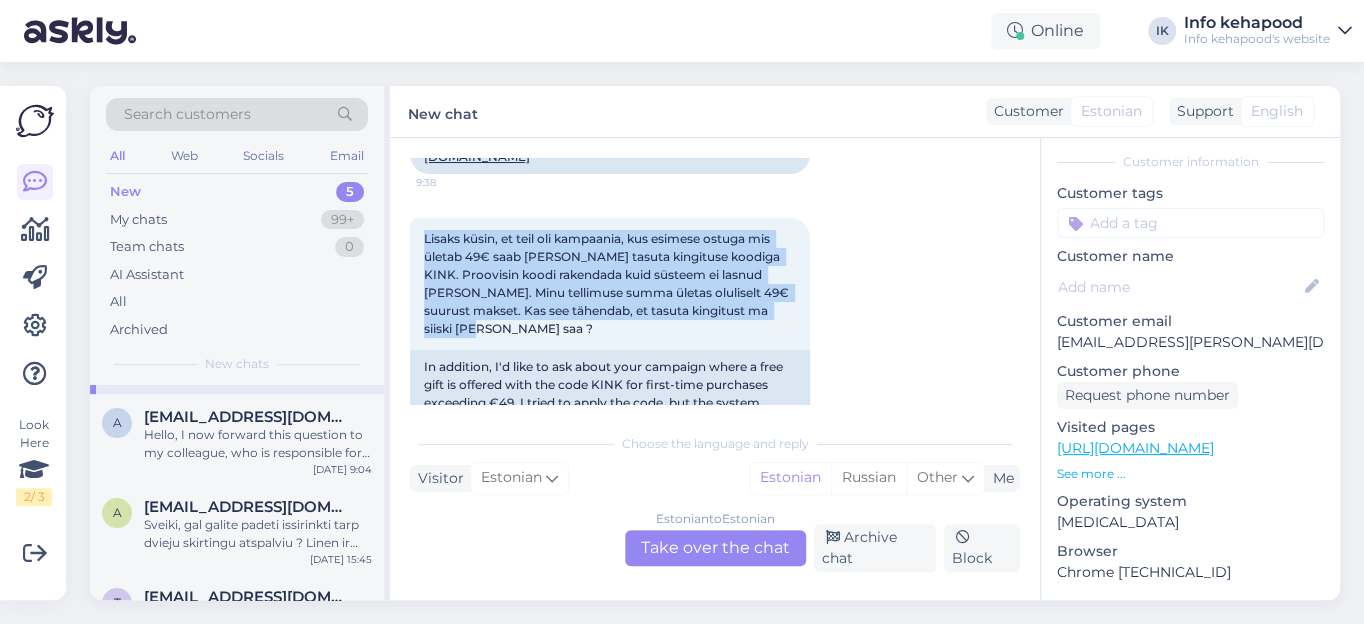 scroll, scrollTop: 142, scrollLeft: 0, axis: vertical 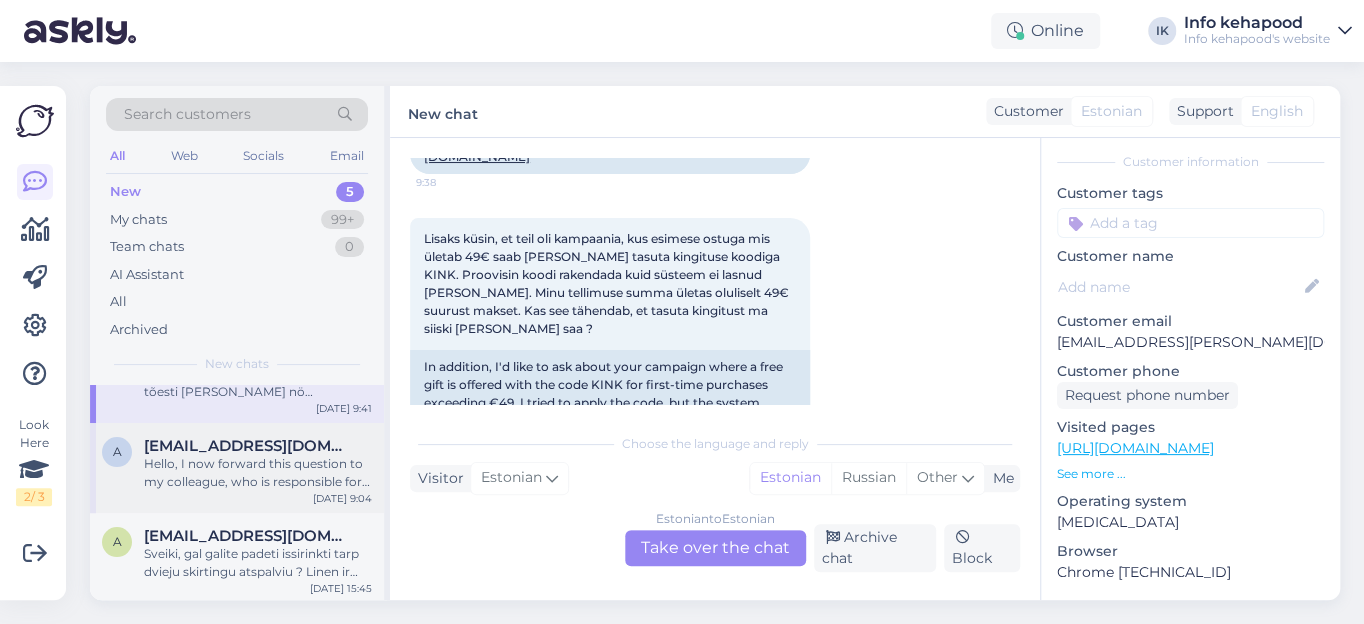 click on "Hello, I now forward this question to my colleague, who is responsible for this. The reply will be here during our working hours." at bounding box center (258, 473) 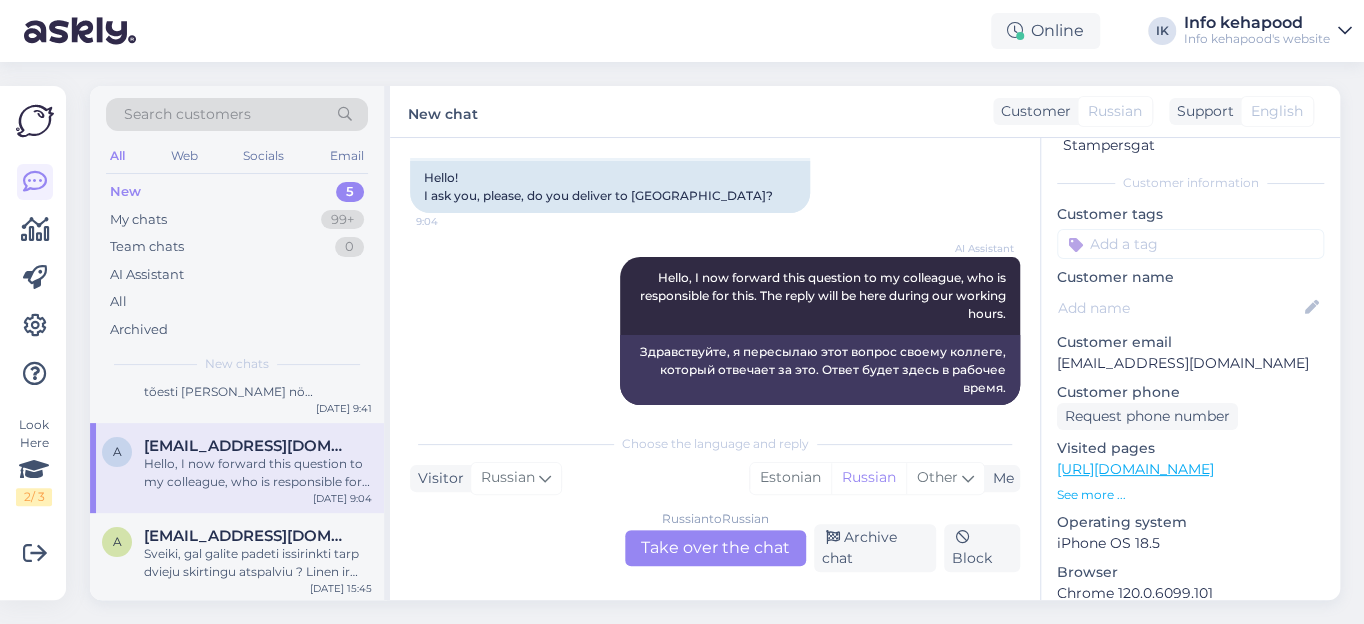 scroll, scrollTop: 183, scrollLeft: 0, axis: vertical 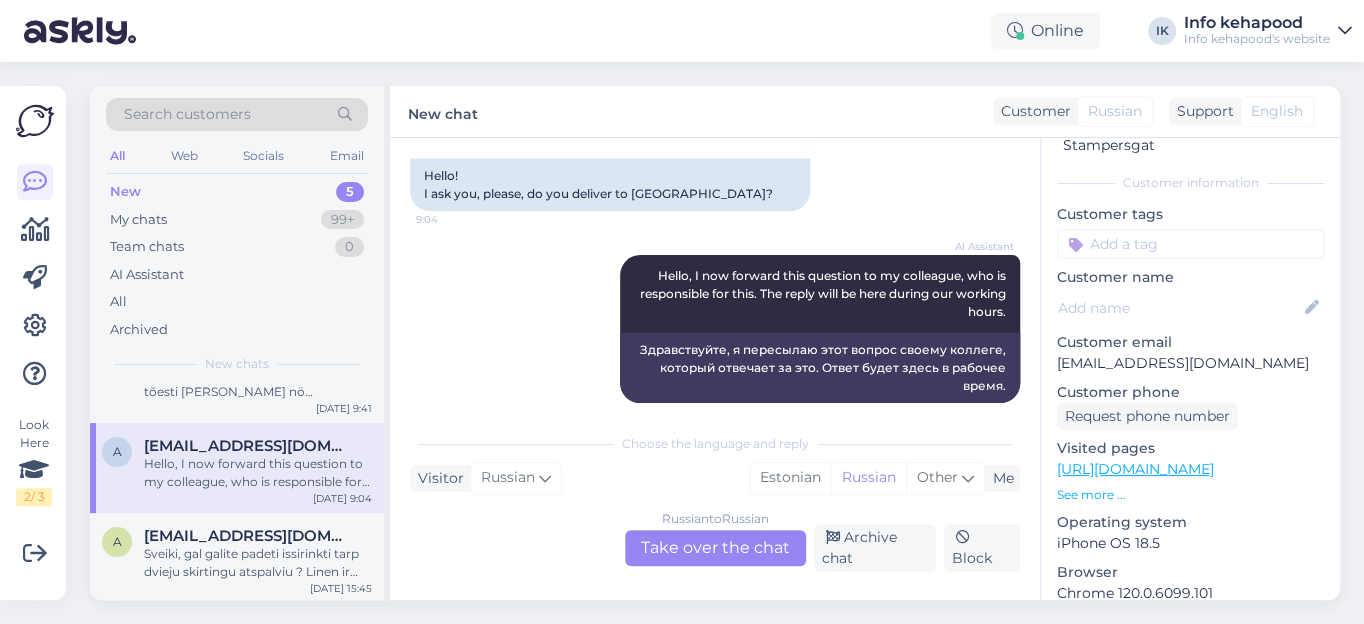 click on "Russian  to  Russian Take over the chat" at bounding box center [715, 548] 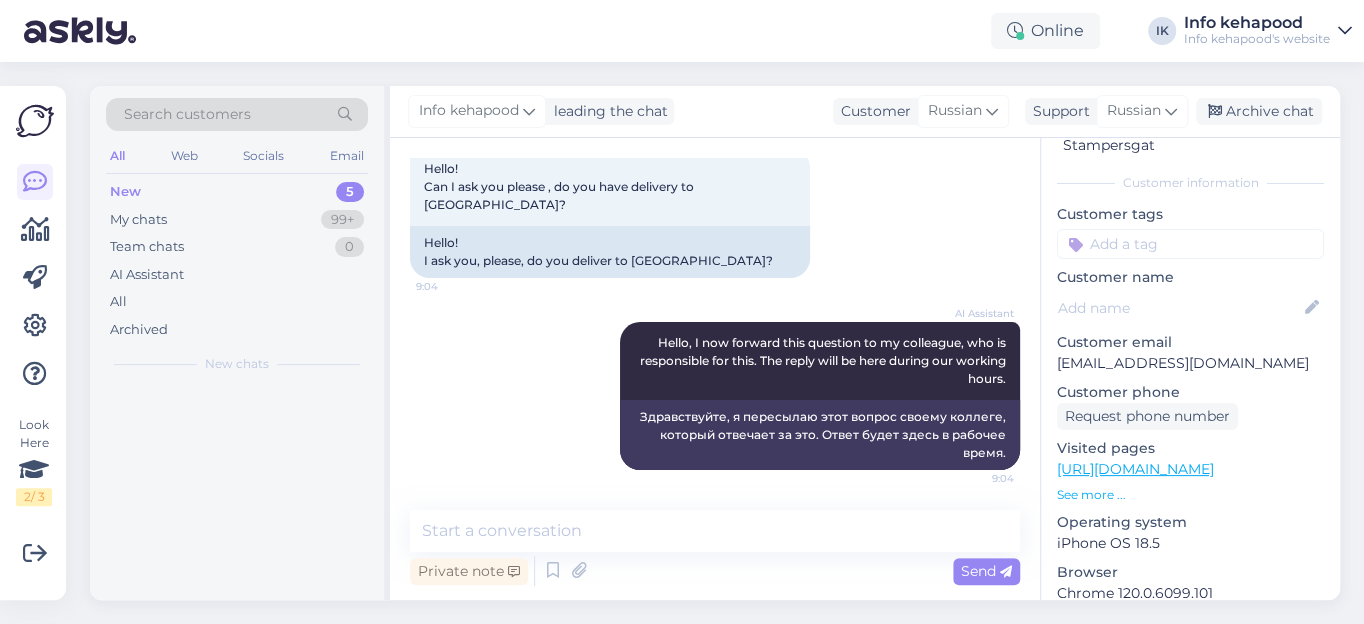 scroll, scrollTop: 97, scrollLeft: 0, axis: vertical 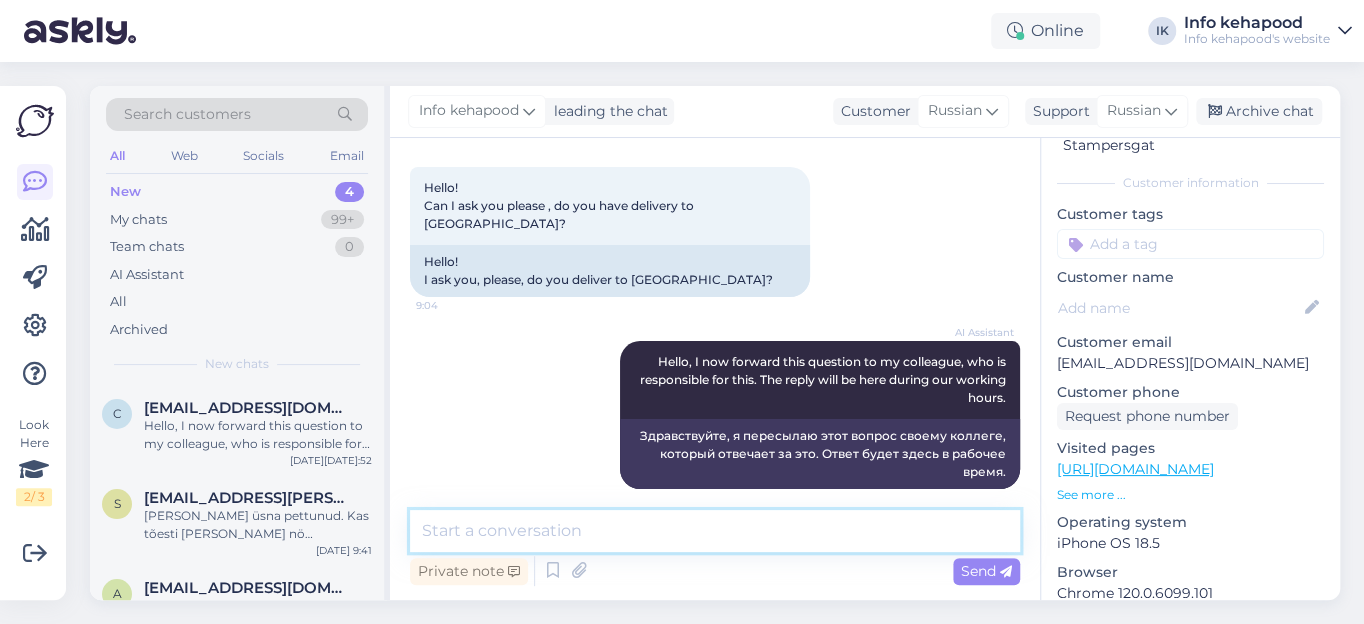 click at bounding box center (715, 531) 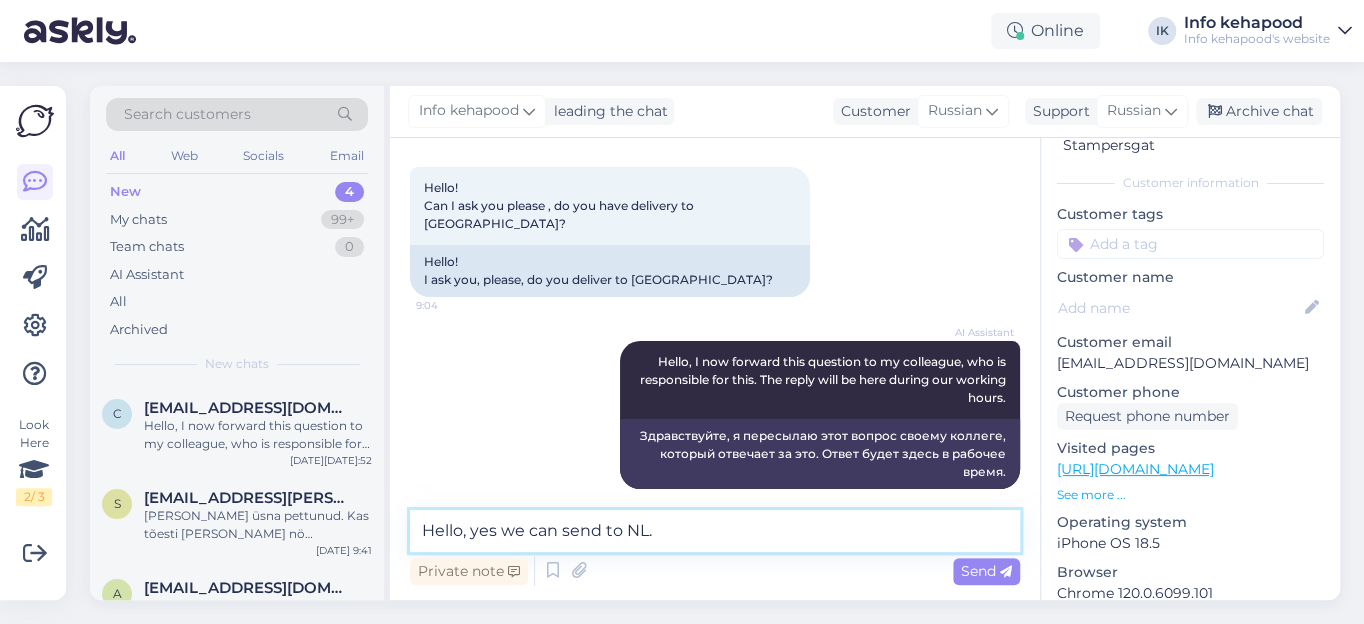 paste on "transport cost 25 EUR" 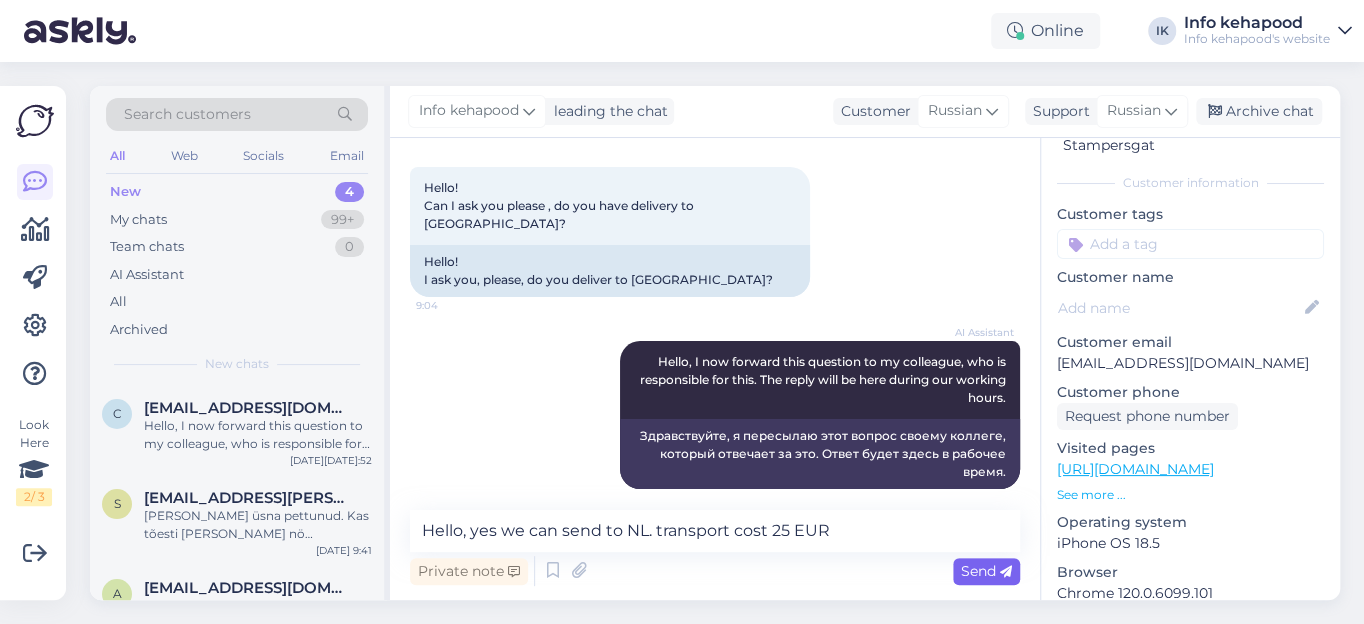 click on "Send" at bounding box center [986, 571] 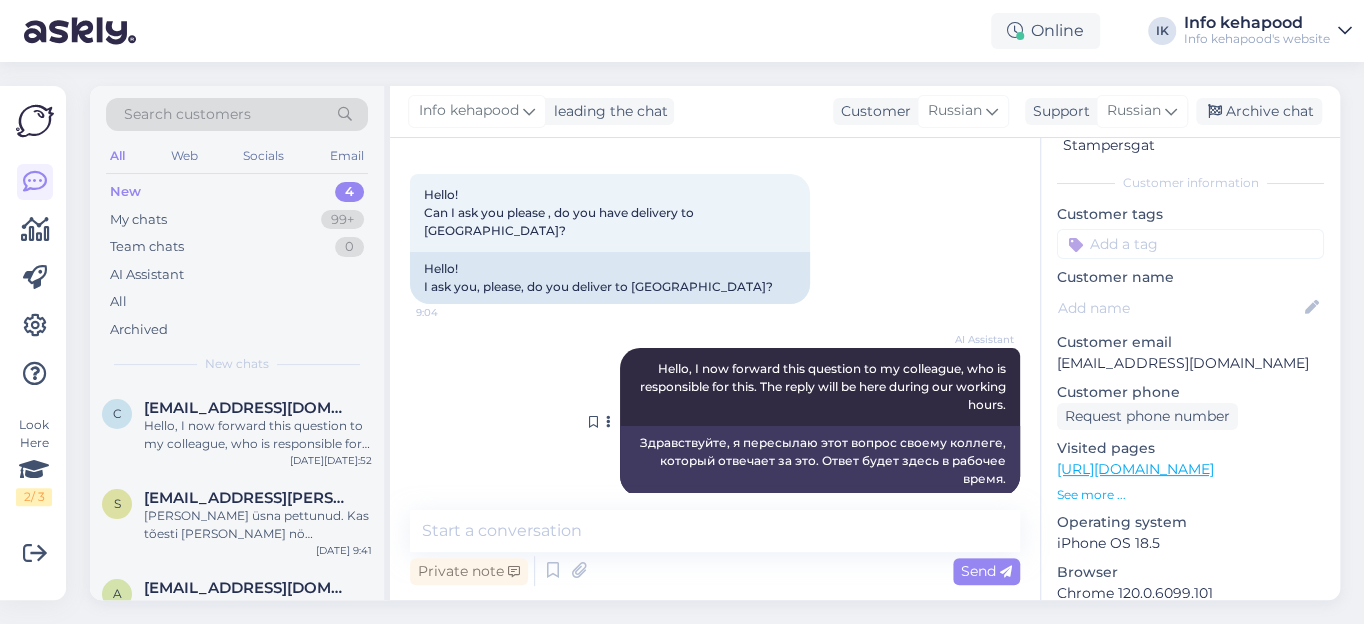 scroll, scrollTop: 225, scrollLeft: 0, axis: vertical 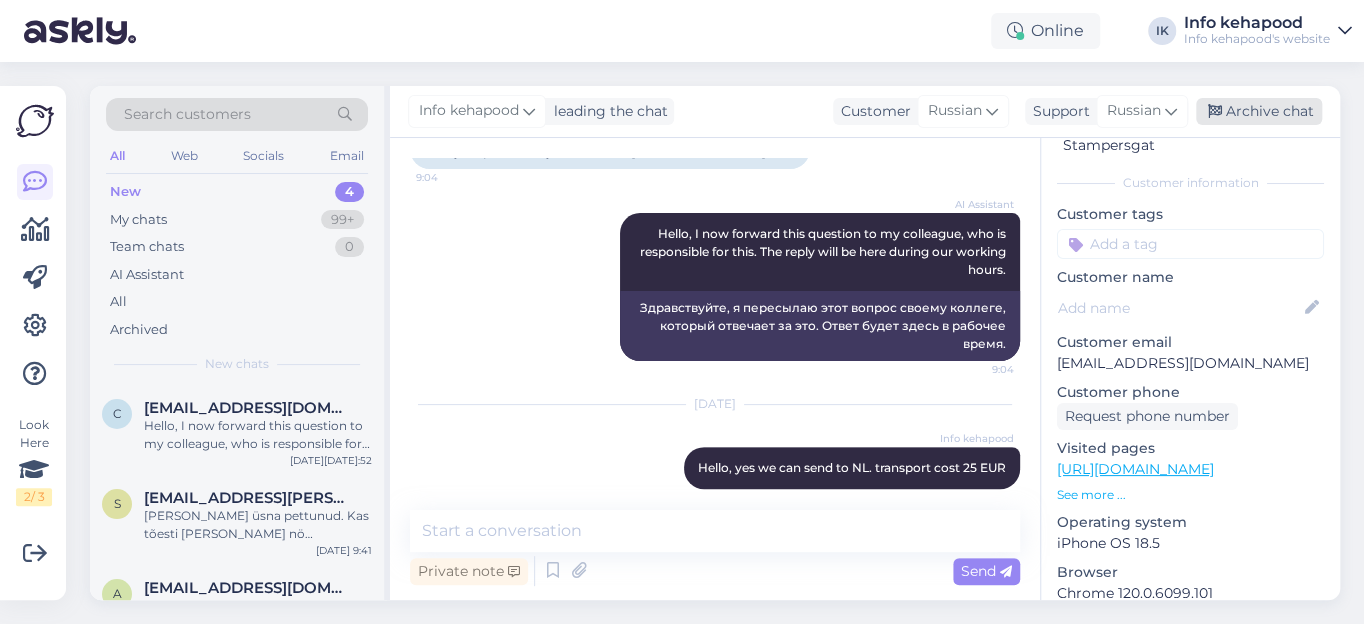 click on "Archive chat" at bounding box center (1259, 111) 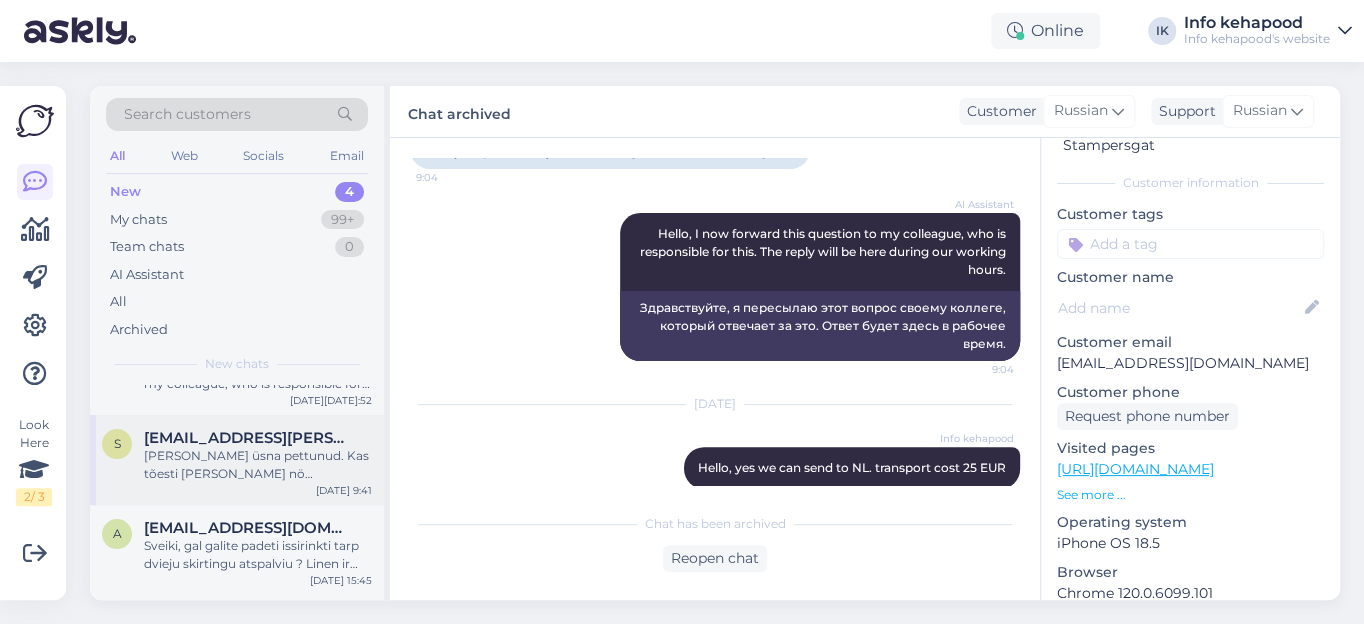 scroll, scrollTop: 90, scrollLeft: 0, axis: vertical 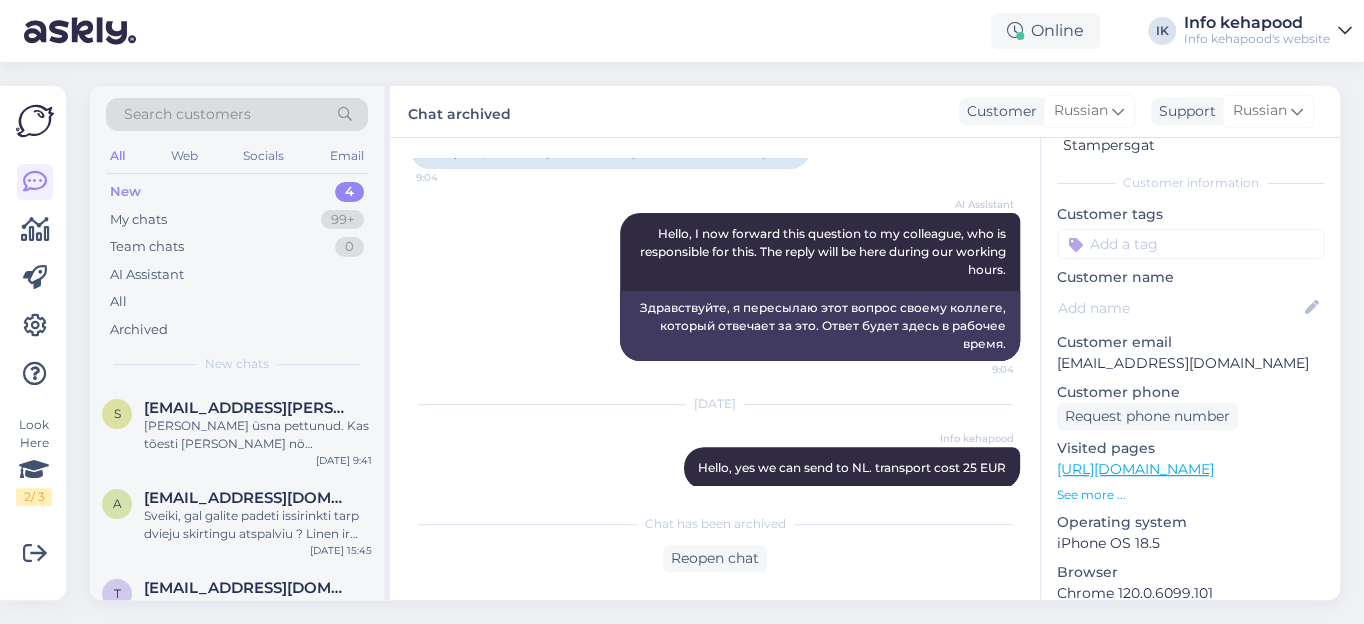 click on "[URL][DOMAIN_NAME]" at bounding box center [1135, 469] 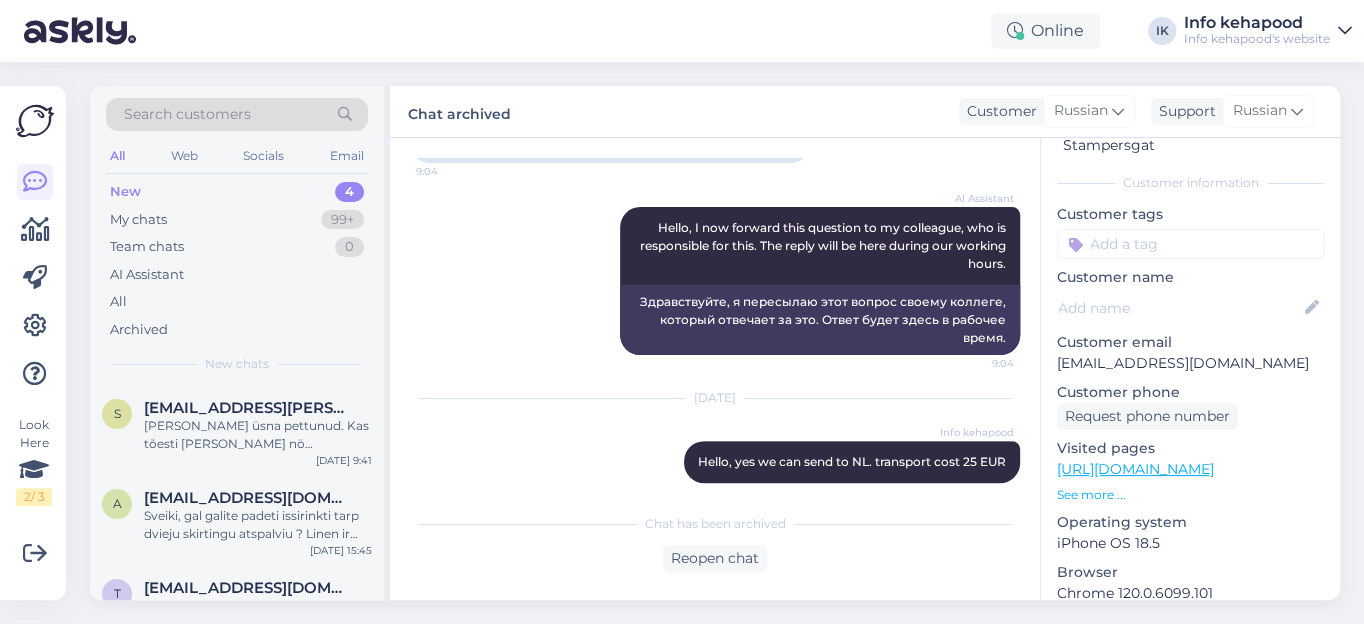 scroll, scrollTop: 232, scrollLeft: 0, axis: vertical 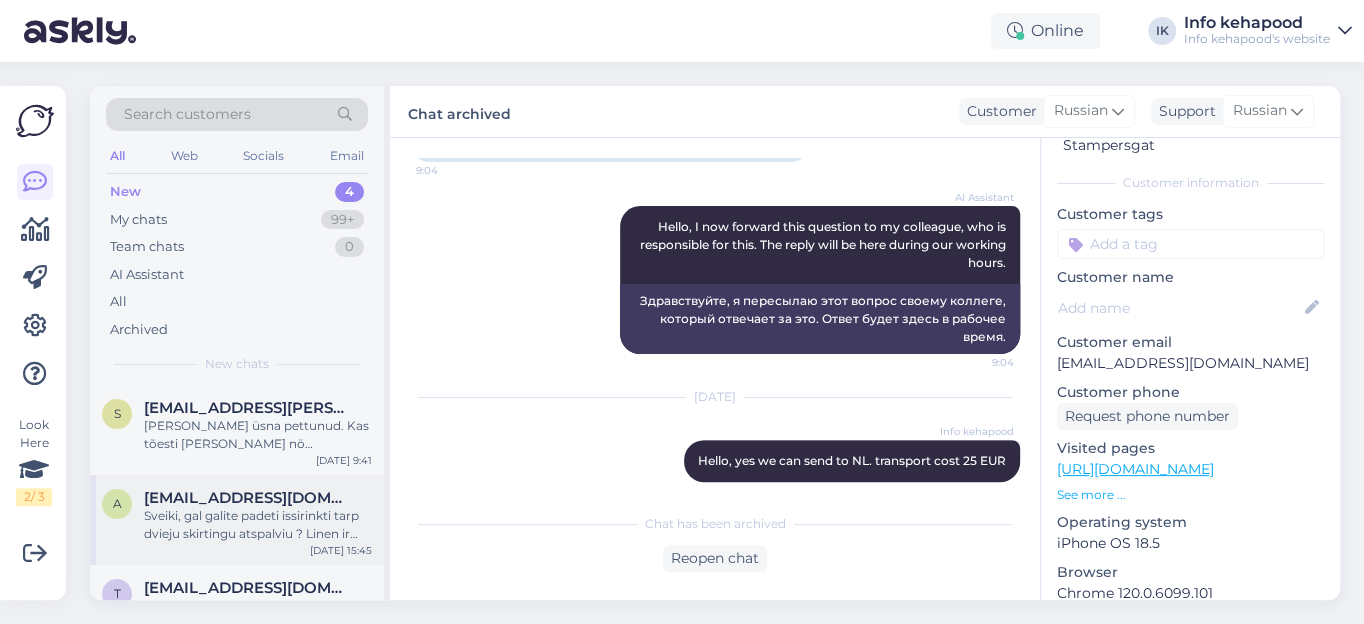 click on "Sveiki, gal galite padeti issirinkti tarp dvieju skirtingu atspalviu ? Linen ir lace? [PERSON_NAME] is ju ar turi oranziniu,gelsvu atspaviu ar atspalvis neutralus, [PERSON_NAME] tamsesnis ?" at bounding box center [258, 525] 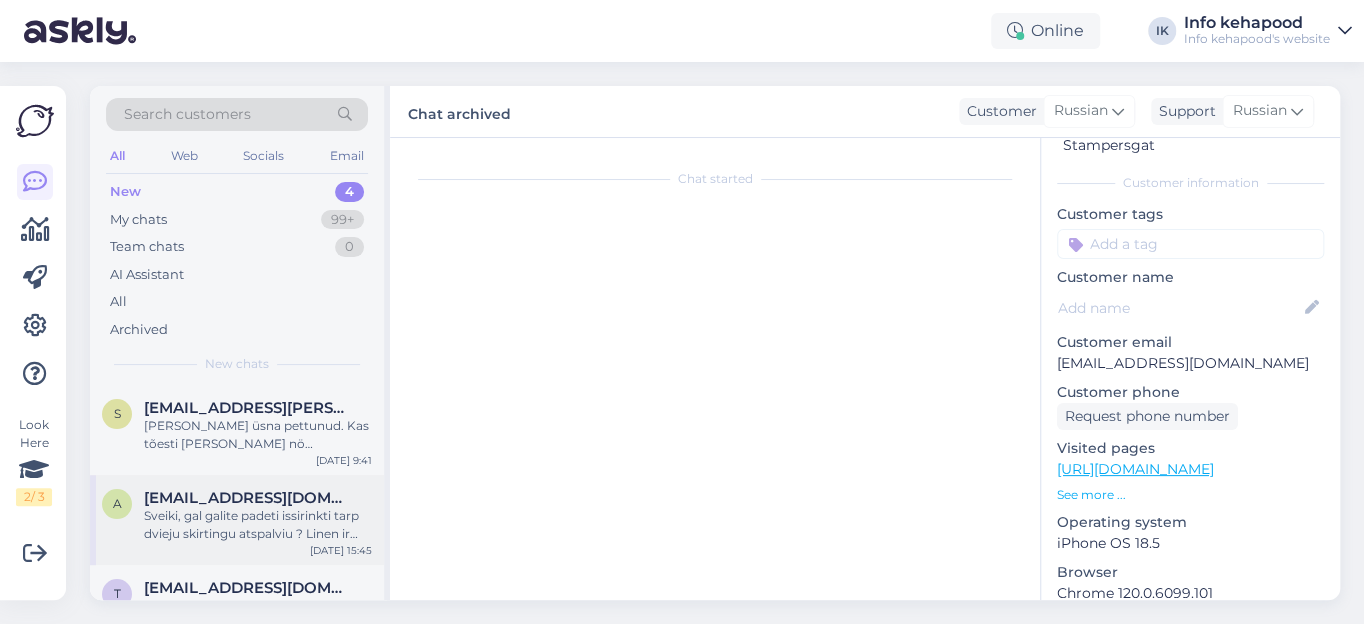 scroll, scrollTop: 2085, scrollLeft: 0, axis: vertical 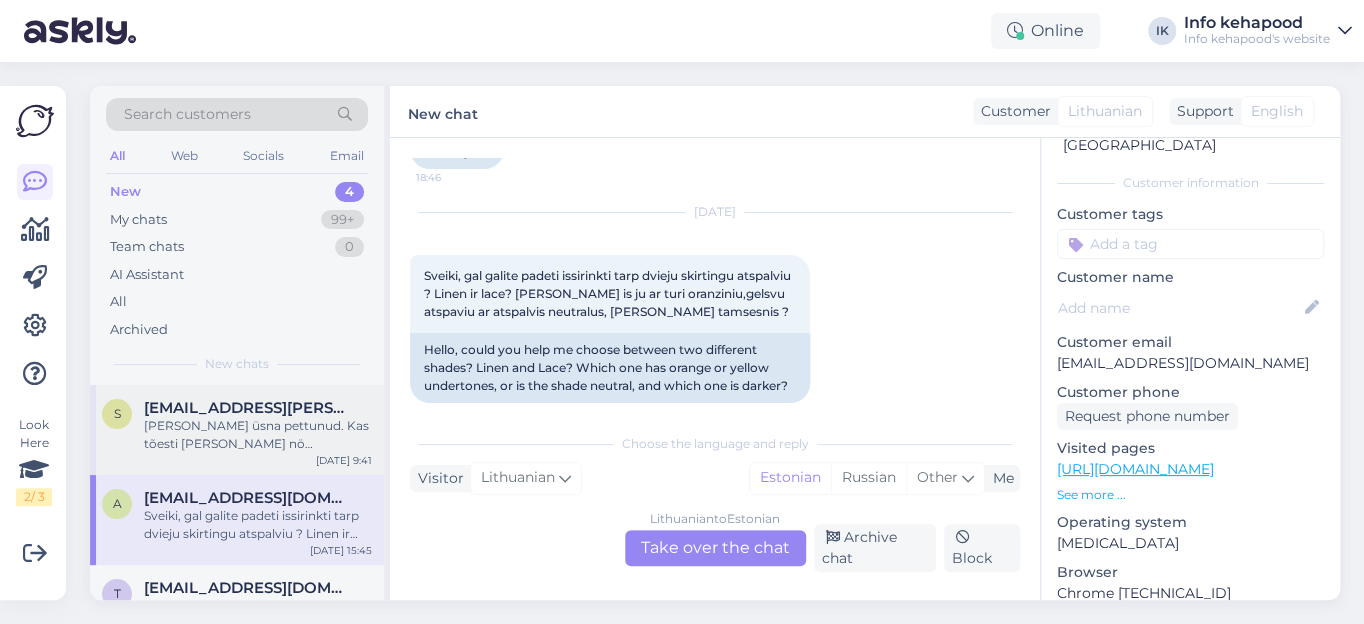 click on "[PERSON_NAME] üsna pettunud. Kas tõesti [PERSON_NAME] nö reklaamitrikk, et kui tellimus ületab kindlasti summa siis saab [PERSON_NAME] kingituse ? Kuid tegelikult siiski ei saa ?" at bounding box center (258, 435) 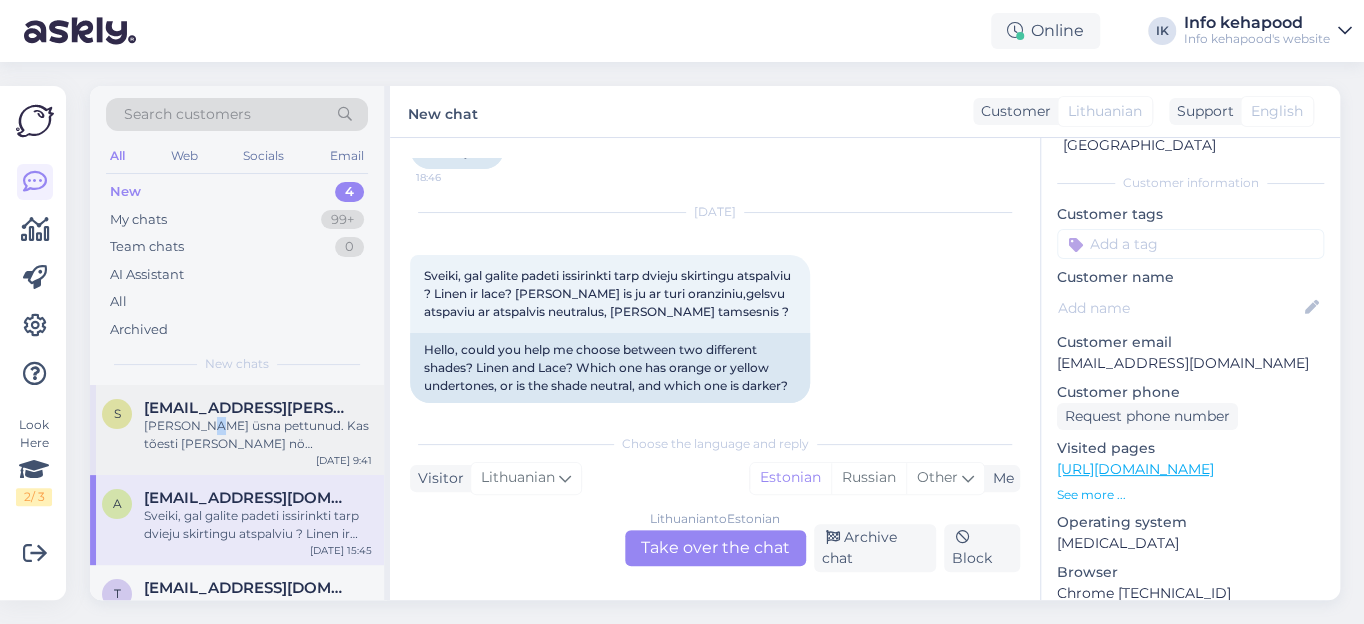 scroll, scrollTop: 1191, scrollLeft: 0, axis: vertical 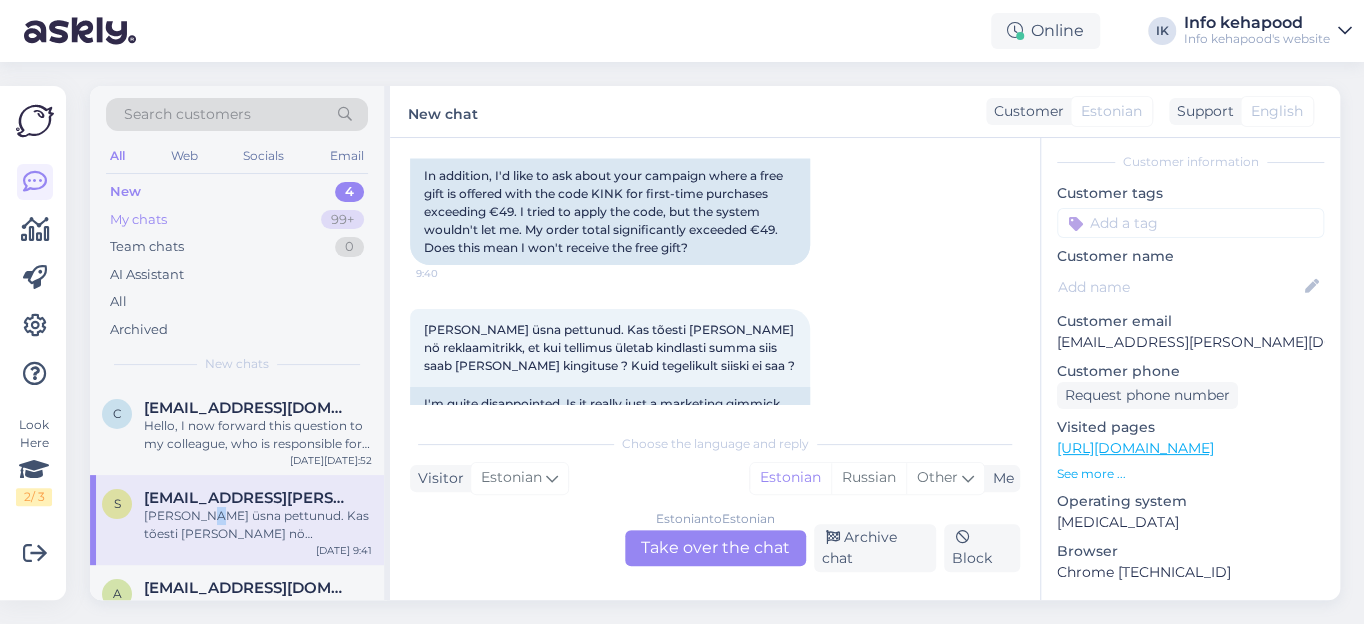 click on "My chats" at bounding box center (138, 220) 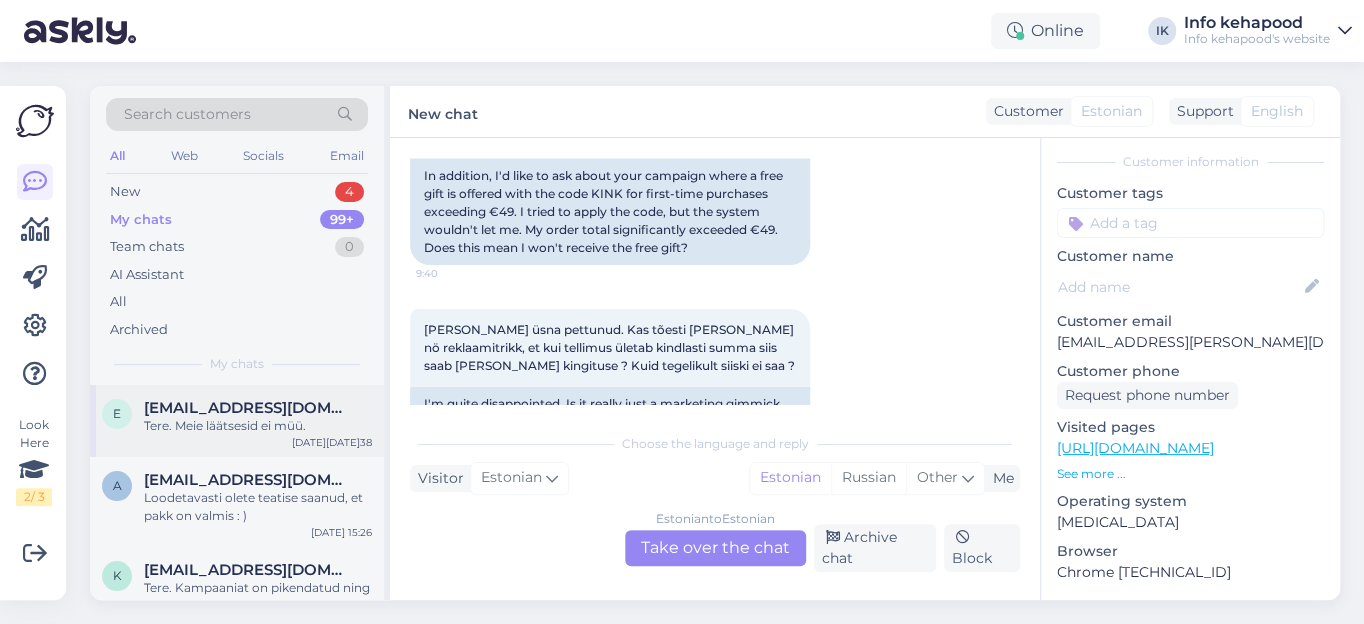click on "Tere. Meie läätsesid ei müü." at bounding box center [258, 426] 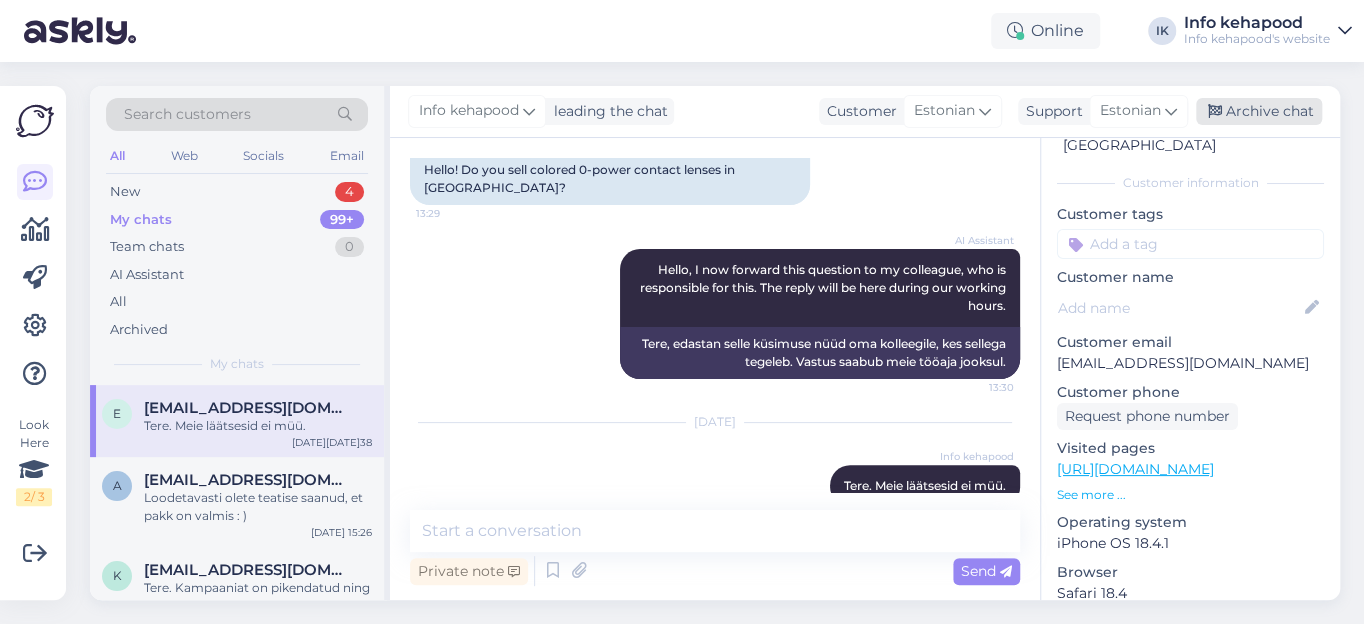 click on "Archive chat" at bounding box center [1259, 111] 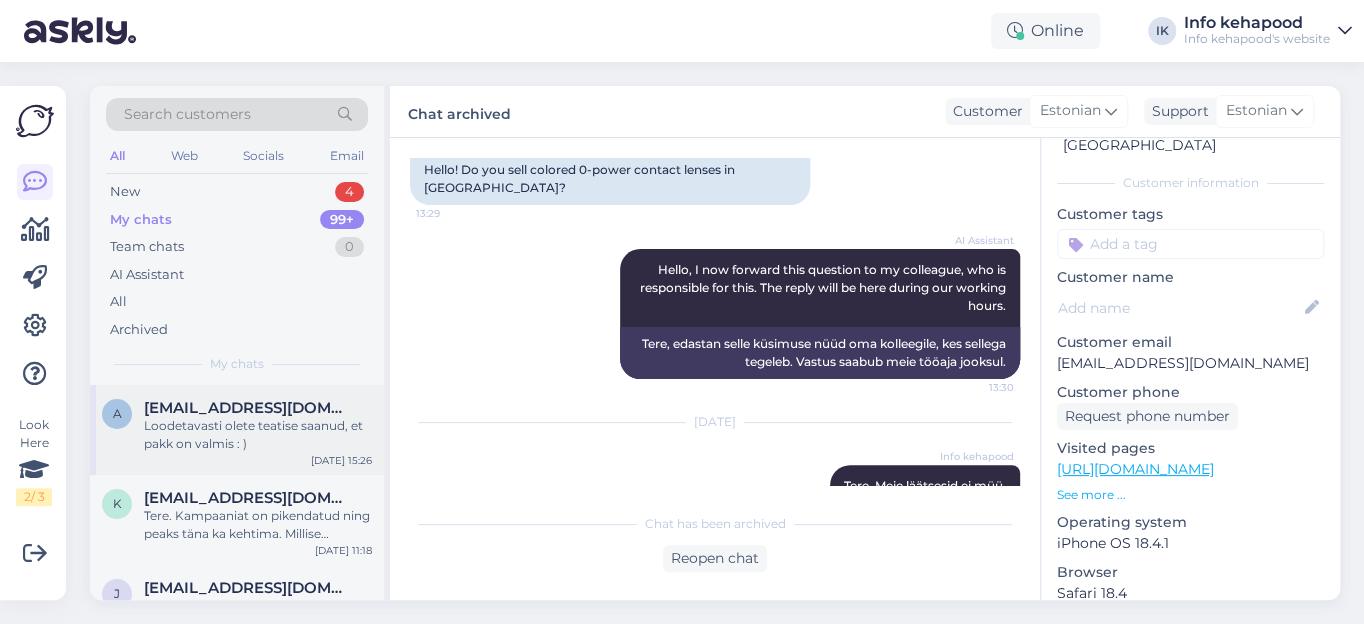 click on "Loodetavasti olete teatise saanud, et pakk on valmis : )" at bounding box center (258, 435) 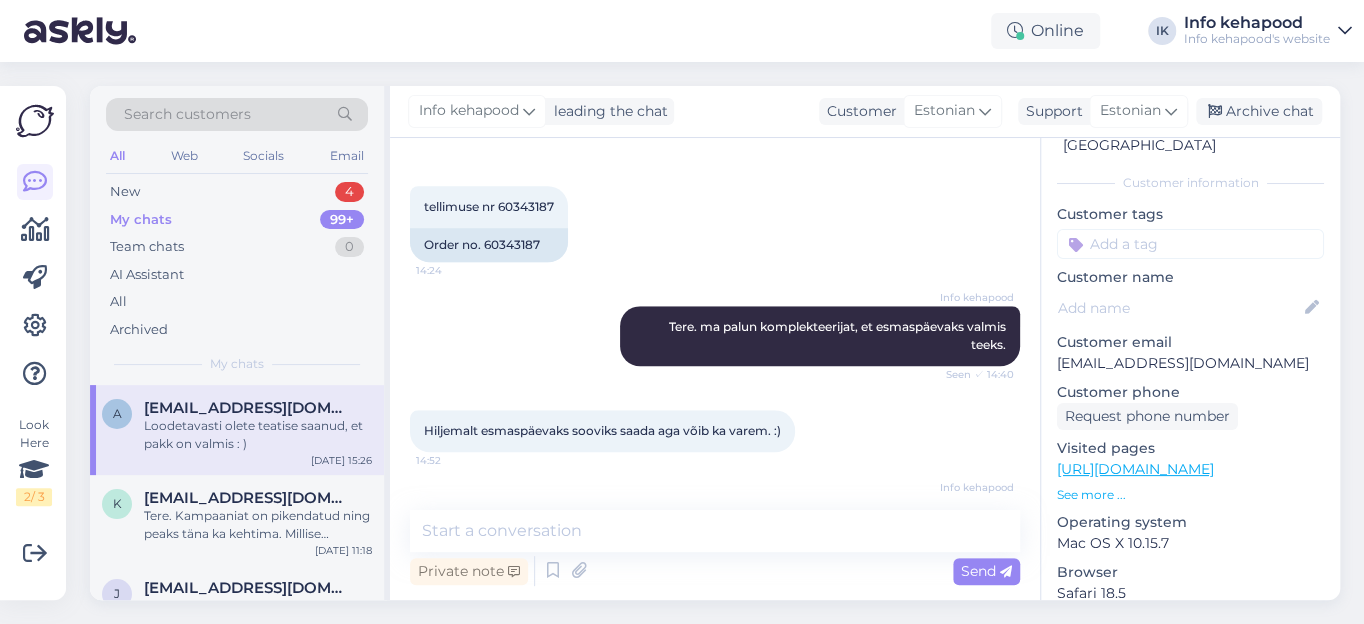 scroll, scrollTop: 906, scrollLeft: 0, axis: vertical 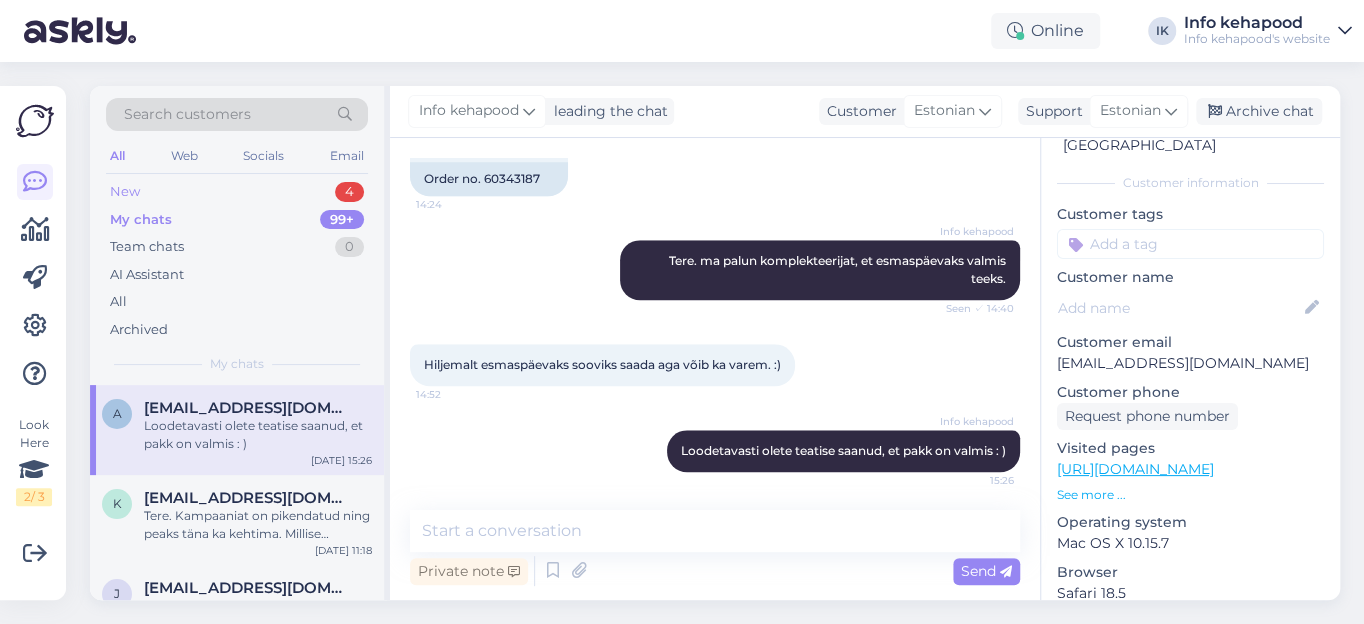 click on "New" at bounding box center (125, 192) 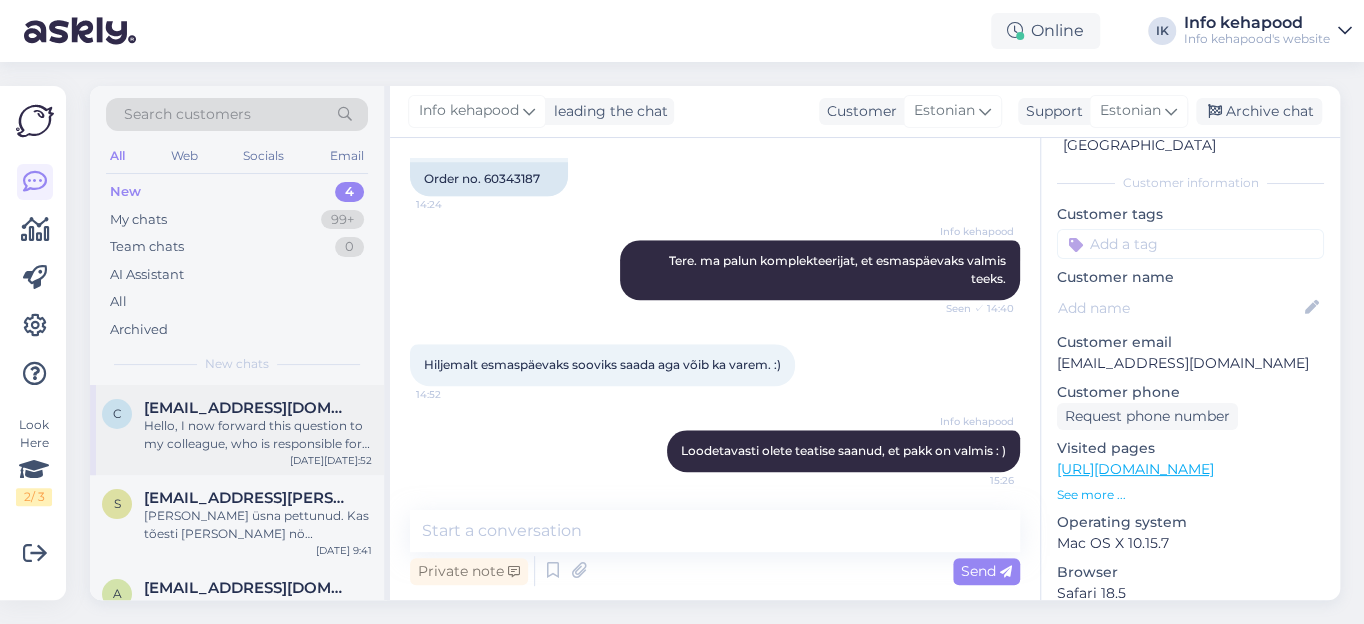 click on "Hello, I now forward this question to my colleague, who is responsible for this. The reply will be here during our working hours." at bounding box center [258, 435] 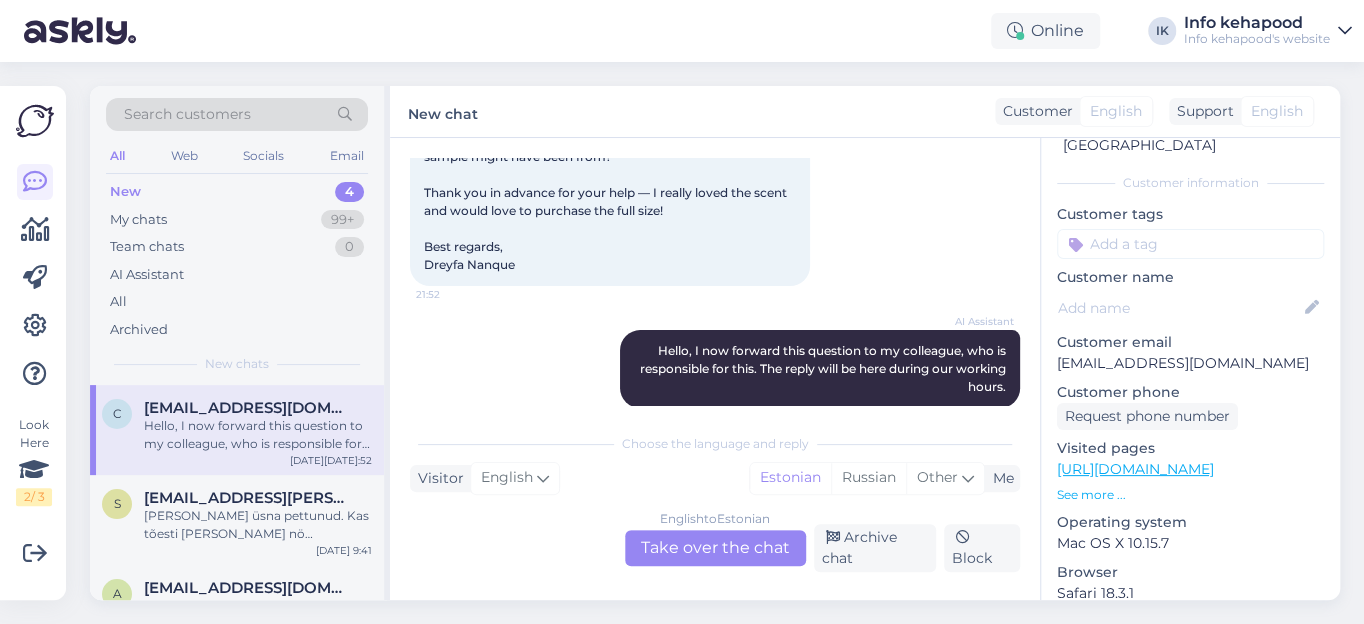 scroll, scrollTop: 296, scrollLeft: 0, axis: vertical 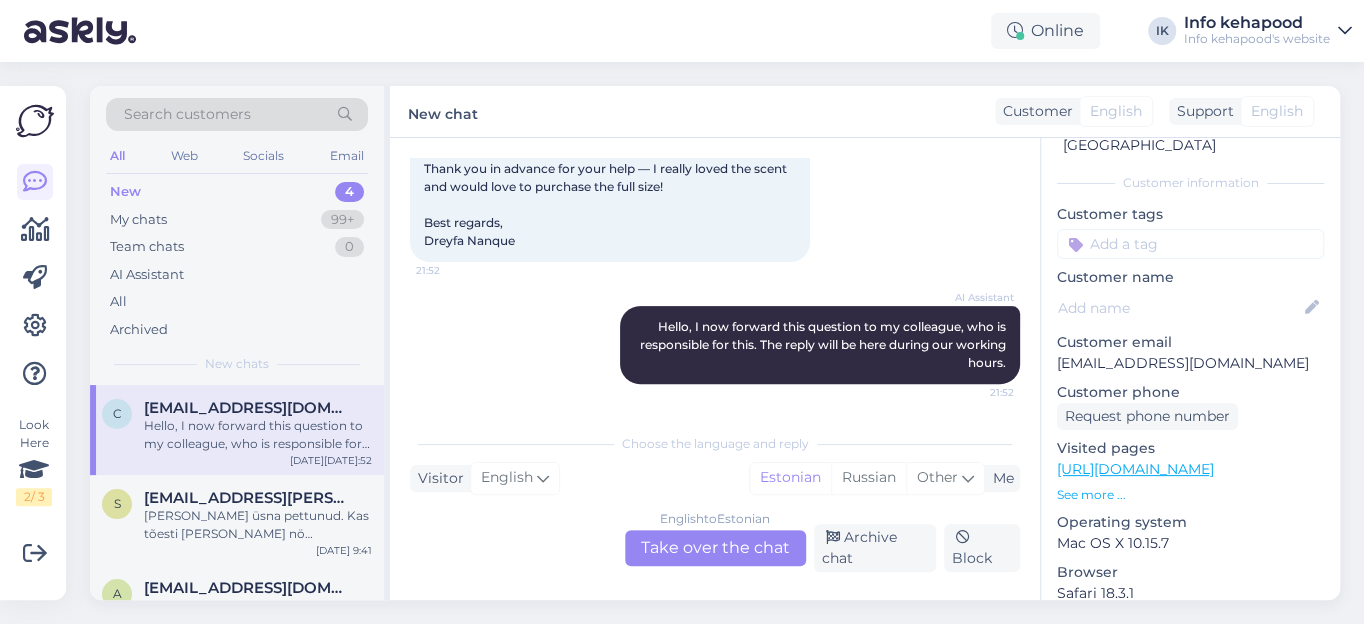 click on "English  to  Estonian Take over the chat" at bounding box center (715, 548) 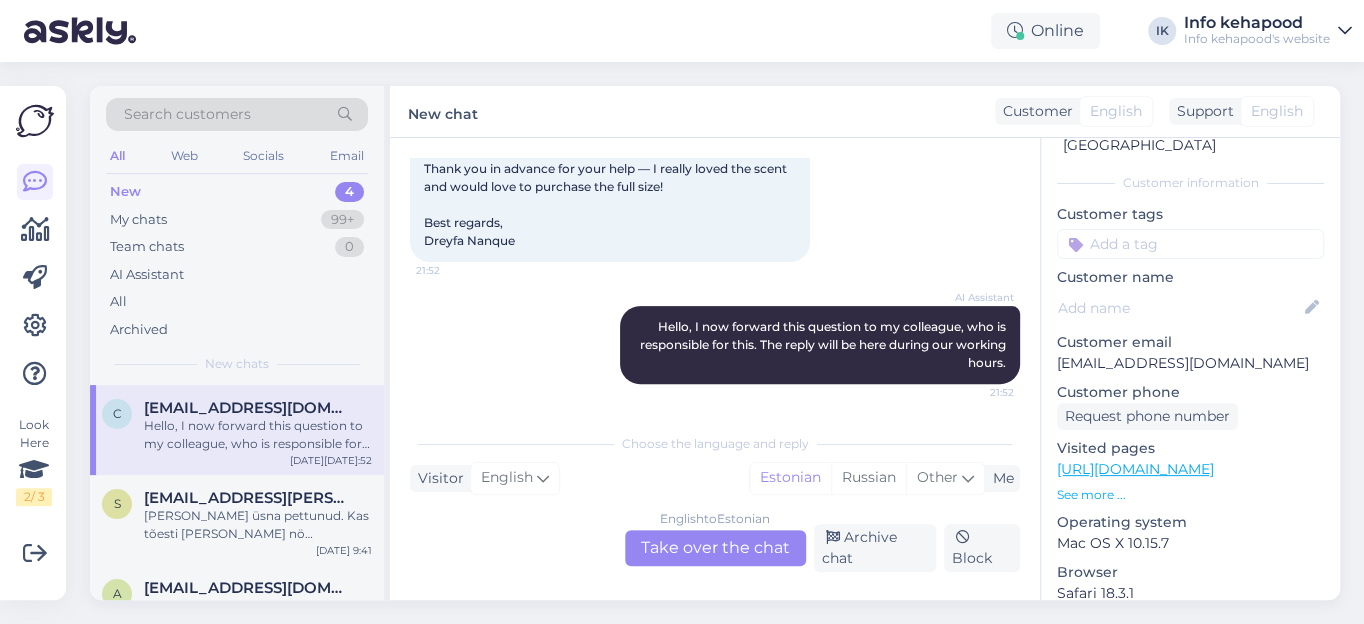 click on "English  to  Estonian Take over the chat" at bounding box center [715, 548] 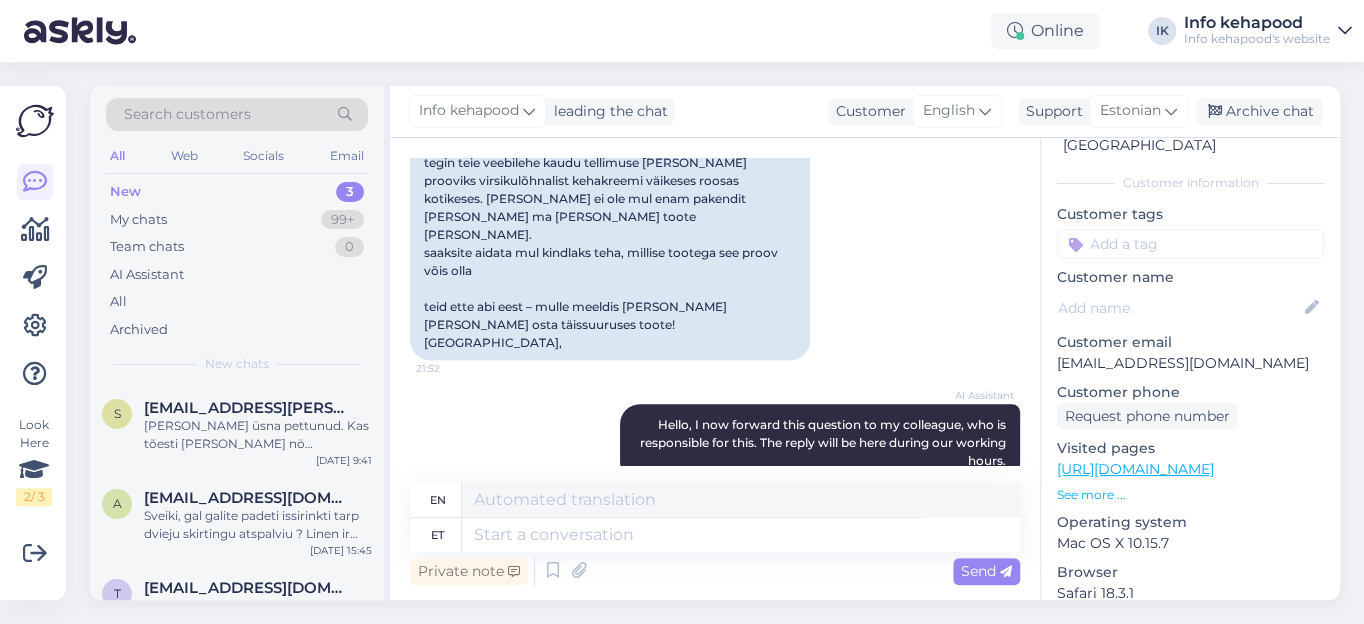 scroll, scrollTop: 467, scrollLeft: 0, axis: vertical 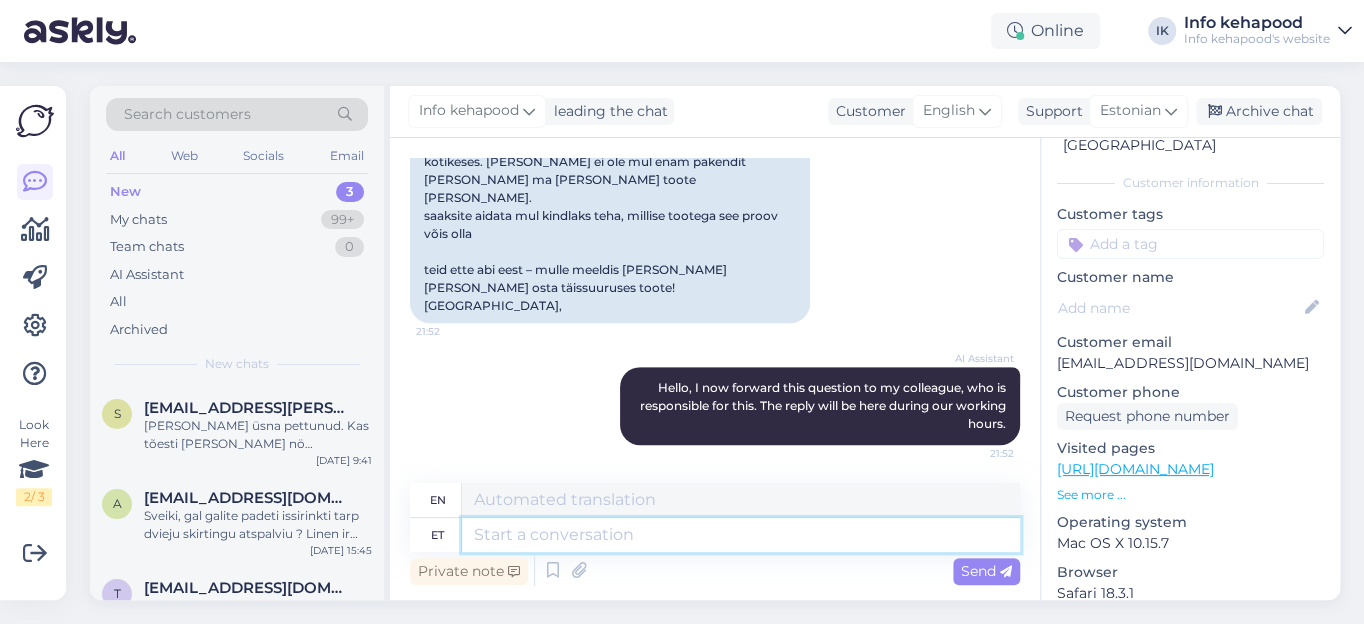 click at bounding box center [741, 535] 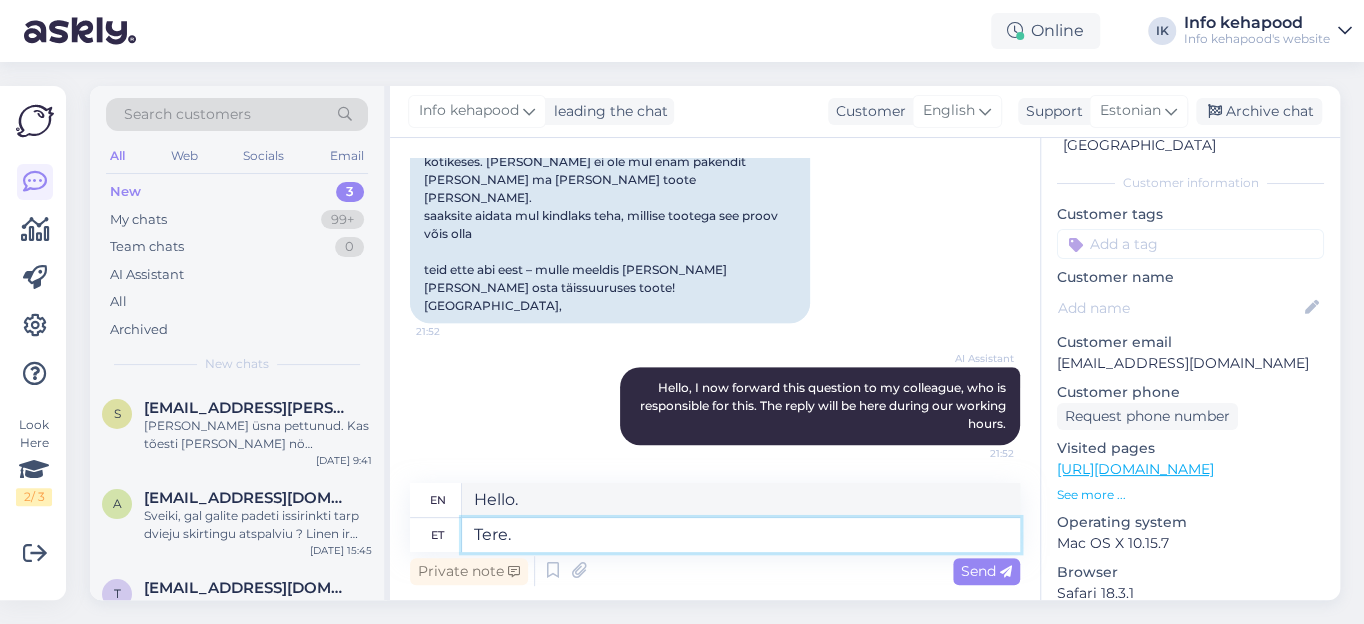 paste on "Could it have been Sister's Aroma Smart Body Cream?" 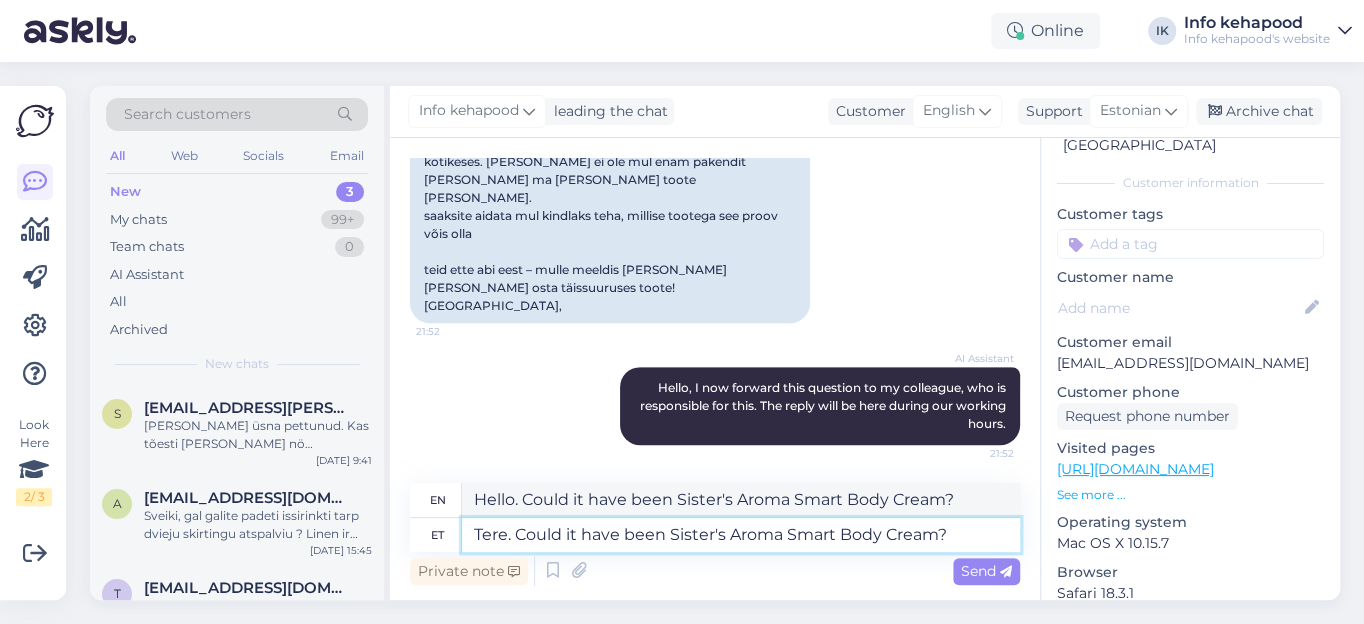drag, startPoint x: 513, startPoint y: 537, endPoint x: 557, endPoint y: 539, distance: 44.04543 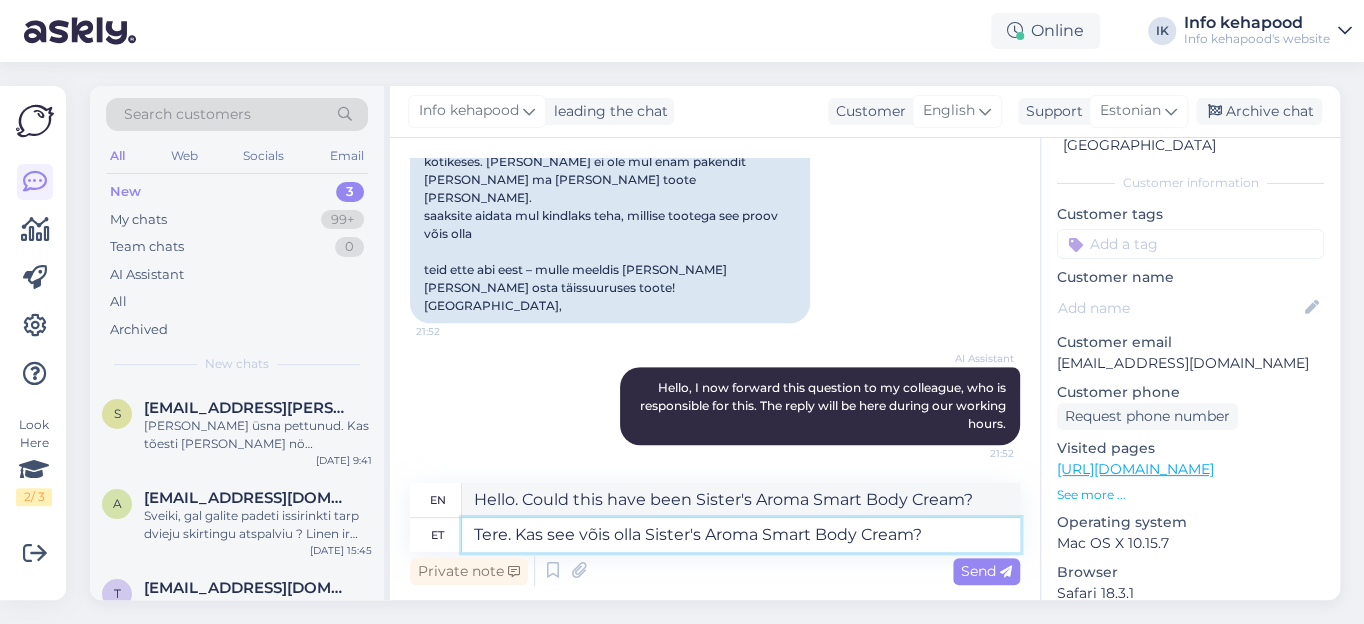 click on "Tere. Kas see võis olla Sister's Aroma Smart Body Cream?" at bounding box center [741, 535] 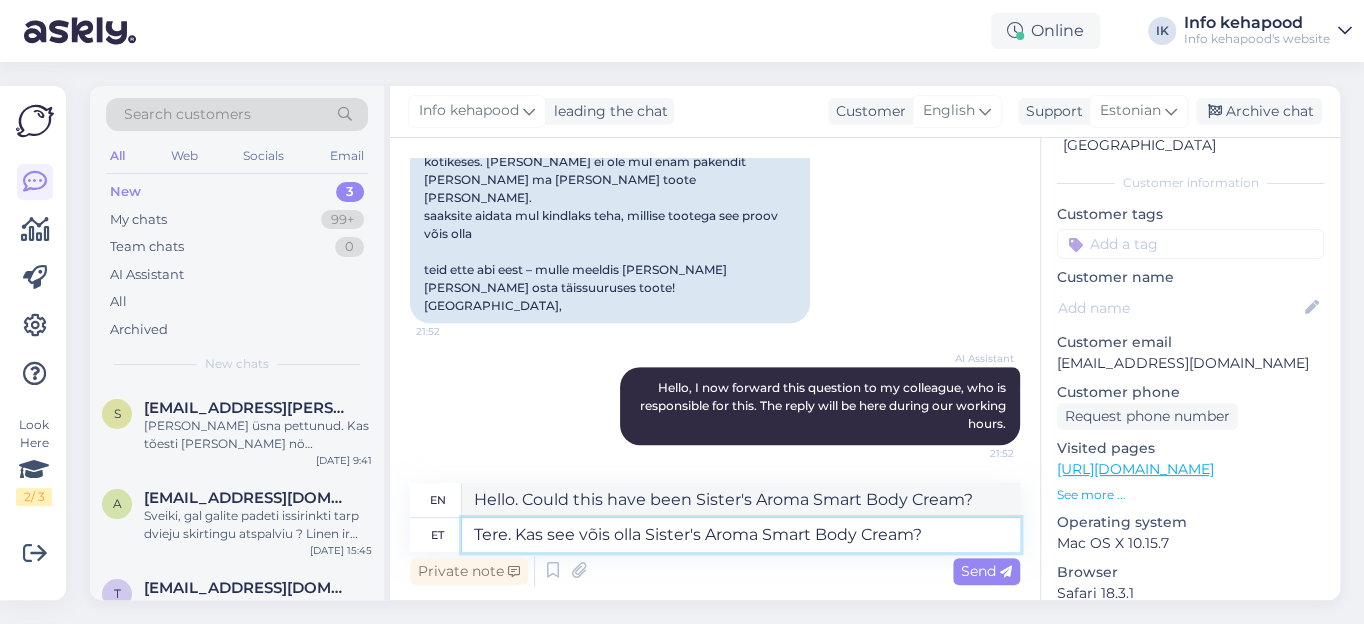 paste 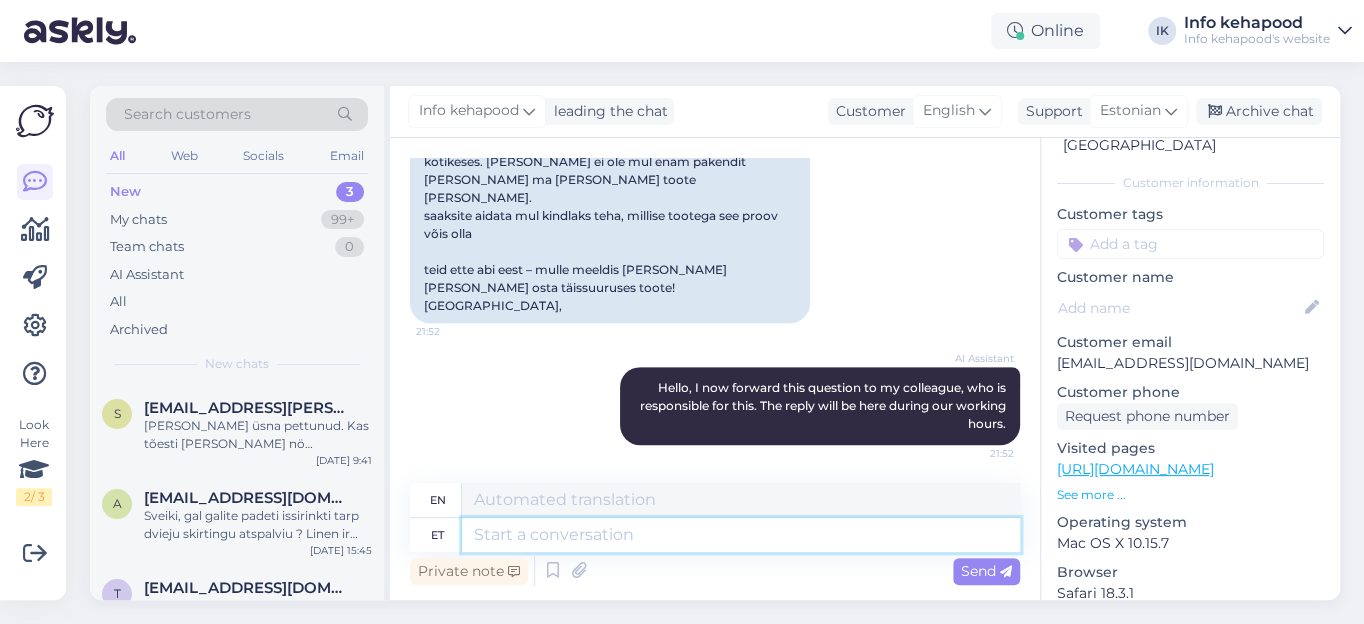scroll, scrollTop: 773, scrollLeft: 0, axis: vertical 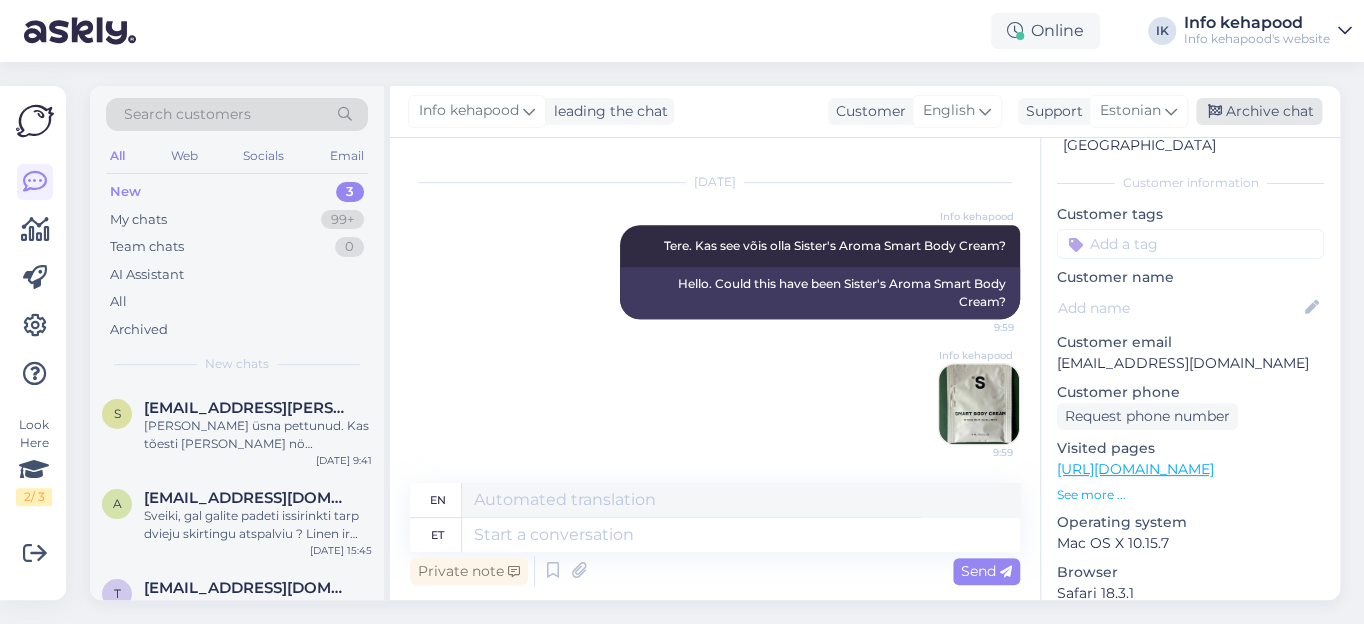 click on "Archive chat" at bounding box center (1259, 111) 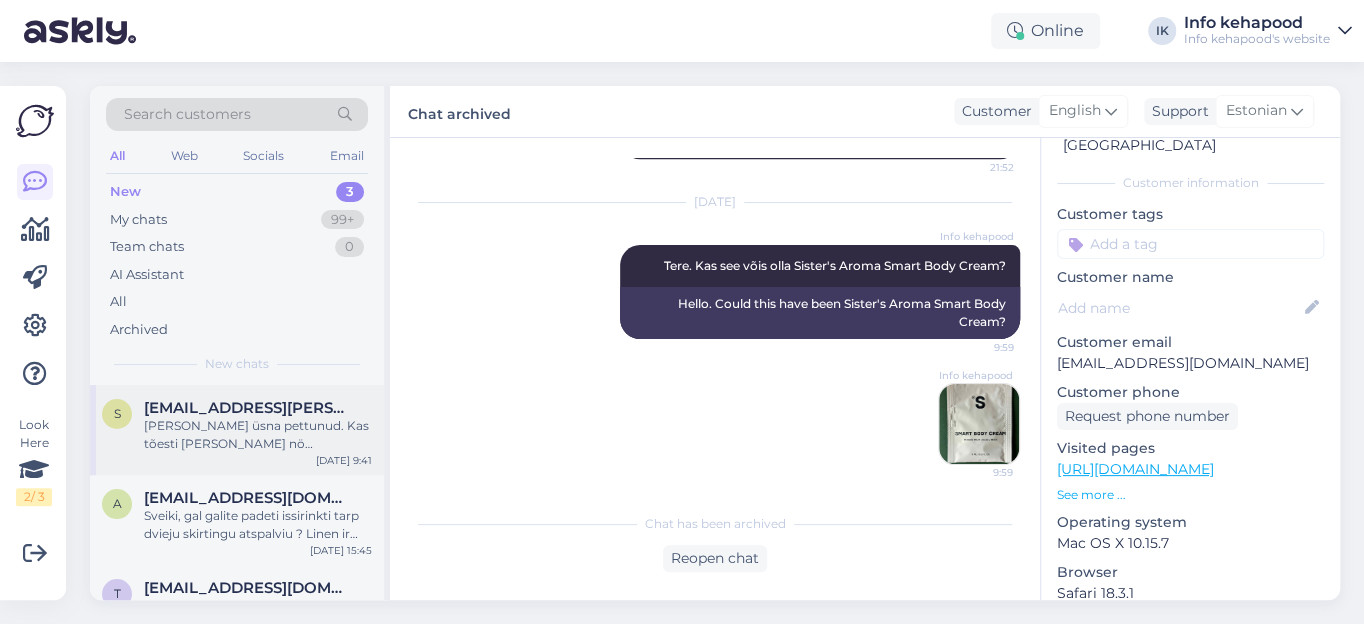 click on "[PERSON_NAME] üsna pettunud. Kas tõesti [PERSON_NAME] nö reklaamitrikk, et kui tellimus ületab kindlasti summa siis saab [PERSON_NAME] kingituse ? Kuid tegelikult siiski ei saa ?" at bounding box center [258, 435] 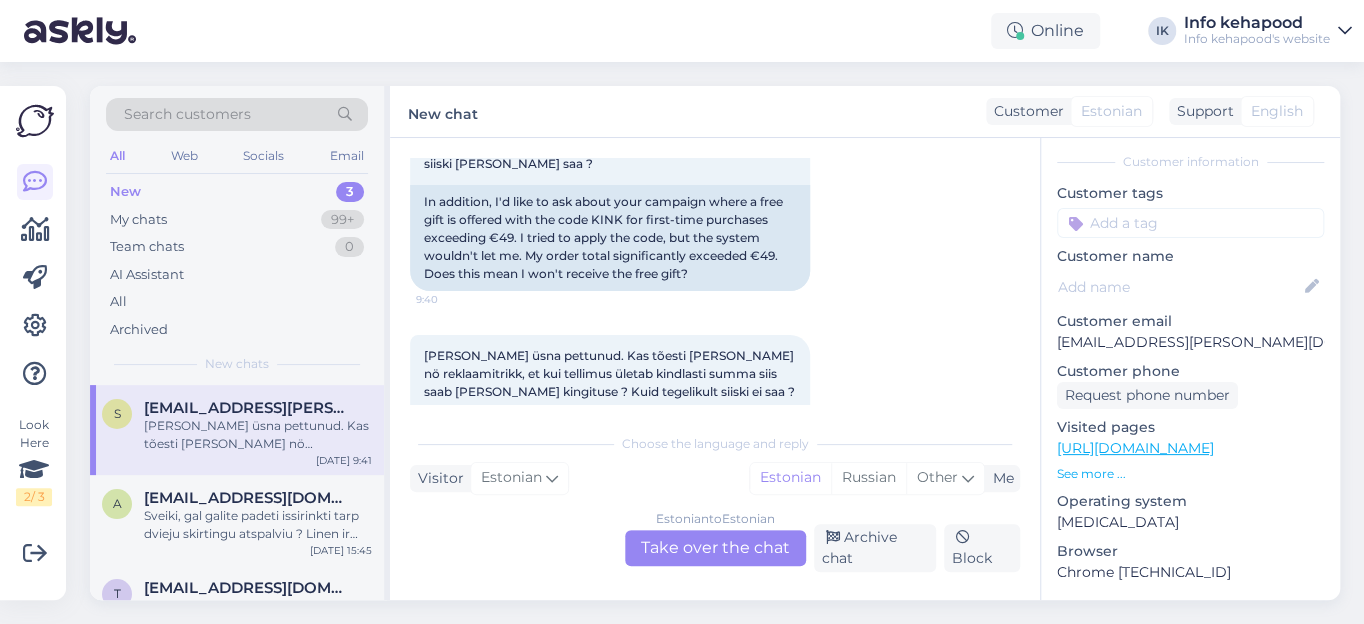 scroll, scrollTop: 1191, scrollLeft: 0, axis: vertical 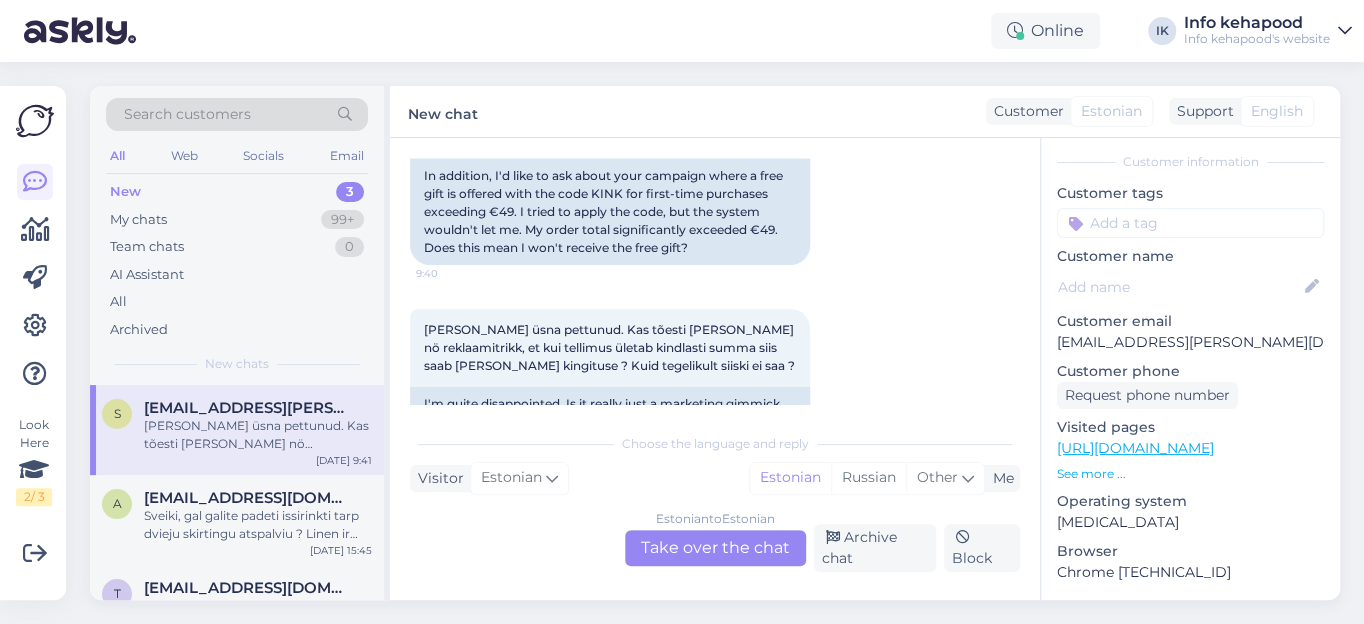 click on "Estonian  to  Estonian Take over the chat" at bounding box center (715, 548) 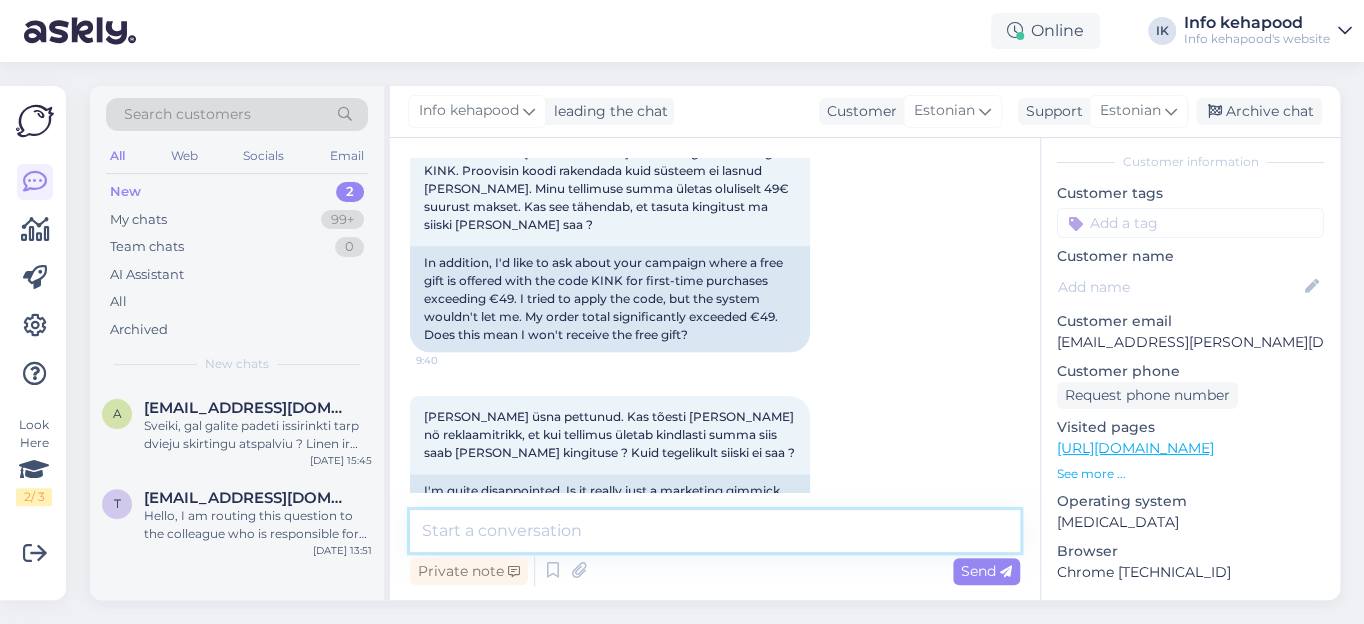 click at bounding box center (715, 531) 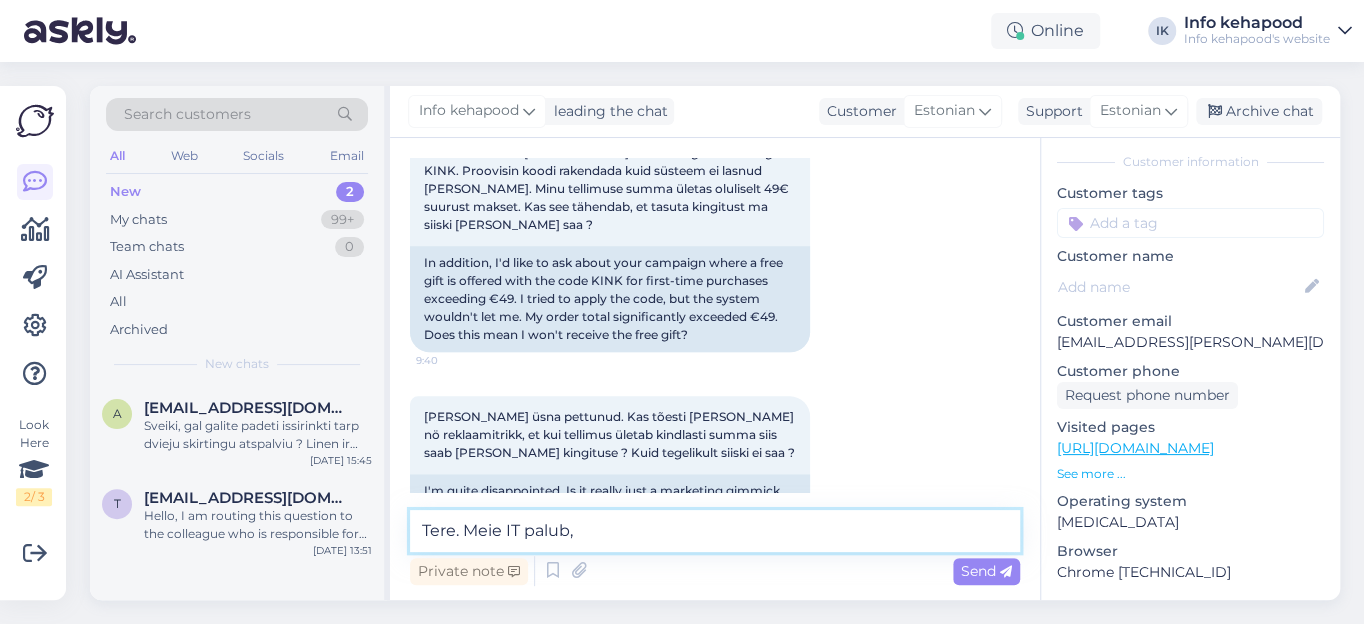 paste on "viitsib võib teha nt sama teekonna läbi, et me saaksime vaadata milles oli probleem ja ära lahendata." 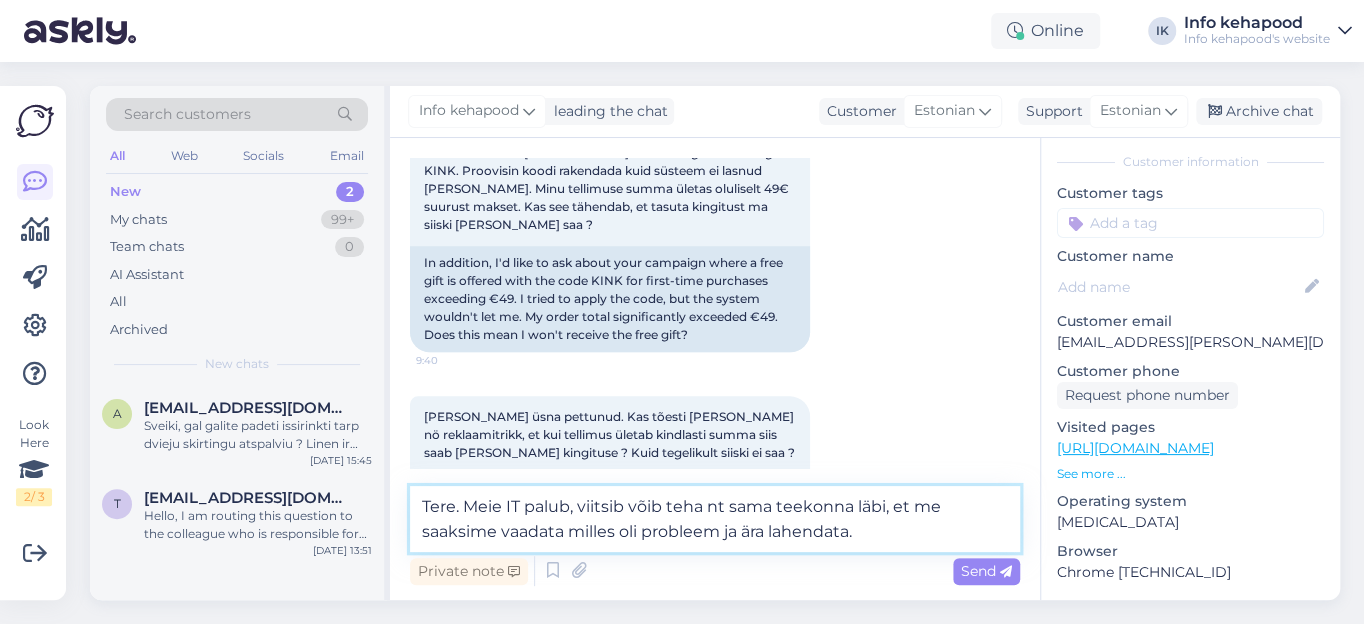 scroll, scrollTop: 1128, scrollLeft: 0, axis: vertical 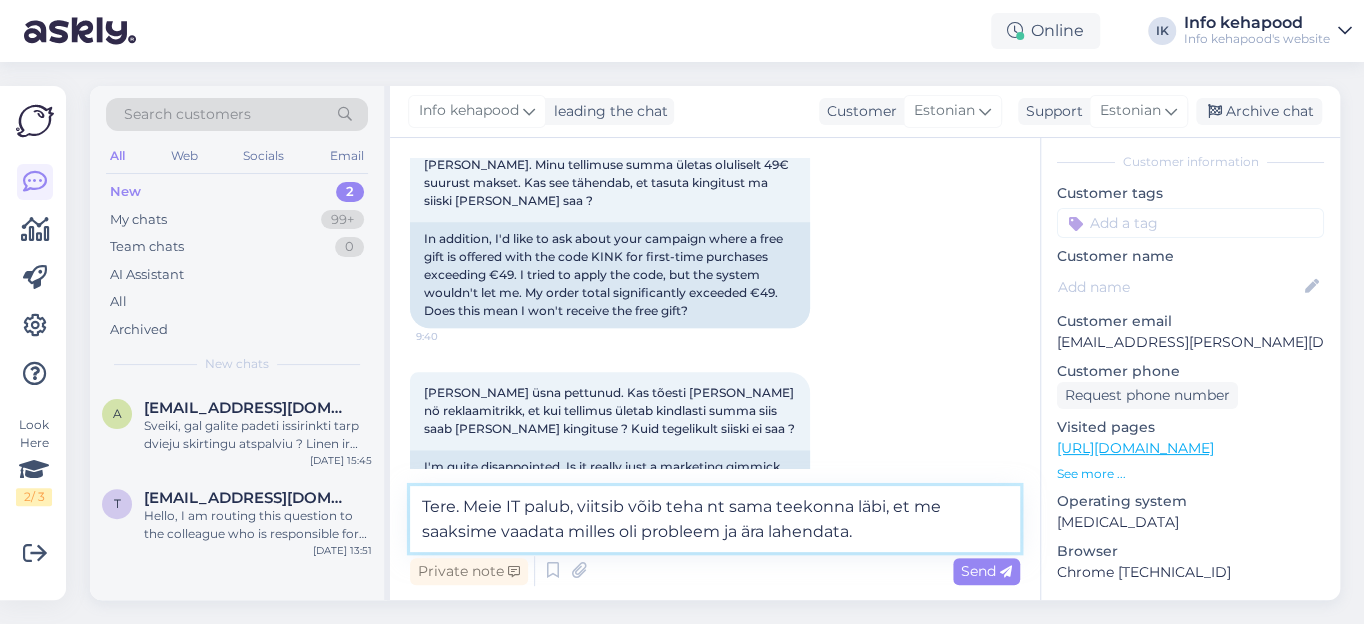 click on "Tere. Meie IT palub, viitsib võib teha nt sama teekonna läbi, et me saaksime vaadata milles oli probleem ja ära lahendata." at bounding box center [715, 519] 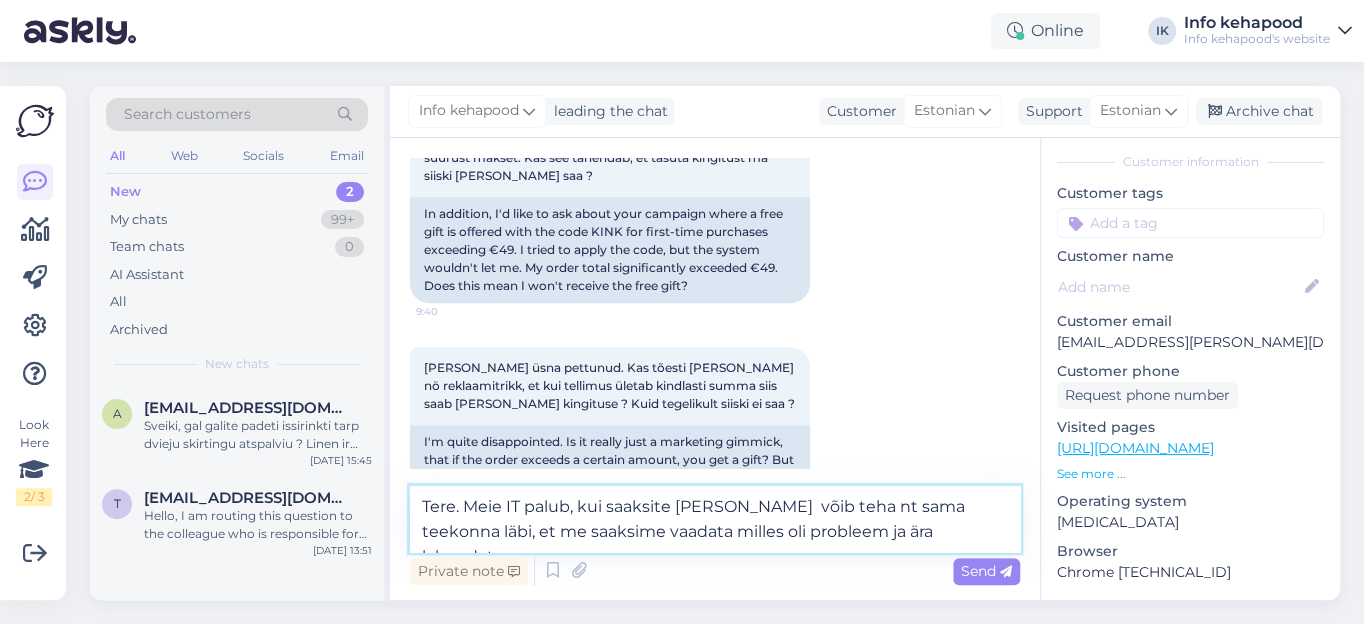 scroll, scrollTop: 1128, scrollLeft: 0, axis: vertical 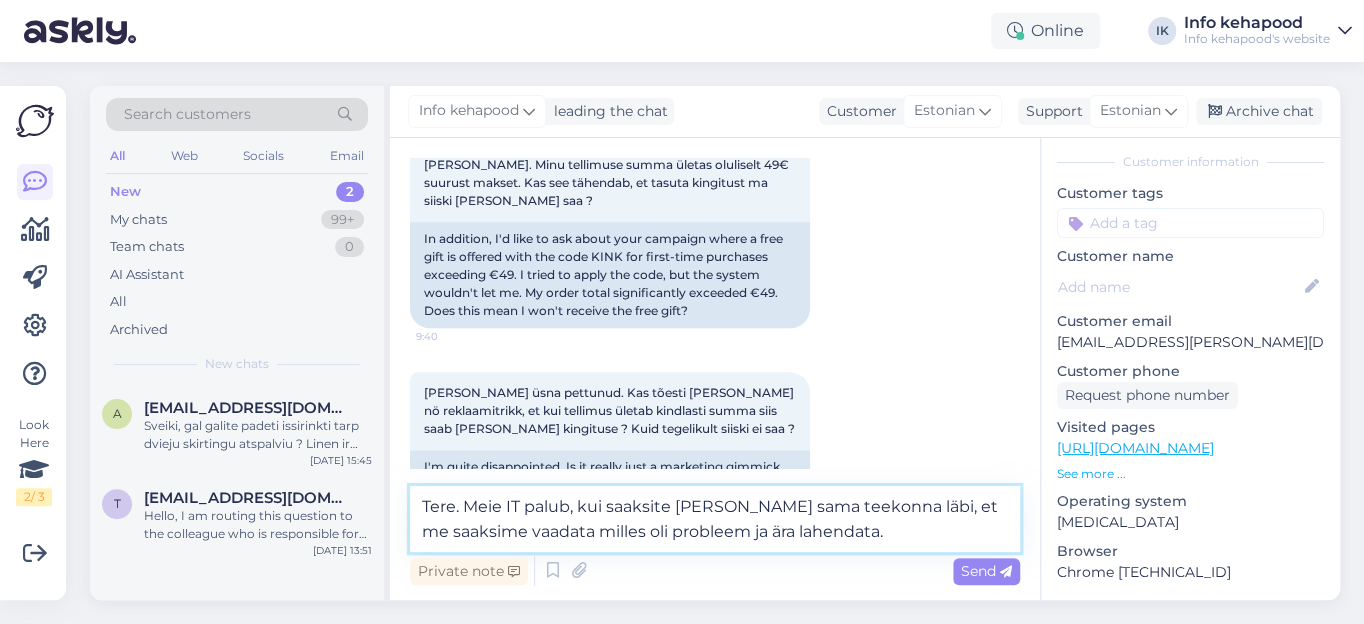 click on "Tere. Meie IT palub, kui saaksite [PERSON_NAME] sama teekonna läbi, et me saaksime vaadata milles oli probleem ja ära lahendata." at bounding box center (715, 519) 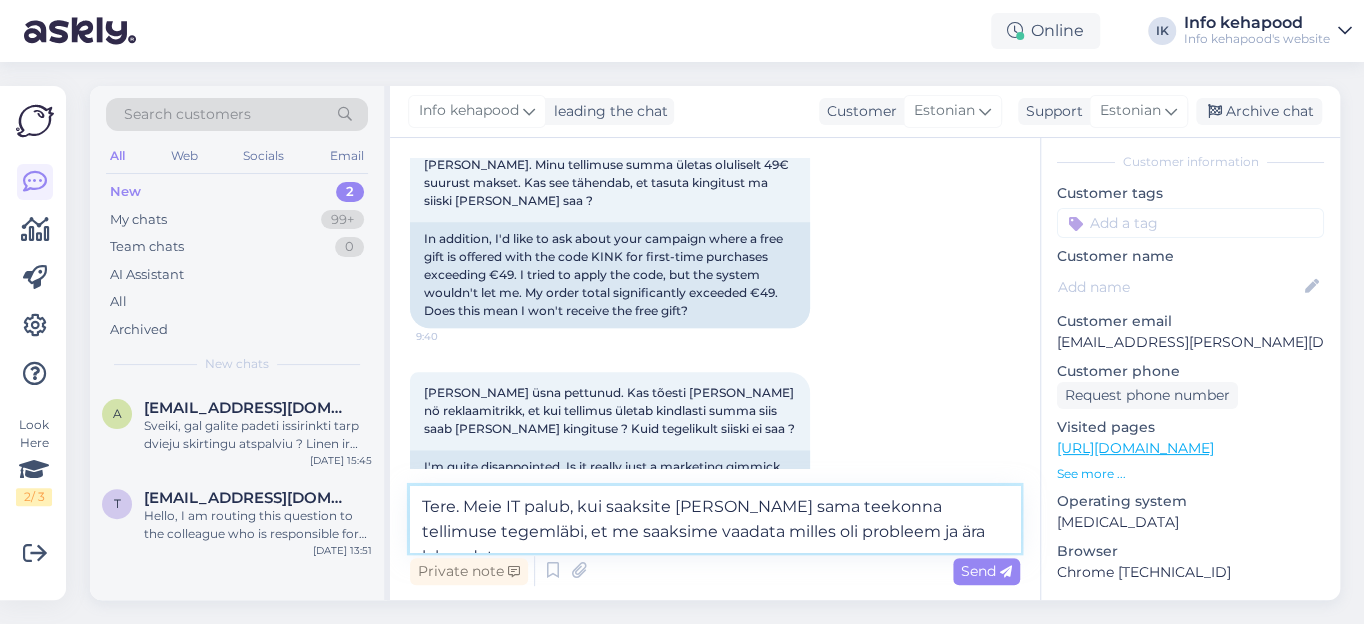 scroll, scrollTop: 1153, scrollLeft: 0, axis: vertical 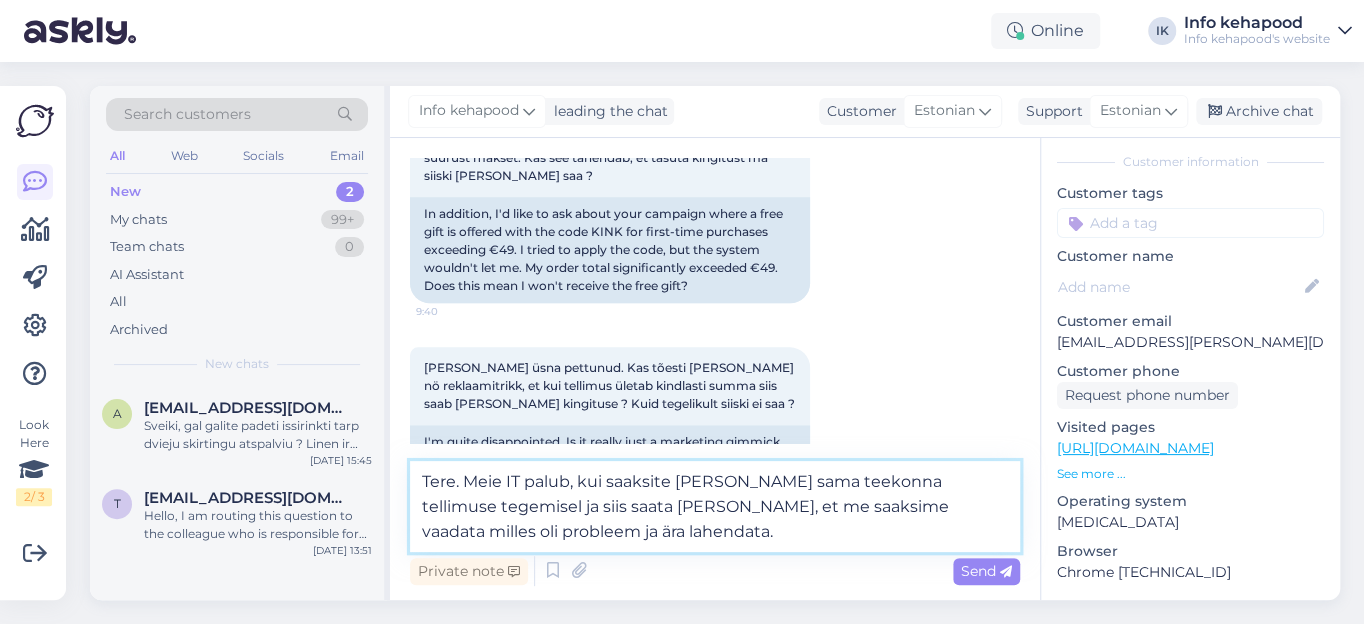 paste on "screen shoti + error kirja mis tal tuleb kui koodi ostukorvi lisab" 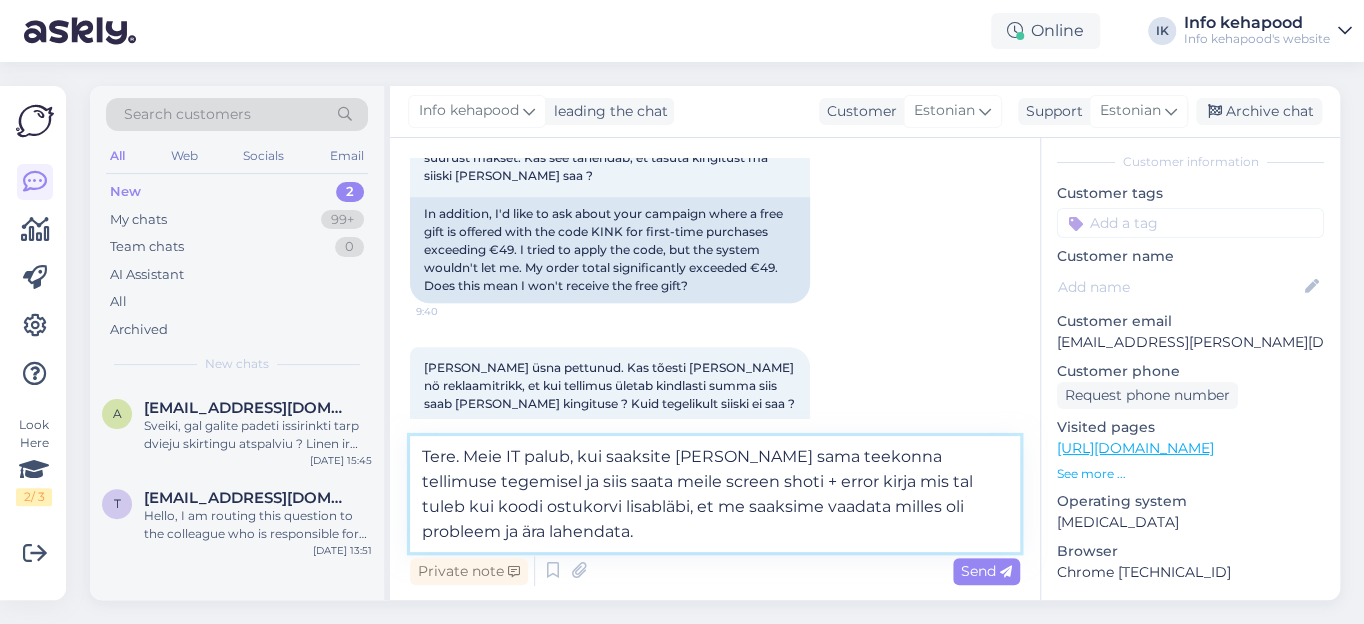 scroll, scrollTop: 1178, scrollLeft: 0, axis: vertical 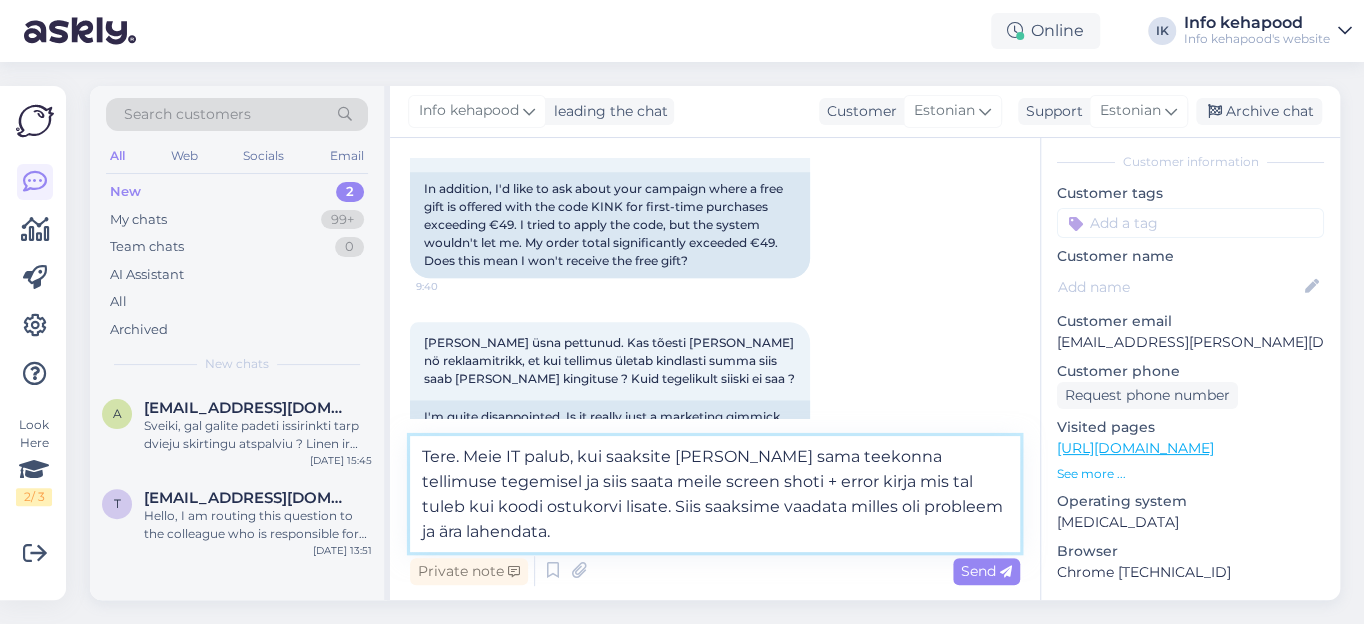 click on "Tere. Meie IT palub, kui saaksite [PERSON_NAME] sama teekonna tellimuse tegemisel ja siis saata meile screen shoti + error kirja mis tal tuleb kui koodi ostukorvi lisate. Siis saaksime vaadata milles oli probleem ja ära lahendata." at bounding box center [715, 494] 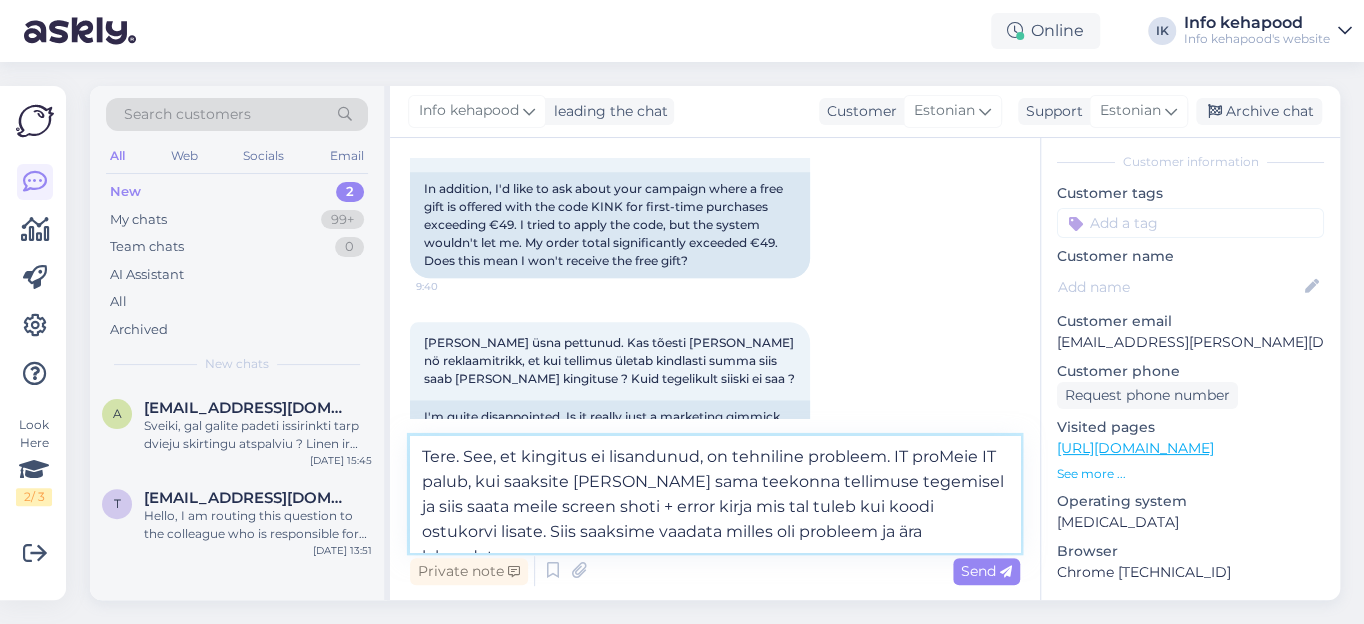 scroll, scrollTop: 1191, scrollLeft: 0, axis: vertical 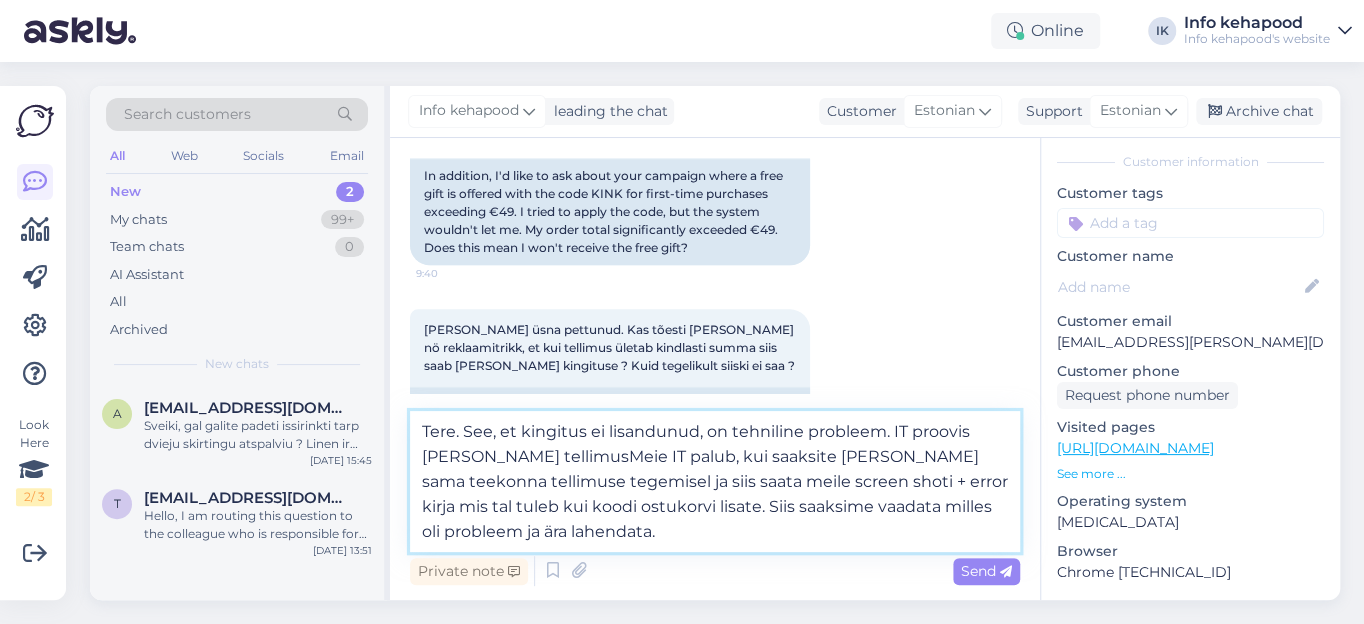drag, startPoint x: 904, startPoint y: 431, endPoint x: 945, endPoint y: 433, distance: 41.04875 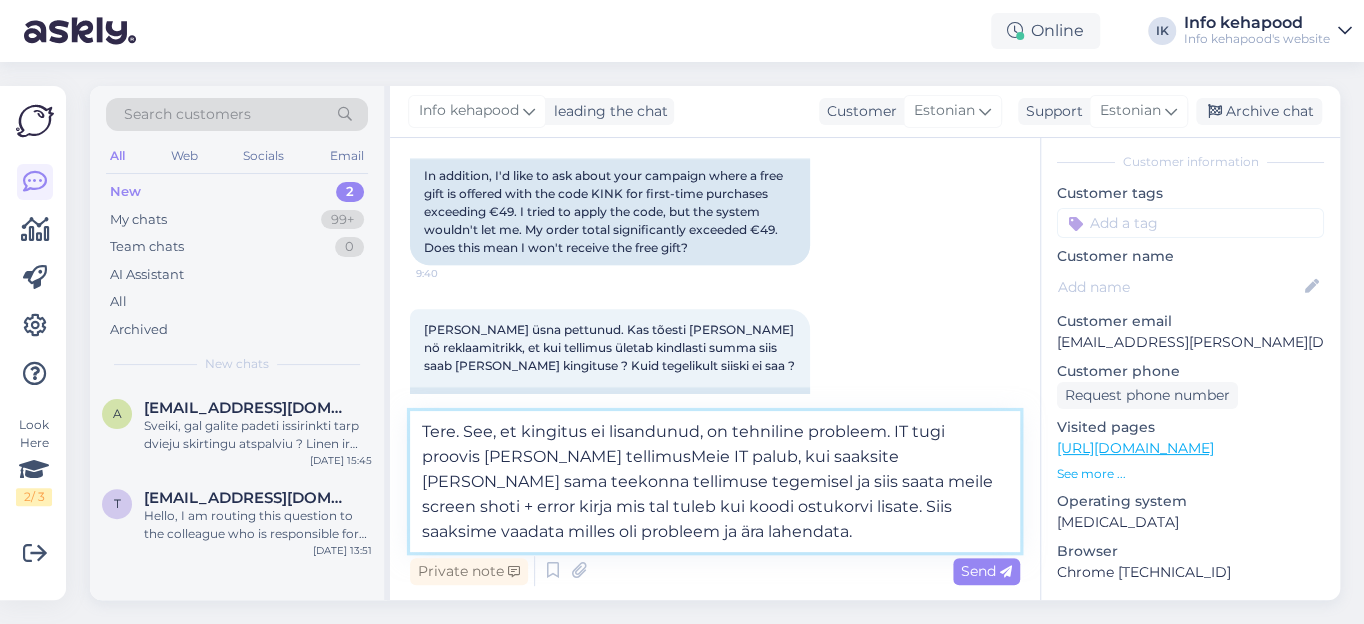 drag, startPoint x: 586, startPoint y: 460, endPoint x: 605, endPoint y: 460, distance: 19 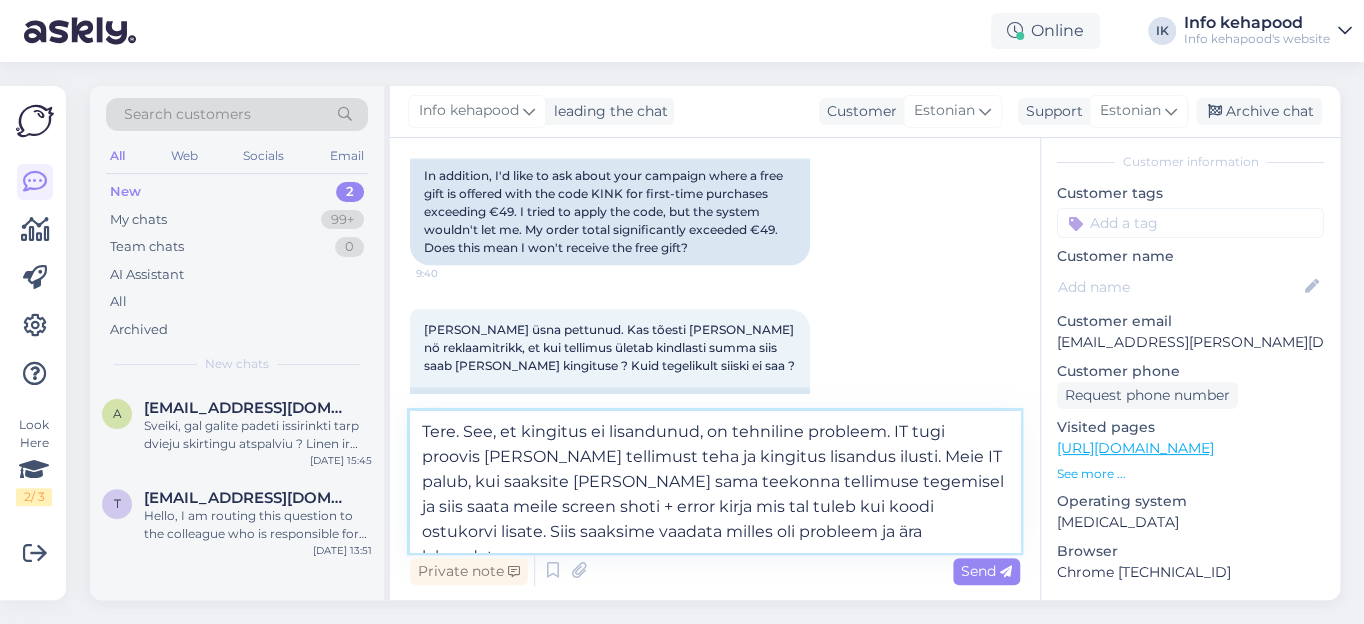 click on "Tere. See, et kingitus ei lisandunud, on tehniline probleem. IT tugi  proovis [PERSON_NAME] tellimust teha ja kingitus lisandus ilusti. Meie IT palub, kui saaksite [PERSON_NAME] sama teekonna tellimuse tegemisel ja siis saata meile screen shoti + error kirja mis tal tuleb kui koodi ostukorvi lisate. Siis saaksime vaadata milles oli probleem ja ära lahendata." at bounding box center (715, 481) 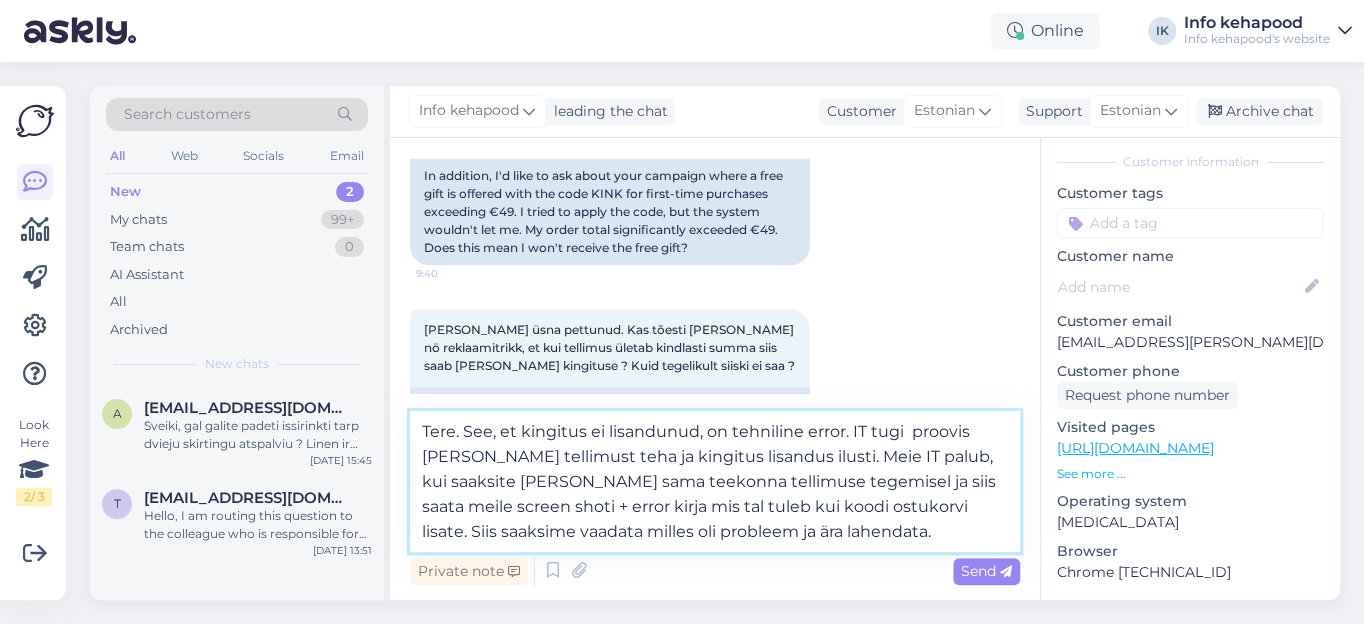 click on "Tere. See, et kingitus ei lisandunud, on tehniline error. IT tugi  proovis [PERSON_NAME] tellimust teha ja kingitus lisandus ilusti. Meie IT palub, kui saaksite [PERSON_NAME] sama teekonna tellimuse tegemisel ja siis saata meile screen shoti + error kirja mis tal tuleb kui koodi ostukorvi lisate. Siis saaksime vaadata milles oli probleem ja ära lahendata." at bounding box center (715, 481) 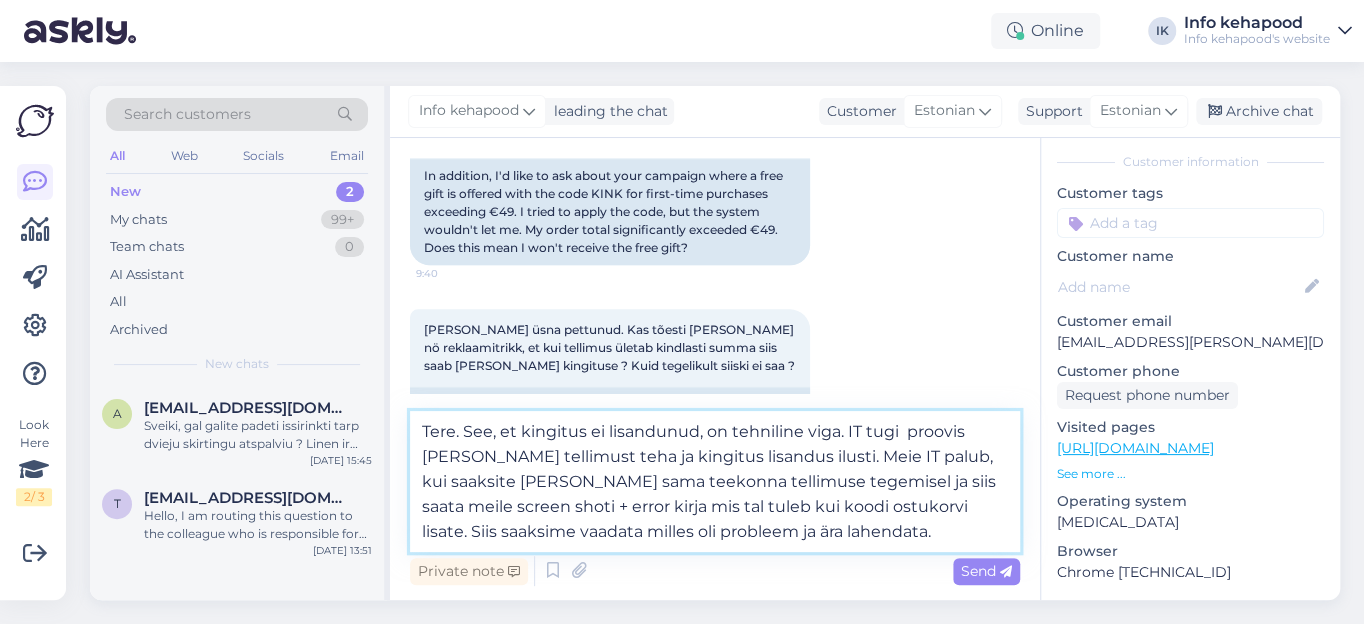 click on "Tere. See, et kingitus ei lisandunud, on tehniline viga. IT tugi  proovis [PERSON_NAME] tellimust teha ja kingitus lisandus ilusti. Meie IT palub, kui saaksite [PERSON_NAME] sama teekonna tellimuse tegemisel ja siis saata meile screen shoti + error kirja mis tal tuleb kui koodi ostukorvi lisate. Siis saaksime vaadata milles oli probleem ja ära lahendata." at bounding box center (715, 481) 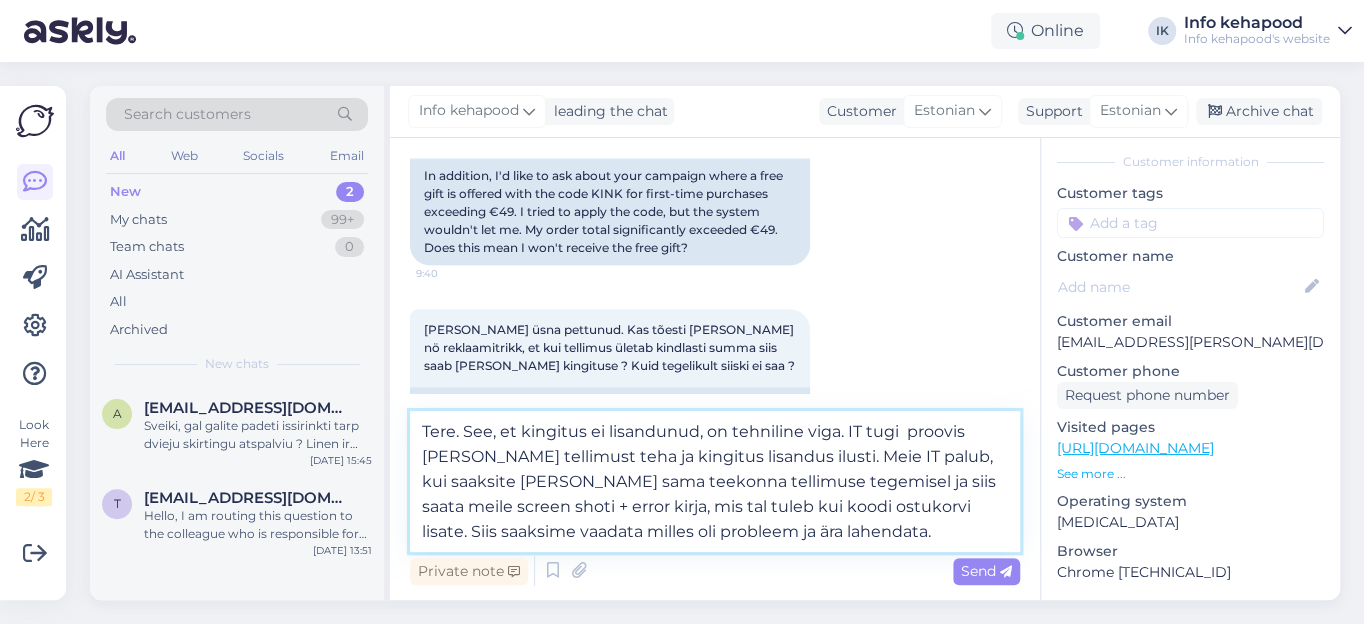 click on "Tere. See, et kingitus ei lisandunud, on tehniline viga. IT tugi  proovis [PERSON_NAME] tellimust teha ja kingitus lisandus ilusti. Meie IT palub, kui saaksite [PERSON_NAME] sama teekonna tellimuse tegemisel ja siis saata meile screen shoti + error kirja, mis tal tuleb kui koodi ostukorvi lisate. Siis saaksime vaadata milles oli probleem ja ära lahendata." at bounding box center [715, 481] 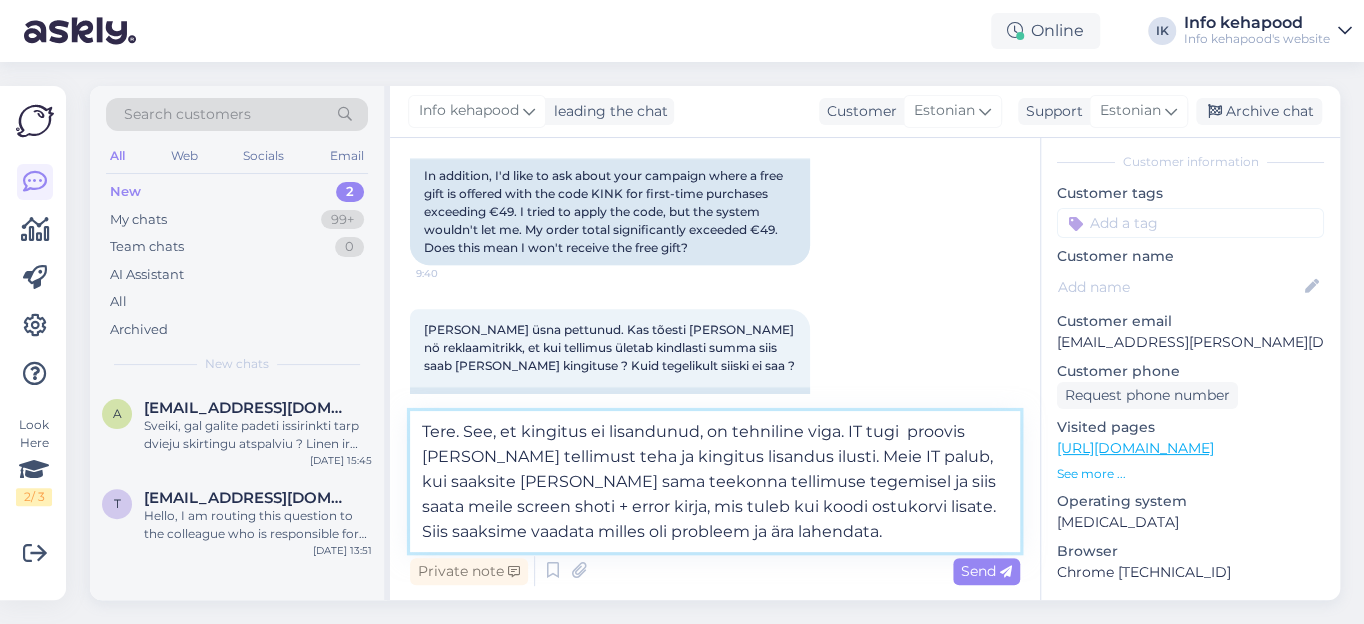 click on "Tere. See, et kingitus ei lisandunud, on tehniline viga. IT tugi  proovis [PERSON_NAME] tellimust teha ja kingitus lisandus ilusti. Meie IT palub, kui saaksite [PERSON_NAME] sama teekonna tellimuse tegemisel ja siis saata meile screen shoti + error kirja, mis tuleb kui koodi ostukorvi lisate. Siis saaksime vaadata milles oli probleem ja ära lahendata." at bounding box center (715, 481) 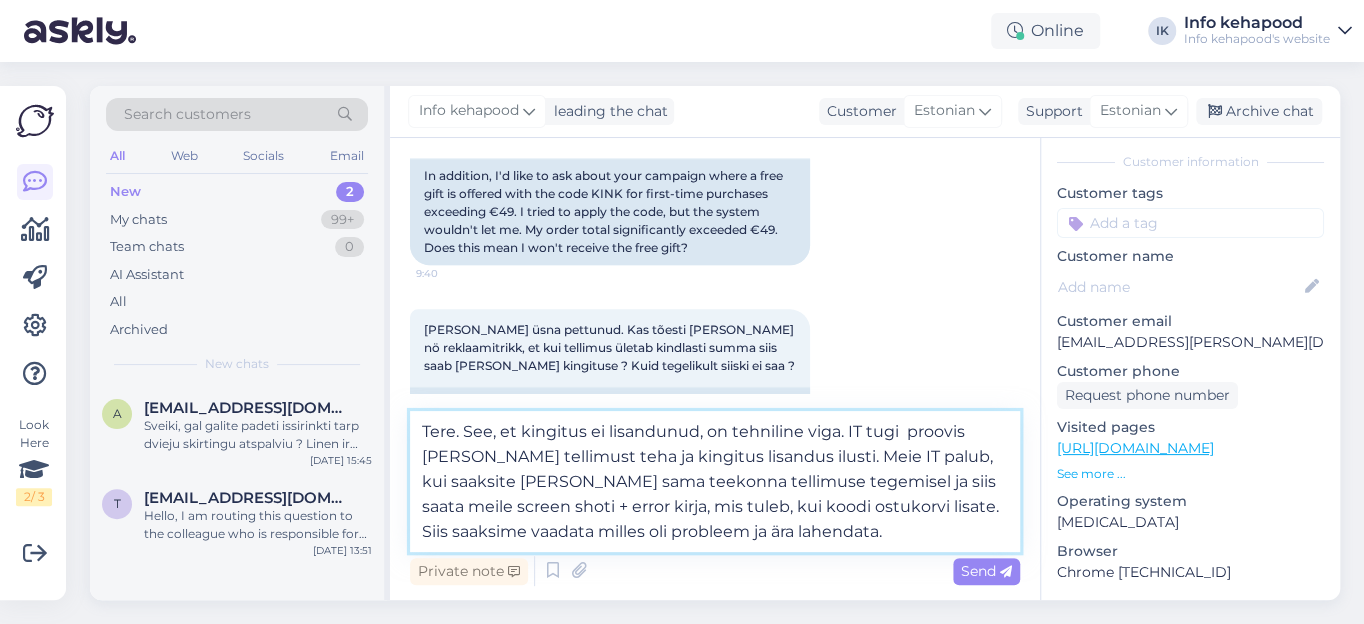 click on "Tere. See, et kingitus ei lisandunud, on tehniline viga. IT tugi  proovis [PERSON_NAME] tellimust teha ja kingitus lisandus ilusti. Meie IT palub, kui saaksite [PERSON_NAME] sama teekonna tellimuse tegemisel ja siis saata meile screen shoti + error kirja, mis tuleb, kui koodi ostukorvi lisate. Siis saaksime vaadata milles oli probleem ja ära lahendata." at bounding box center (715, 481) 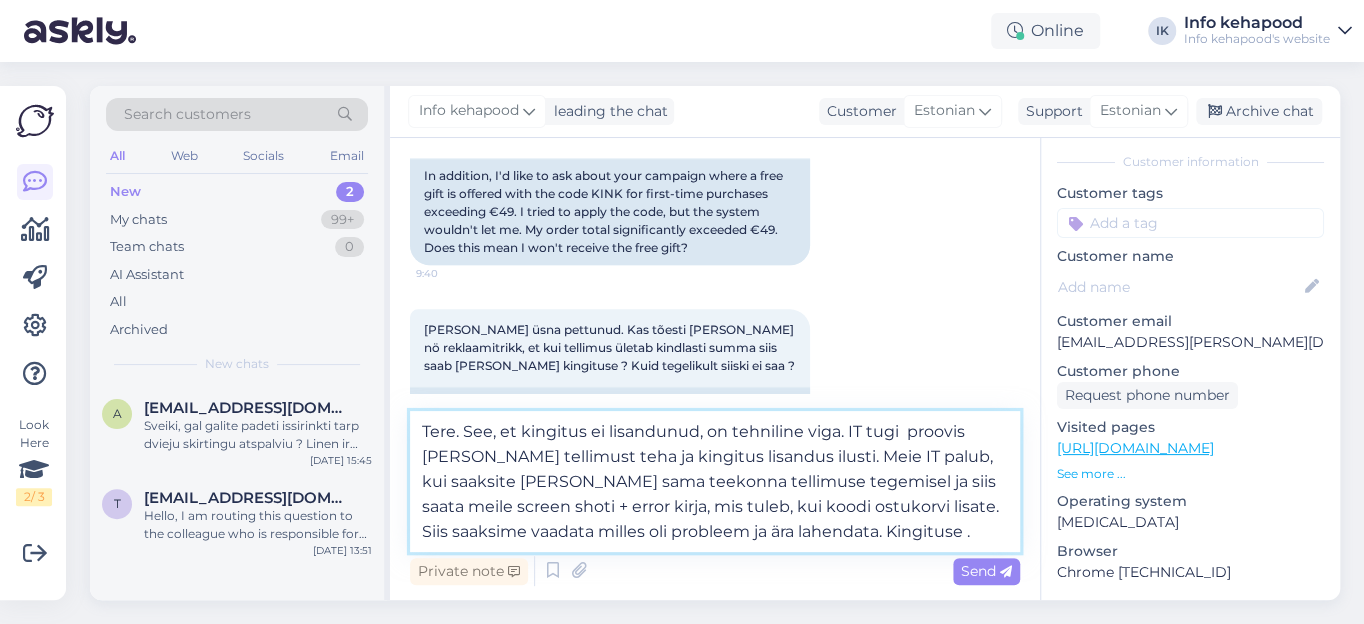 paste on "Cocunat Mini Wondermask" 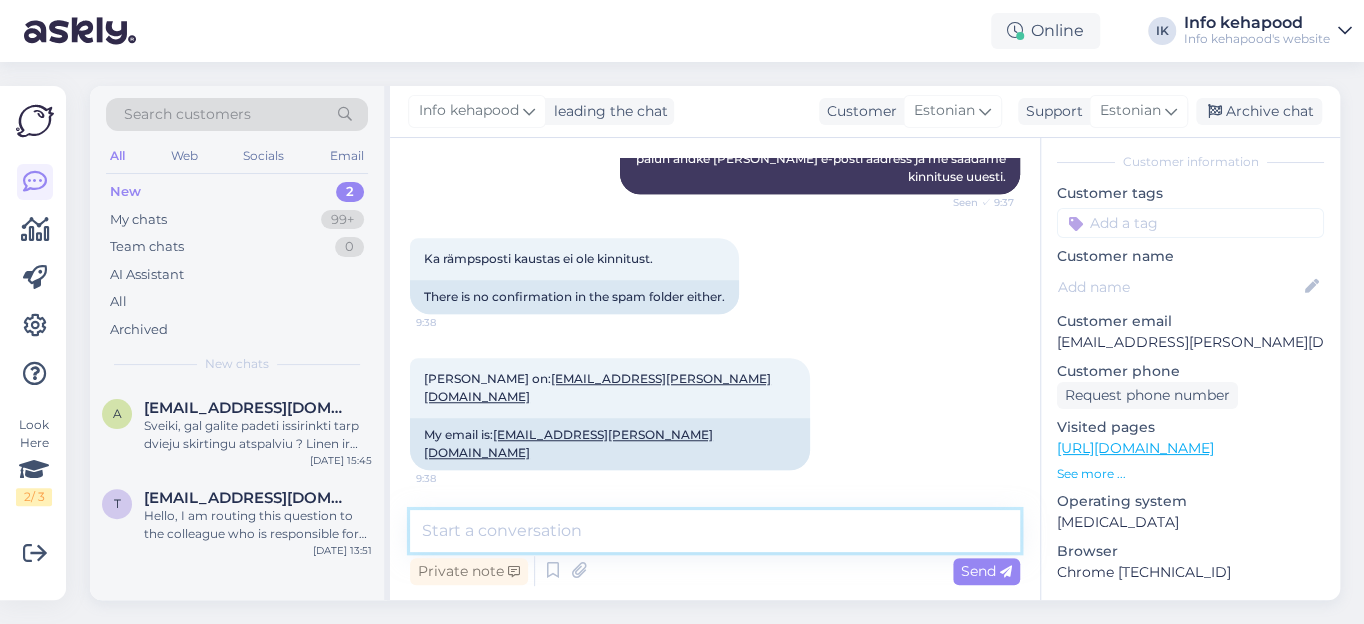 scroll, scrollTop: 886, scrollLeft: 0, axis: vertical 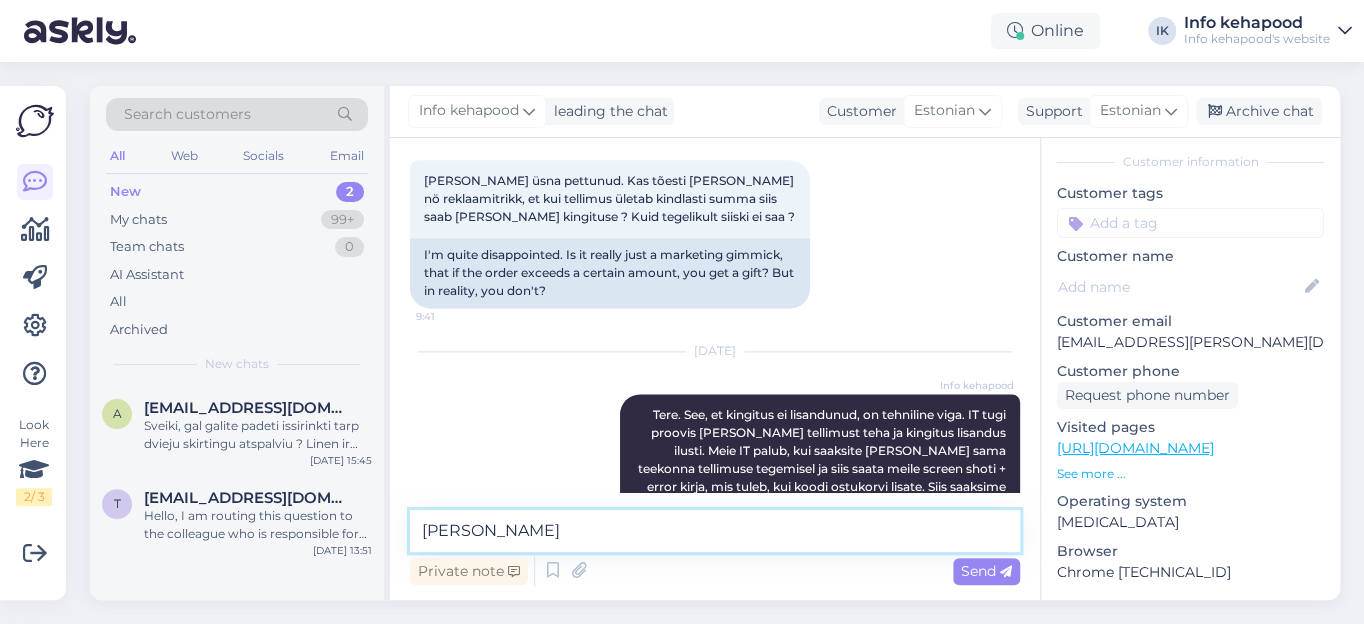 paste on "60343575" 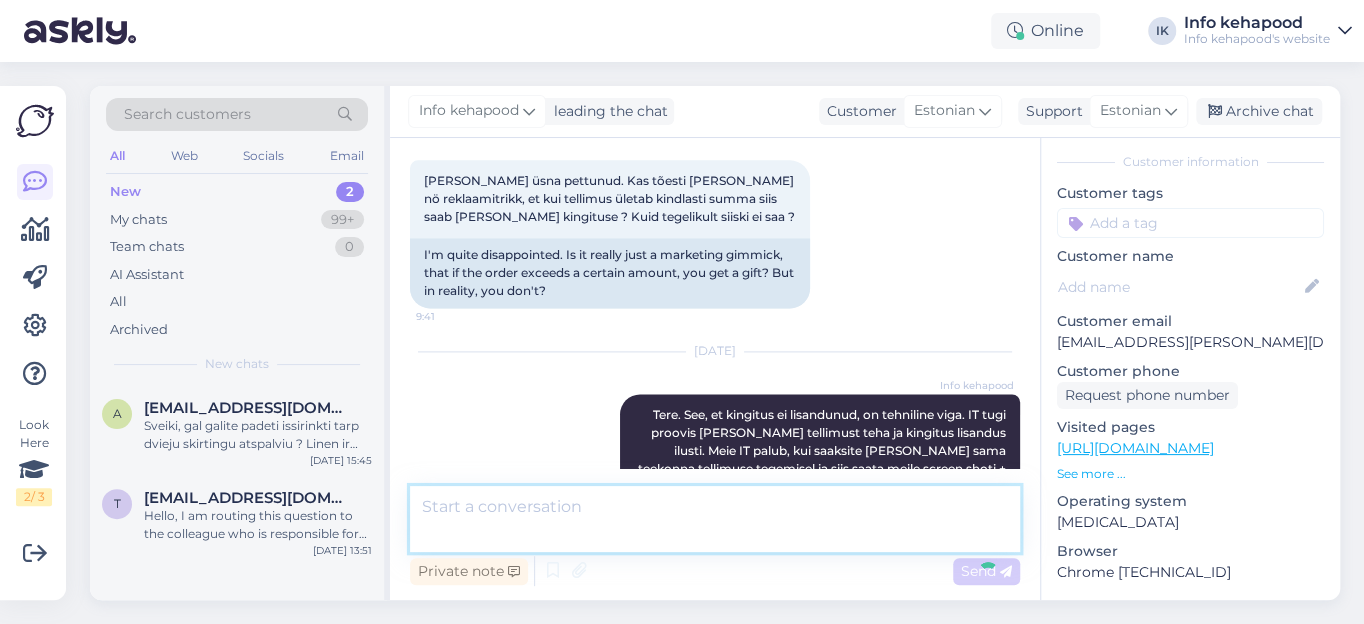scroll, scrollTop: 1444, scrollLeft: 0, axis: vertical 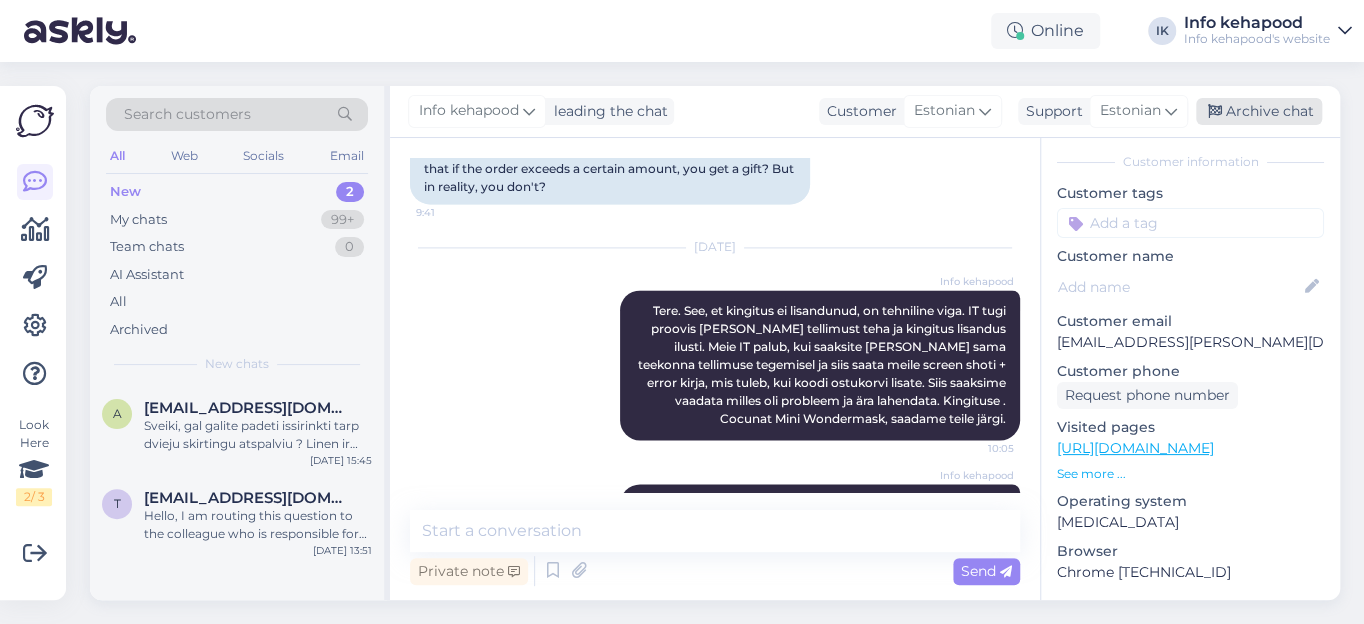 click on "Archive chat" at bounding box center (1259, 111) 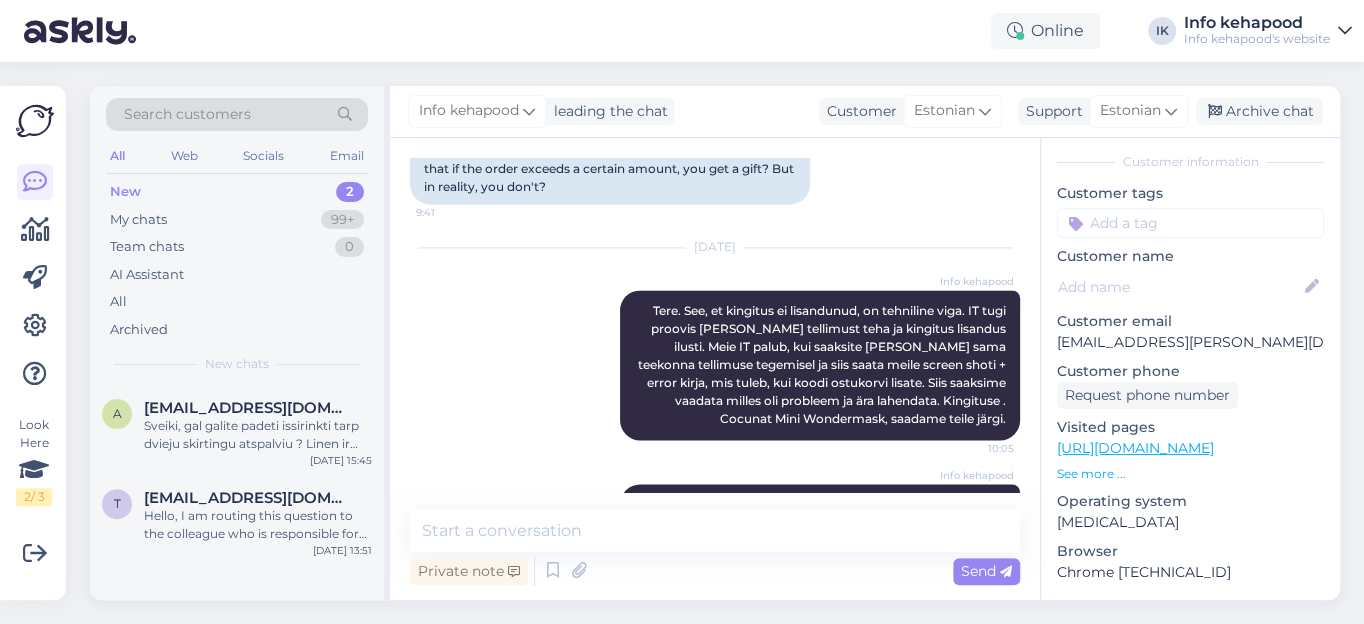 scroll, scrollTop: 1451, scrollLeft: 0, axis: vertical 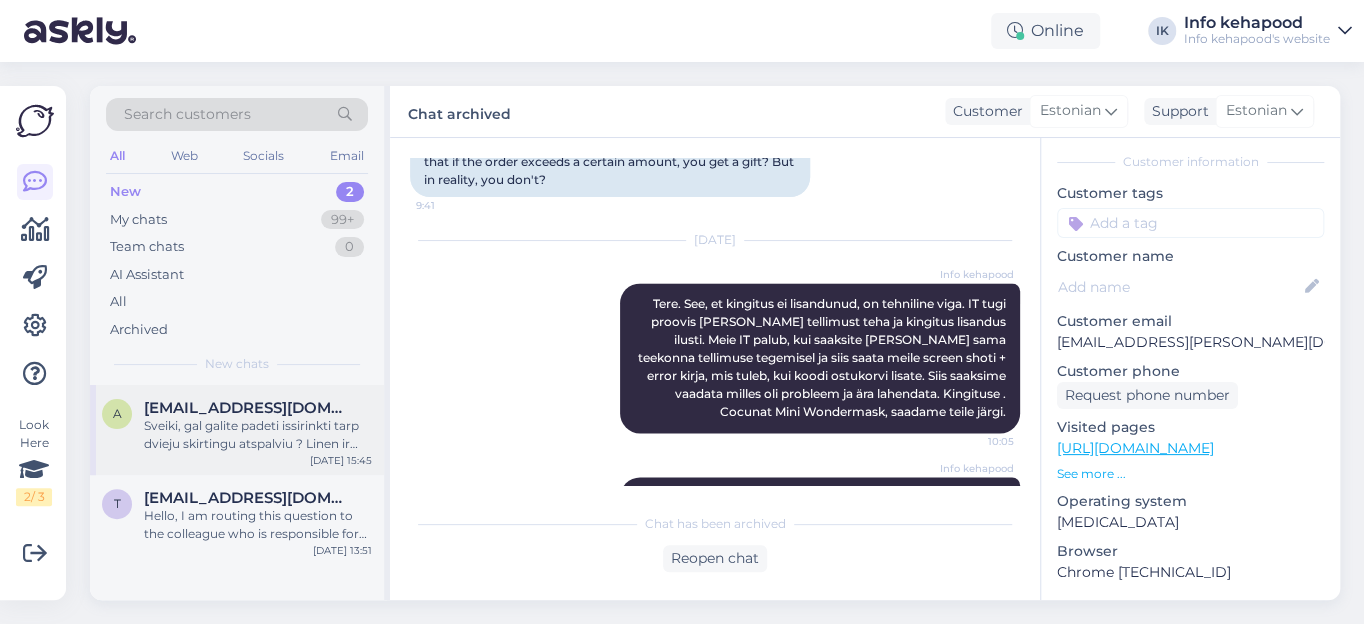 click on "Sveiki, gal galite padeti issirinkti tarp dvieju skirtingu atspalviu ? Linen ir lace? [PERSON_NAME] is ju ar turi oranziniu,gelsvu atspaviu ar atspalvis neutralus, [PERSON_NAME] tamsesnis ?" at bounding box center [258, 435] 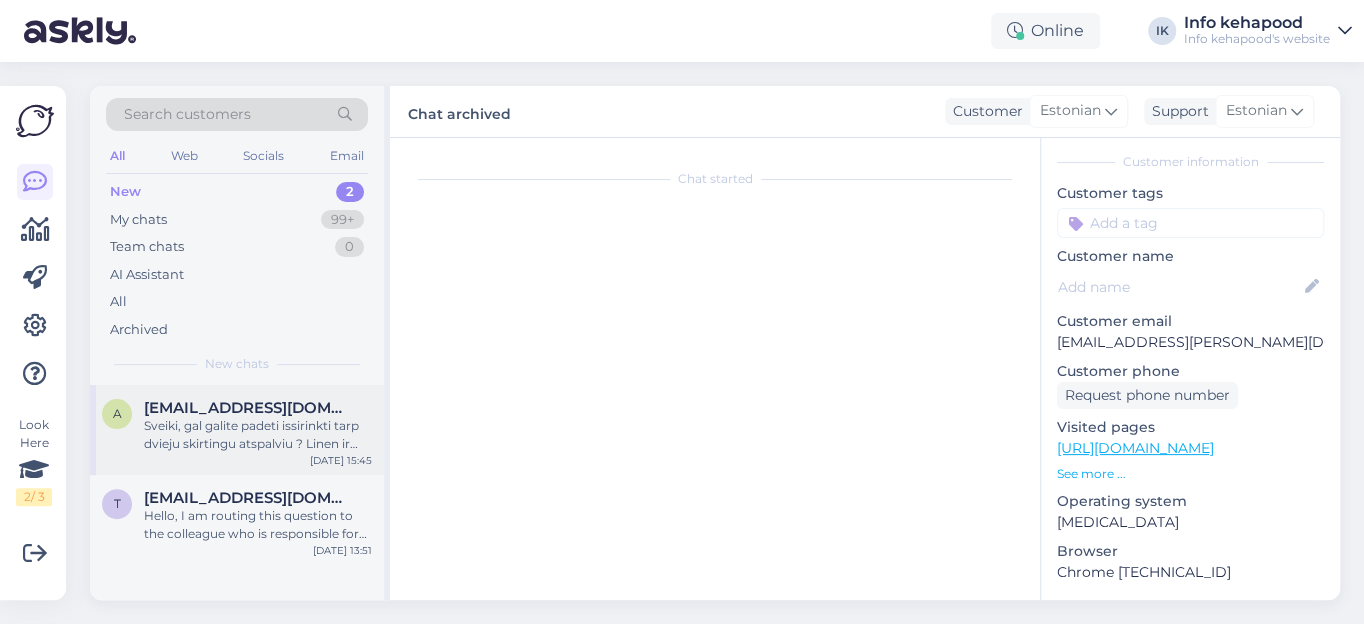 scroll, scrollTop: 2085, scrollLeft: 0, axis: vertical 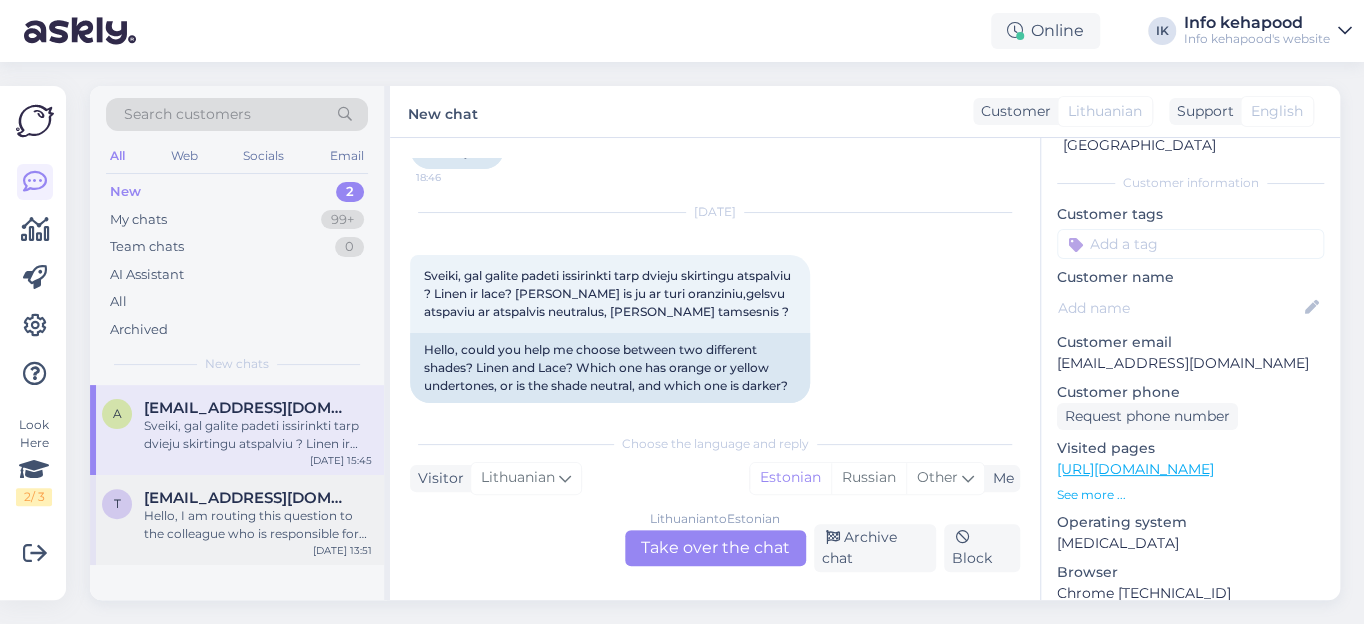 click on "Hello, I am routing this question to the colleague who is responsible for this topic. The reply might take a bit. But it’ll be saved here for you to read later." at bounding box center (258, 525) 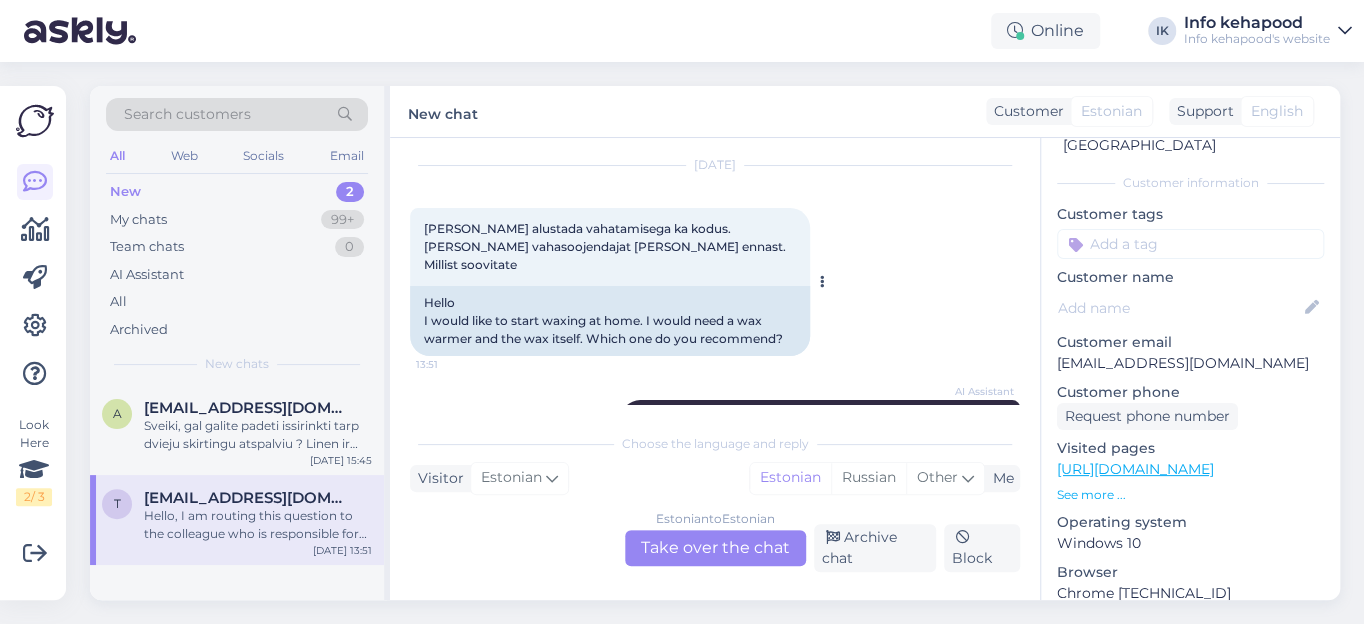 scroll, scrollTop: 0, scrollLeft: 0, axis: both 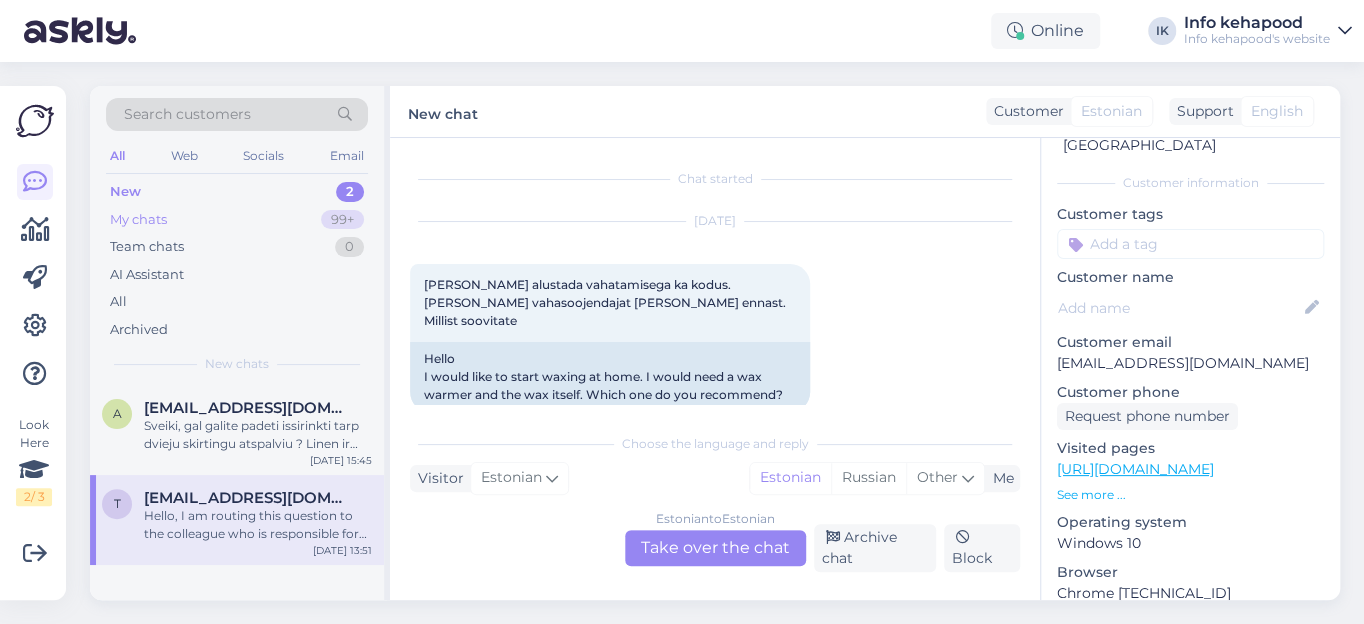 click on "My chats" at bounding box center [138, 220] 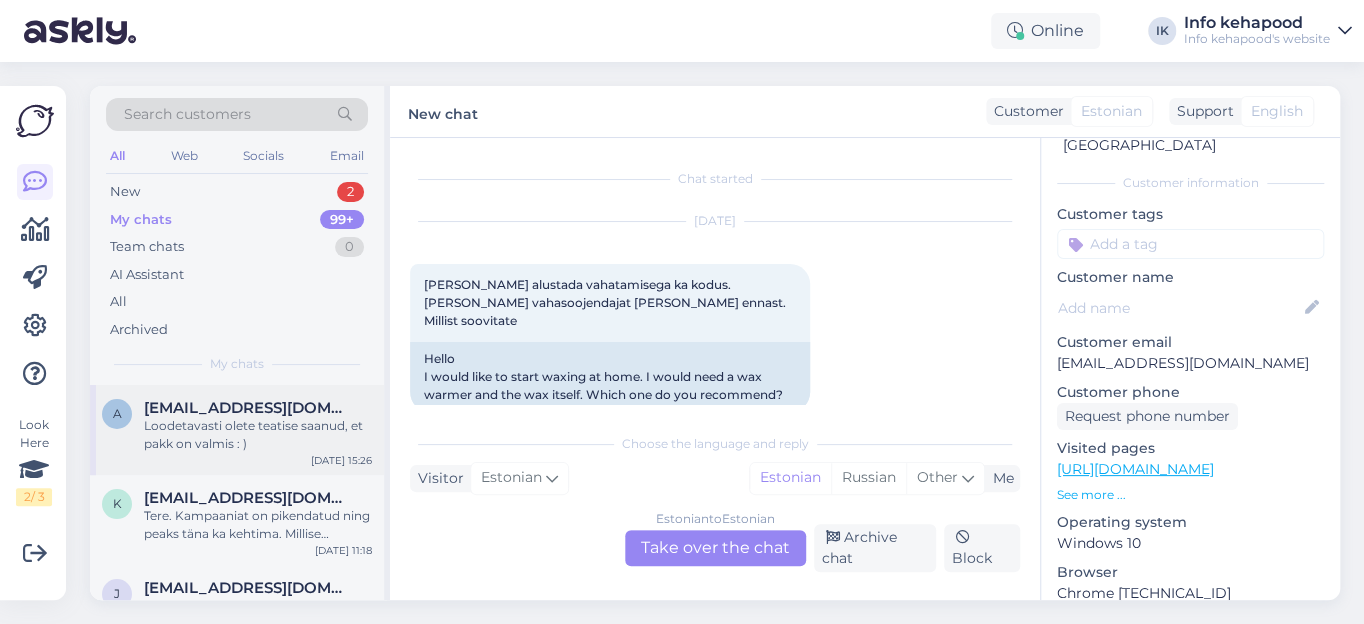 click on "Loodetavasti olete teatise saanud, et pakk on valmis : )" at bounding box center [258, 435] 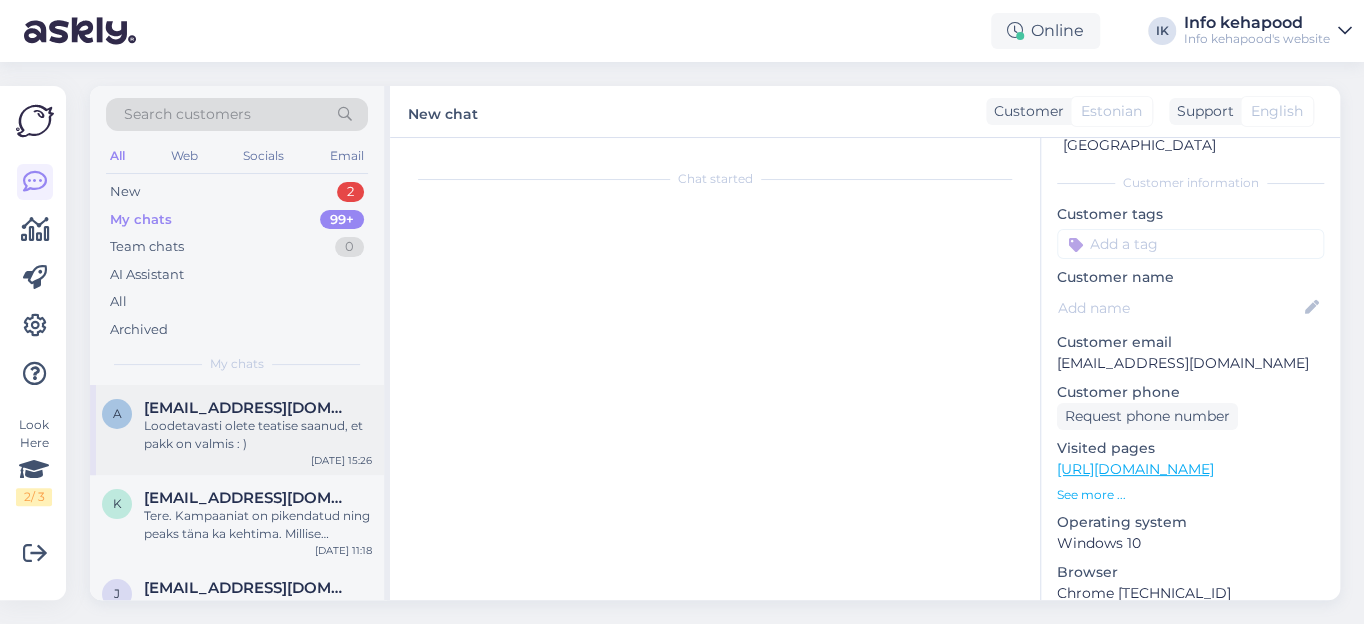scroll, scrollTop: 906, scrollLeft: 0, axis: vertical 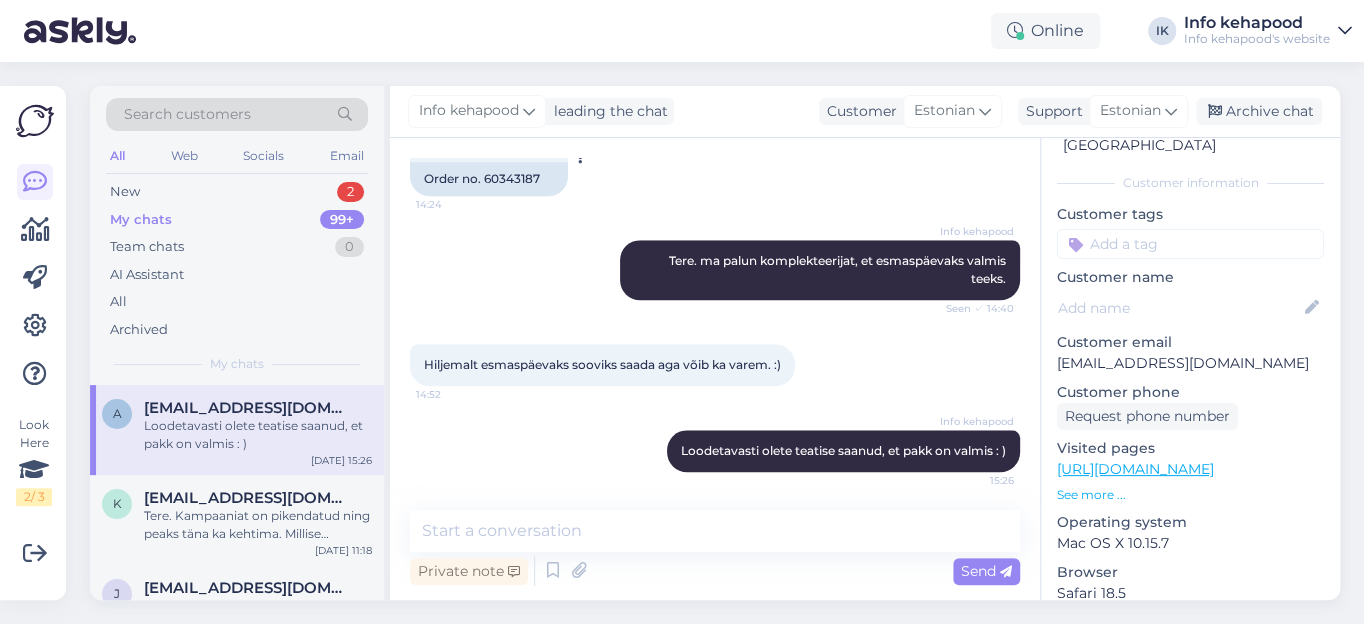 click on "Order no. 60343187" at bounding box center (489, 179) 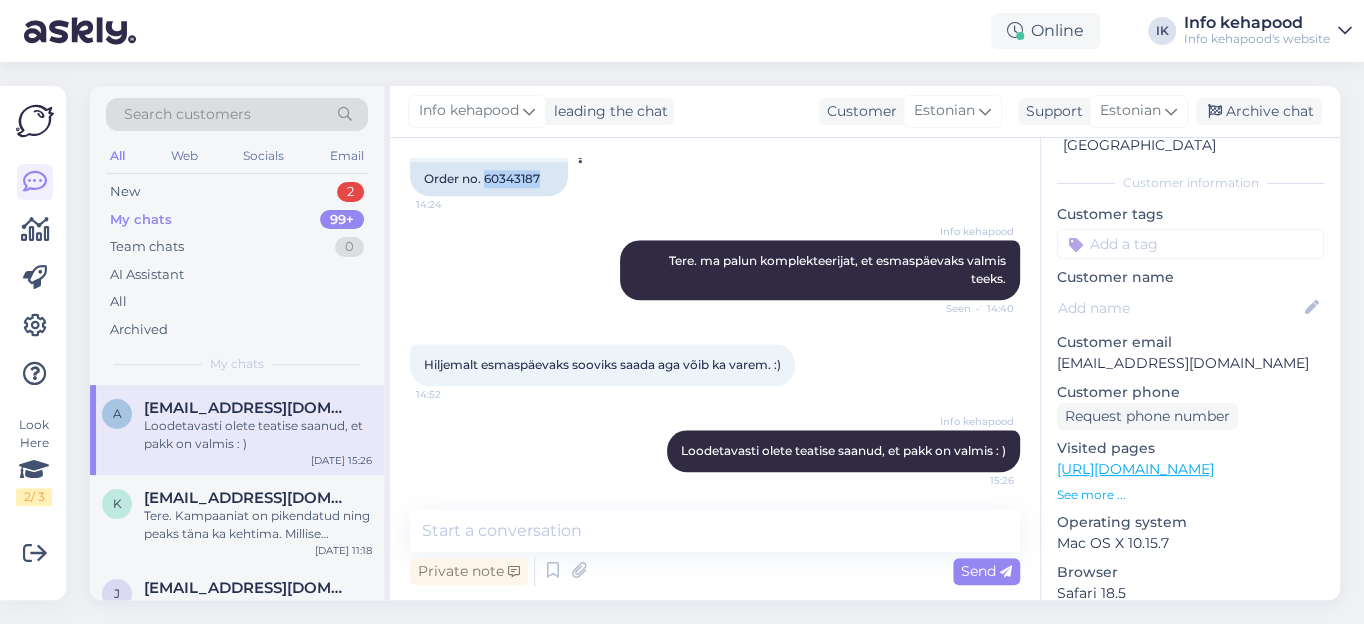 click on "Order no. 60343187" at bounding box center (489, 179) 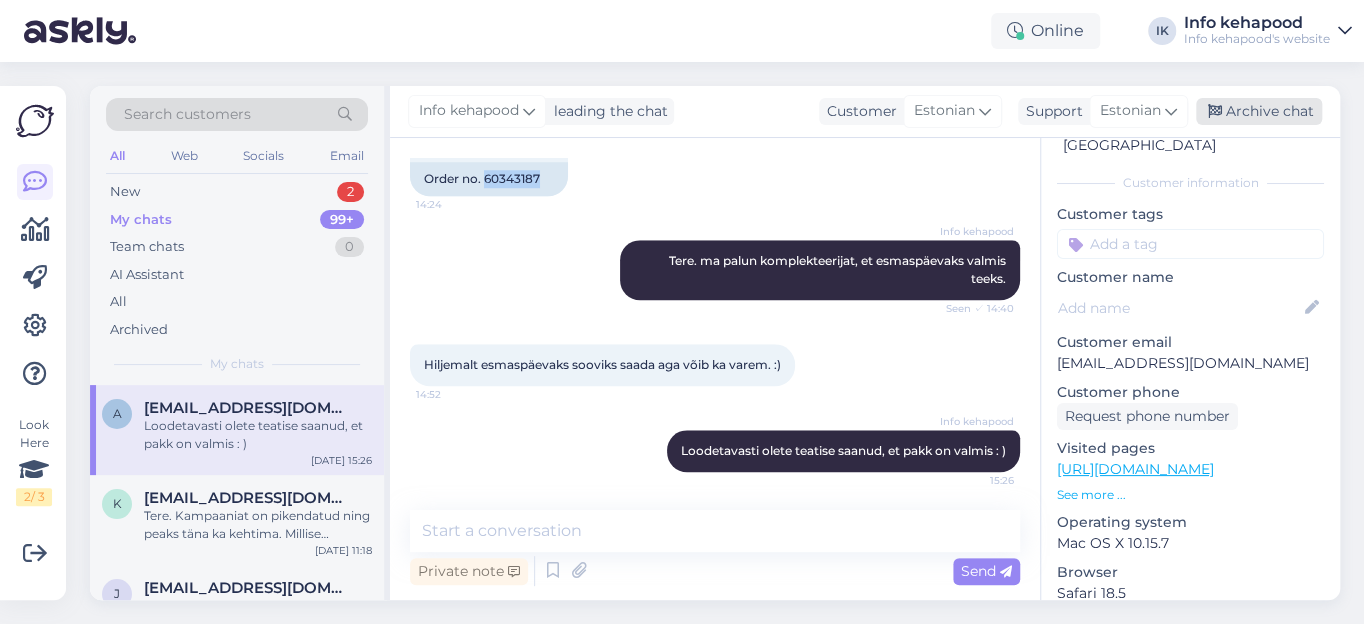 click on "Archive chat" at bounding box center (1259, 111) 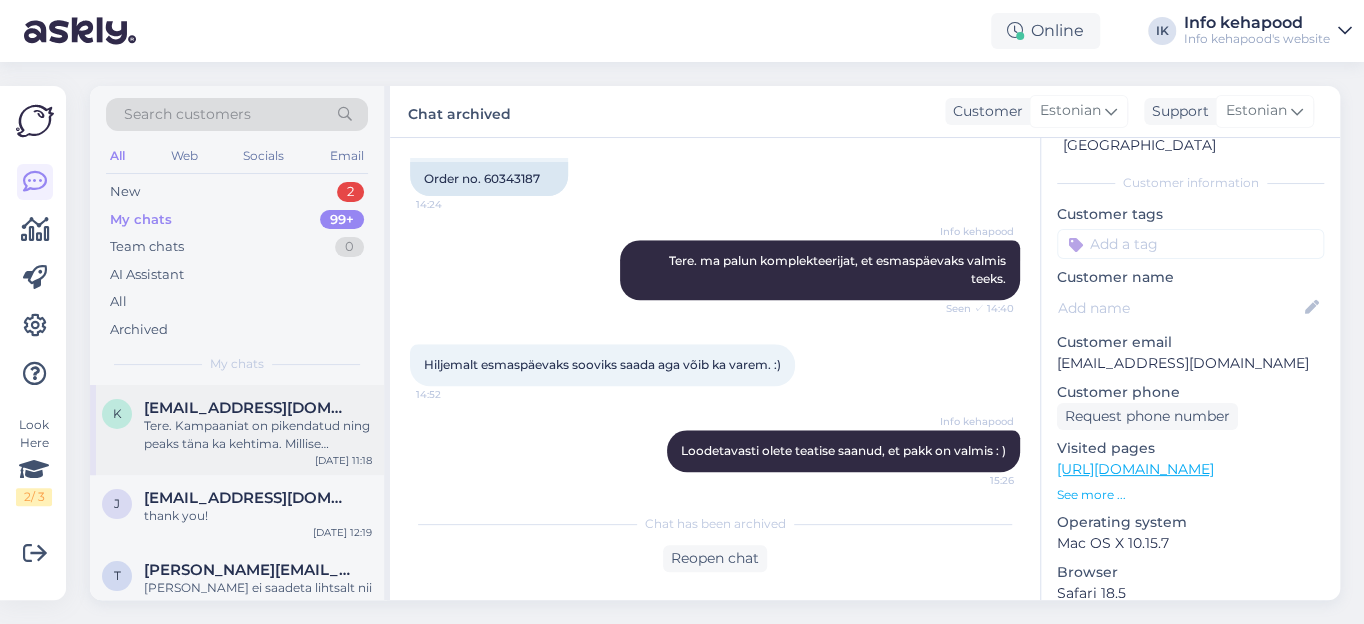 click on "Tere. Kampaaniat on pikendatud ning peaks täna ka kehtima. Millise [PERSON_NAME] [PERSON_NAME] on, millele ei rakendu soodustus?" at bounding box center (258, 435) 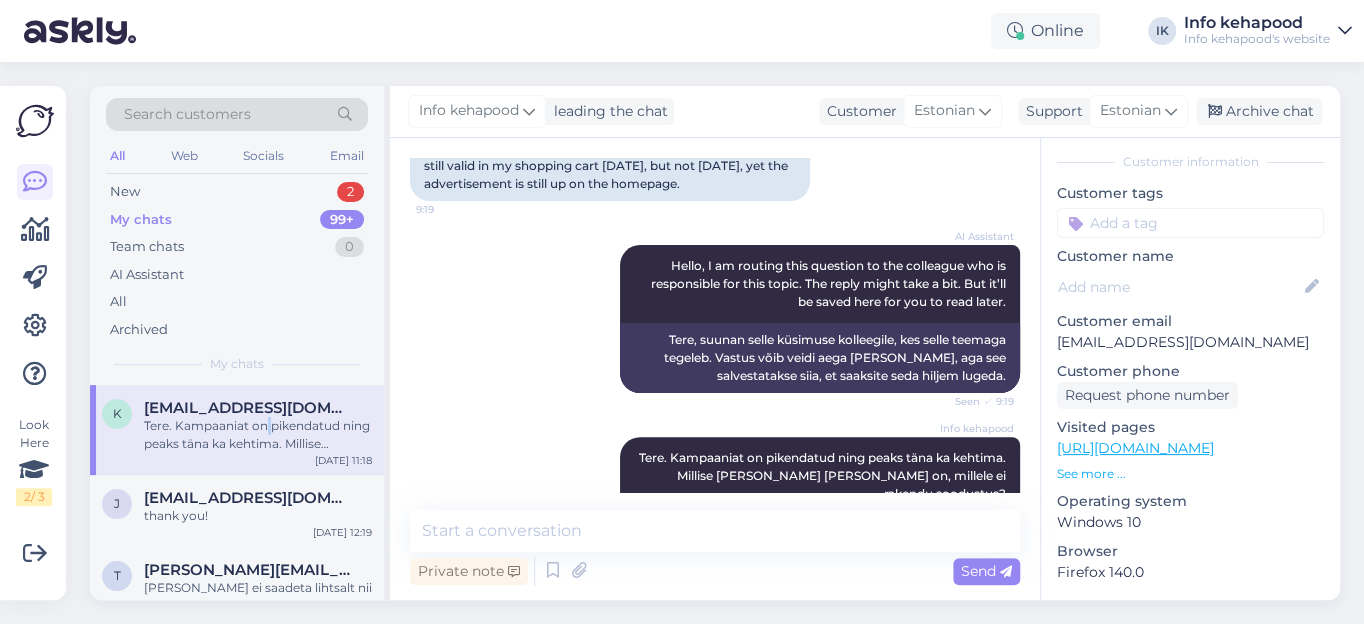 scroll, scrollTop: 237, scrollLeft: 0, axis: vertical 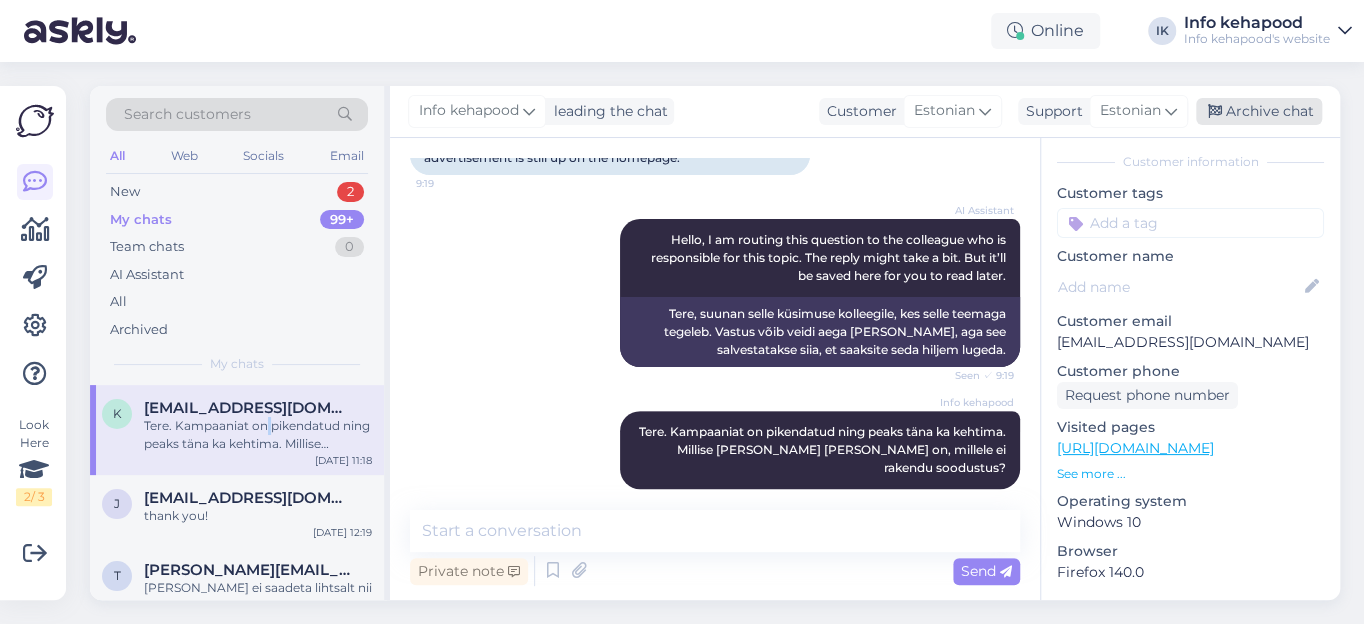 click on "Archive chat" at bounding box center [1259, 111] 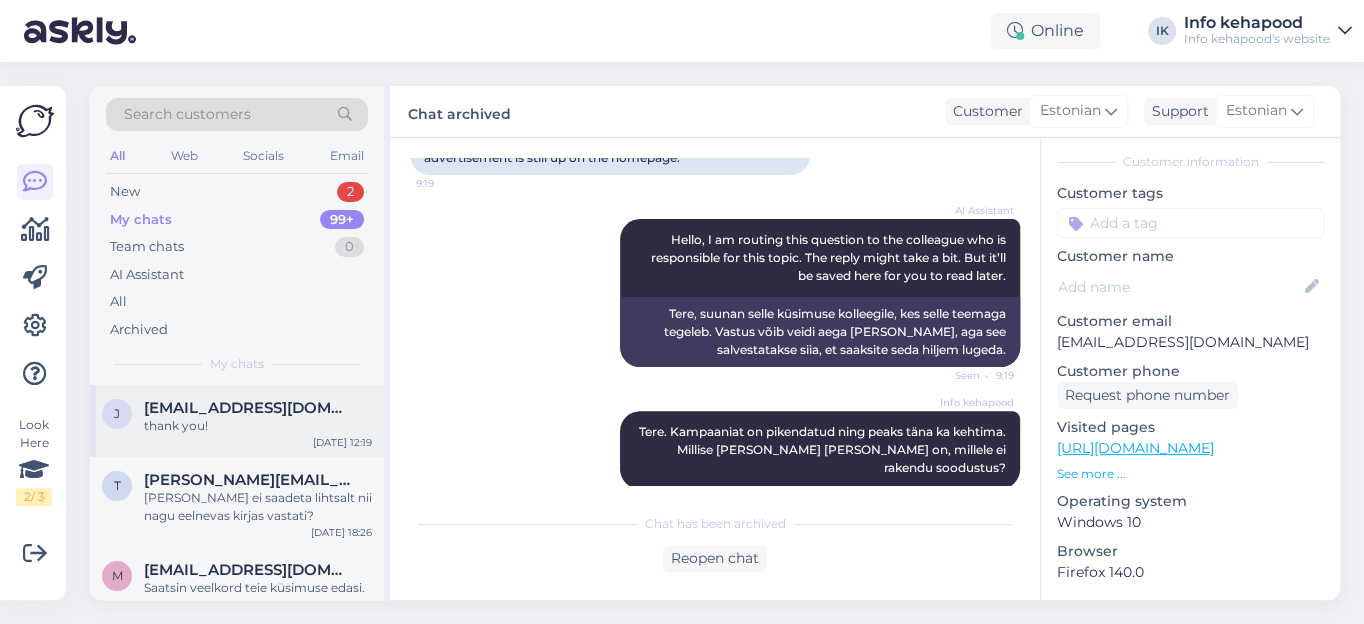 click on "thank you!" at bounding box center (258, 426) 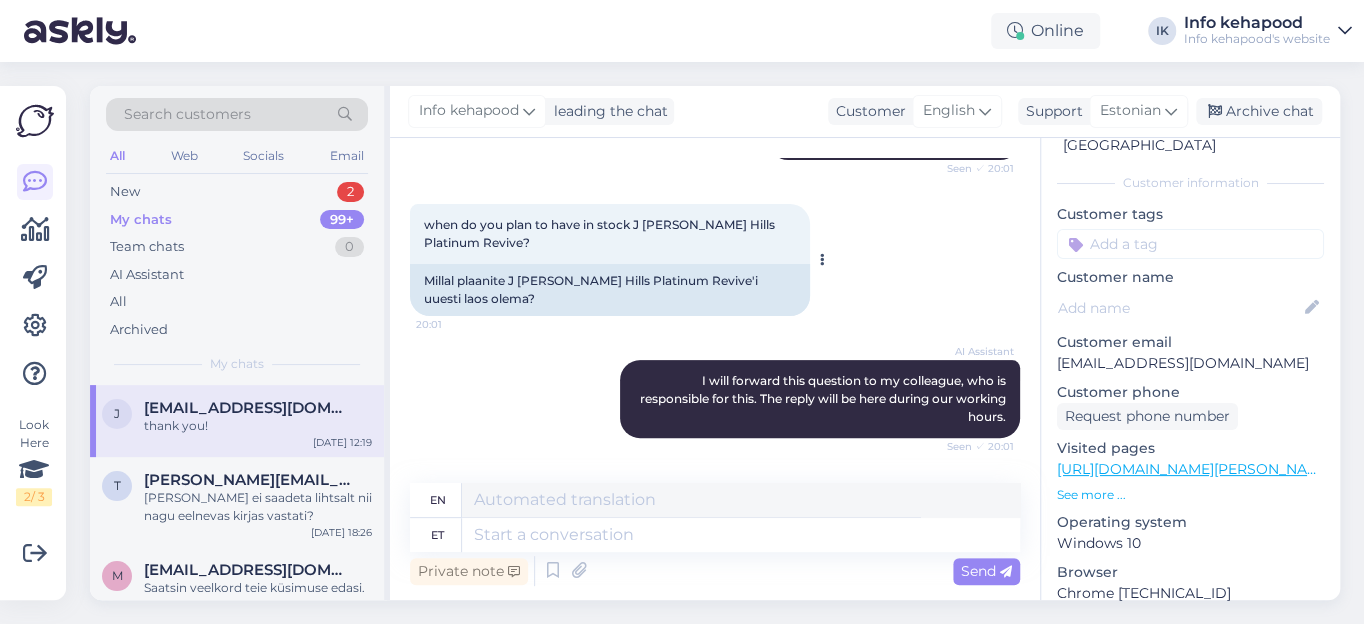 scroll, scrollTop: 225, scrollLeft: 0, axis: vertical 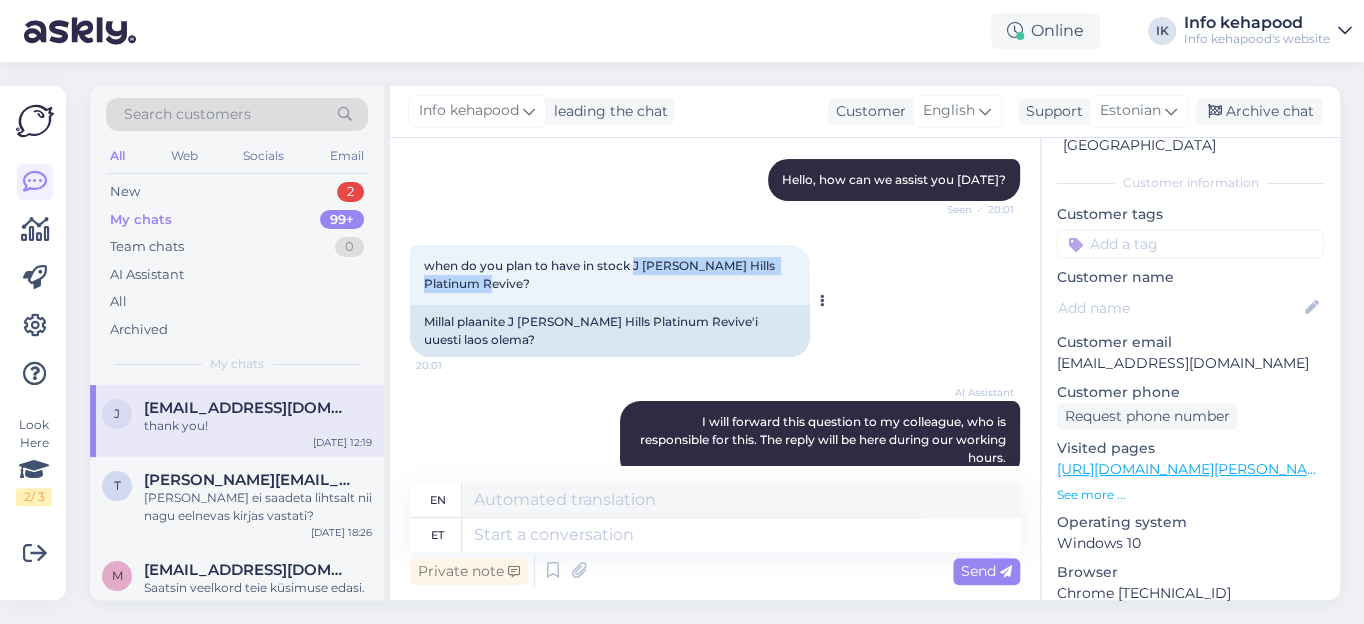 drag, startPoint x: 636, startPoint y: 265, endPoint x: 794, endPoint y: 281, distance: 158.80806 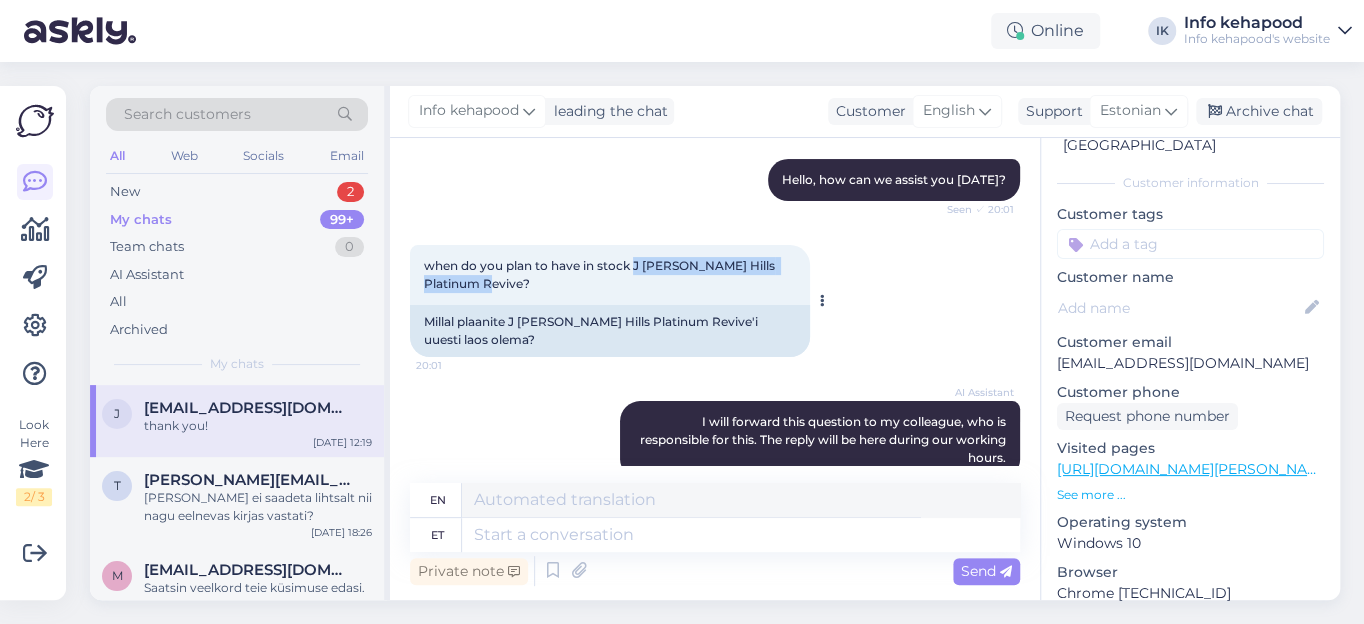 click on "when do you plan to have in stock J [PERSON_NAME] Hills Platinum Revive? 20:01" at bounding box center (610, 275) 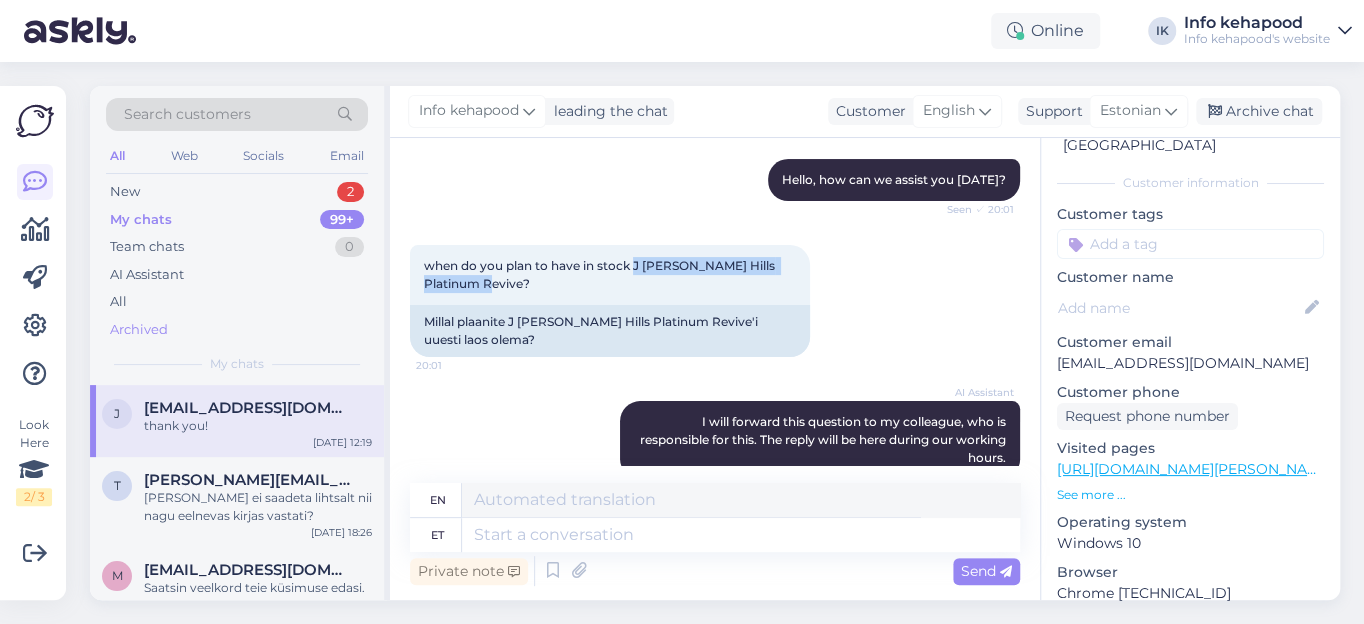 copy on "J [PERSON_NAME] Hills Platinum Revive?" 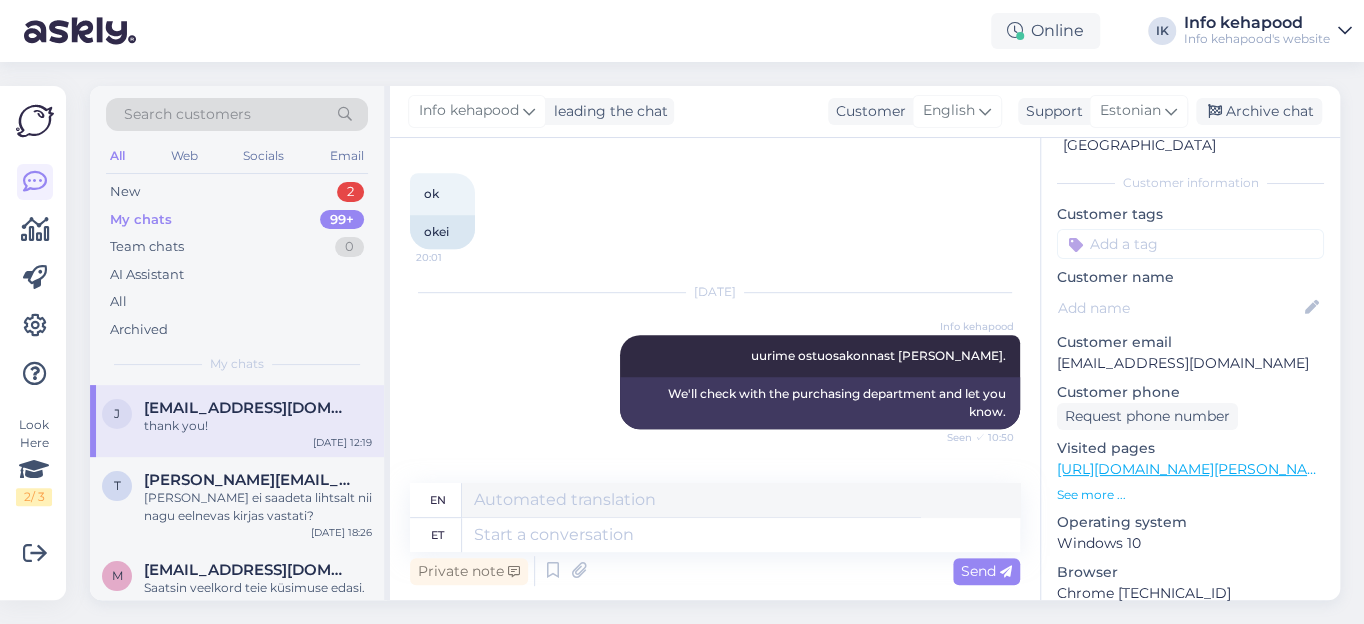 scroll, scrollTop: 679, scrollLeft: 0, axis: vertical 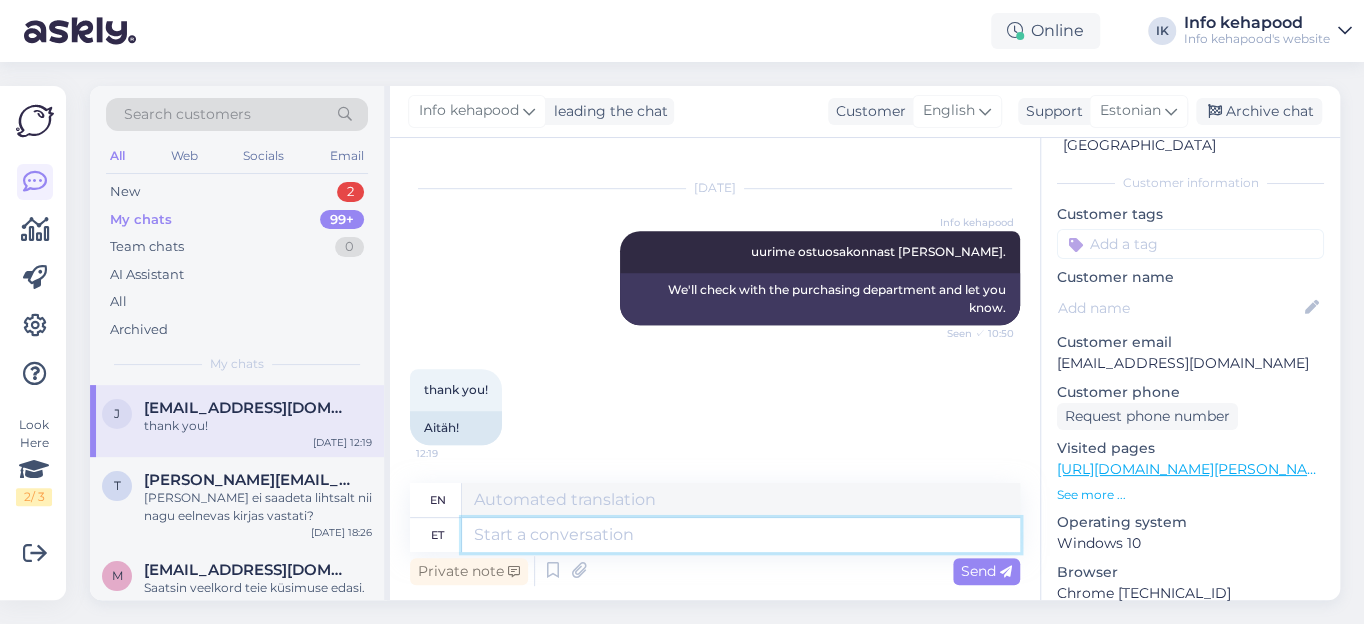 click at bounding box center (741, 535) 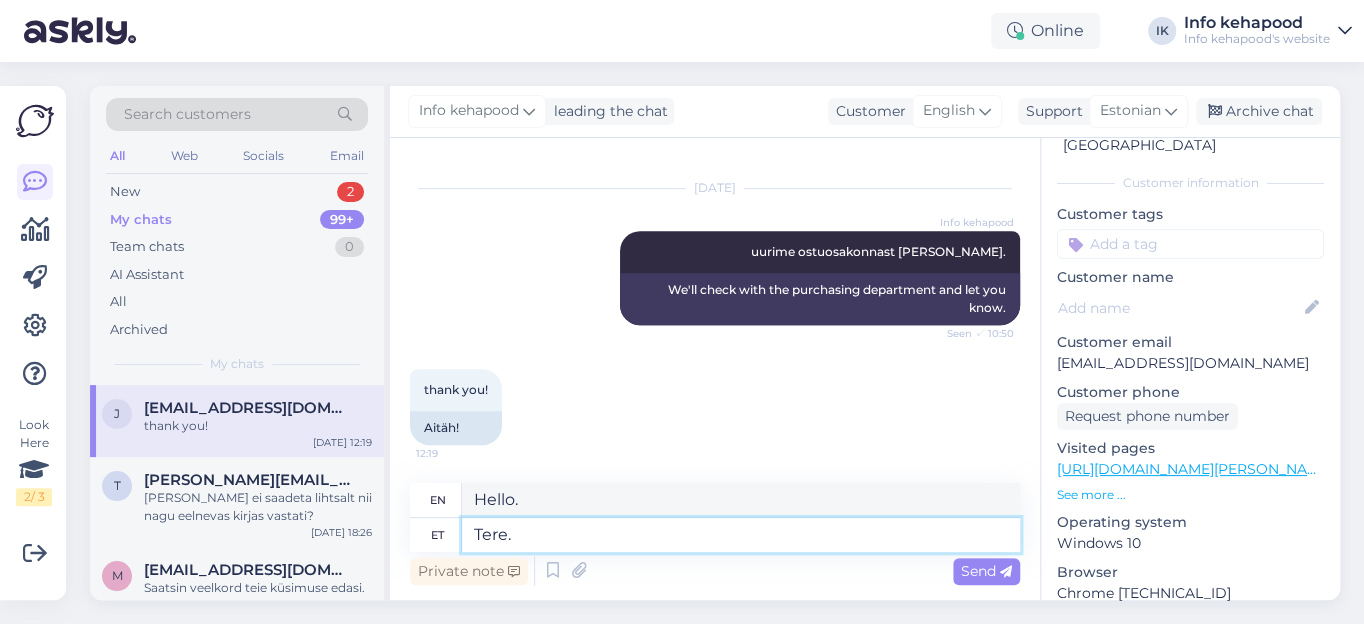paste on "J [PERSON_NAME] Hills Platinum Revive?" 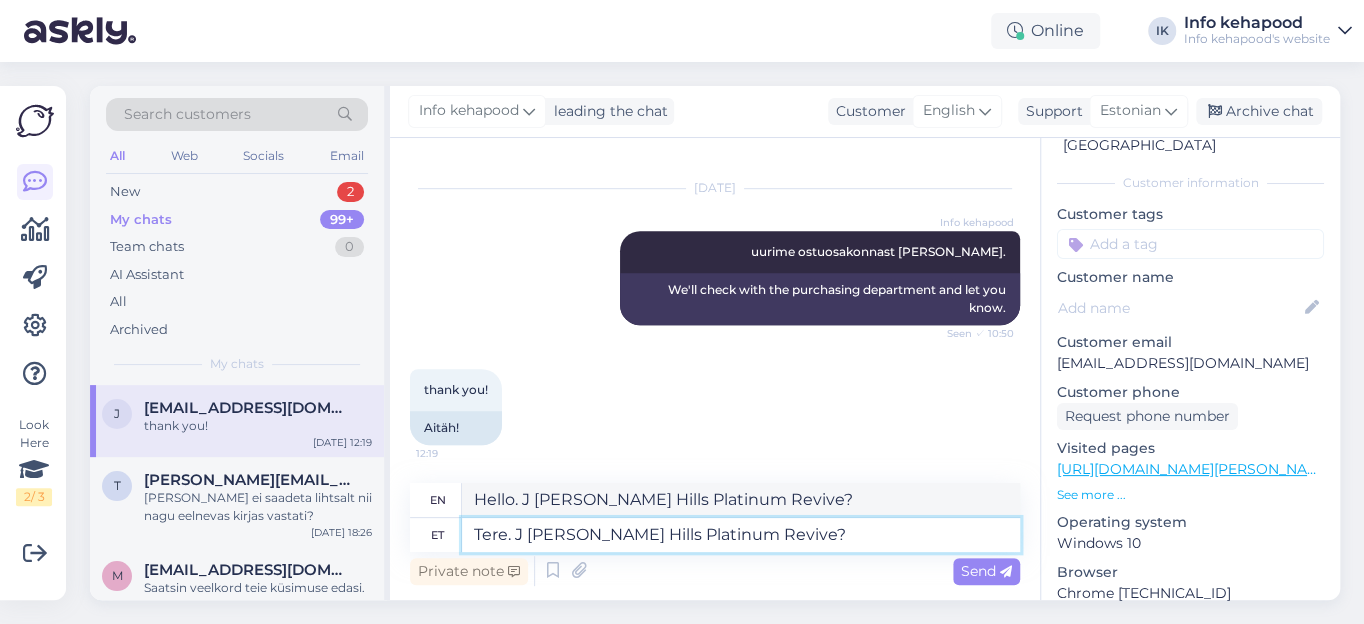 drag, startPoint x: 776, startPoint y: 537, endPoint x: 516, endPoint y: 539, distance: 260.0077 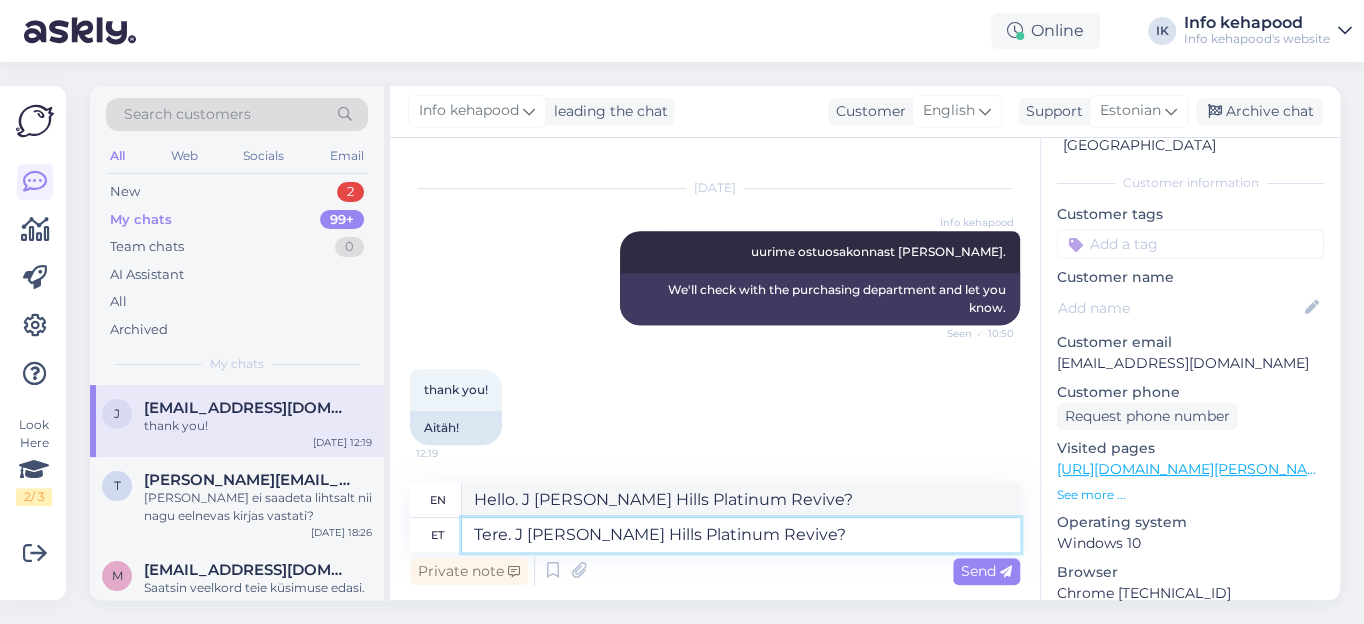 click on "Tere. J [PERSON_NAME] Hills Platinum Revive?" at bounding box center [741, 535] 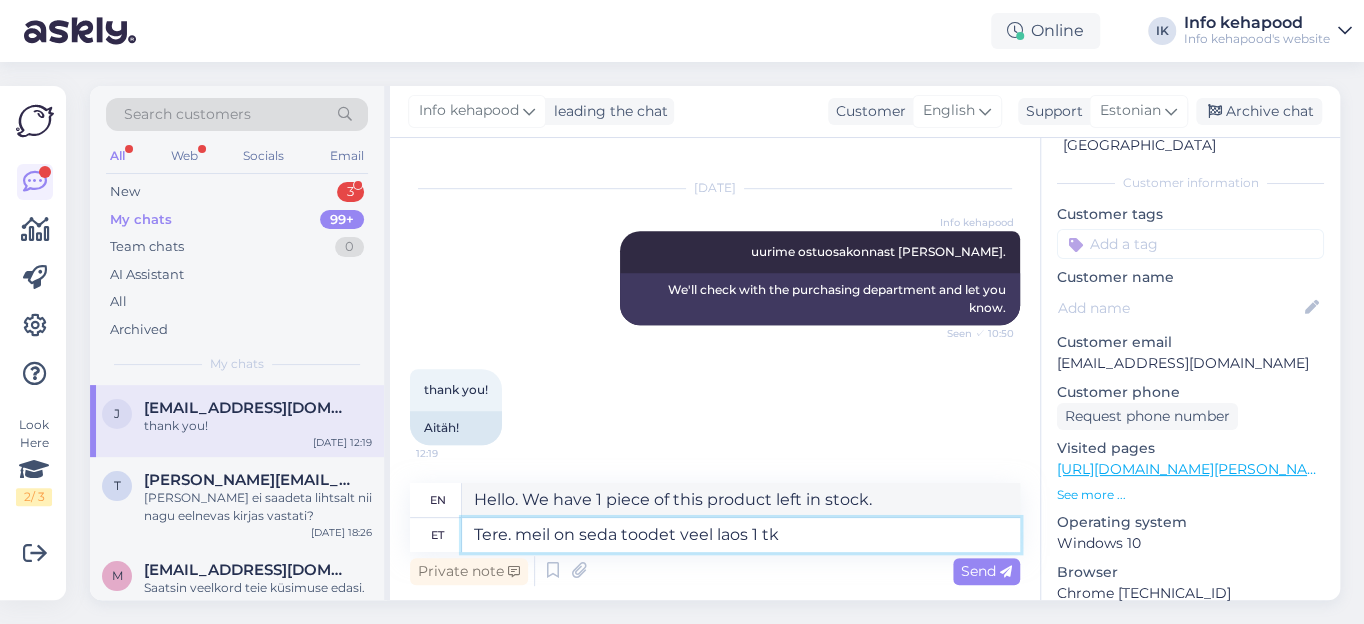 scroll, scrollTop: 134, scrollLeft: 0, axis: vertical 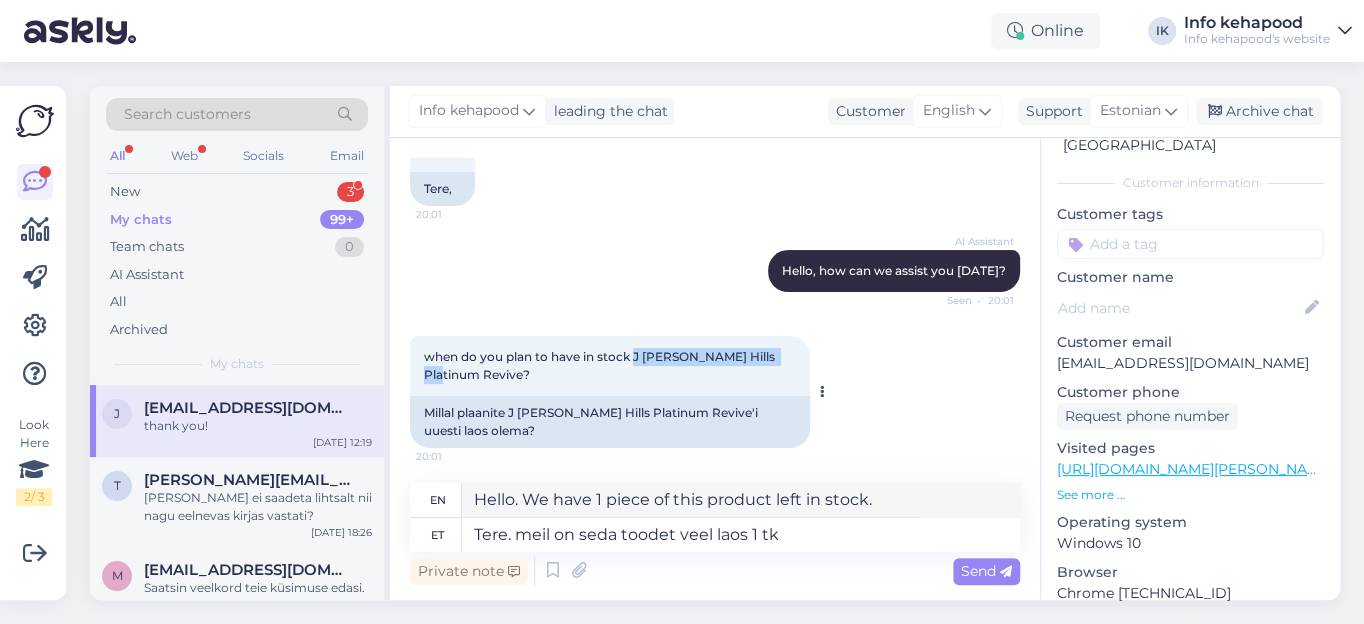 drag, startPoint x: 678, startPoint y: 351, endPoint x: 786, endPoint y: 350, distance: 108.00463 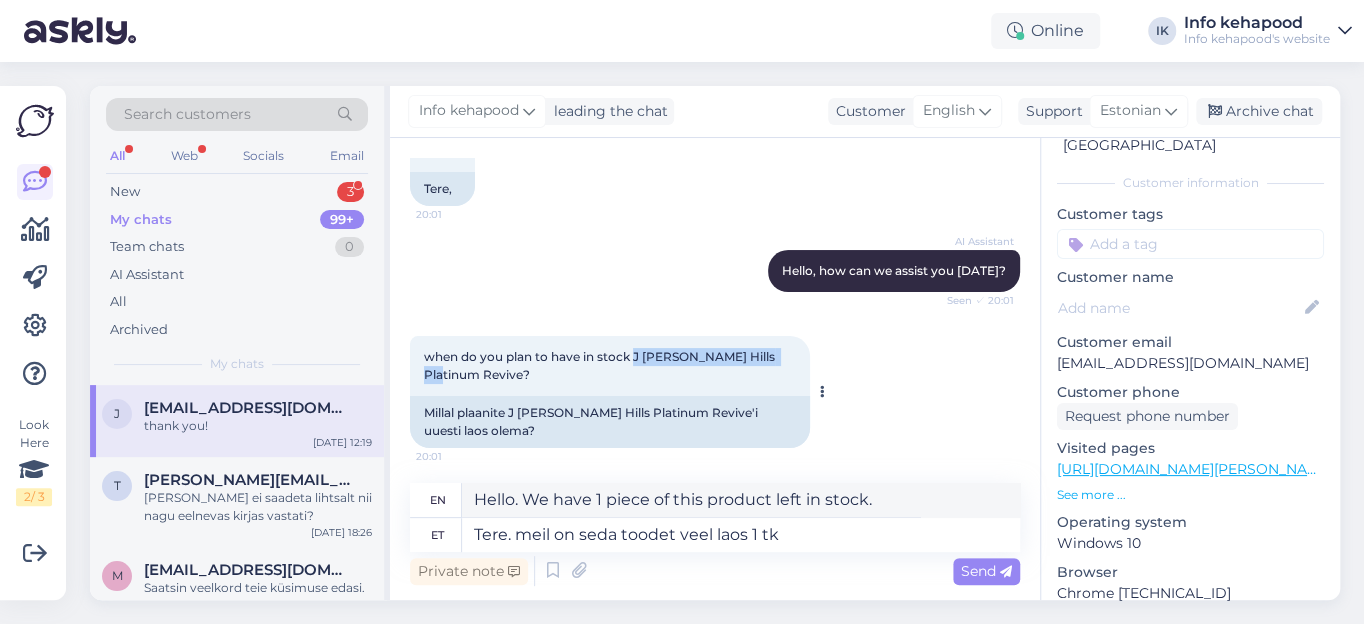 click on "when do you plan to have in stock J [PERSON_NAME] Hills Platinum Revive? 20:01" at bounding box center [610, 366] 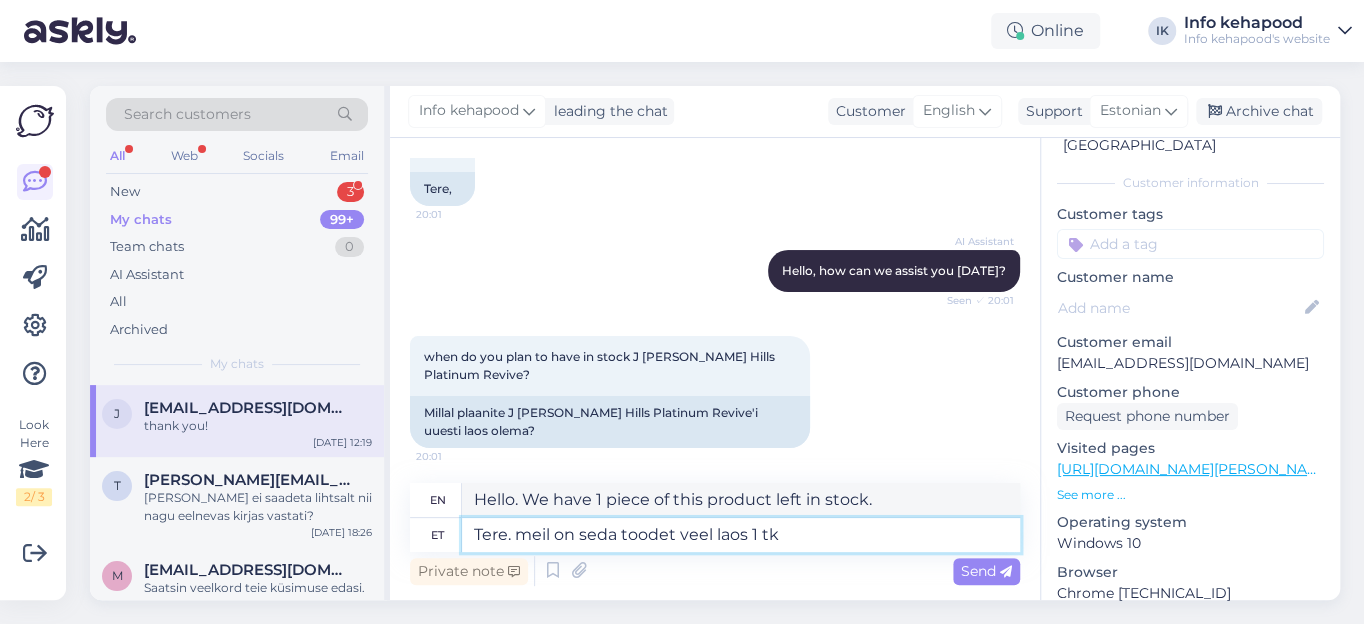 click on "Tere. meil on seda toodet veel laos 1 tk" at bounding box center (741, 535) 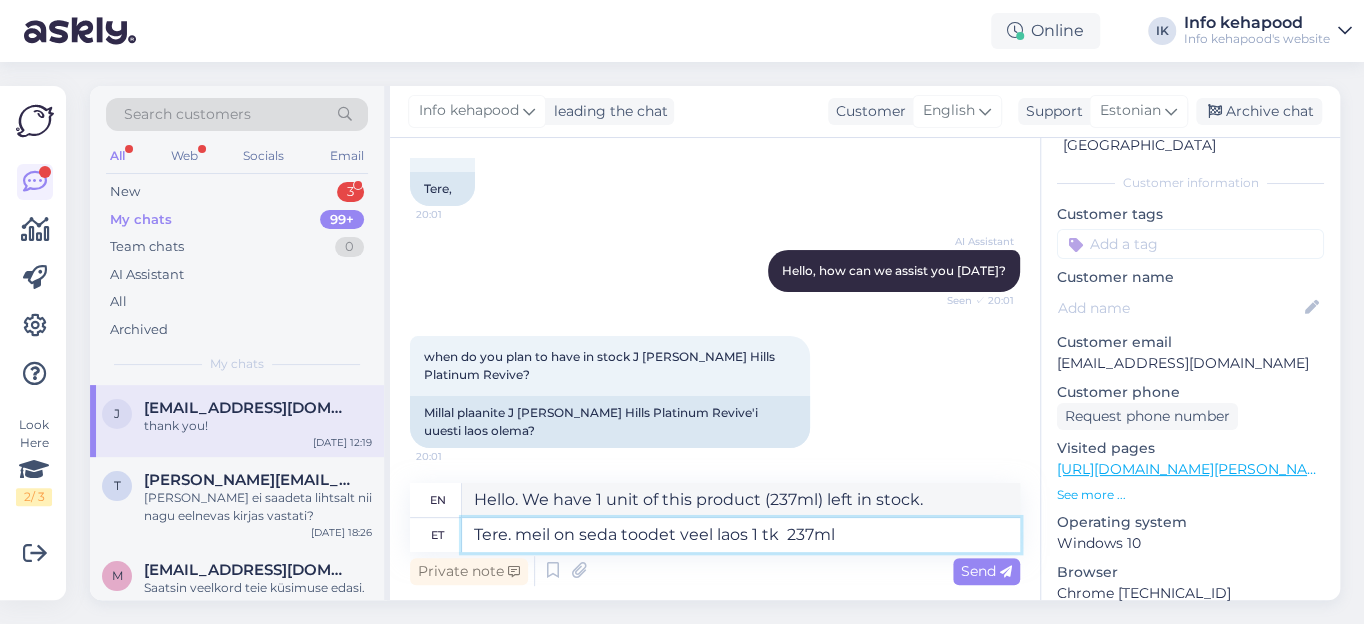 paste on "J [PERSON_NAME] Hills Platinum Revive Oil" 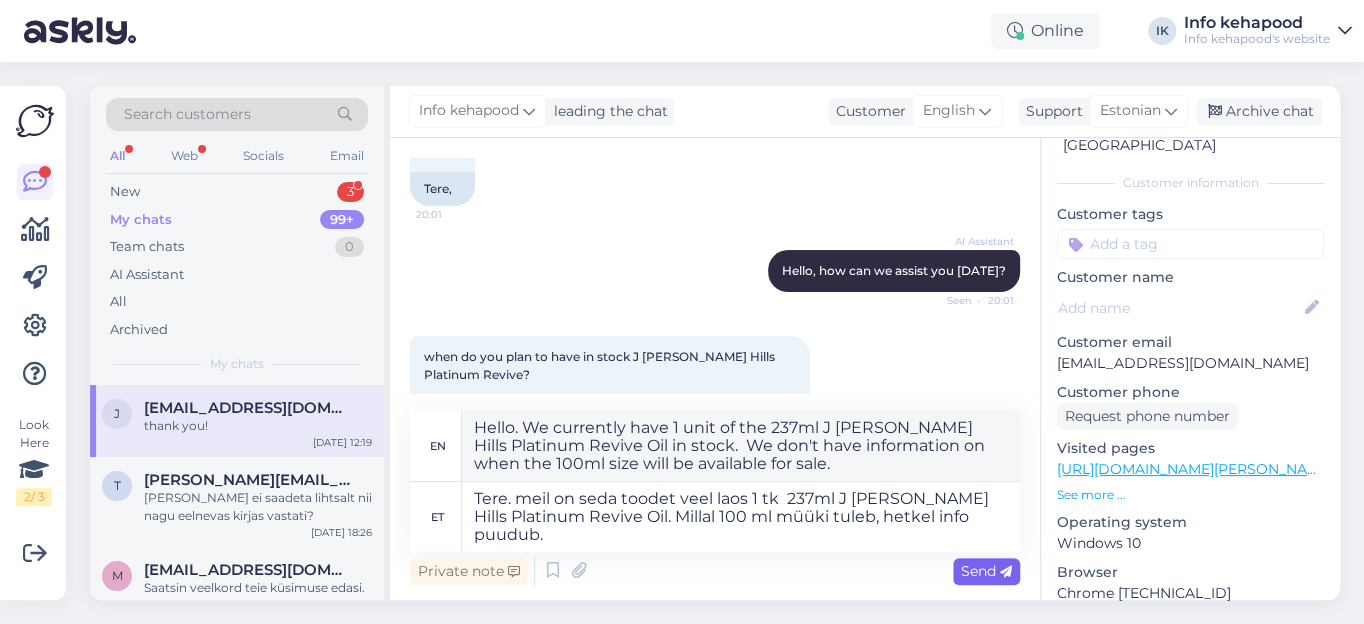 click on "Send" at bounding box center [986, 571] 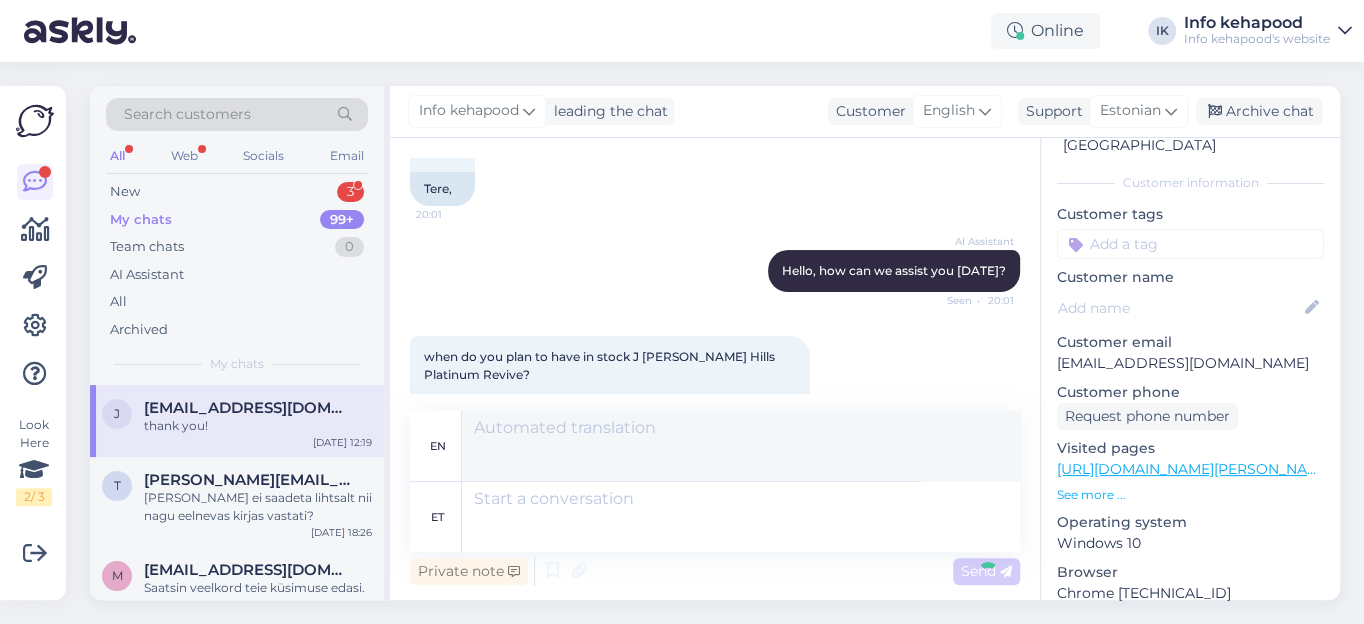 scroll, scrollTop: 914, scrollLeft: 0, axis: vertical 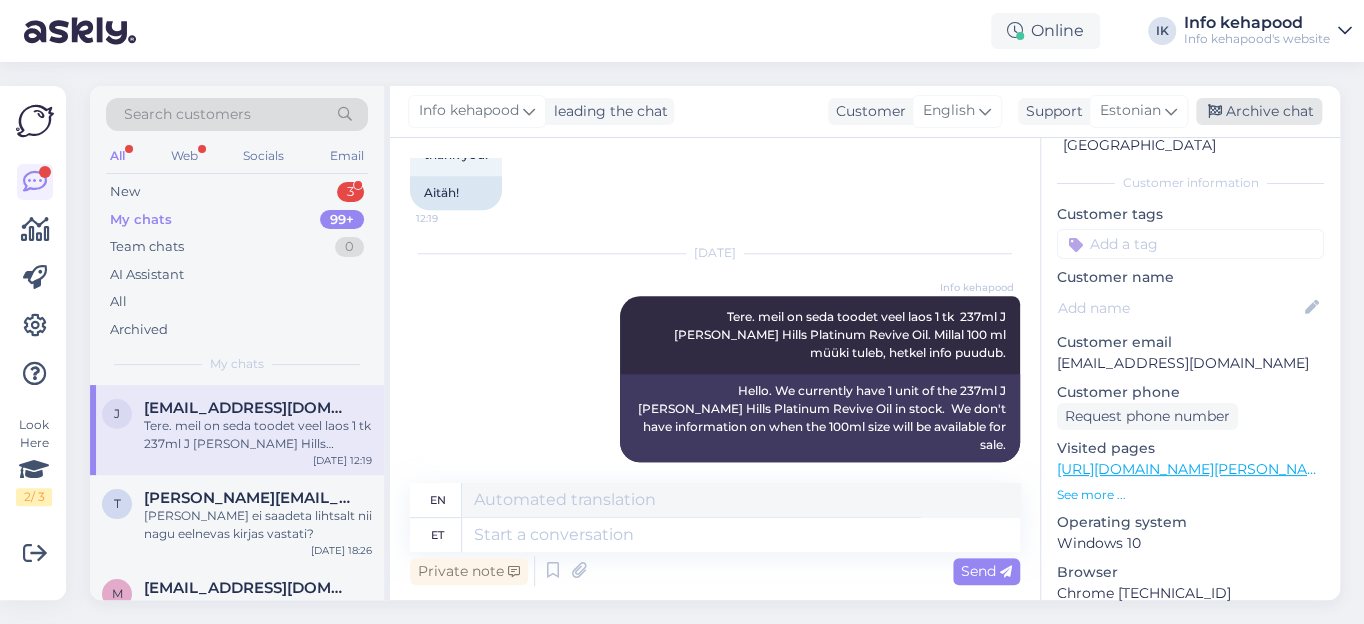 click on "Archive chat" at bounding box center [1259, 111] 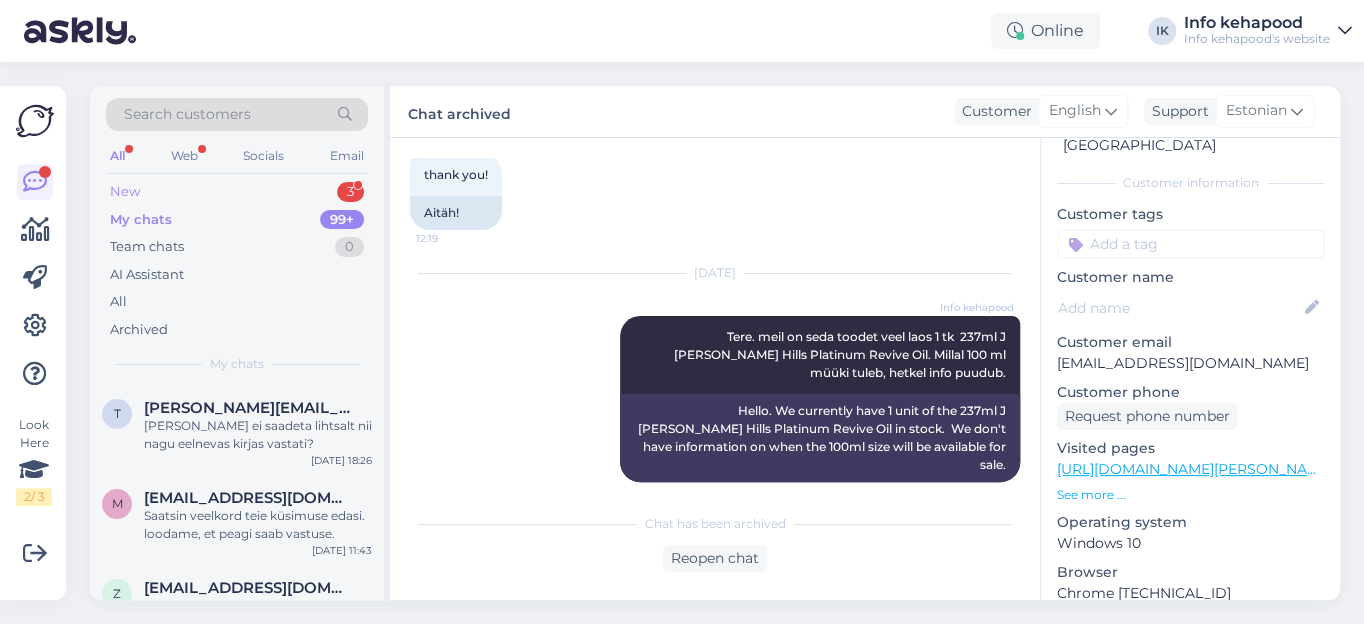 click on "New 3" at bounding box center [237, 192] 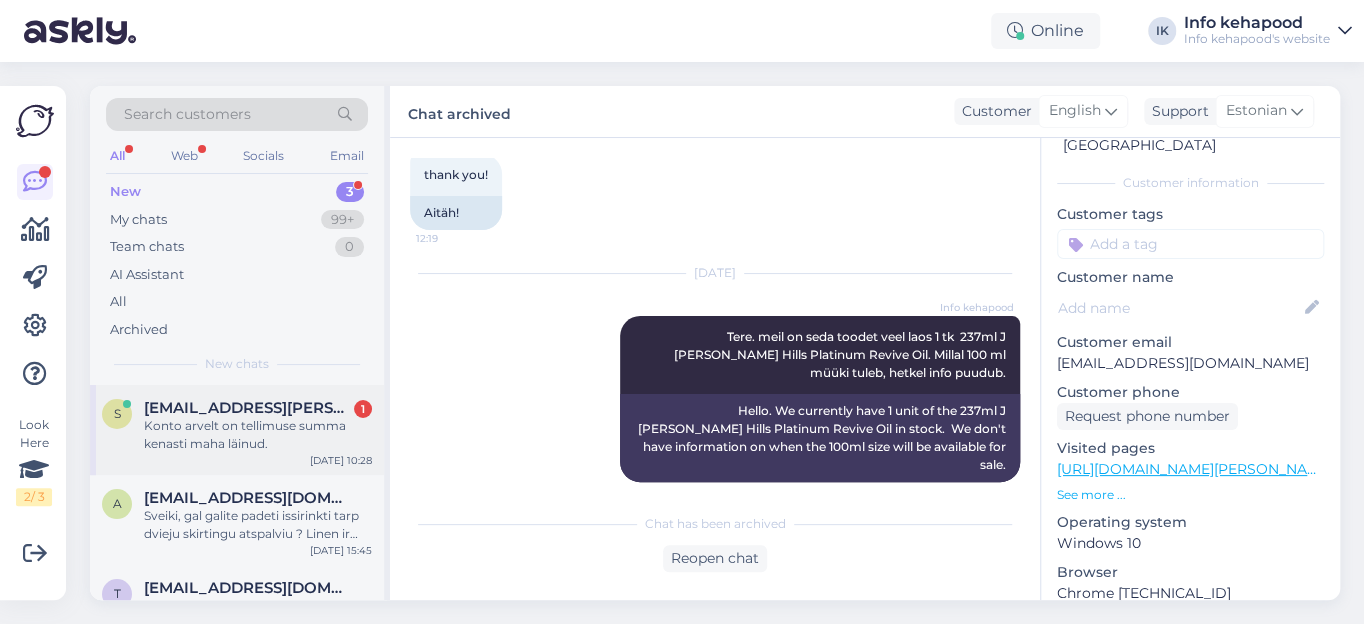 click on "Konto arvelt on tellimuse summa kenasti maha läinud." at bounding box center (258, 435) 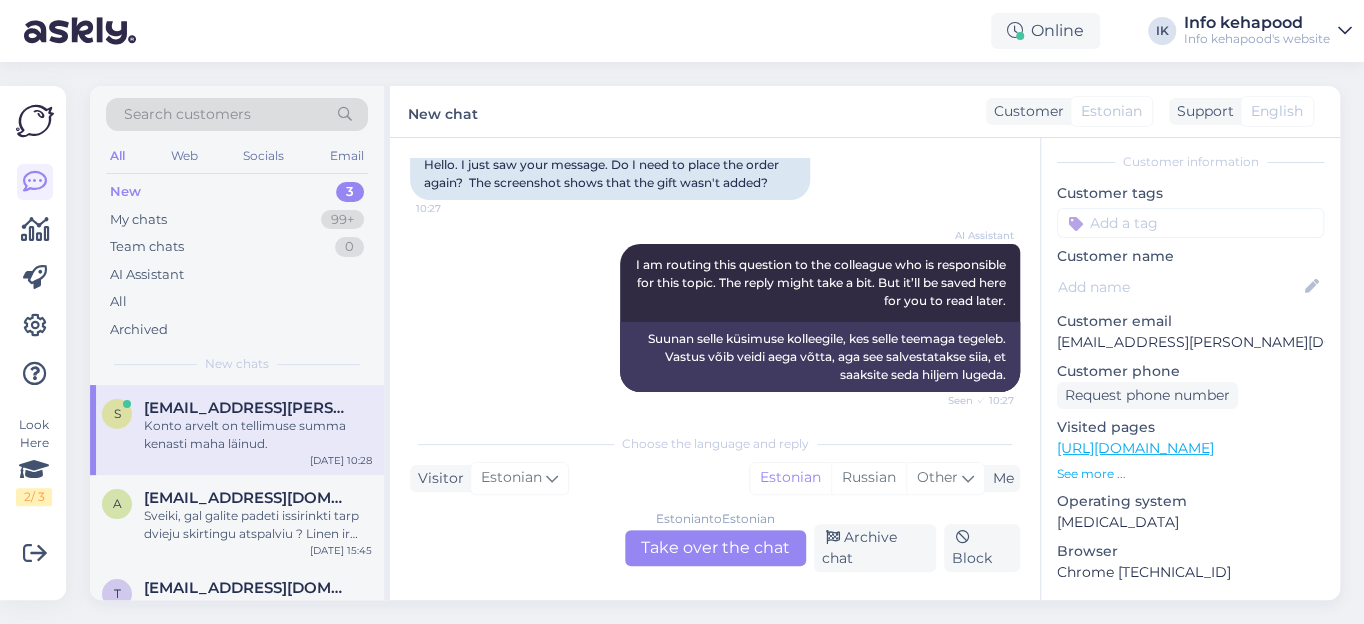 scroll, scrollTop: 2035, scrollLeft: 0, axis: vertical 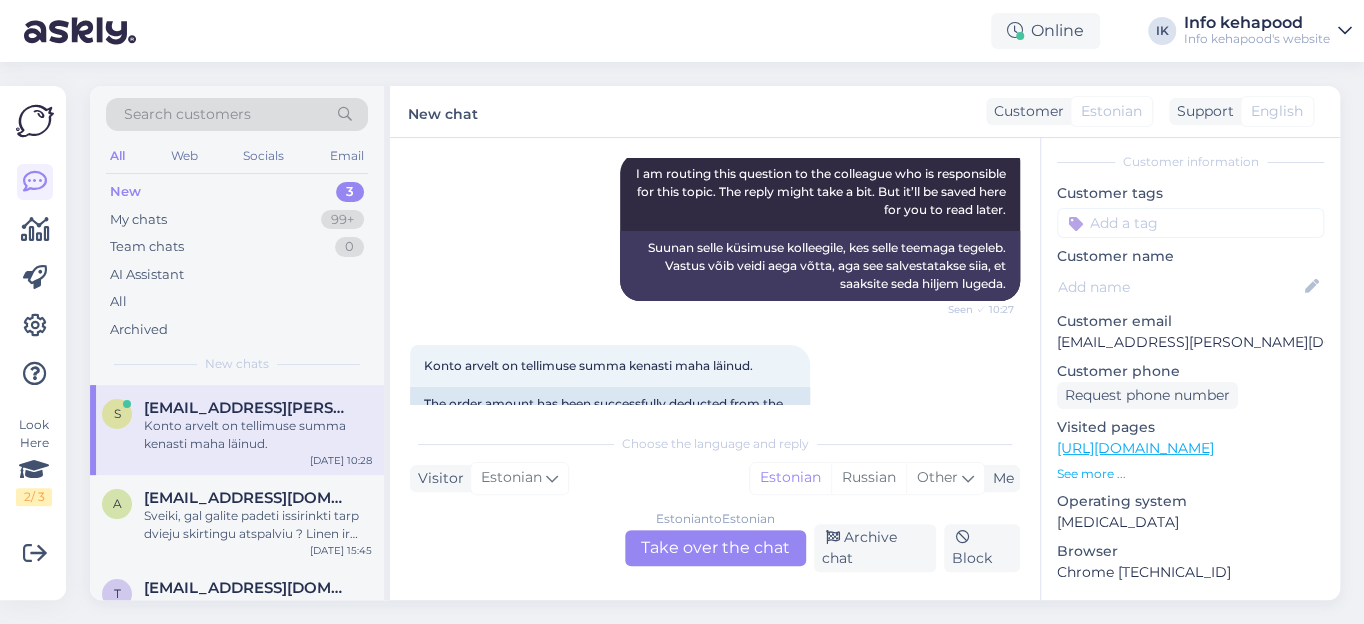 click on "Estonian  to  Estonian Take over the chat" at bounding box center (715, 548) 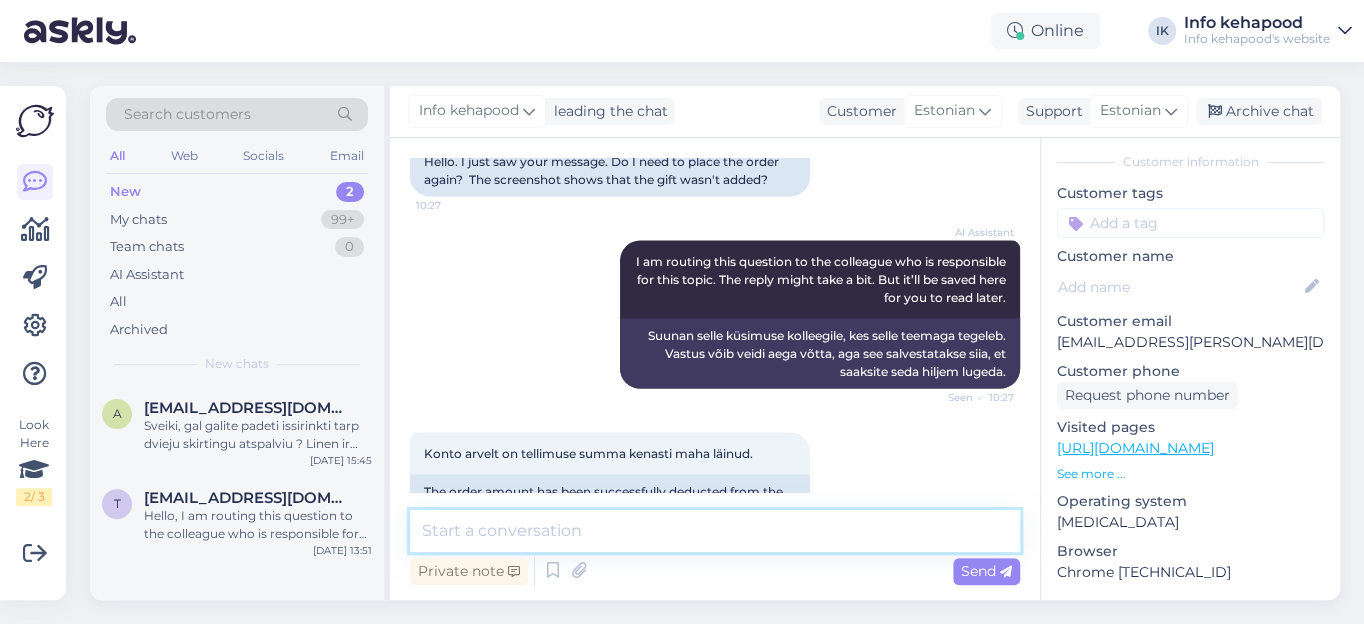 click at bounding box center [715, 531] 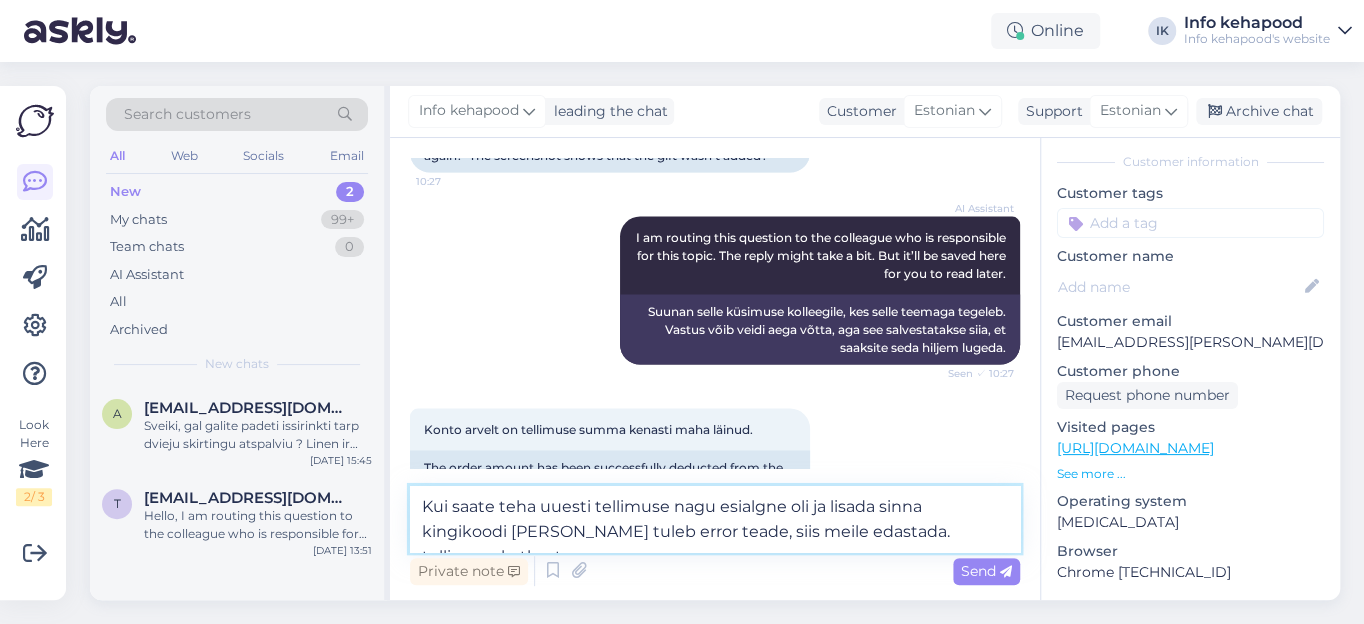scroll, scrollTop: 1997, scrollLeft: 0, axis: vertical 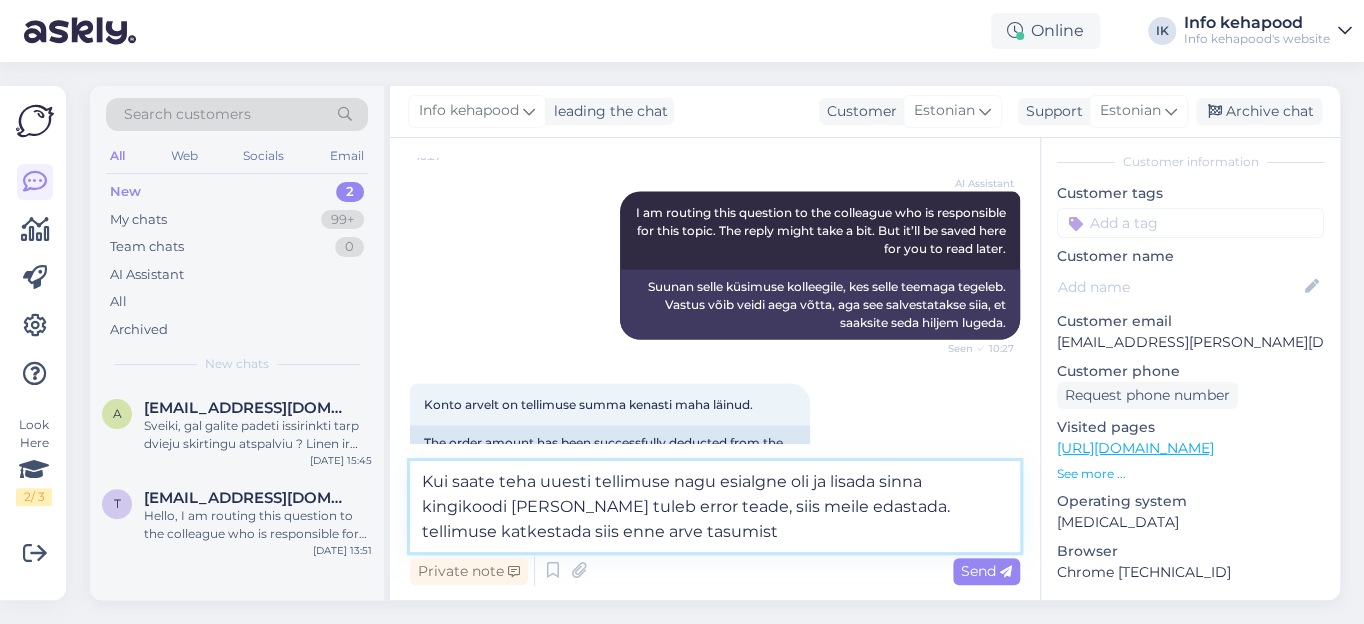 drag, startPoint x: 851, startPoint y: 505, endPoint x: 872, endPoint y: 505, distance: 21 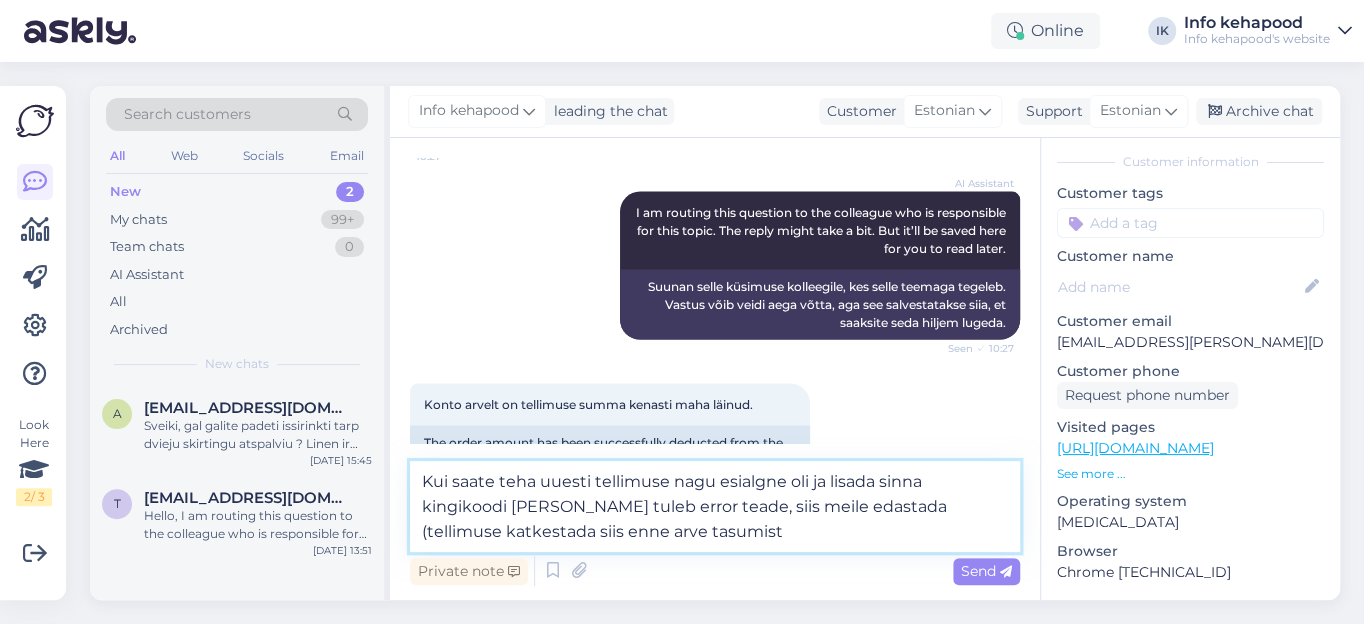 click on "Kui saate teha uuesti tellimuse nagu esialgne oli ja lisada sinna kingikoodi [PERSON_NAME] tuleb error teade, siis meile edastada (tellimuse katkestada siis enne arve tasumist" at bounding box center (715, 506) 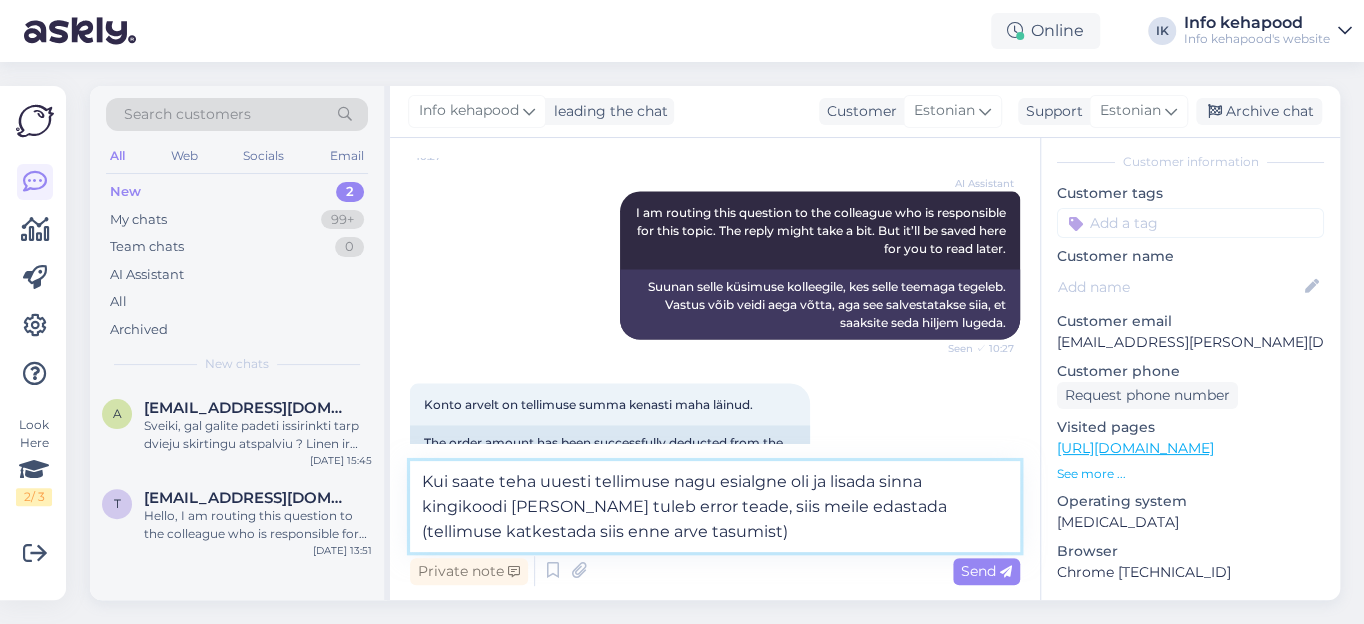 click on "Kui saate teha uuesti tellimuse nagu esialgne oli ja lisada sinna kingikoodi [PERSON_NAME] tuleb error teade, siis meile edastada (tellimuse katkestada siis enne arve tasumist)" at bounding box center [715, 506] 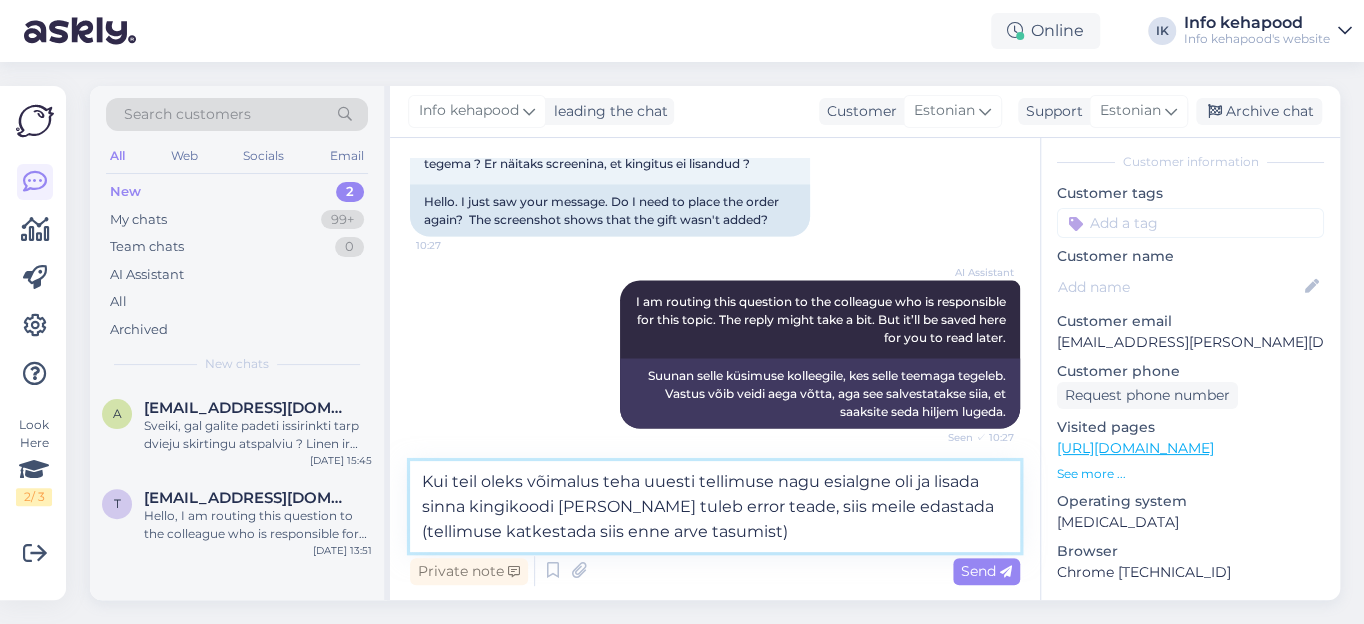 scroll, scrollTop: 1997, scrollLeft: 0, axis: vertical 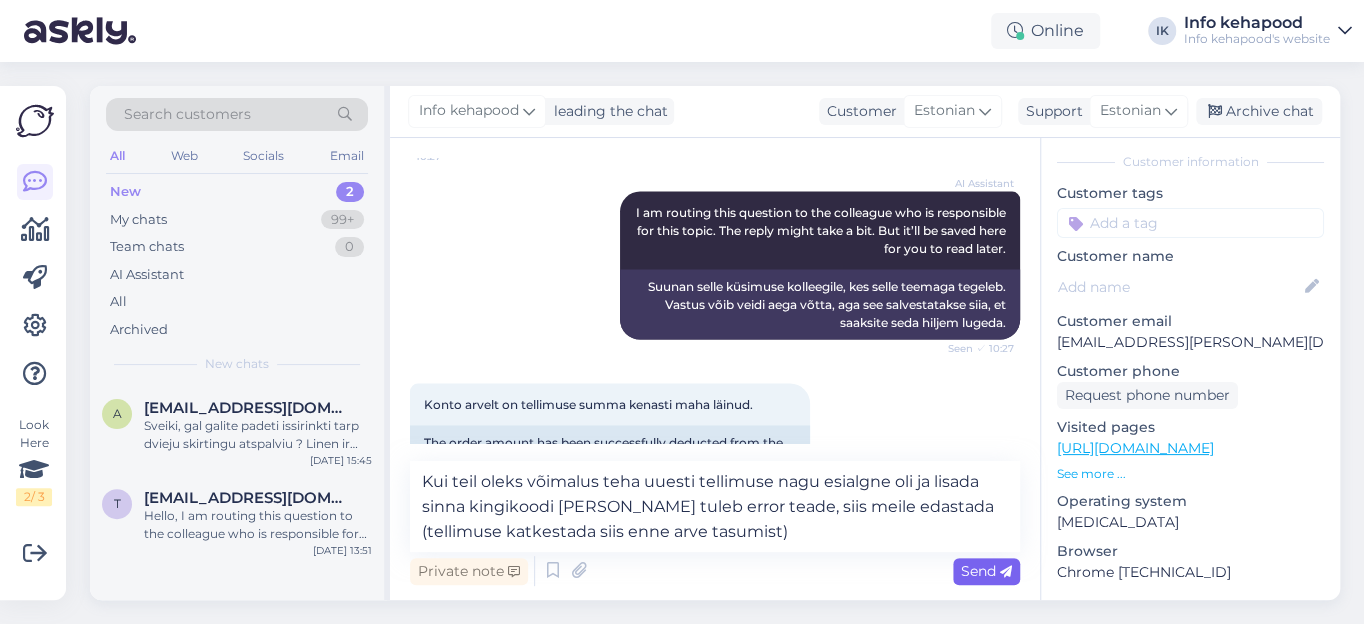 click on "Send" at bounding box center (986, 571) 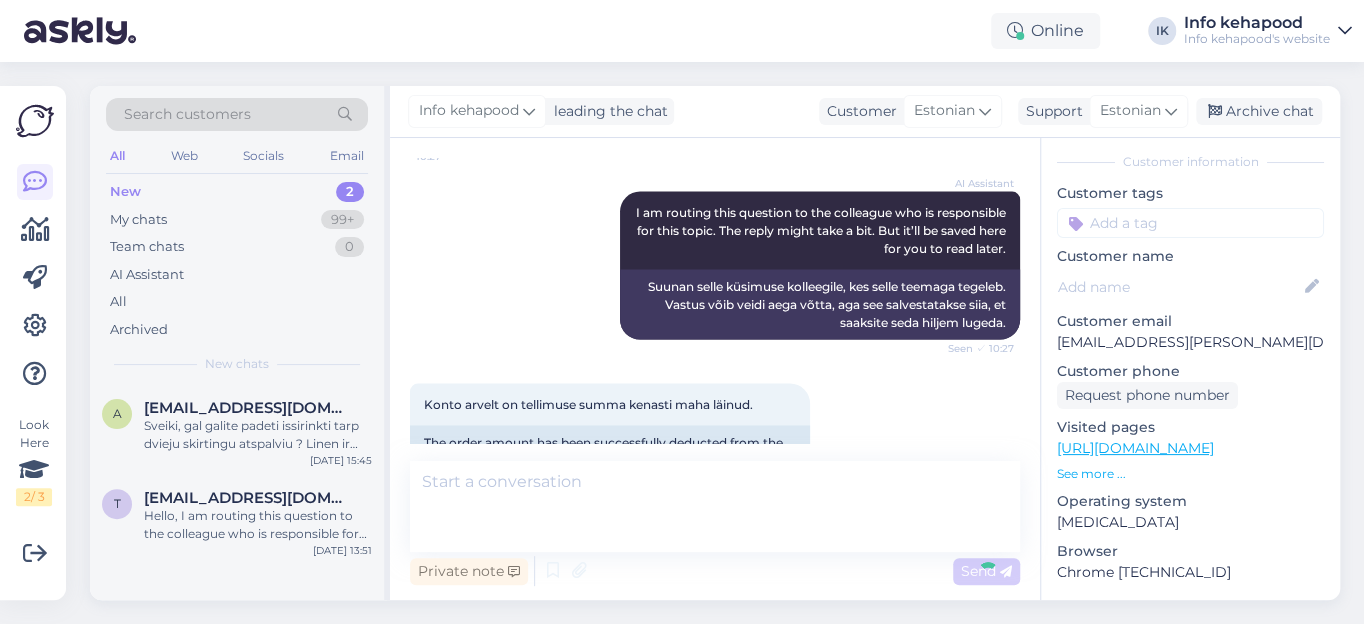 scroll, scrollTop: 2088, scrollLeft: 0, axis: vertical 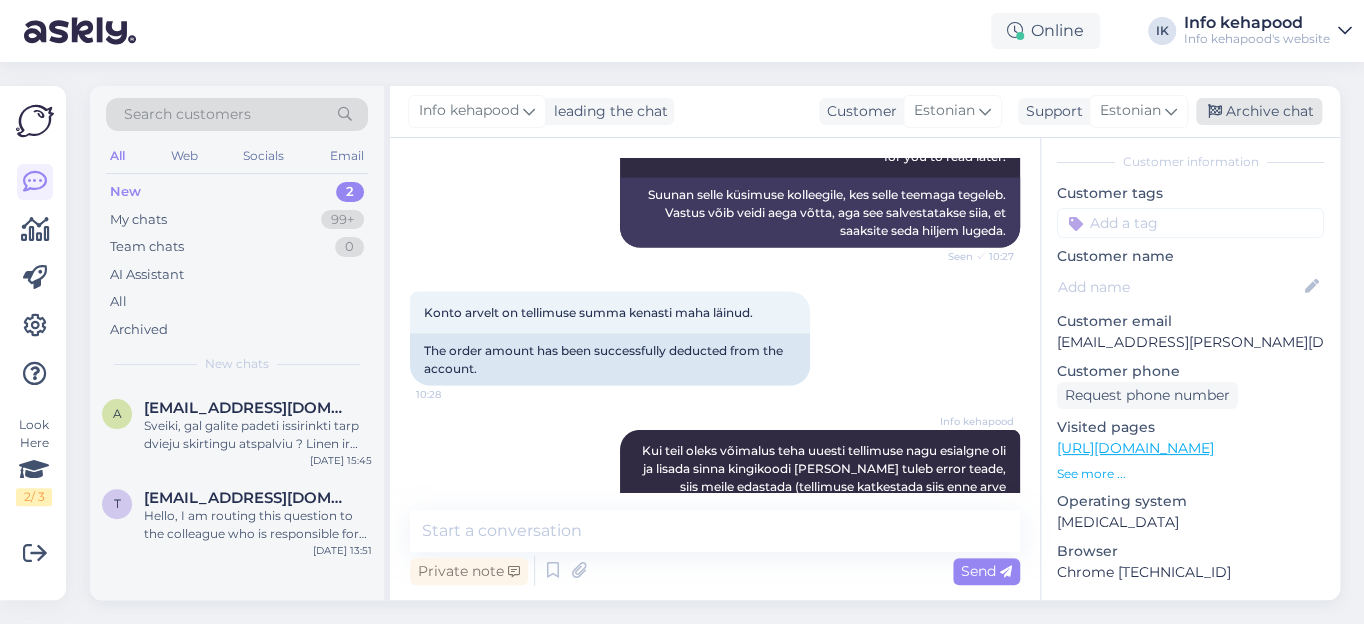 click on "Archive chat" at bounding box center [1259, 111] 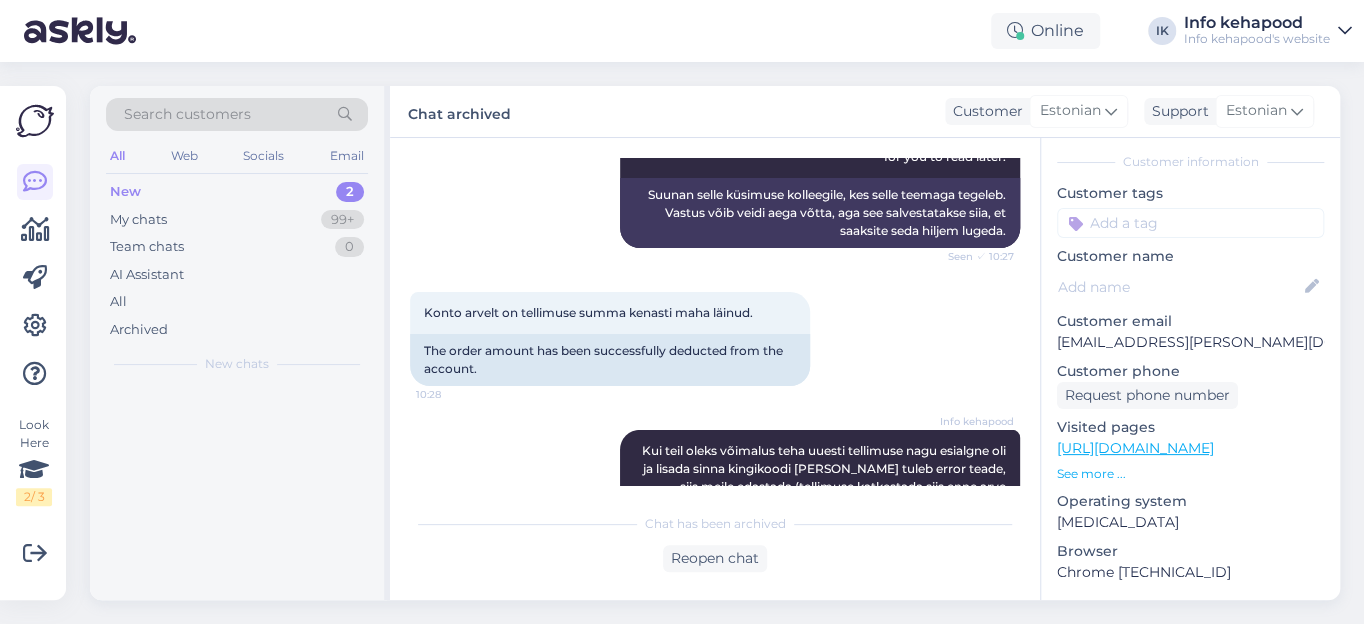 scroll, scrollTop: 2095, scrollLeft: 0, axis: vertical 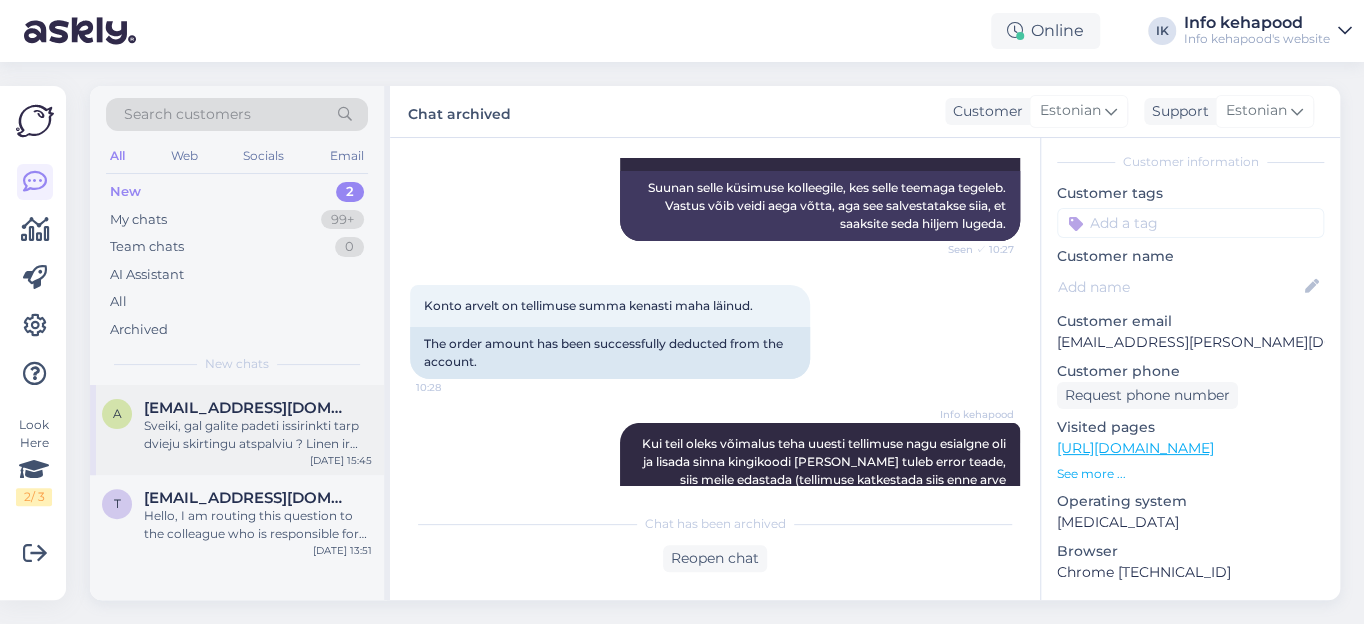 click on "Sveiki, gal galite padeti issirinkti tarp dvieju skirtingu atspalviu ? Linen ir lace? [PERSON_NAME] is ju ar turi oranziniu,gelsvu atspaviu ar atspalvis neutralus, [PERSON_NAME] tamsesnis ?" at bounding box center (258, 435) 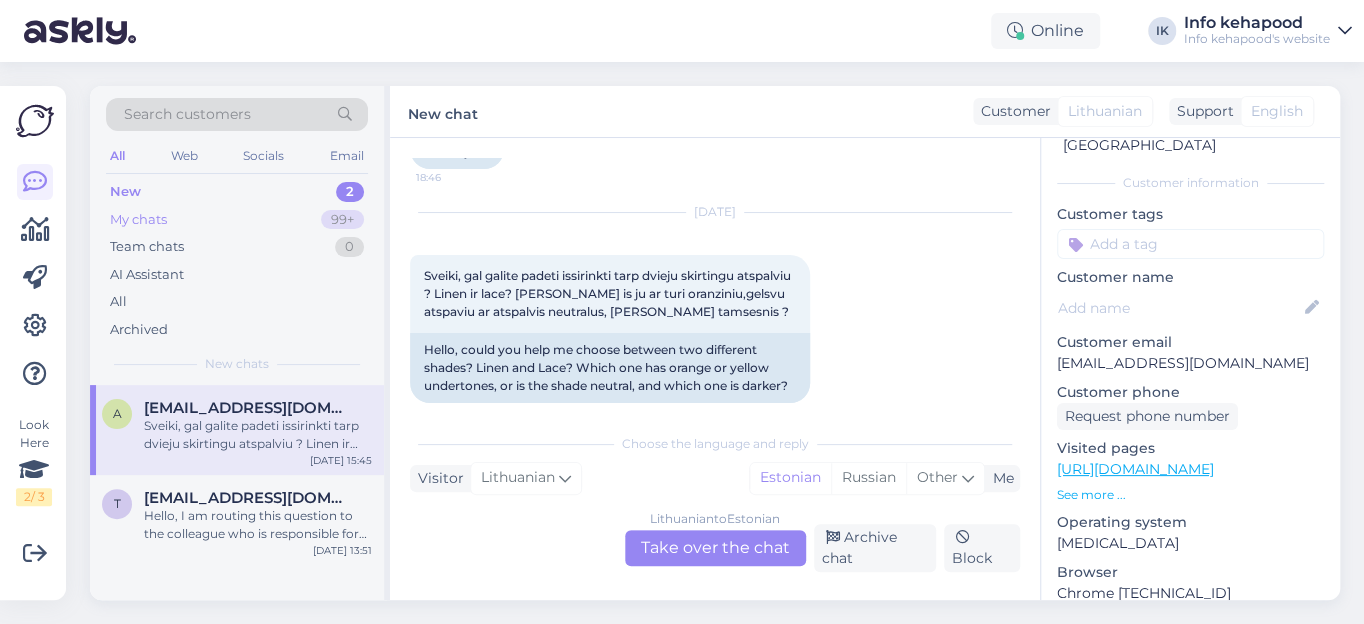 click on "My chats" at bounding box center [138, 220] 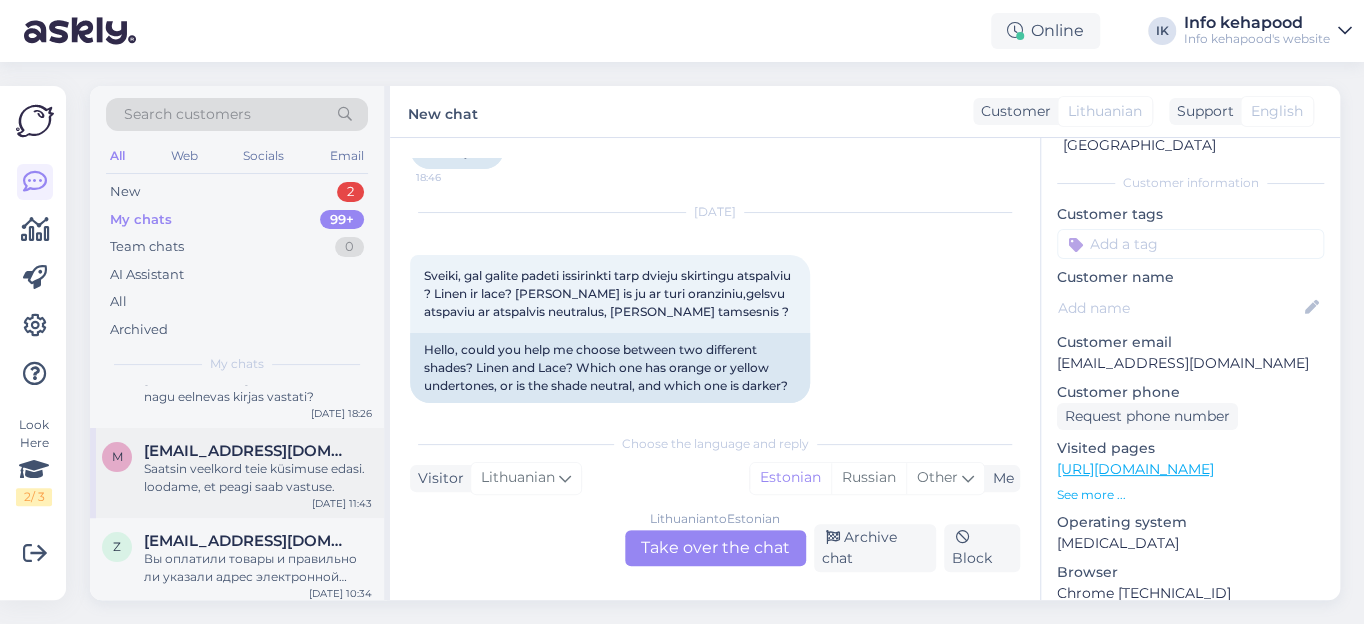 scroll, scrollTop: 0, scrollLeft: 0, axis: both 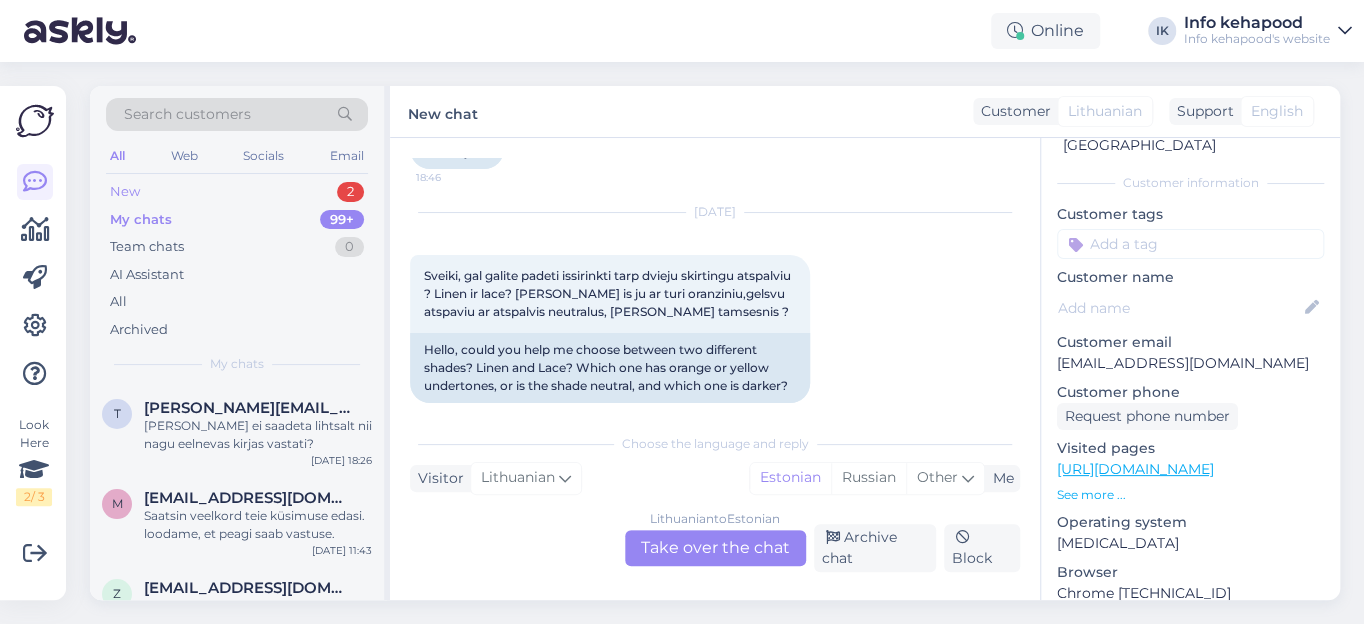 click on "New" at bounding box center [125, 192] 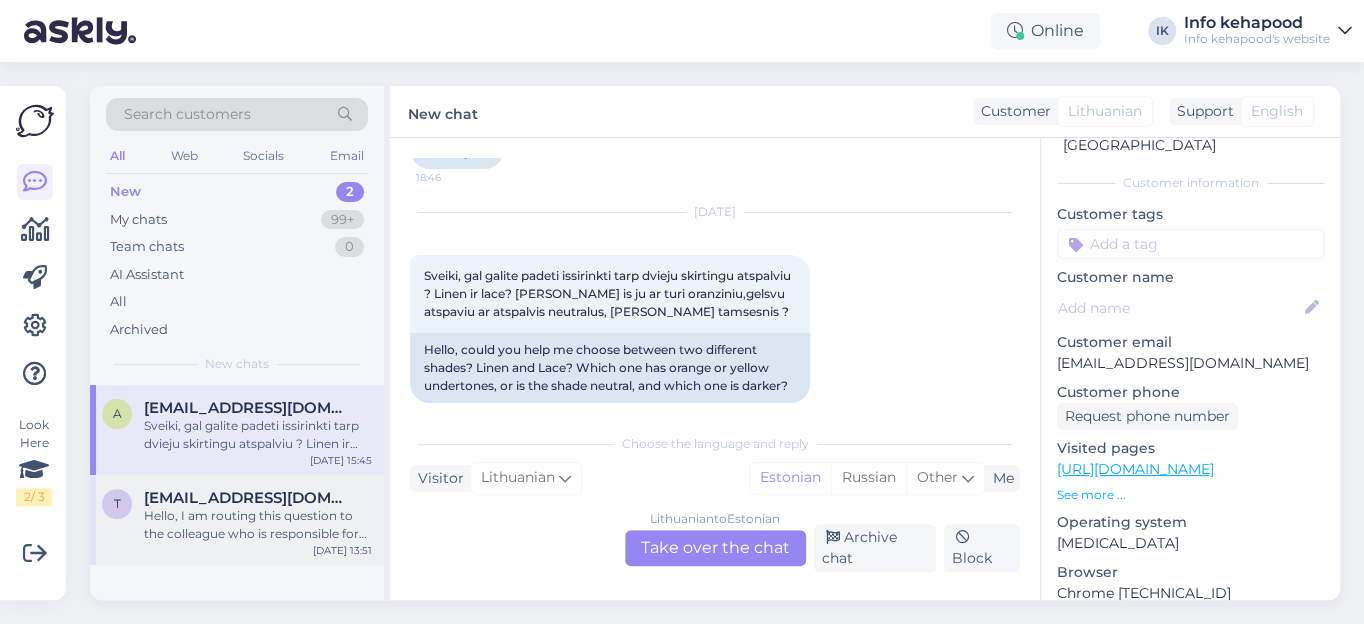 click on "Hello, I am routing this question to the colleague who is responsible for this topic. The reply might take a bit. But it’ll be saved here for you to read later." at bounding box center (258, 525) 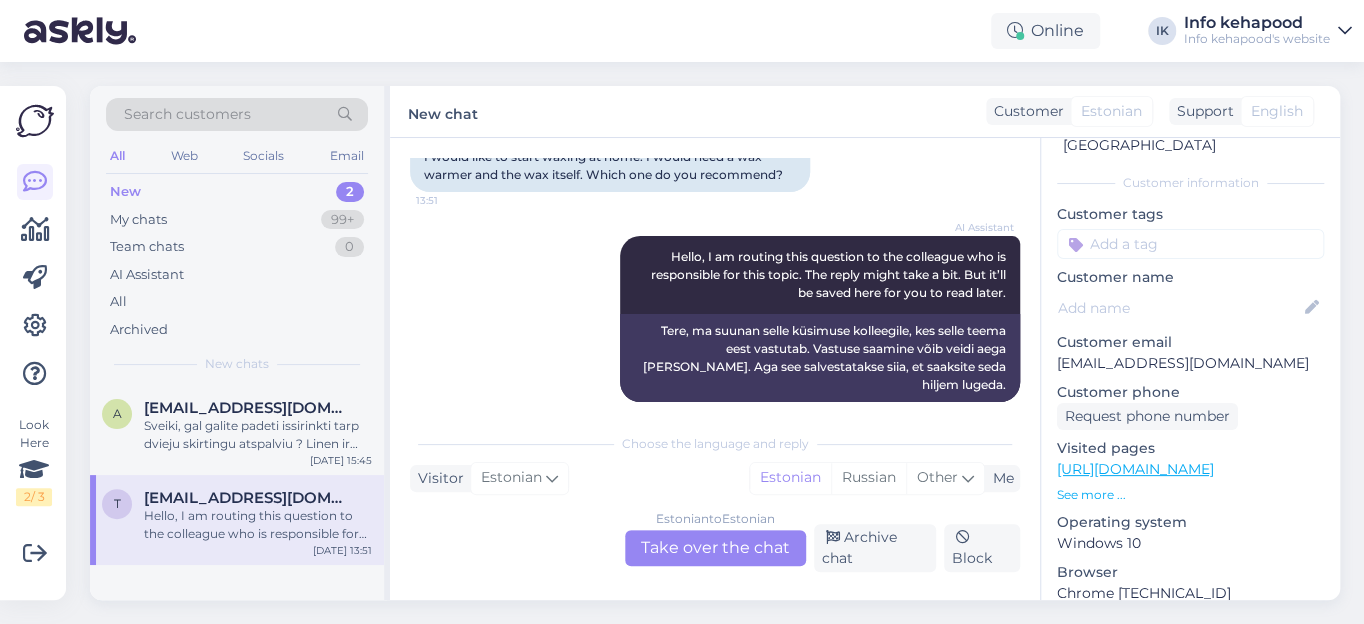 scroll, scrollTop: 0, scrollLeft: 0, axis: both 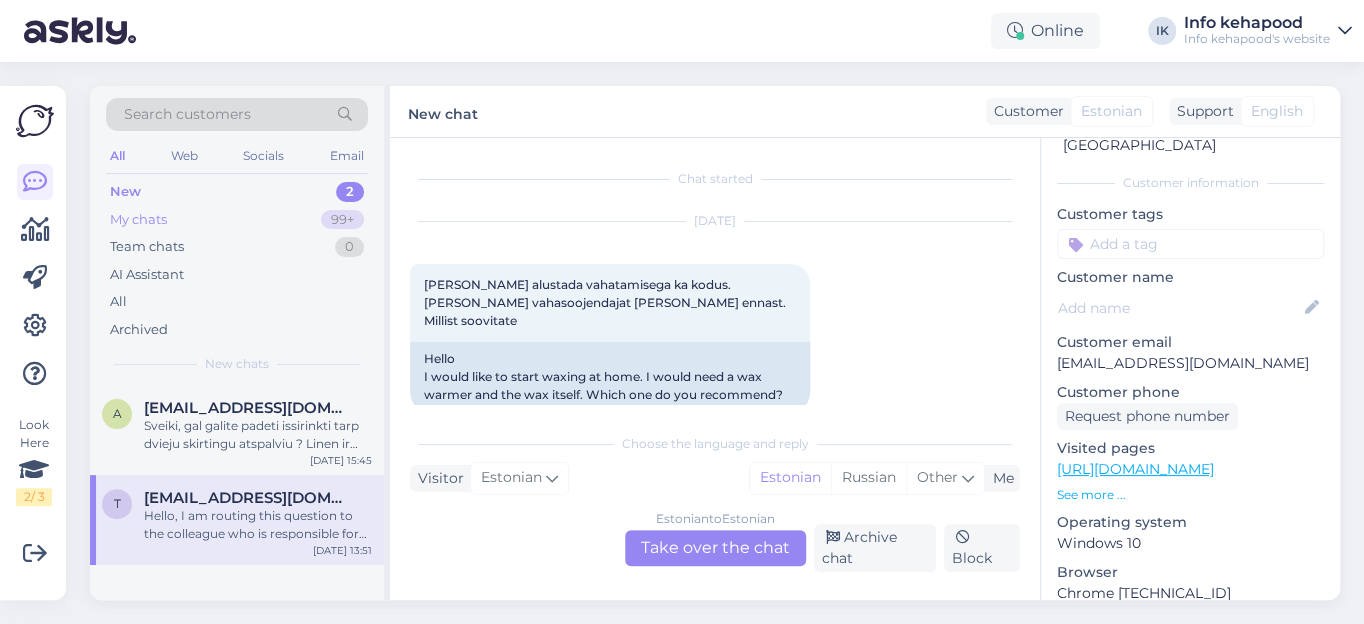 click on "My chats" at bounding box center [138, 220] 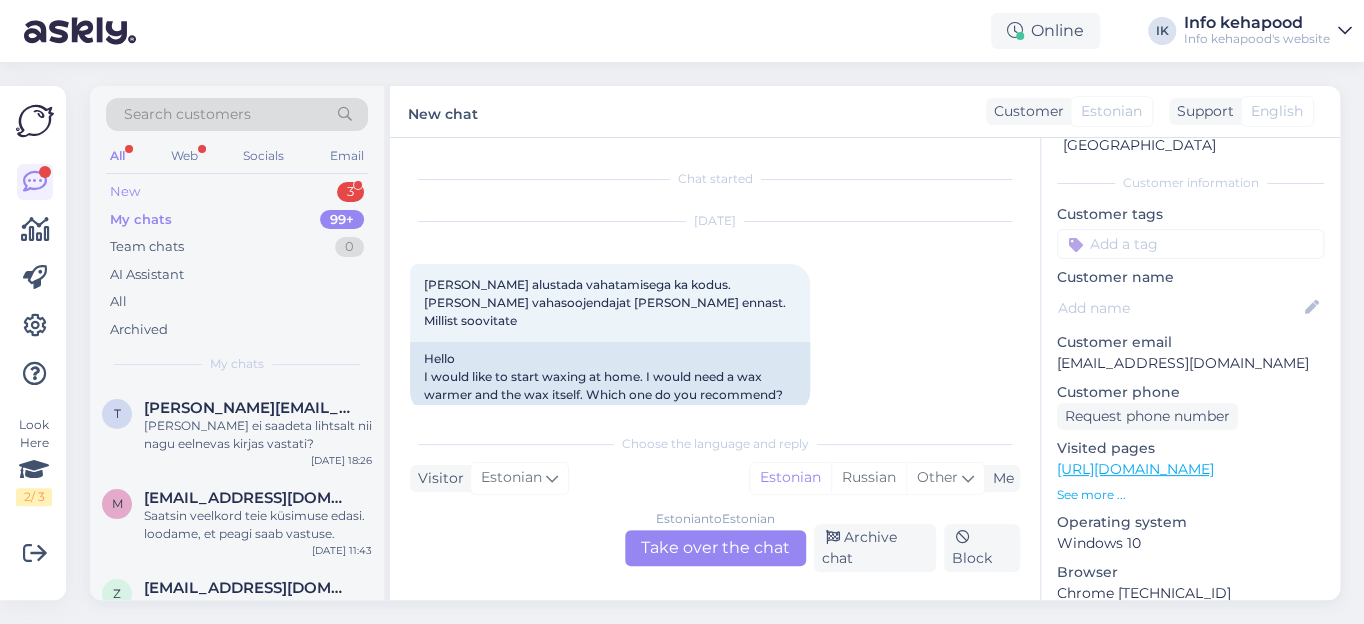 click on "New 3" at bounding box center (237, 192) 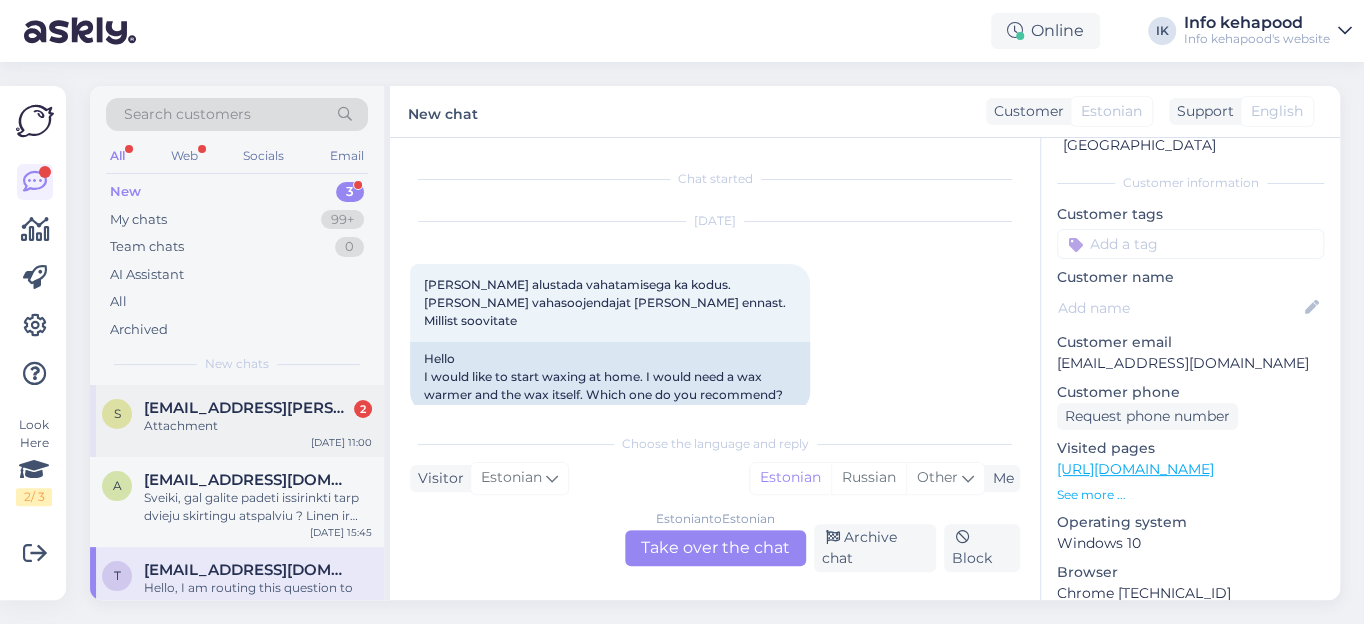 click on "[EMAIL_ADDRESS][PERSON_NAME][DOMAIN_NAME]" at bounding box center (248, 408) 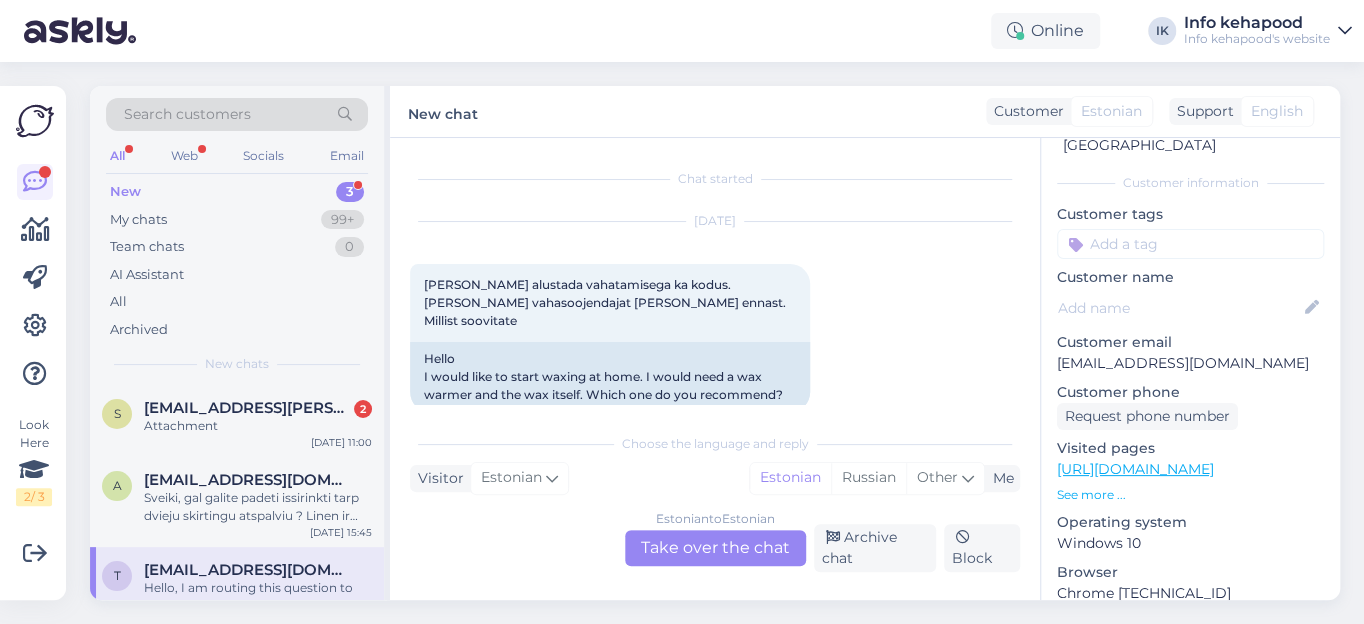 scroll, scrollTop: 2804, scrollLeft: 0, axis: vertical 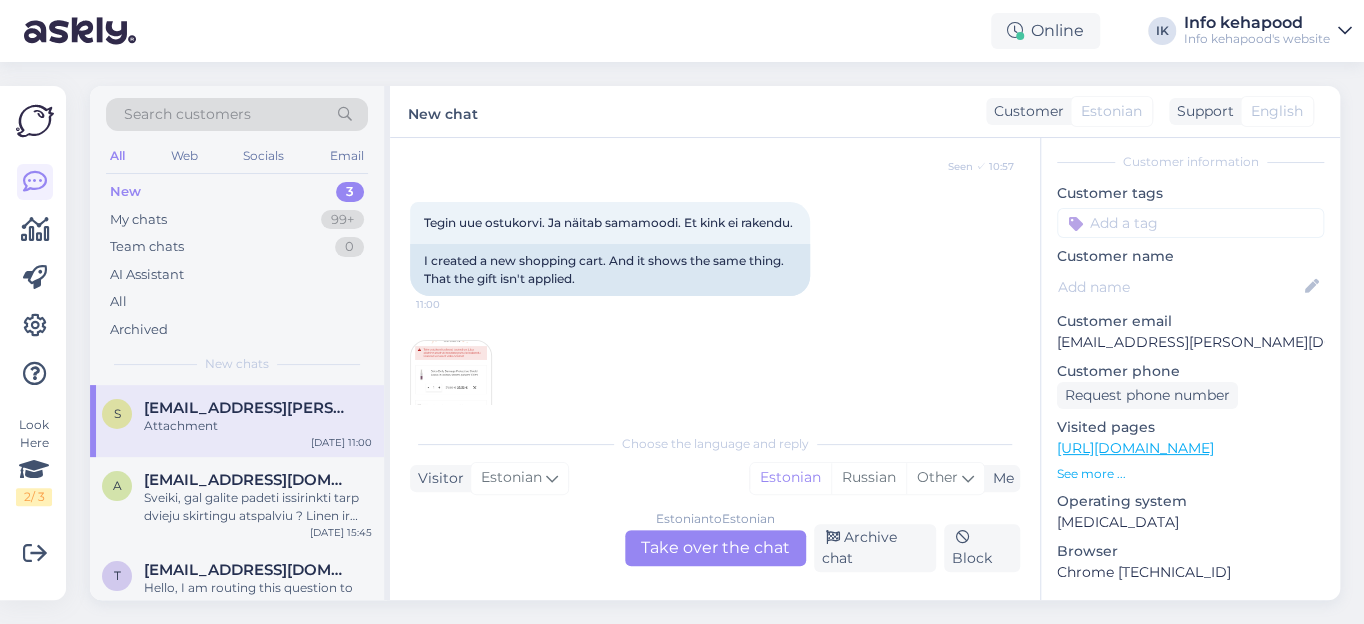 click at bounding box center [451, 381] 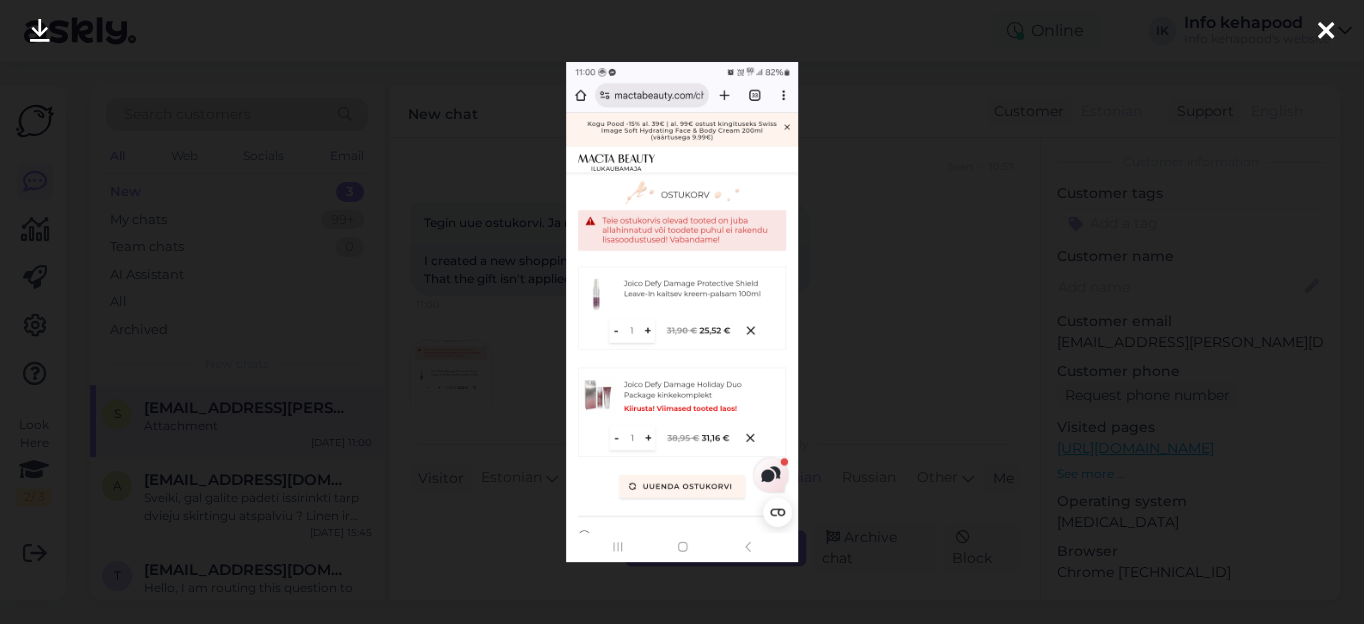 click at bounding box center [1326, 32] 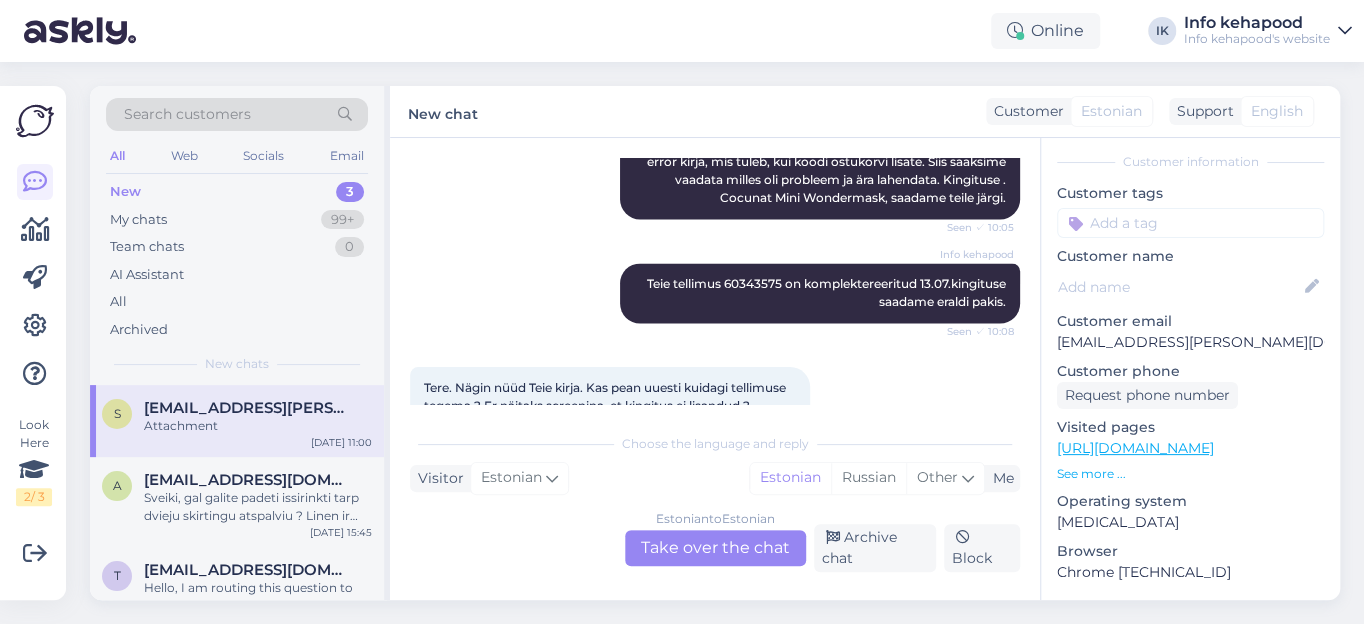 scroll, scrollTop: 1622, scrollLeft: 0, axis: vertical 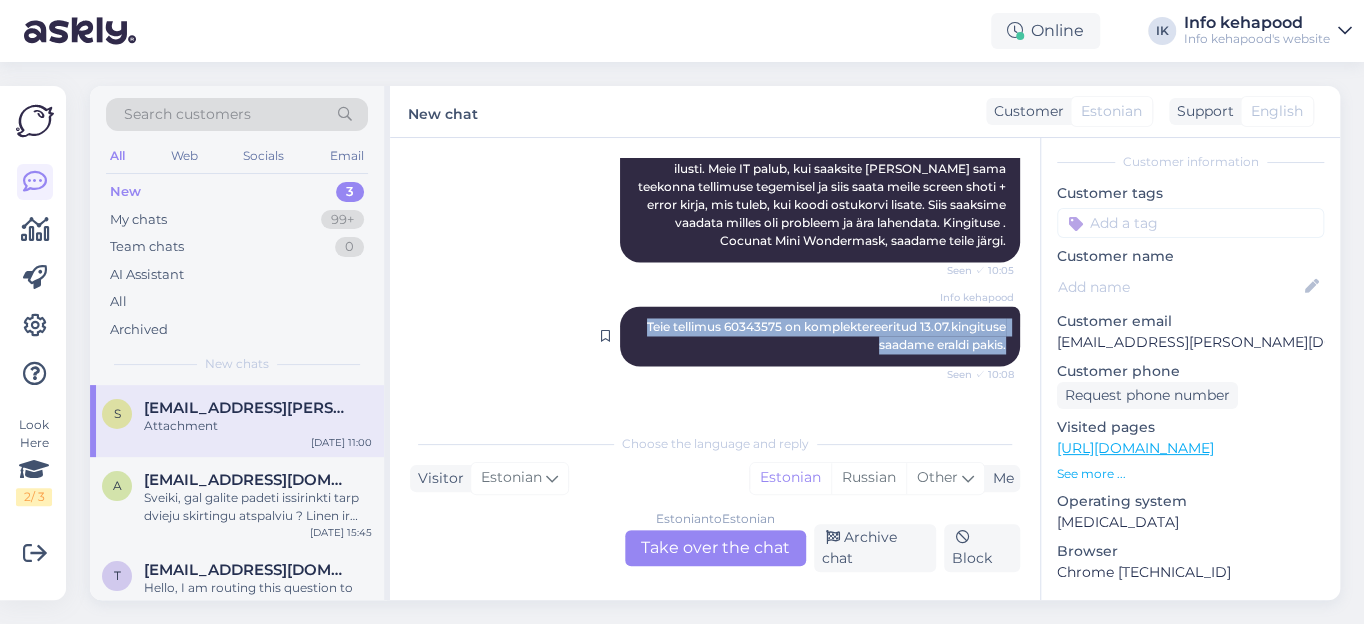 drag, startPoint x: 627, startPoint y: 242, endPoint x: 994, endPoint y: 284, distance: 369.39545 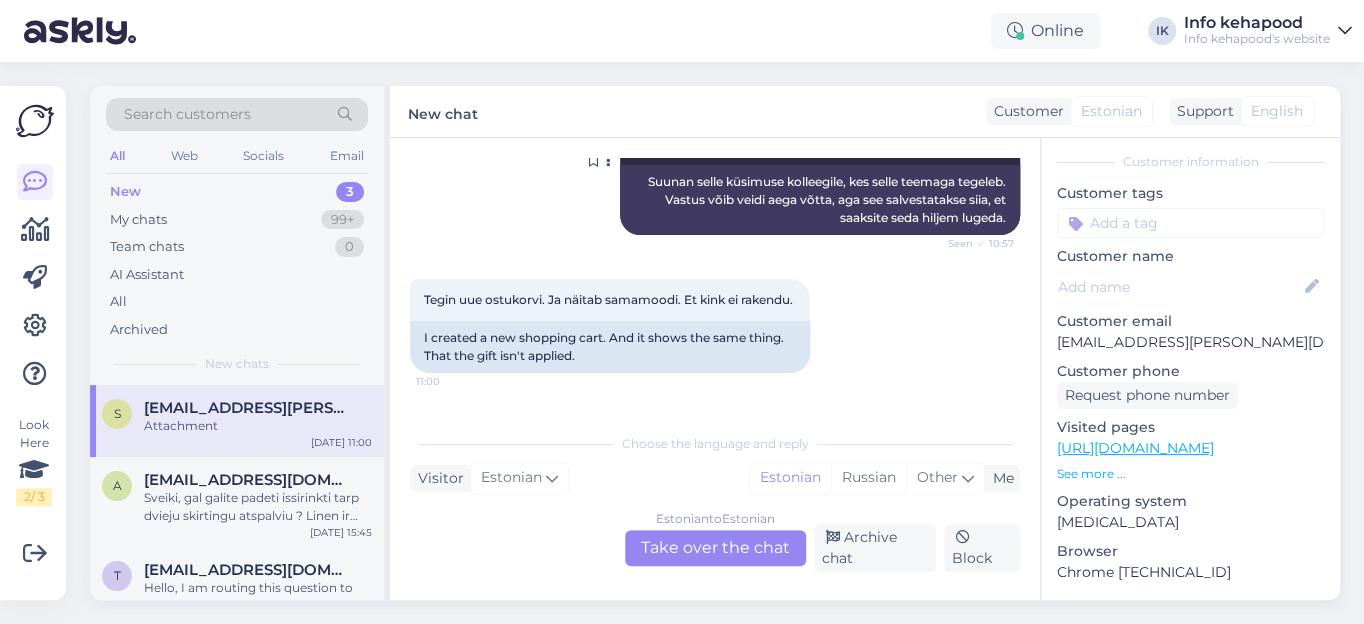 scroll, scrollTop: 2803, scrollLeft: 0, axis: vertical 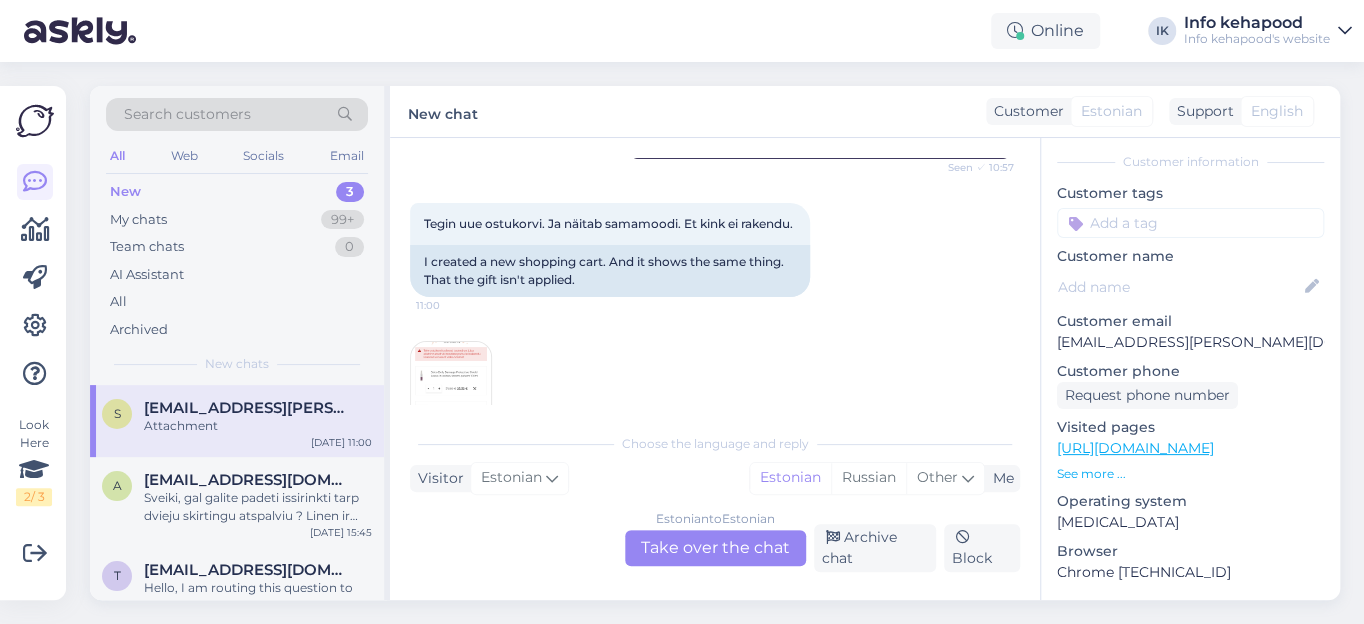 click on "Estonian  to  Estonian Take over the chat" at bounding box center [715, 548] 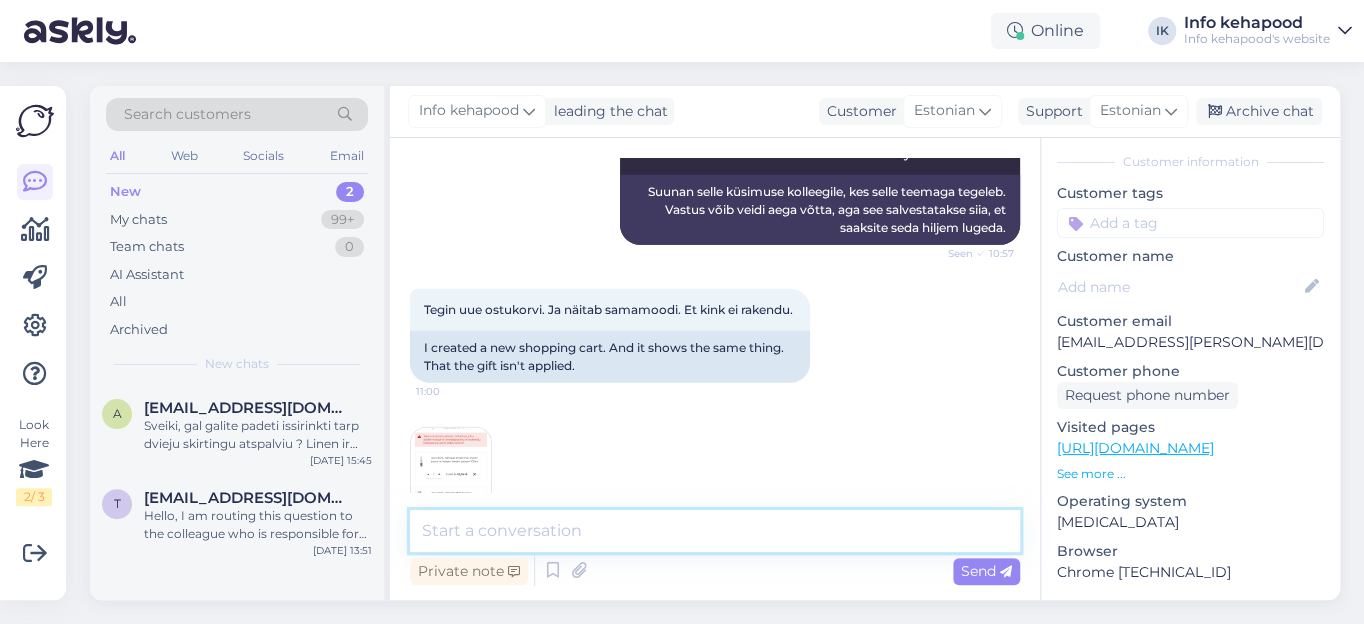 click at bounding box center (715, 531) 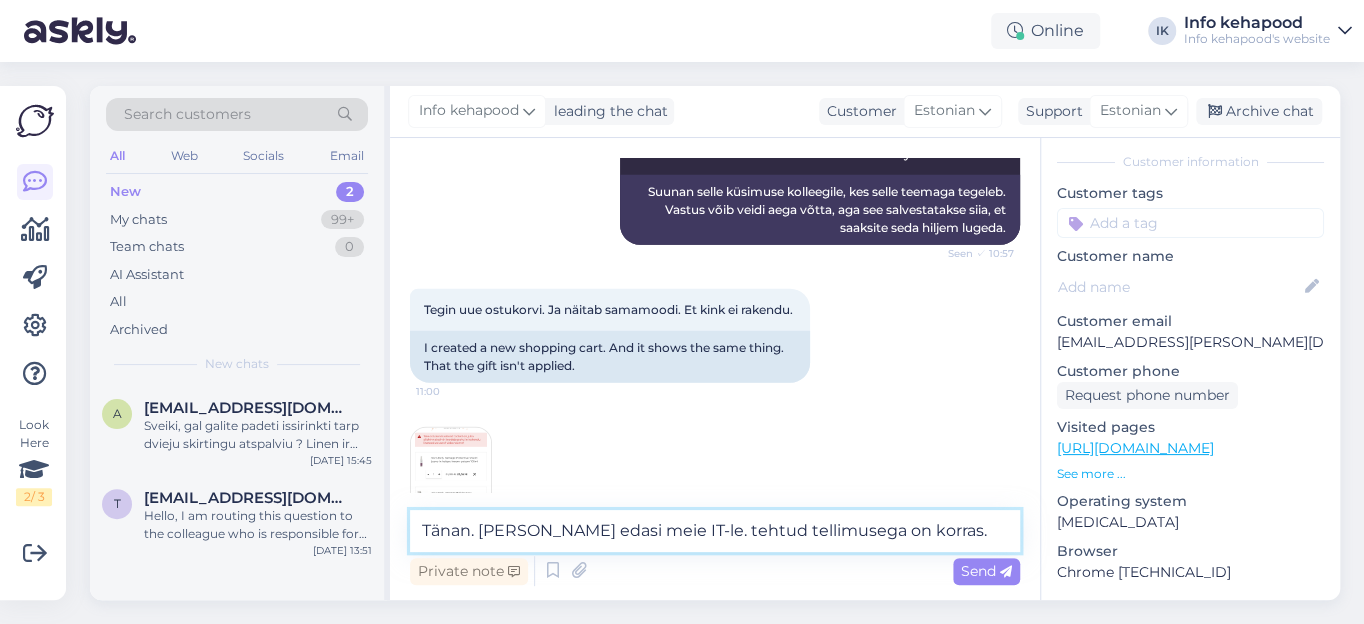 drag, startPoint x: 715, startPoint y: 531, endPoint x: 835, endPoint y: 537, distance: 120.14991 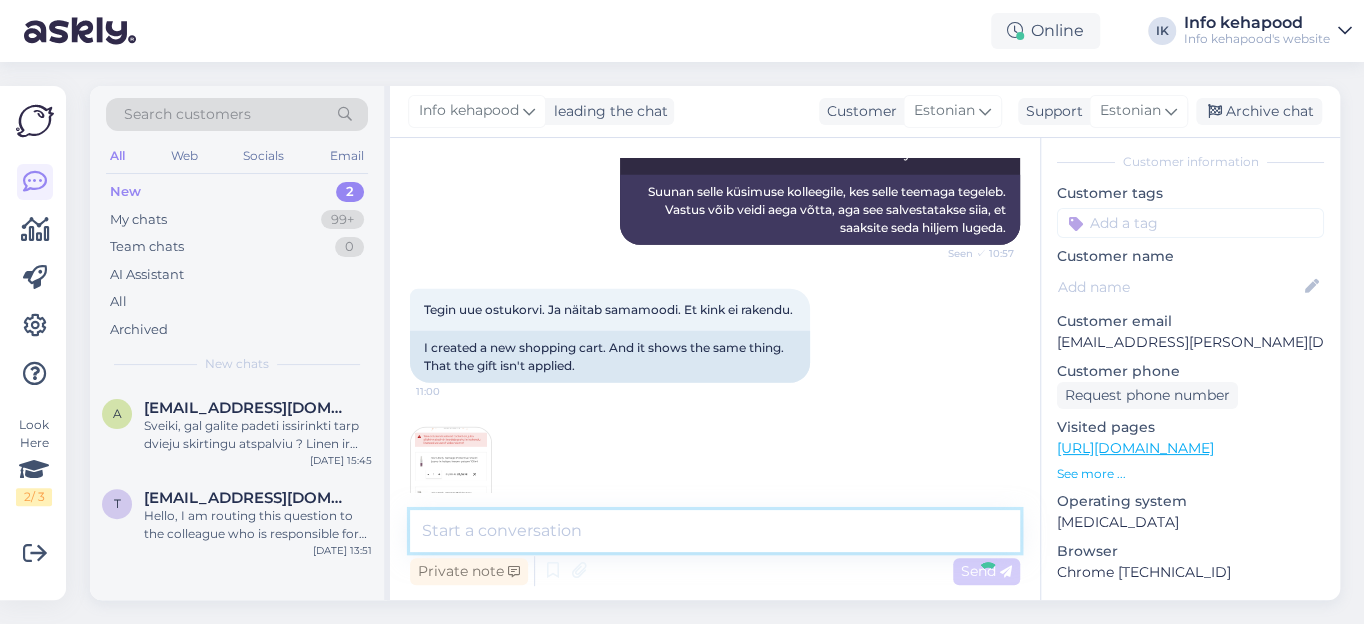 scroll, scrollTop: 2803, scrollLeft: 0, axis: vertical 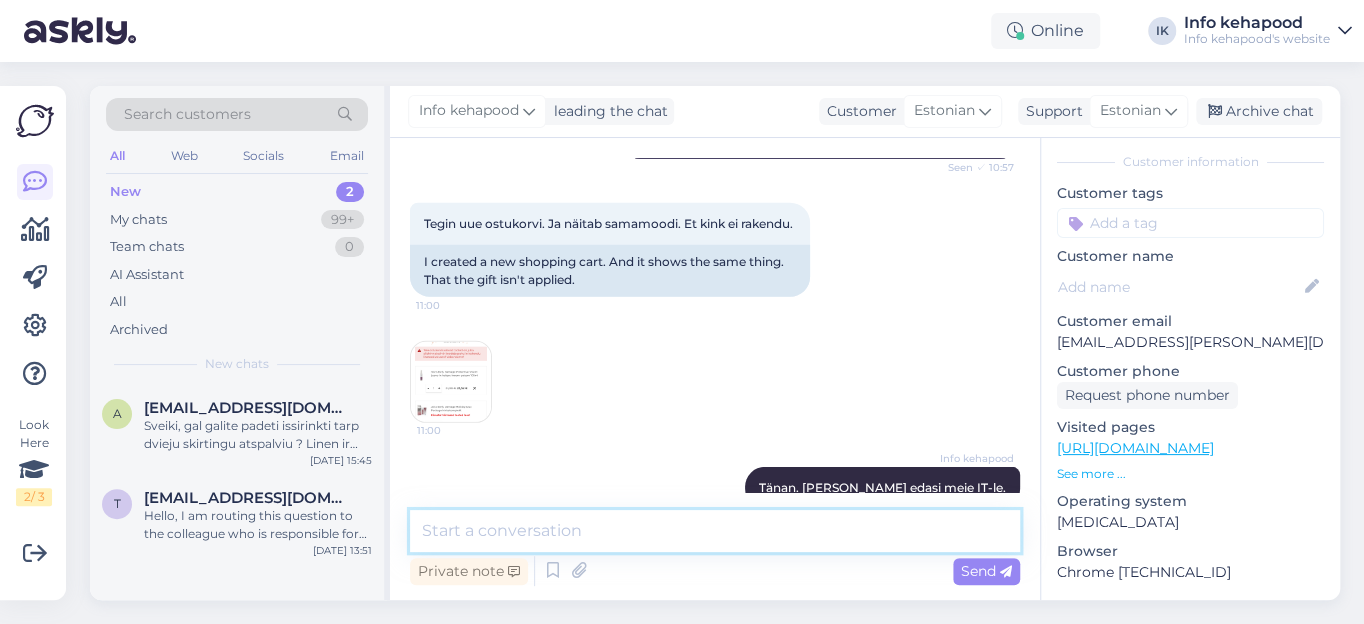 paste on "Teie tellimus 60343575 on komplektereeritud 13.07.kingituse saadame eraldi pakis." 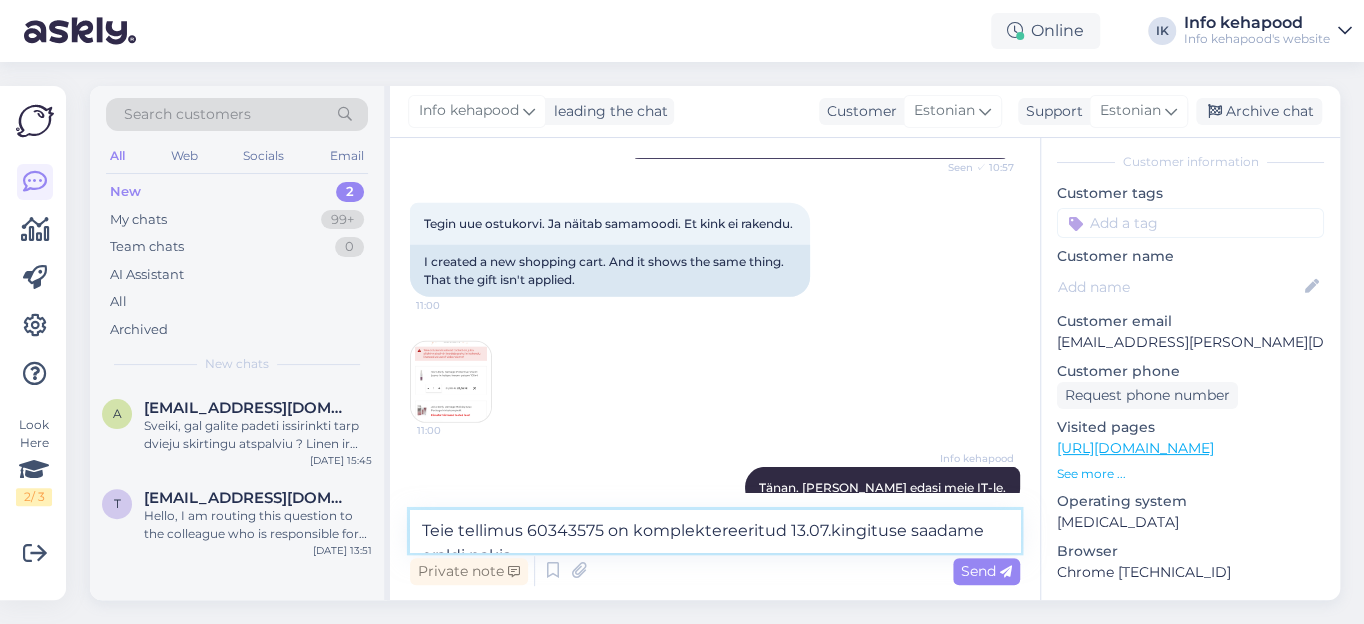 scroll, scrollTop: 2803, scrollLeft: 0, axis: vertical 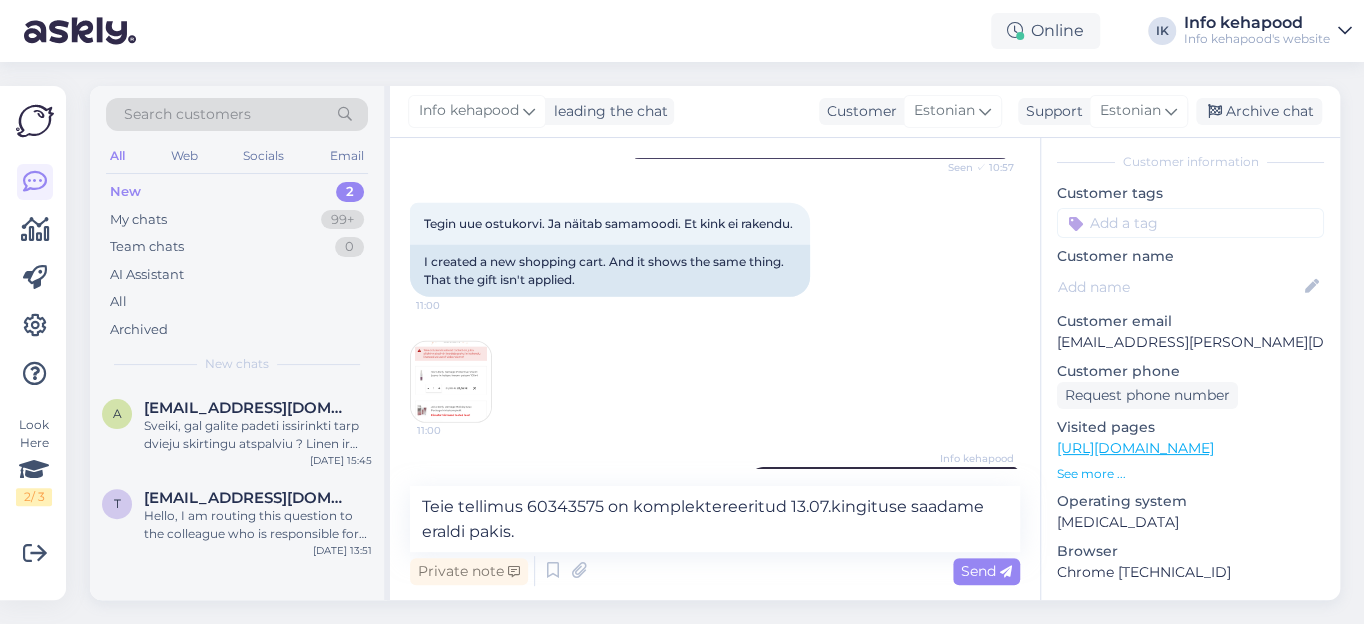 click on "Send" at bounding box center (986, 571) 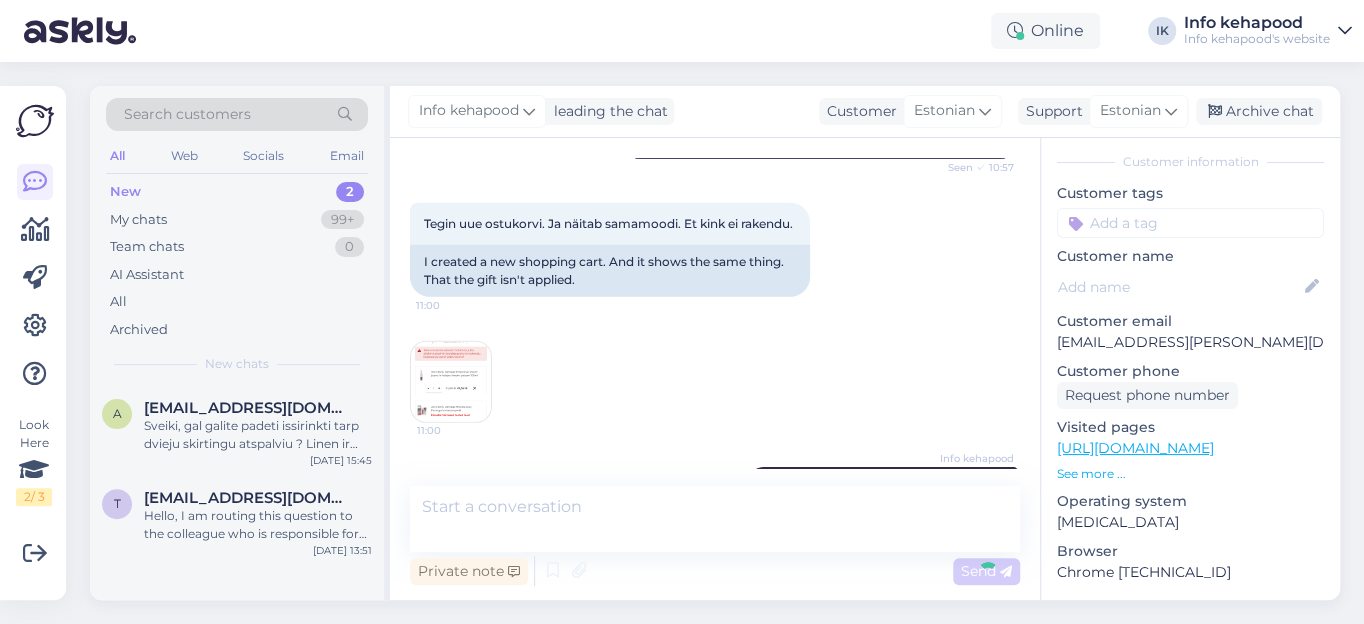 scroll, scrollTop: 2906, scrollLeft: 0, axis: vertical 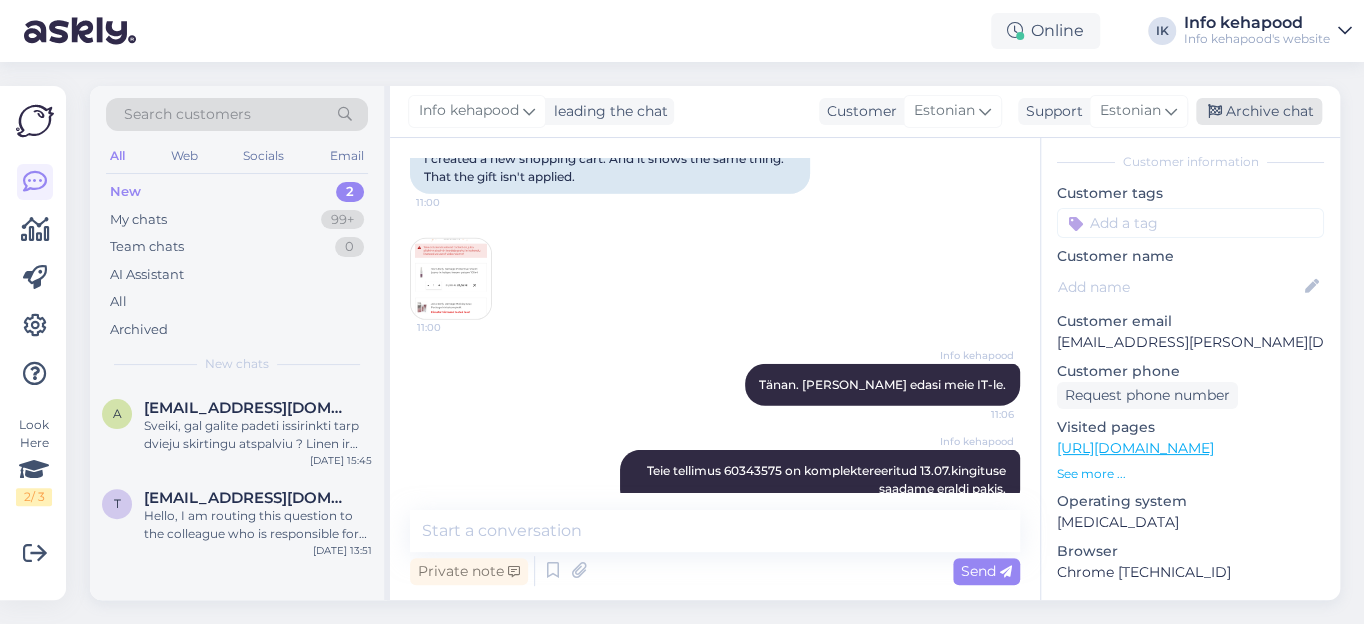click on "Archive chat" at bounding box center (1259, 111) 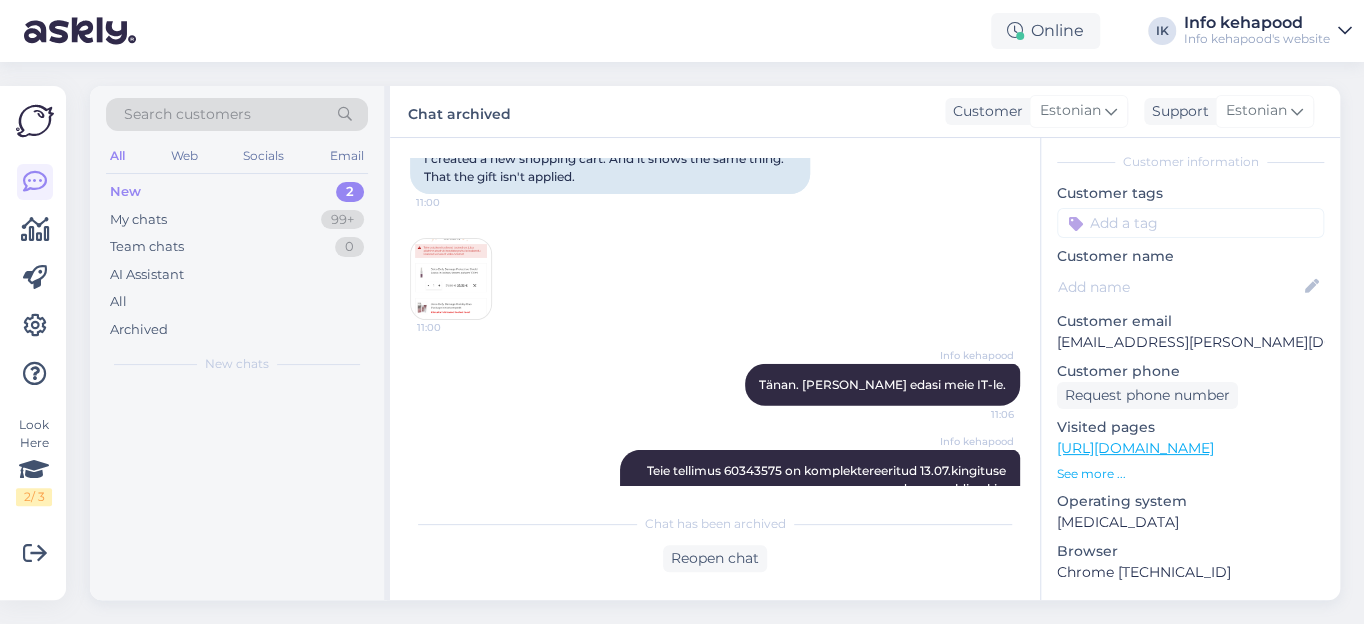 scroll, scrollTop: 2914, scrollLeft: 0, axis: vertical 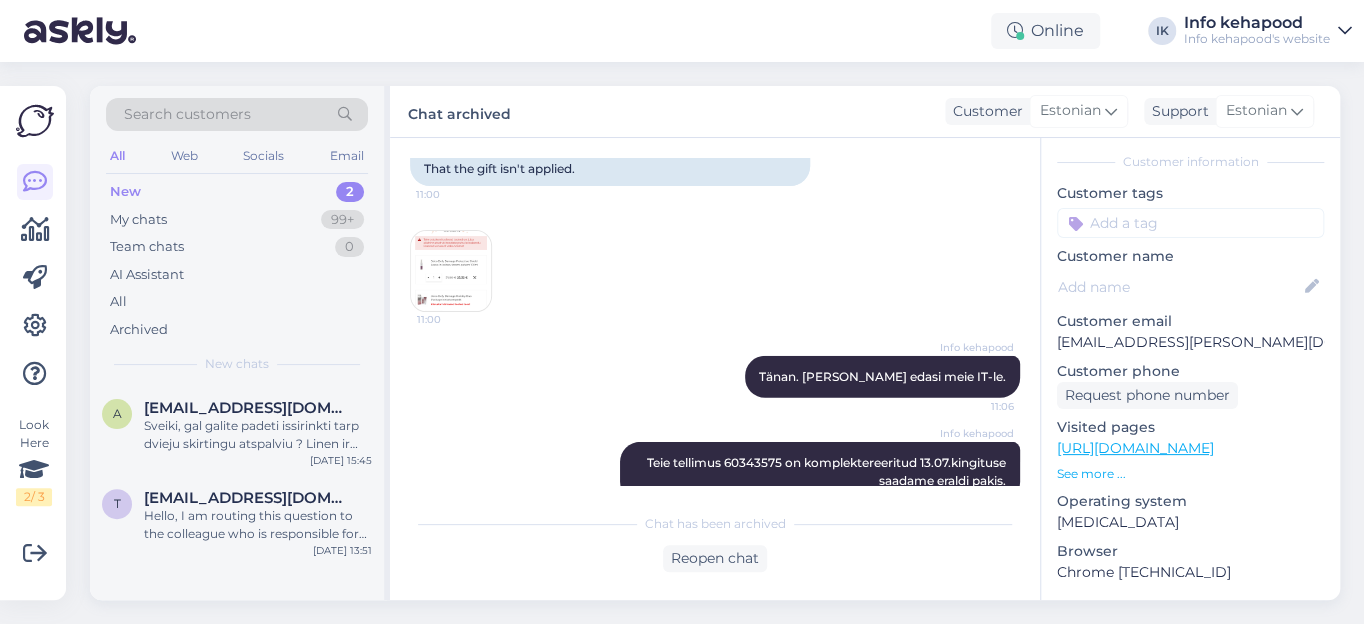 click on "New 2" at bounding box center (237, 192) 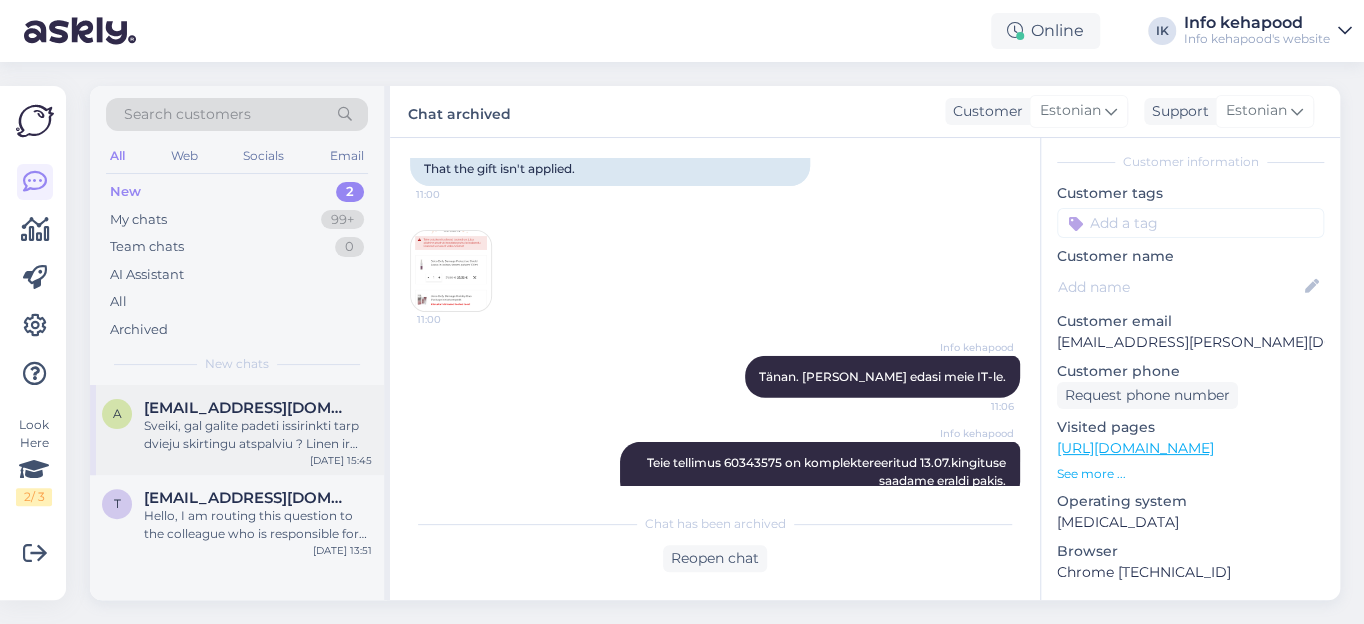 click on "Sveiki, gal galite padeti issirinkti tarp dvieju skirtingu atspalviu ? Linen ir lace? [PERSON_NAME] is ju ar turi oranziniu,gelsvu atspaviu ar atspalvis neutralus, [PERSON_NAME] tamsesnis ?" at bounding box center (258, 435) 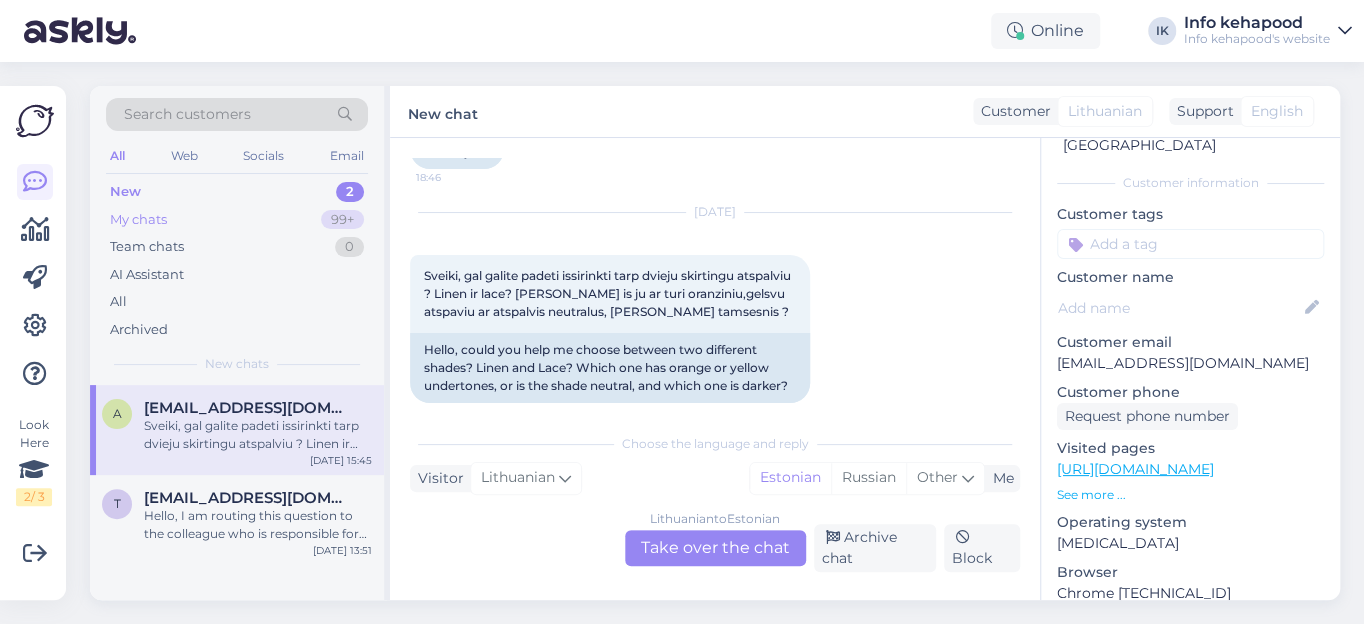 click on "My chats" at bounding box center (138, 220) 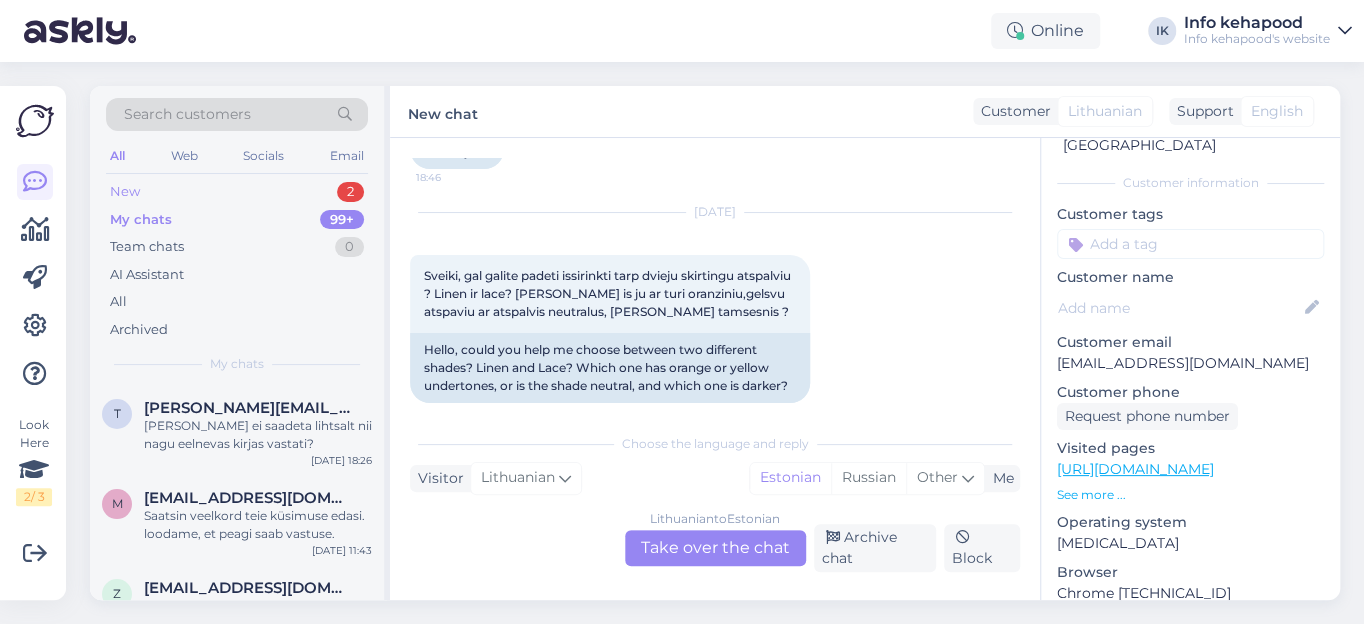 click on "New 2" at bounding box center (237, 192) 